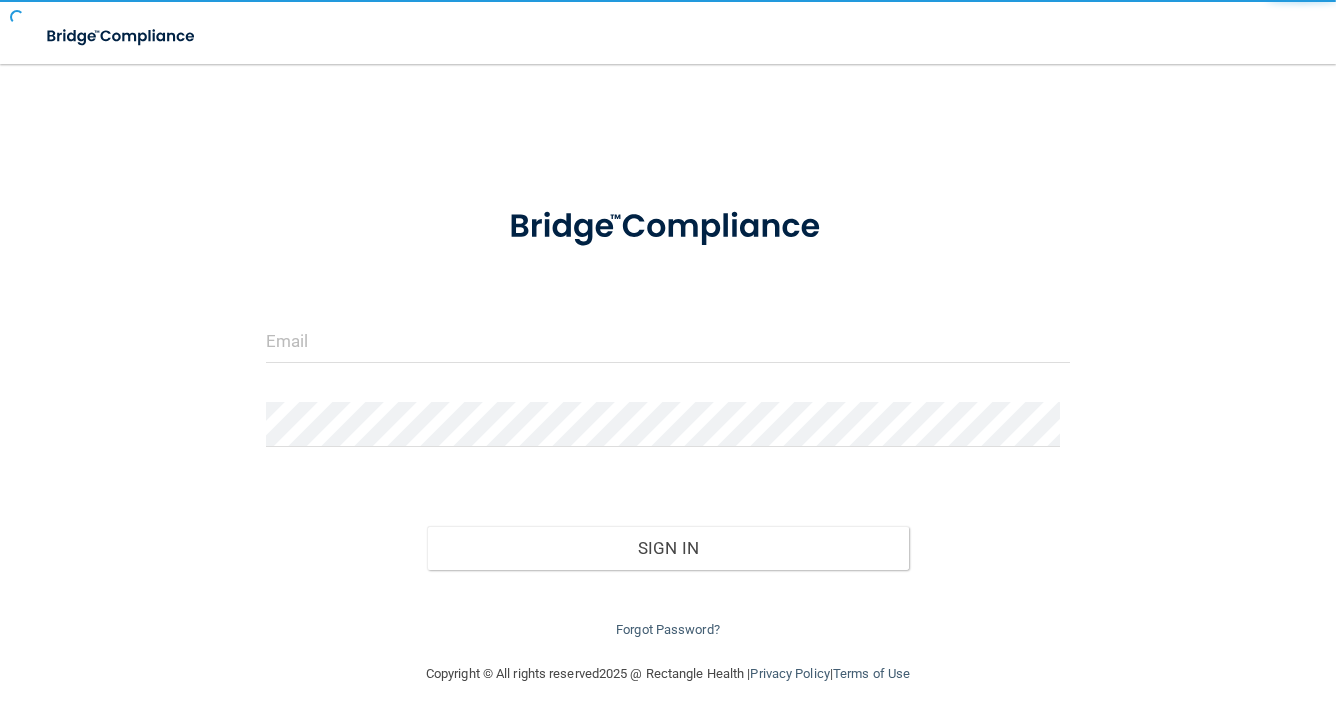 scroll, scrollTop: 0, scrollLeft: 0, axis: both 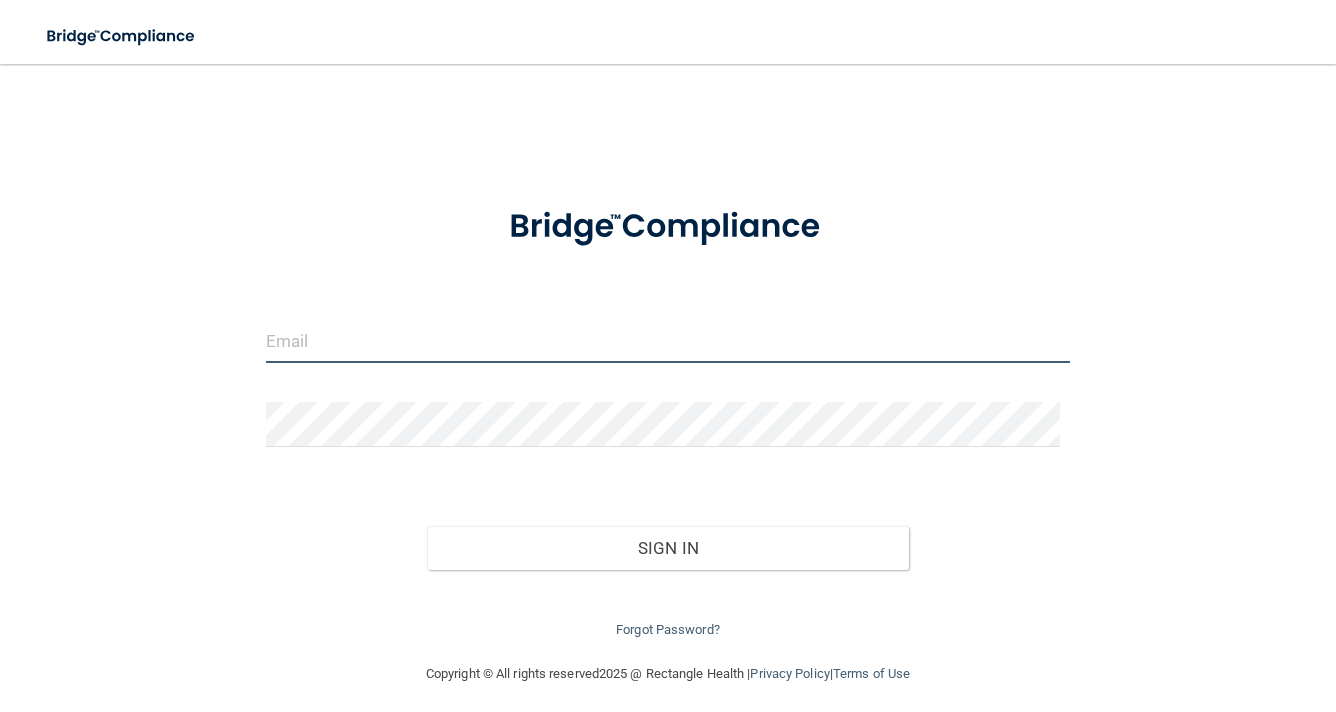 type on "[PERSON_NAME][EMAIL_ADDRESS][DOMAIN_NAME]" 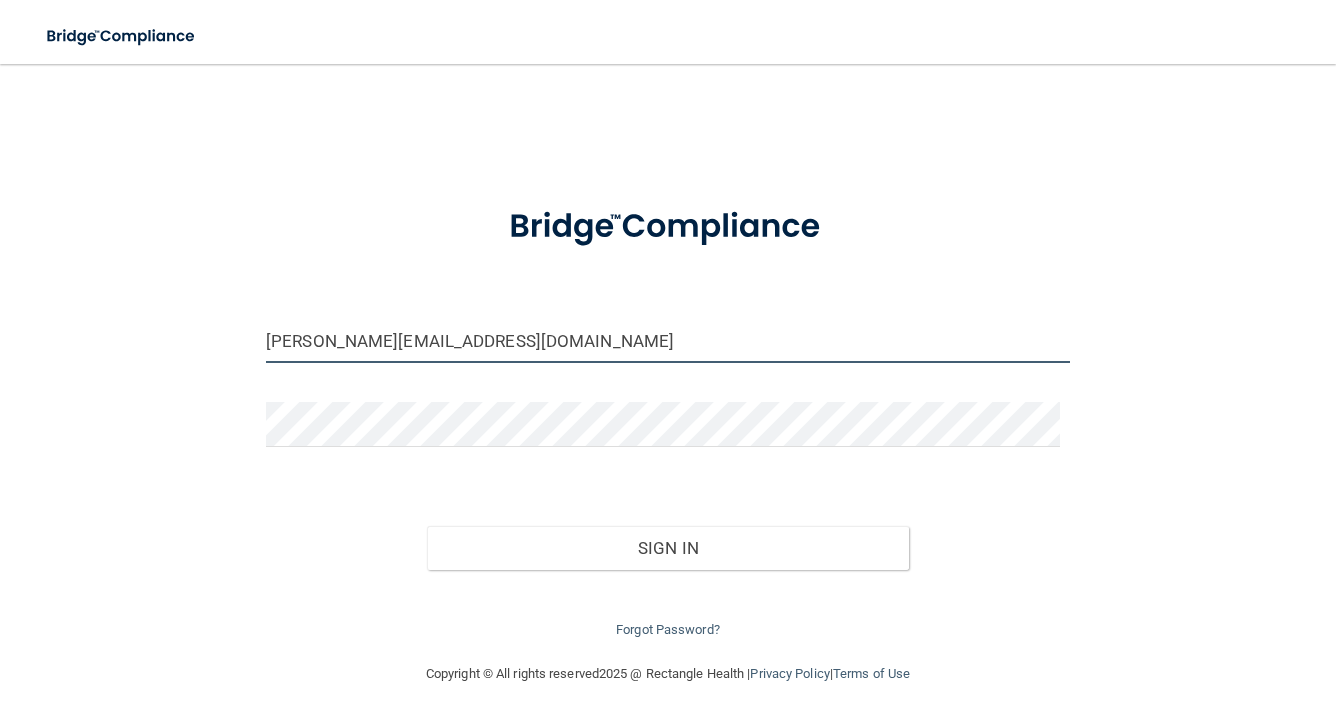 drag, startPoint x: 687, startPoint y: 342, endPoint x: 611, endPoint y: 344, distance: 76.02631 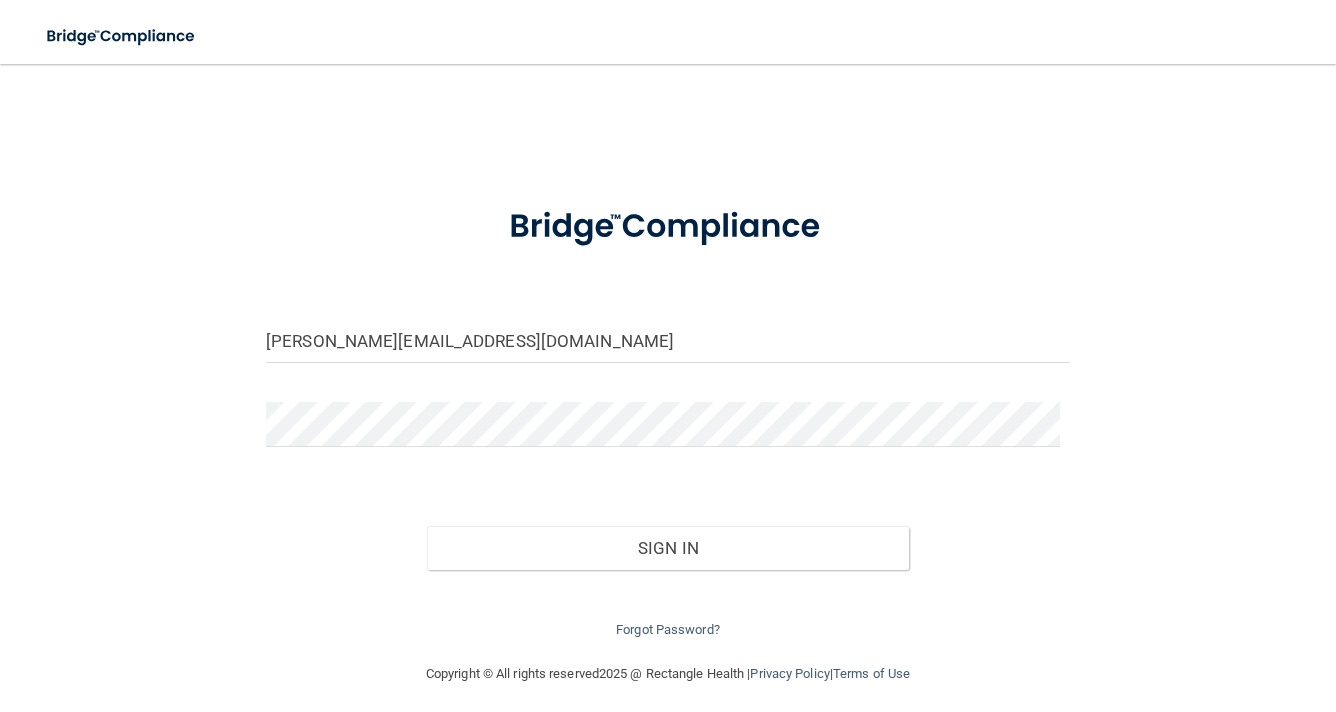 click on "krystal@westlakesdentistry.com                                    Invalid email/password.     You don't have permission to access that page.       Sign In            Forgot Password?" at bounding box center [668, 363] 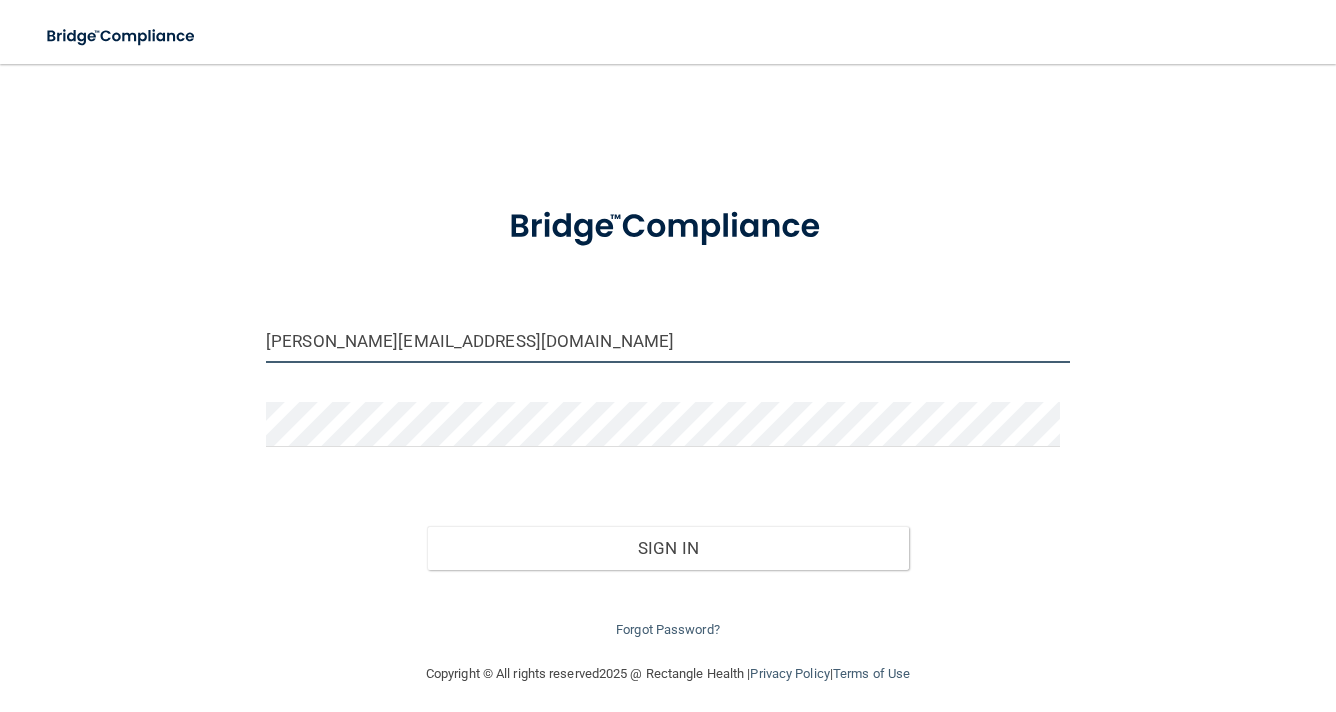 drag, startPoint x: 822, startPoint y: 338, endPoint x: 207, endPoint y: 349, distance: 615.0984 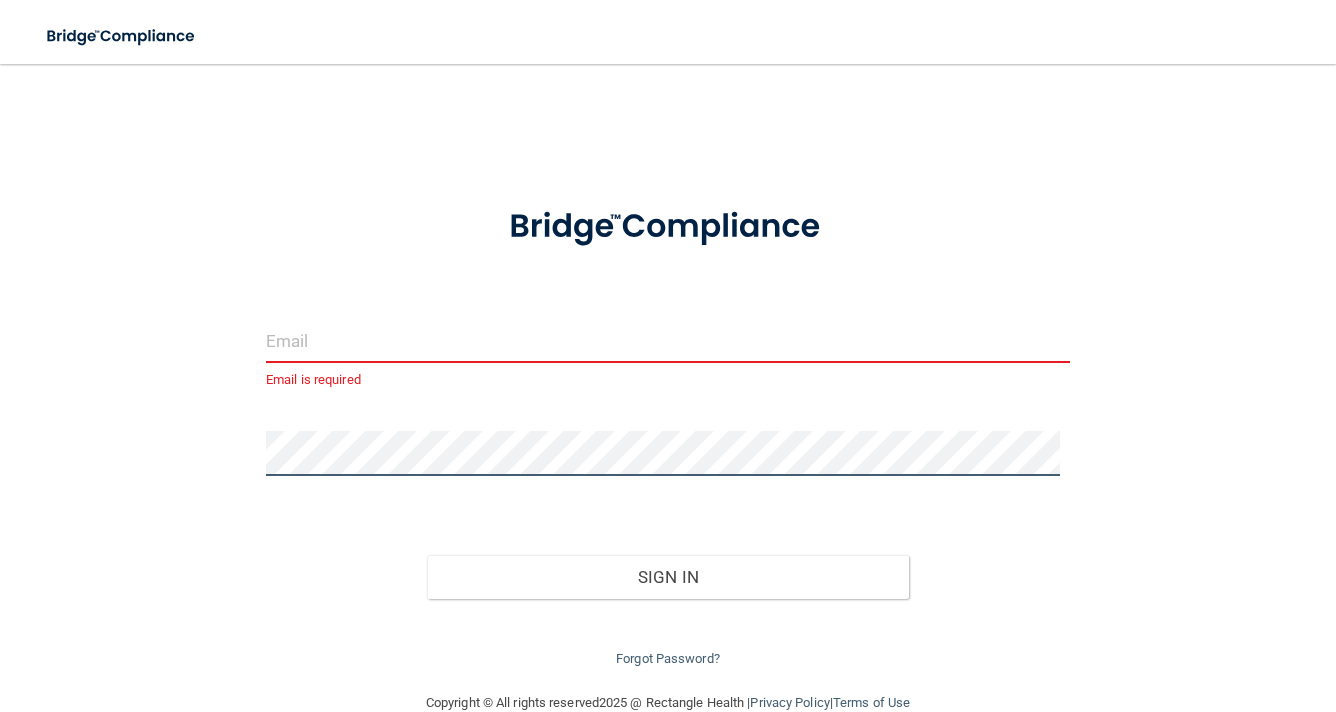 click on "Email is required                                   Invalid email/password.     You don't have permission to access that page.       Sign In            Forgot Password?" at bounding box center [668, 377] 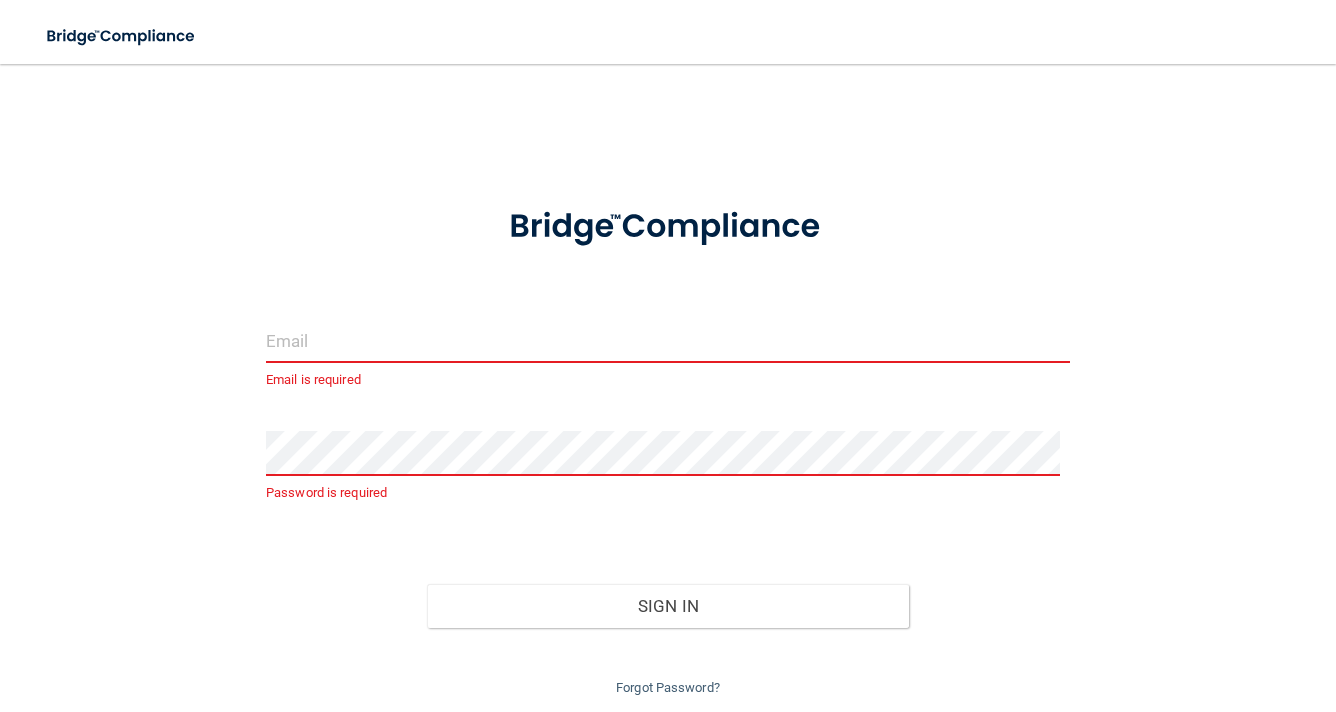 click at bounding box center [668, 340] 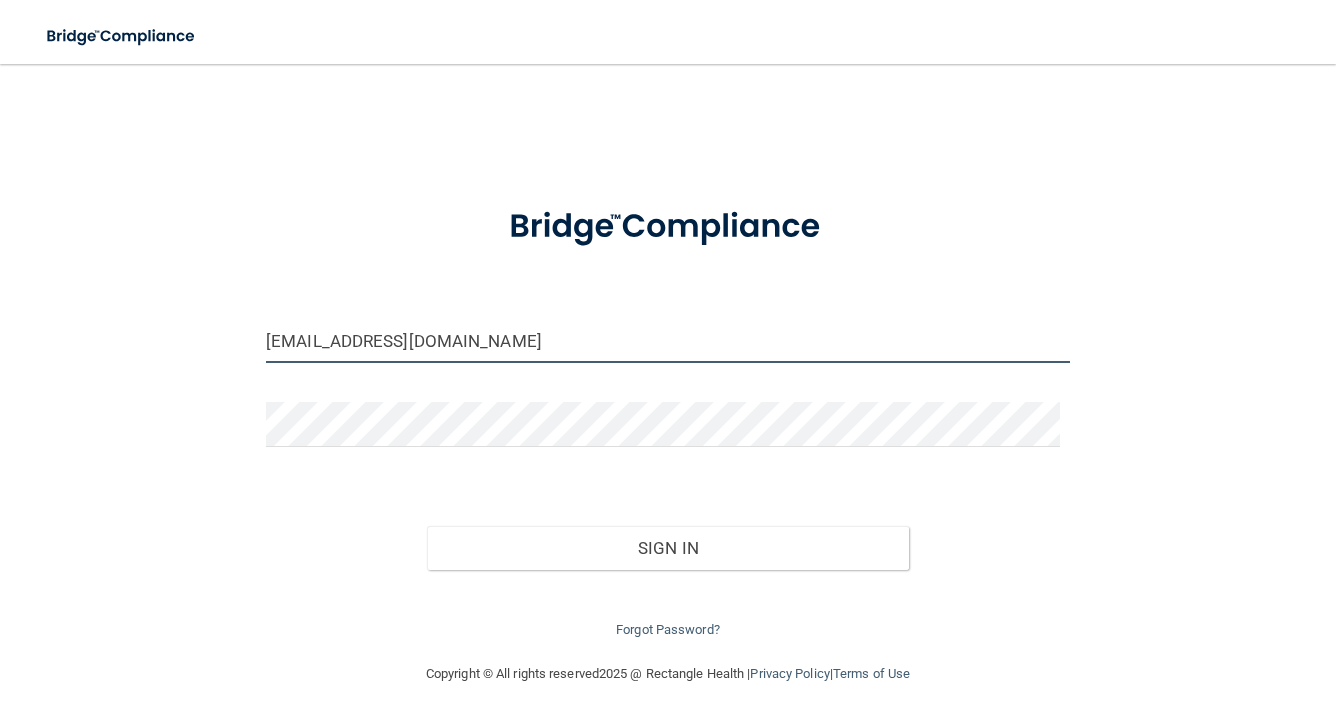 click on "llora@westlakesdentistry.com" at bounding box center [668, 340] 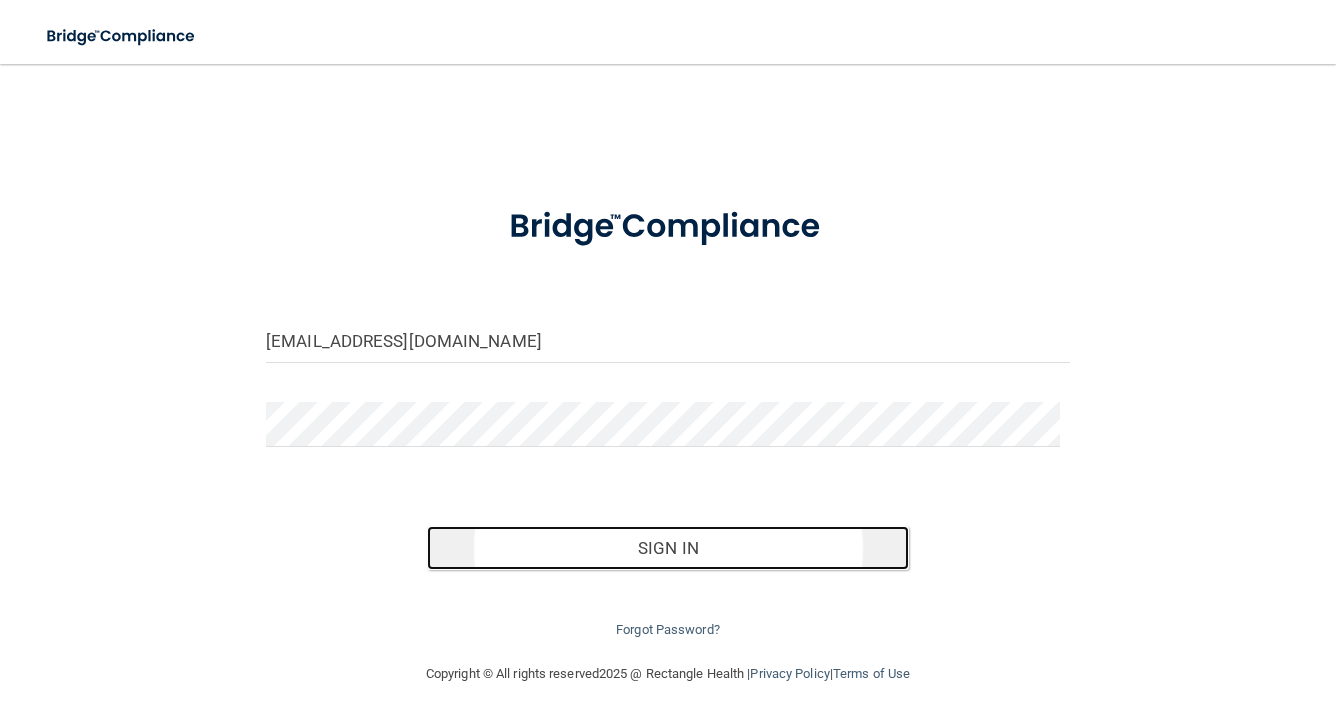 click on "Sign In" at bounding box center [668, 548] 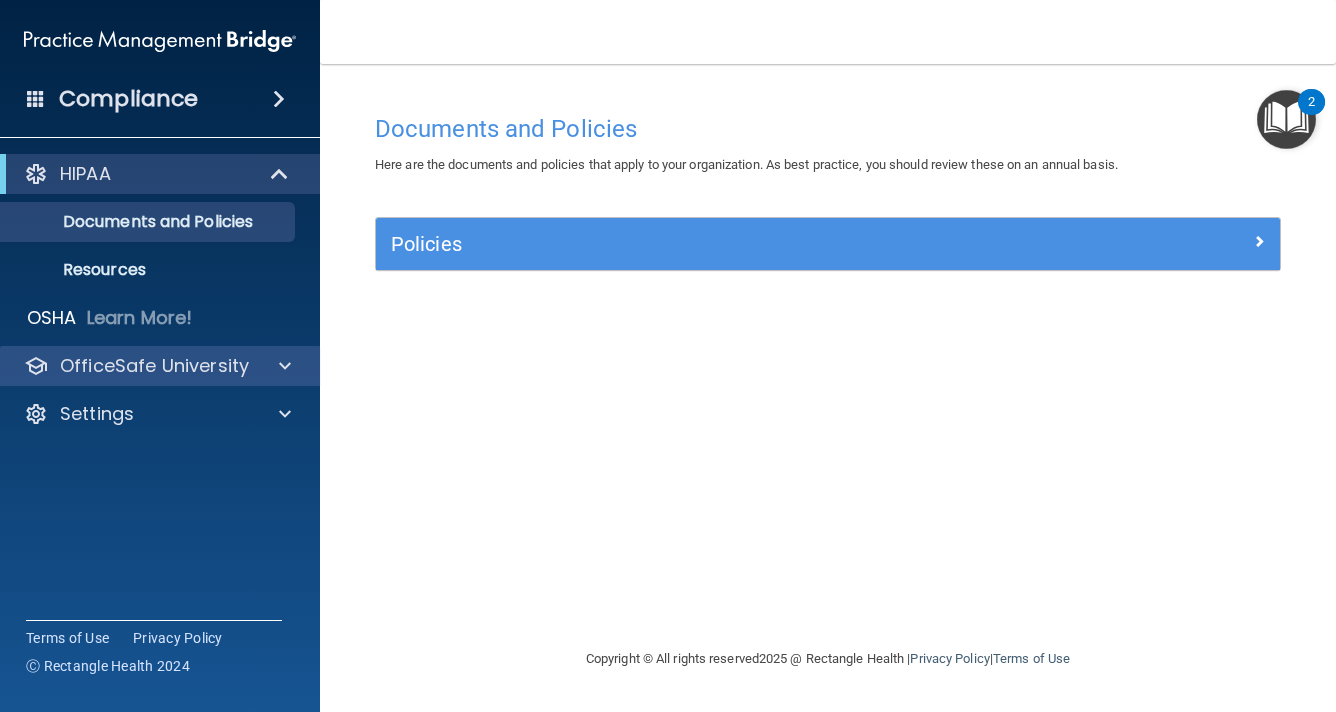 click on "OfficeSafe University" at bounding box center (160, 366) 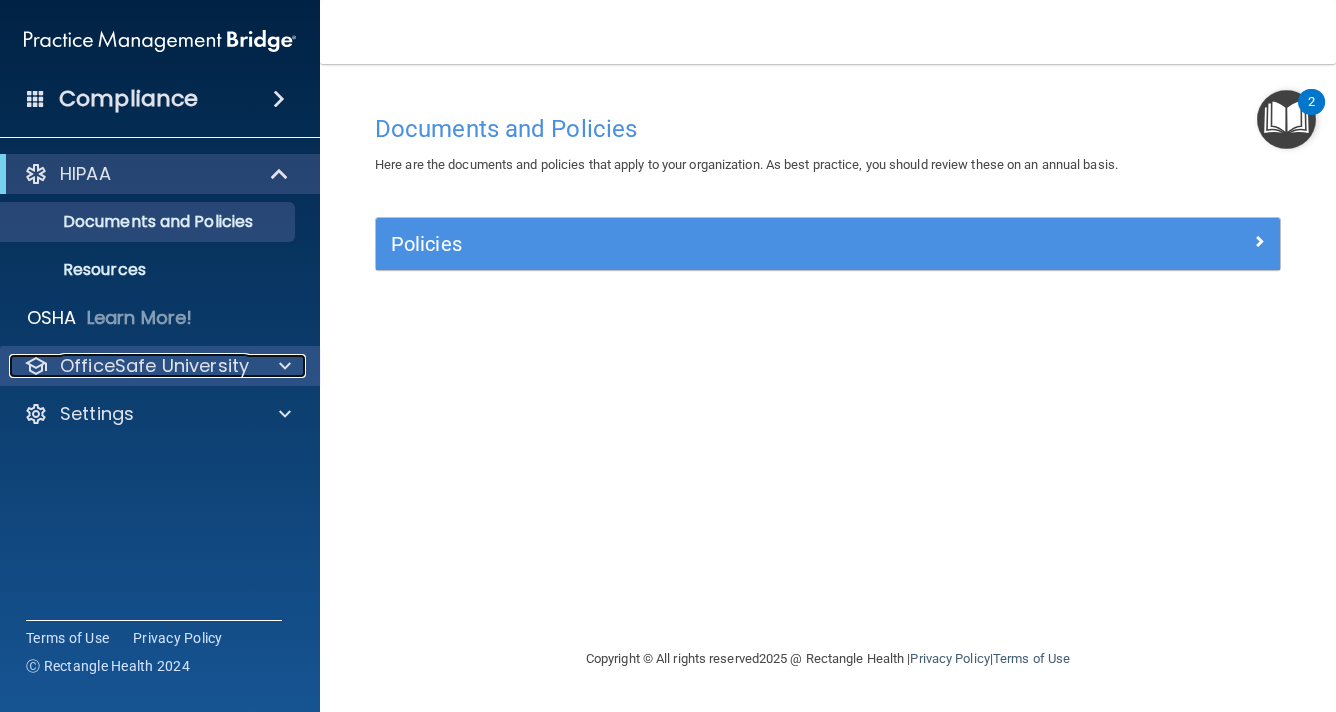 click at bounding box center (282, 366) 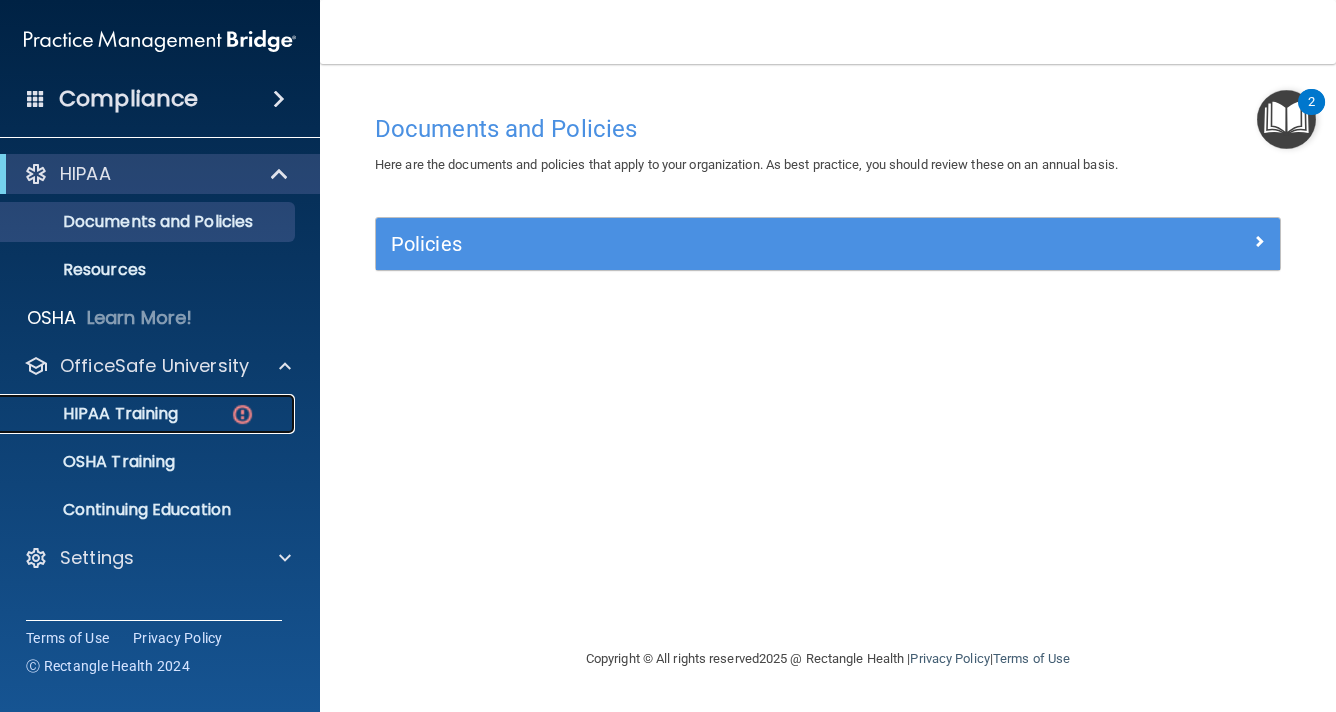 click on "HIPAA Training" at bounding box center (149, 414) 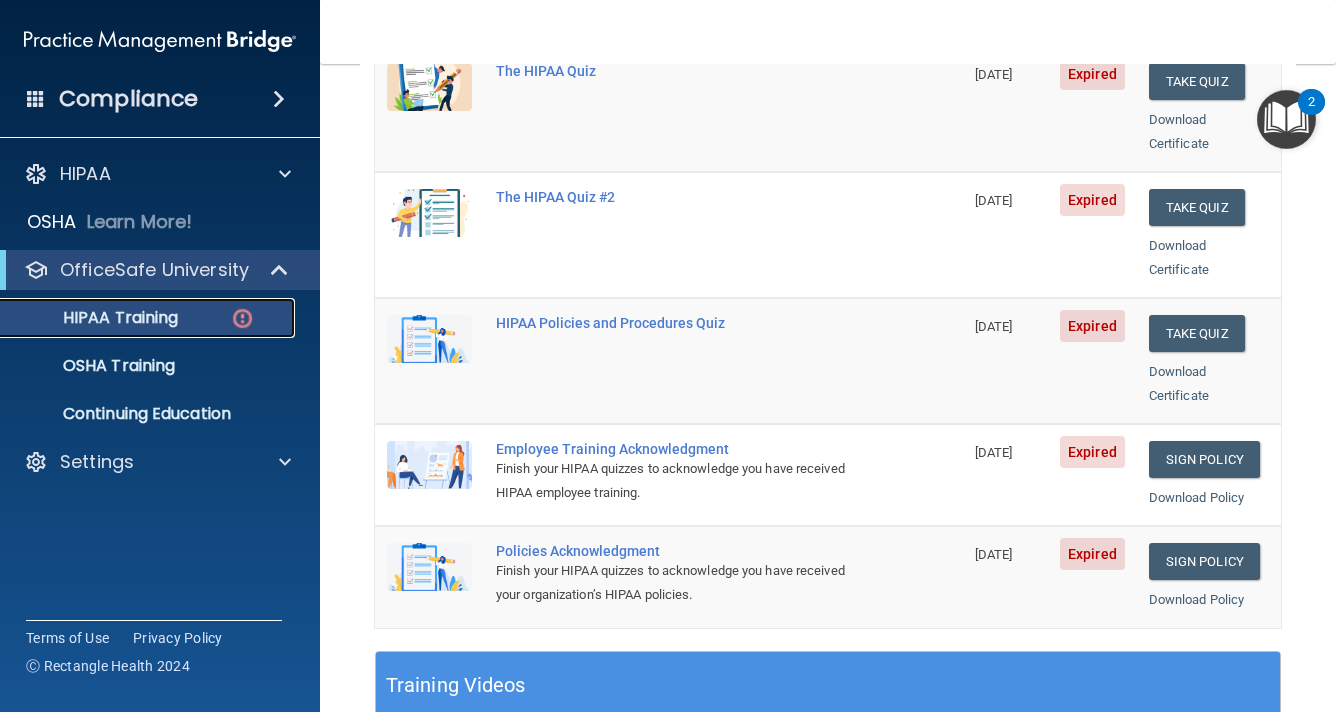 scroll, scrollTop: 400, scrollLeft: 0, axis: vertical 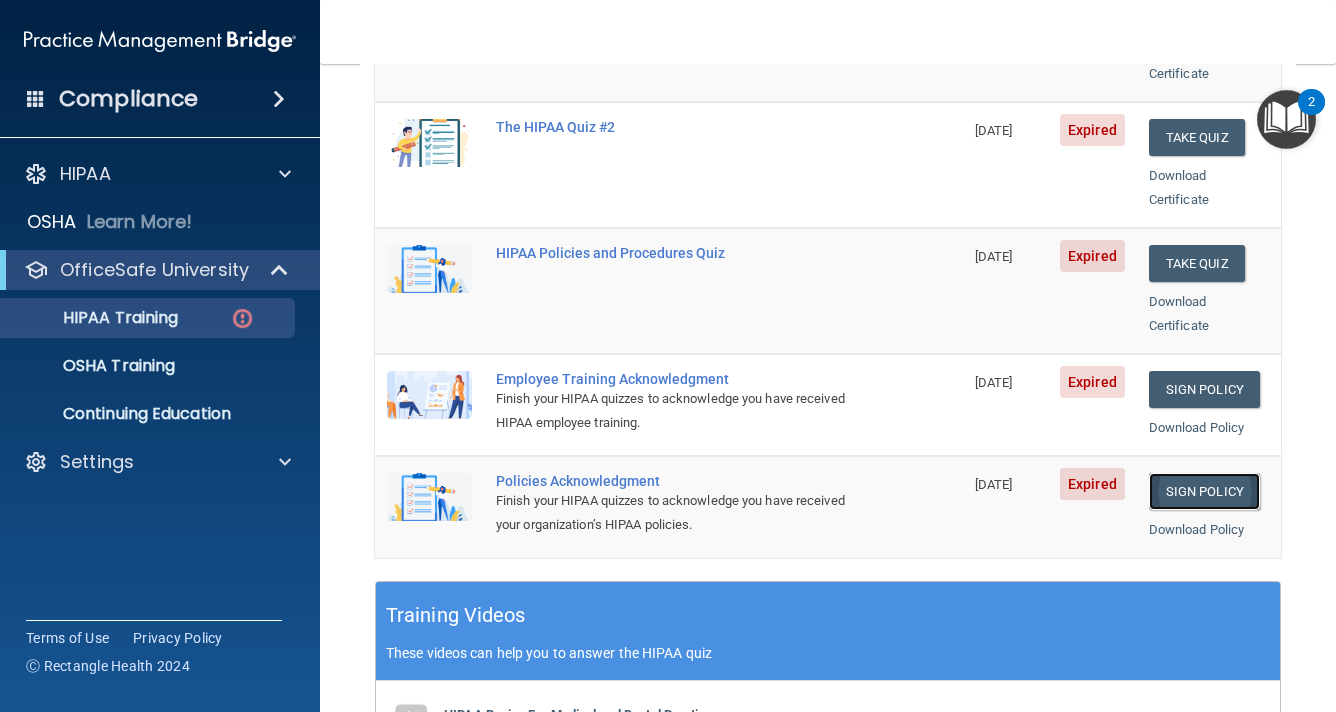 click on "Sign Policy" at bounding box center [1204, 491] 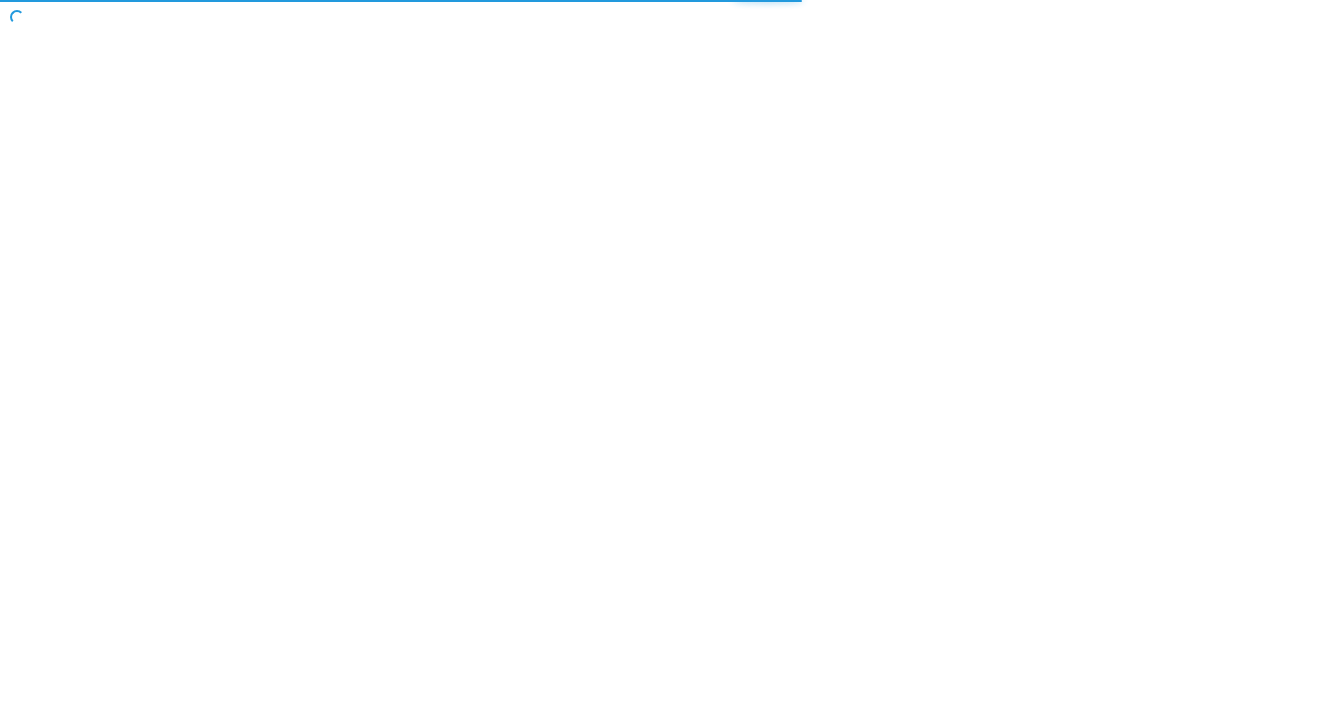 scroll, scrollTop: 0, scrollLeft: 0, axis: both 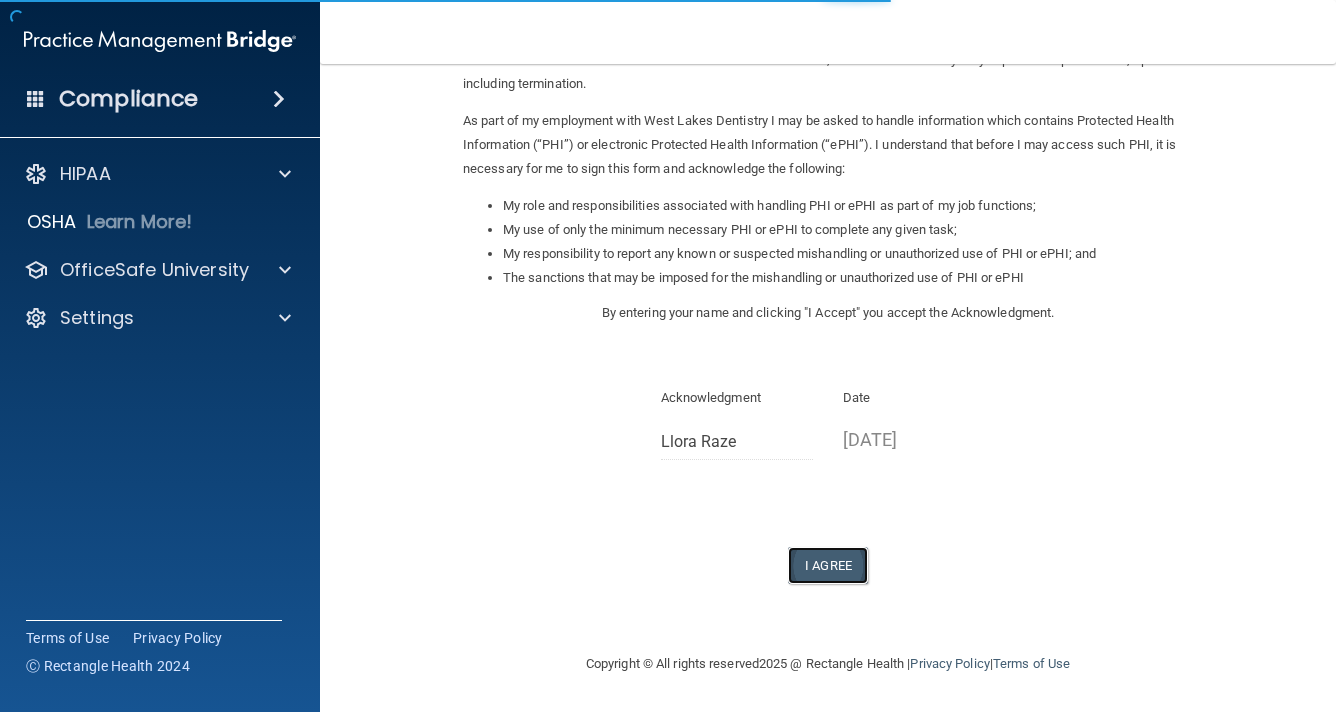 click on "I Agree" at bounding box center [828, 565] 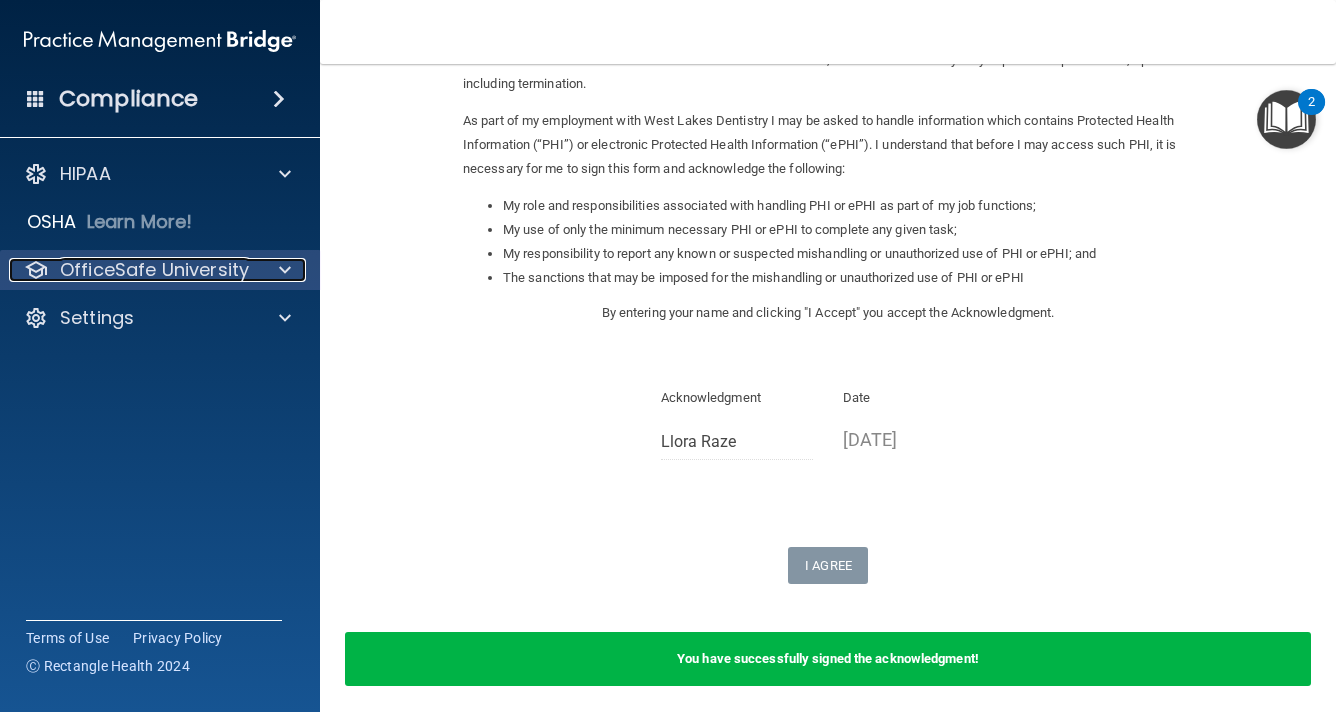 click on "OfficeSafe University" at bounding box center (154, 270) 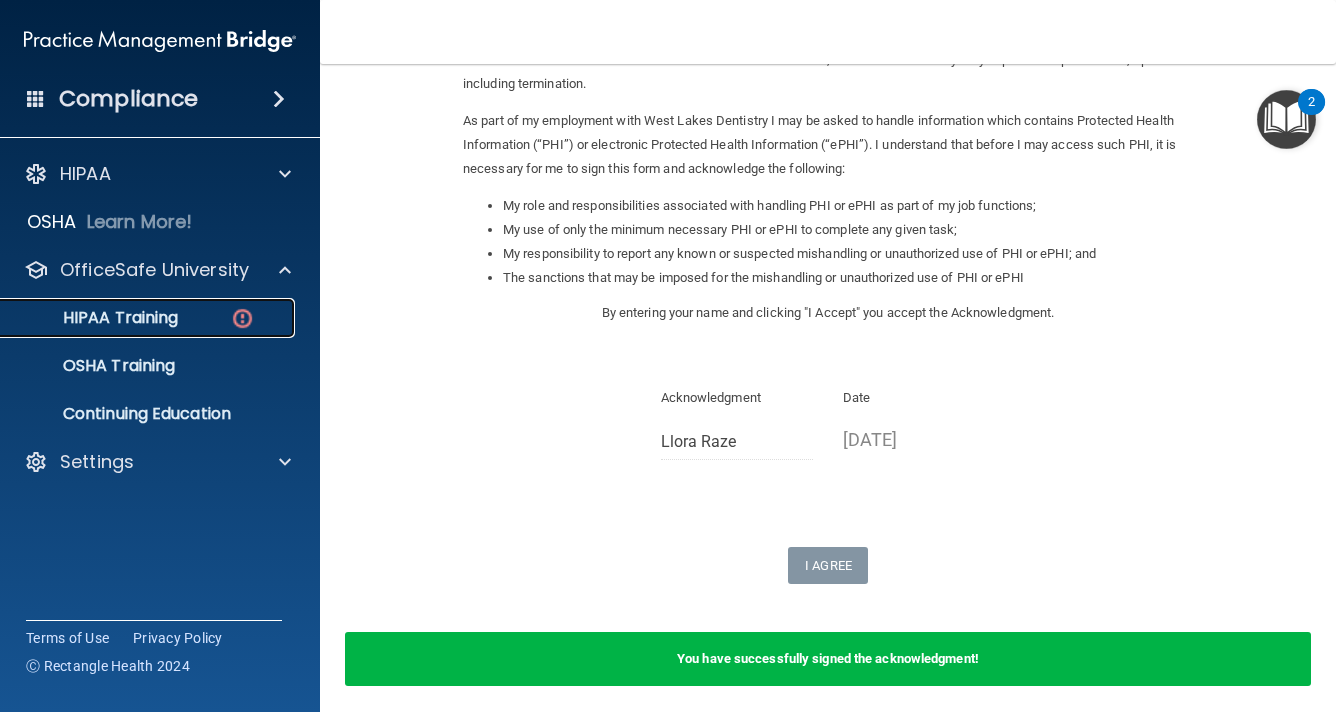 click at bounding box center (242, 318) 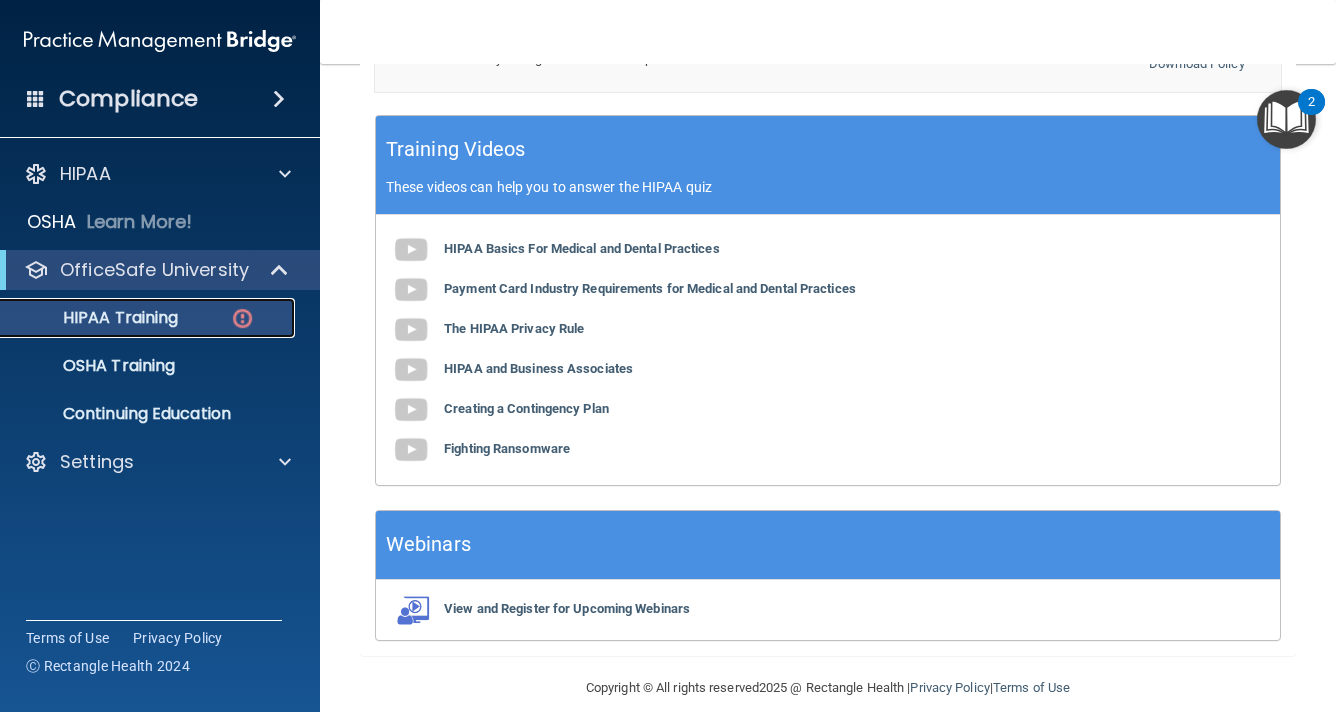 scroll, scrollTop: 466, scrollLeft: 0, axis: vertical 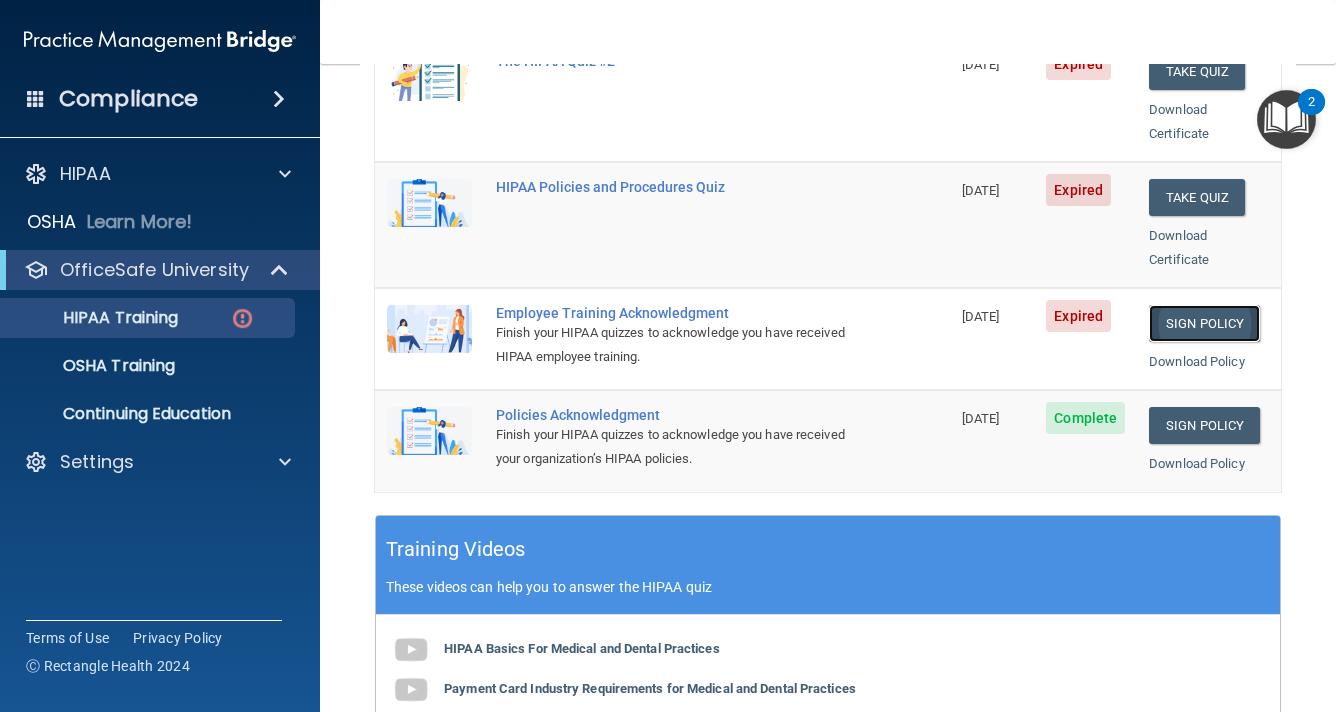 click on "Sign Policy" at bounding box center (1204, 323) 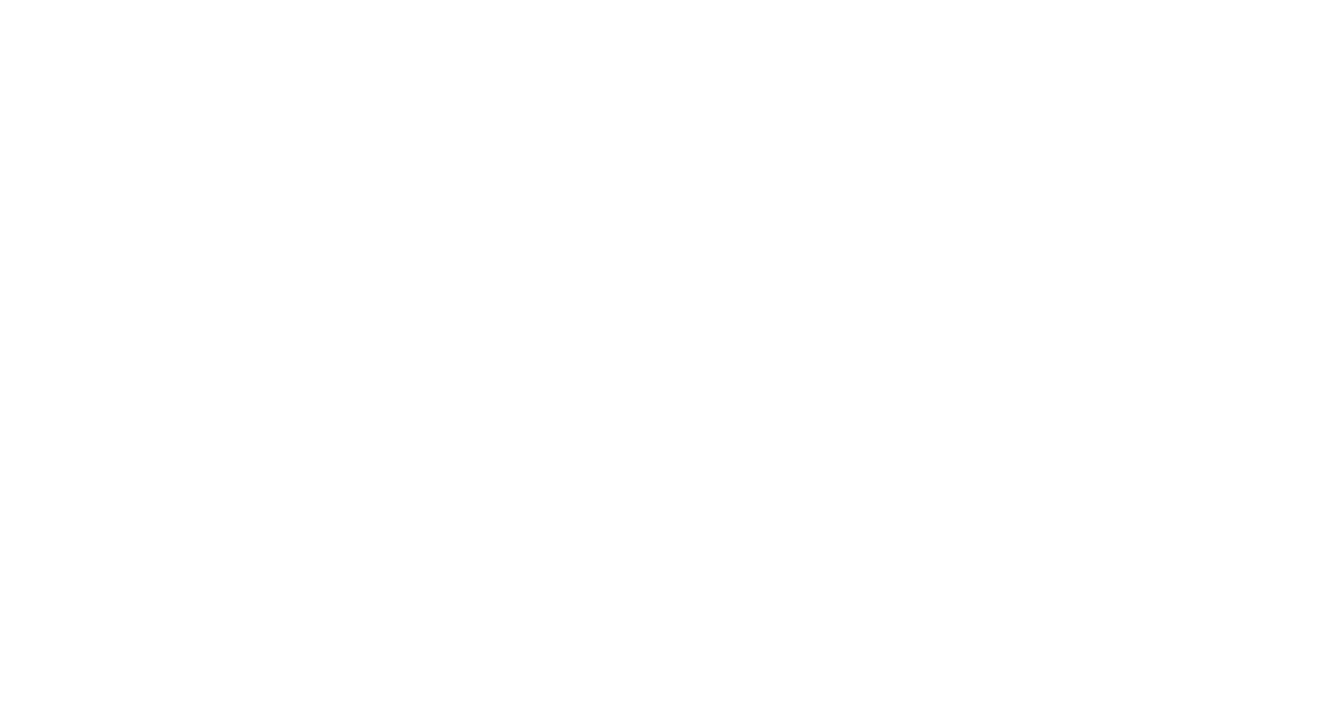scroll, scrollTop: 0, scrollLeft: 0, axis: both 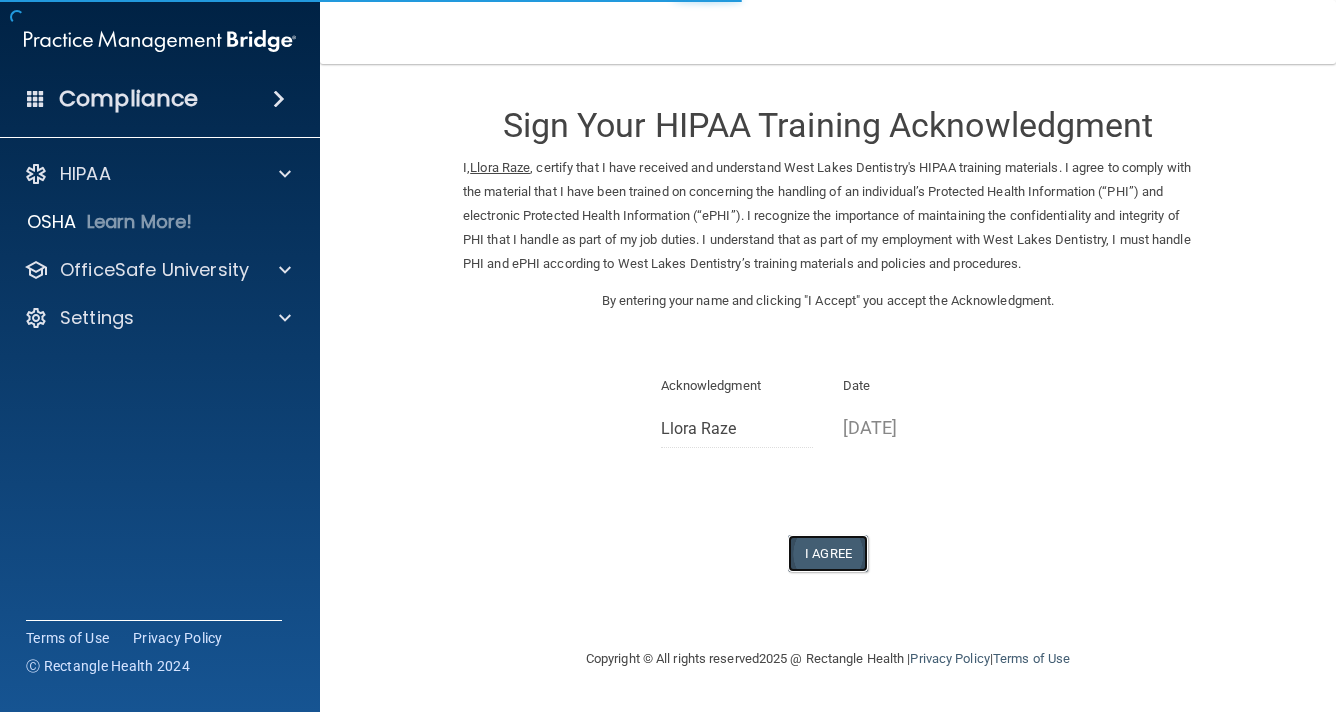 click on "I Agree" at bounding box center (828, 553) 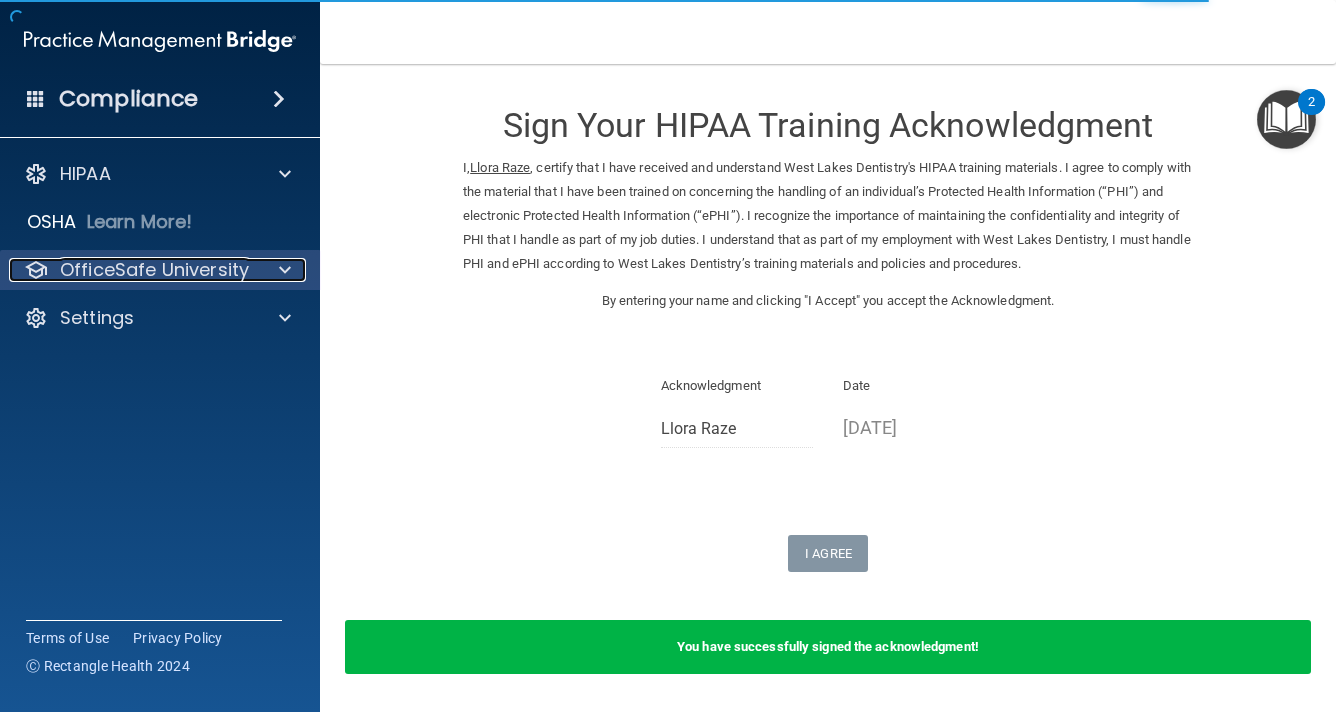 click at bounding box center (282, 270) 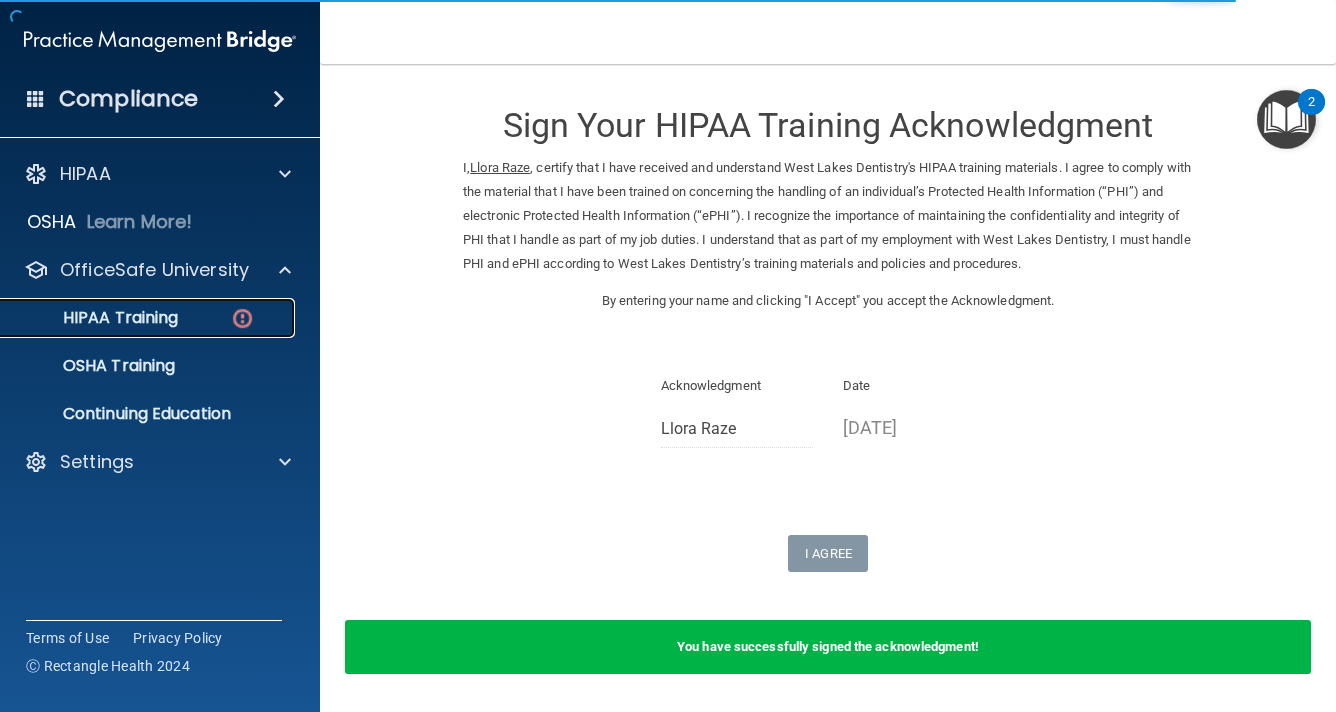 click on "HIPAA Training" at bounding box center [95, 318] 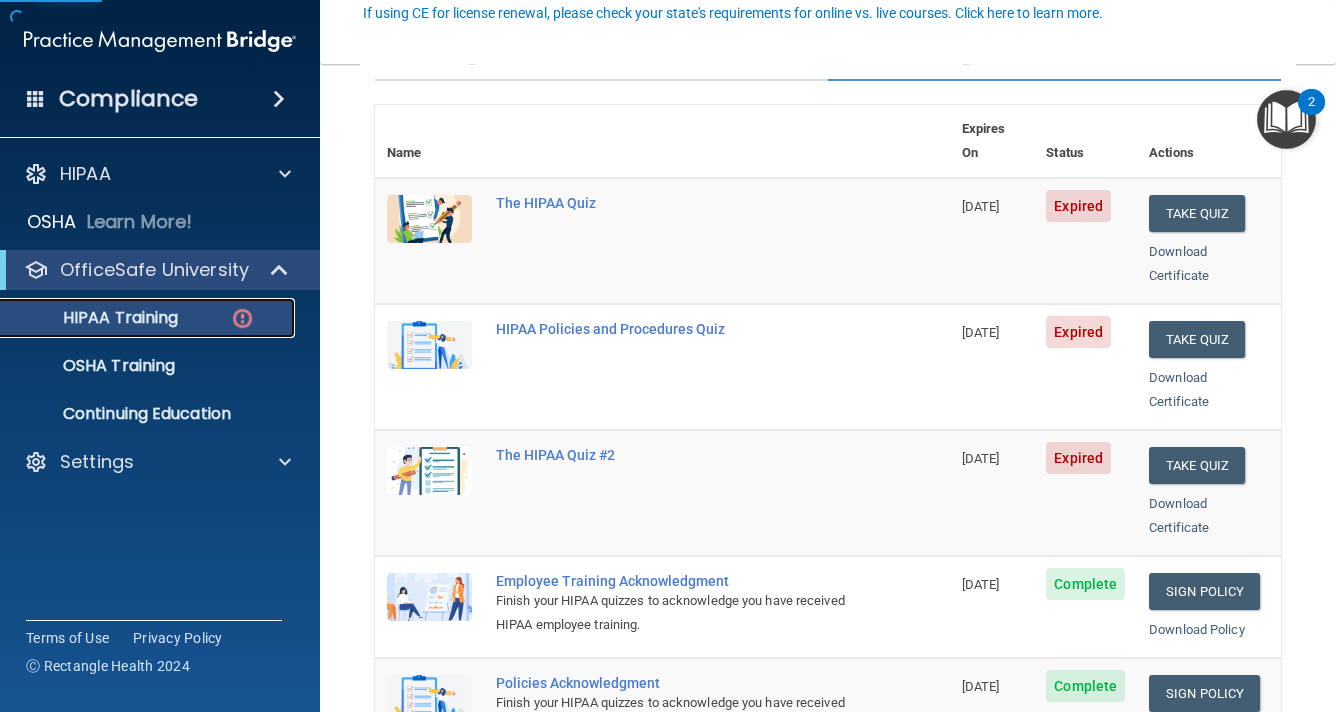 scroll, scrollTop: 200, scrollLeft: 0, axis: vertical 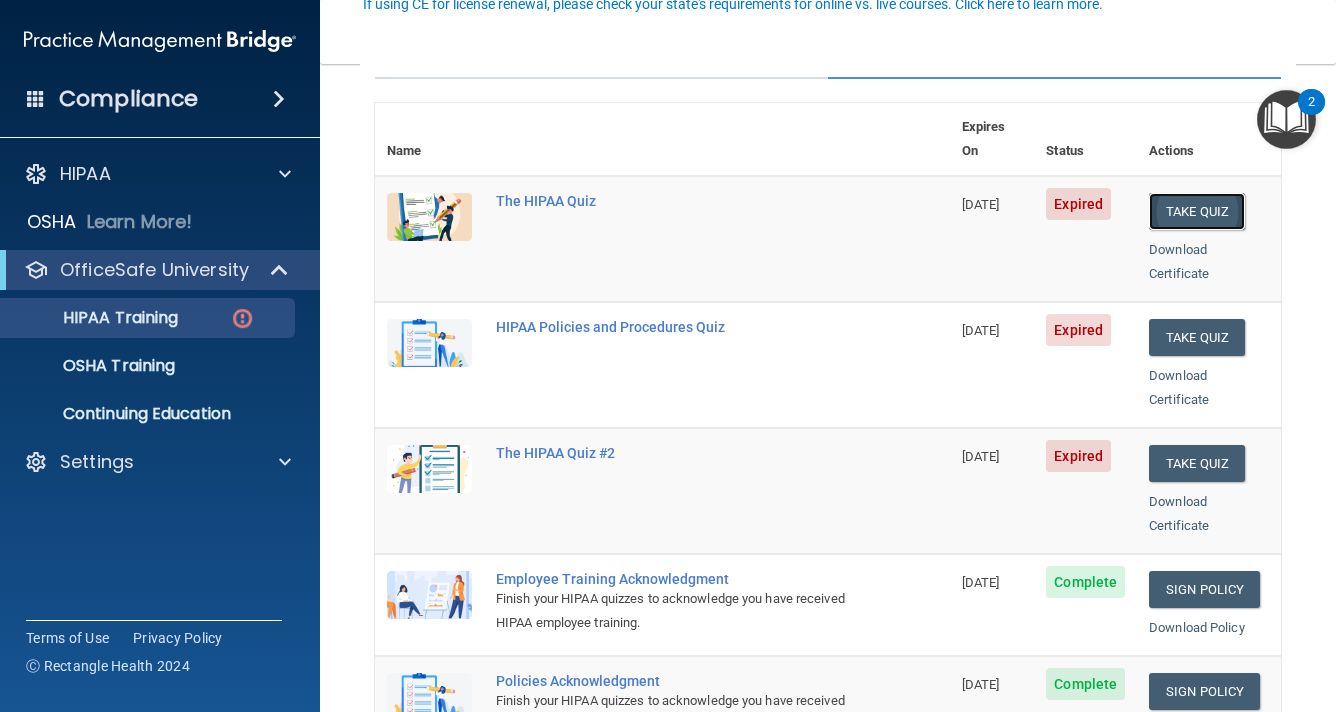 click on "Take Quiz" at bounding box center [1197, 211] 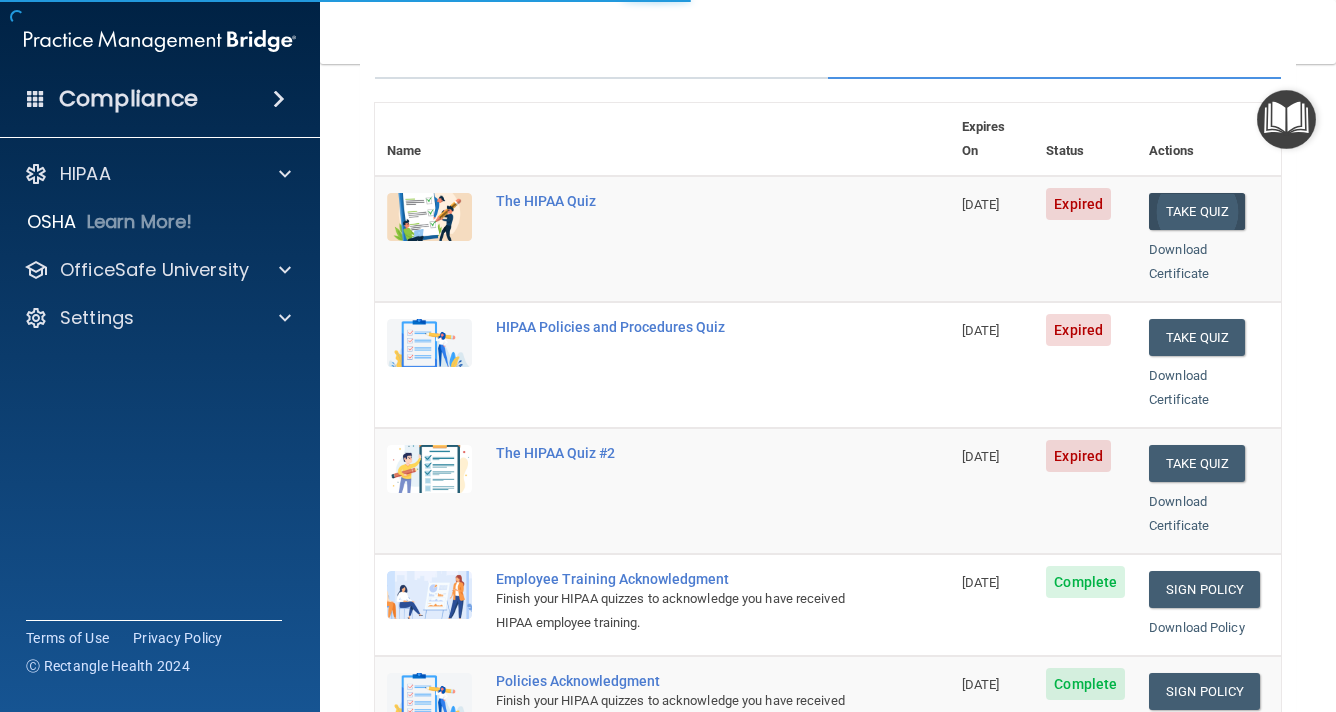 scroll, scrollTop: 0, scrollLeft: 0, axis: both 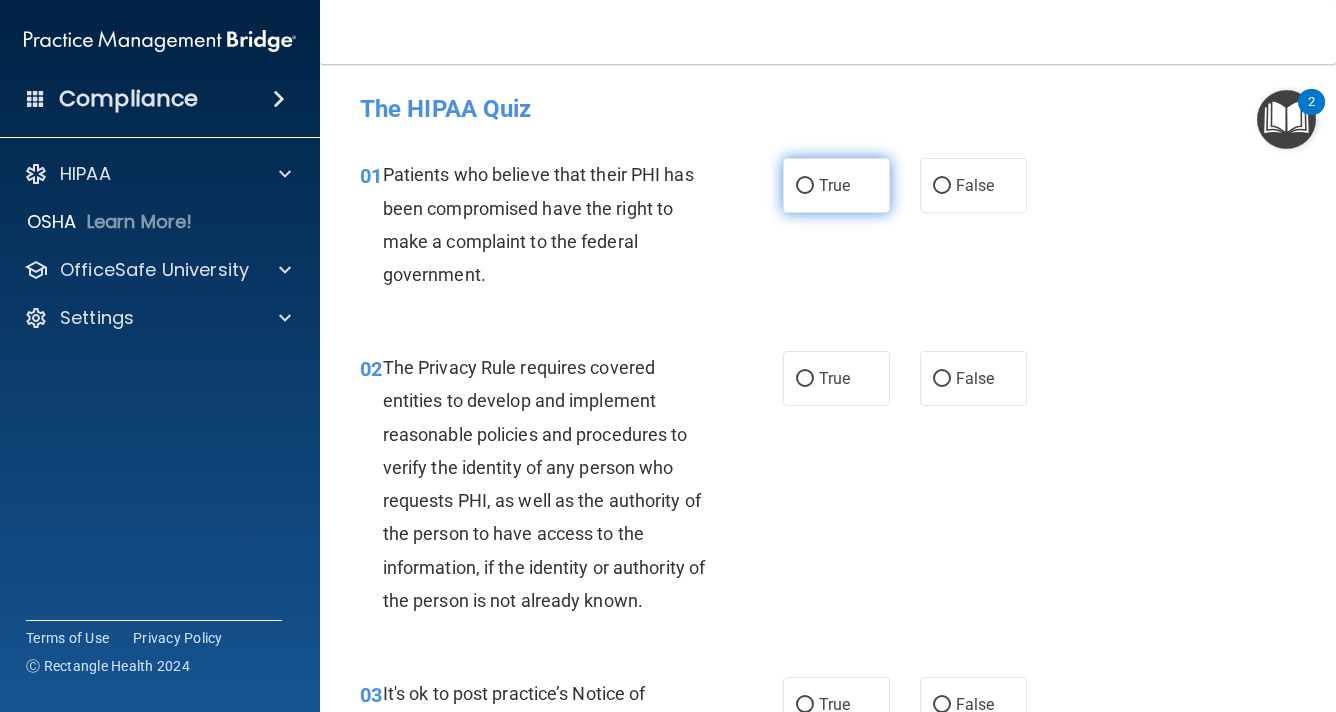 click on "True" at bounding box center [836, 185] 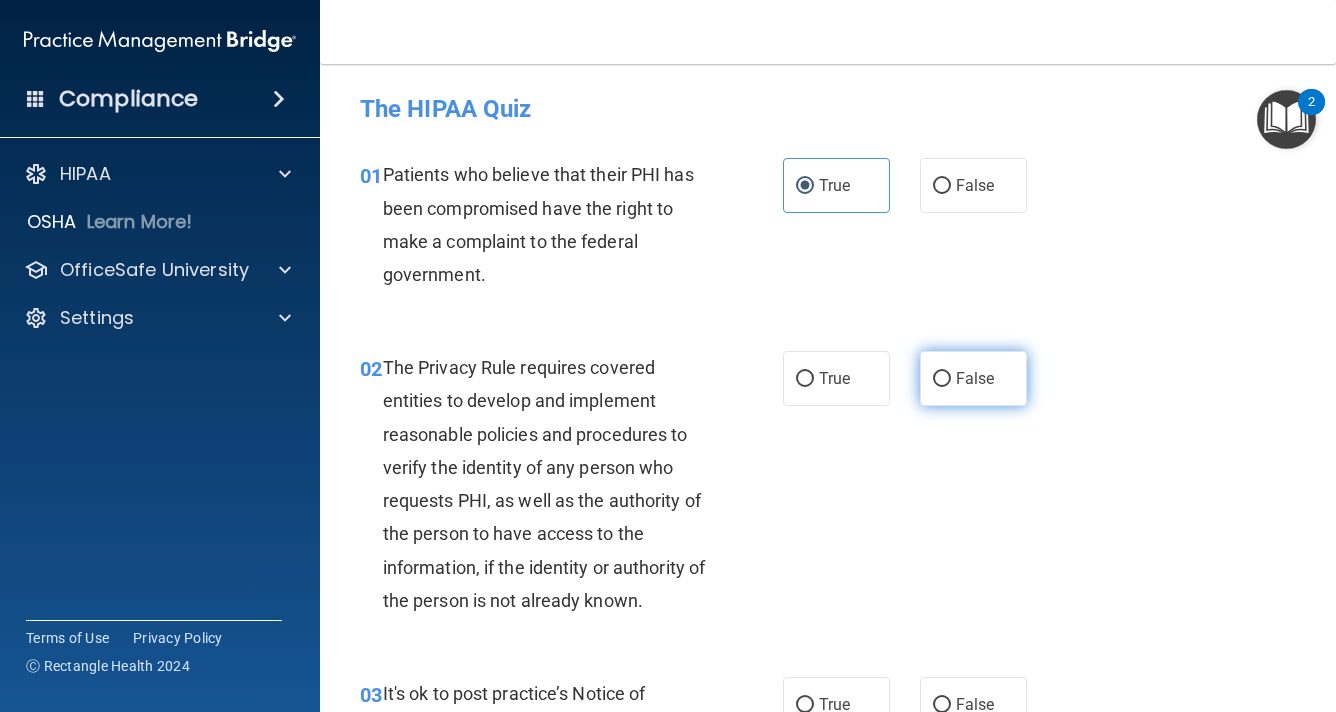 click on "False" at bounding box center [942, 379] 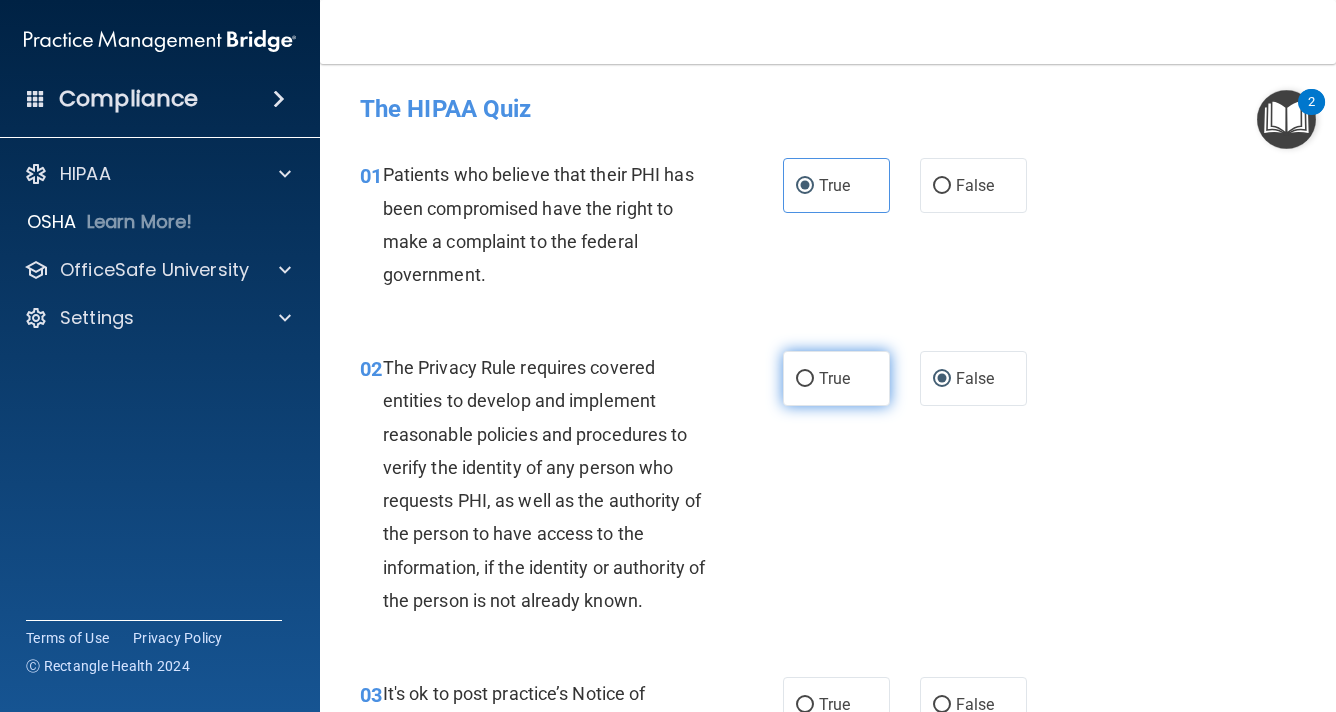 click on "True" at bounding box center [836, 378] 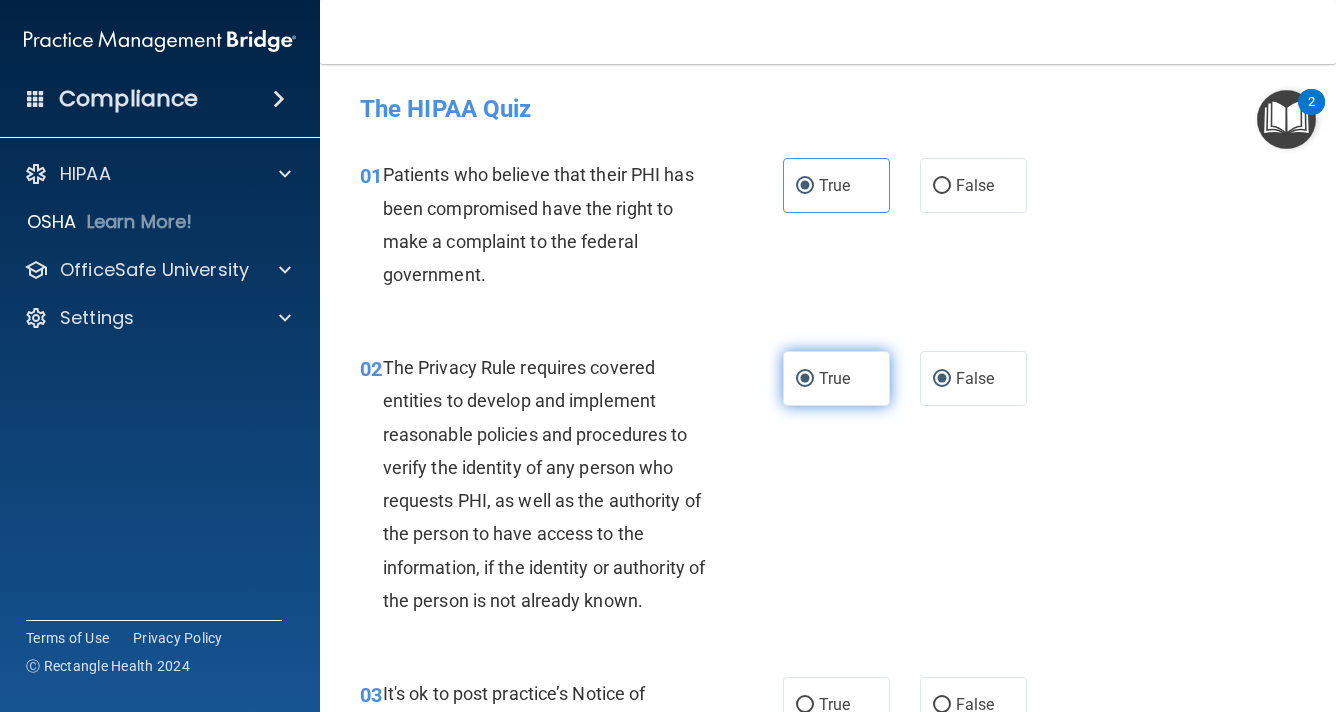 radio on "false" 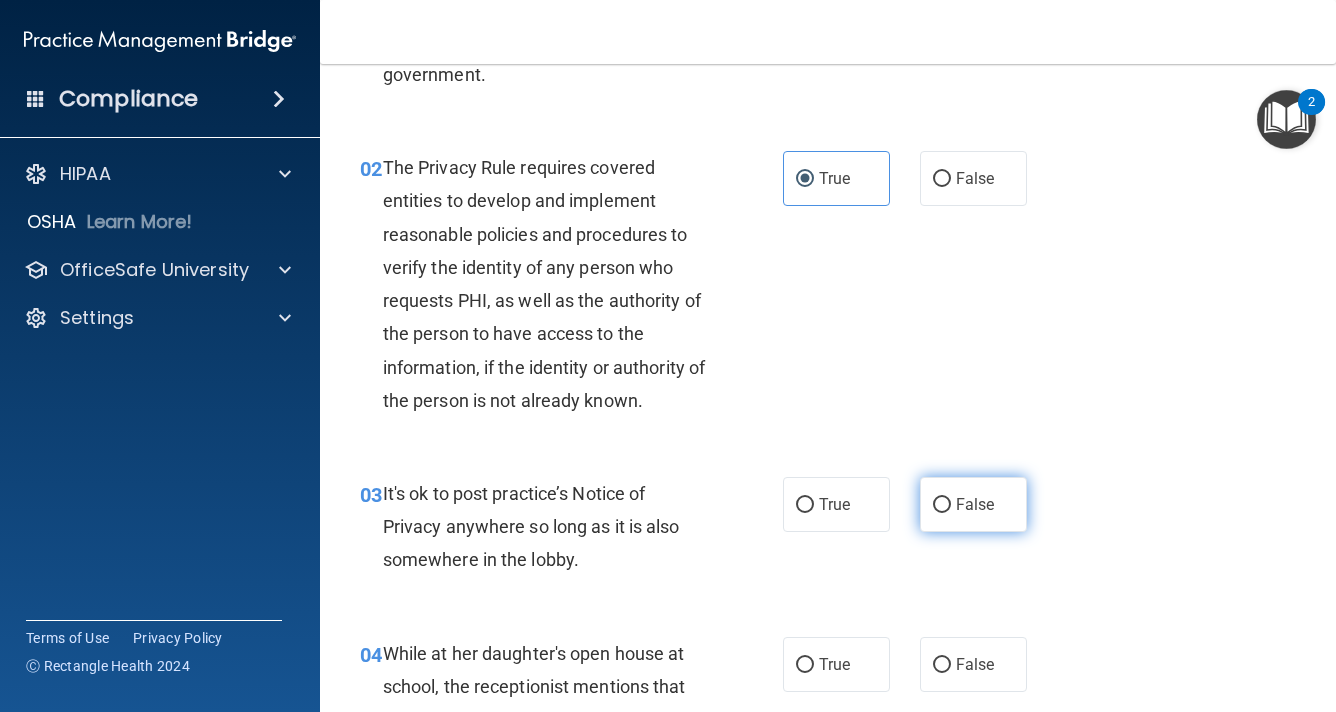 click on "False" at bounding box center (942, 505) 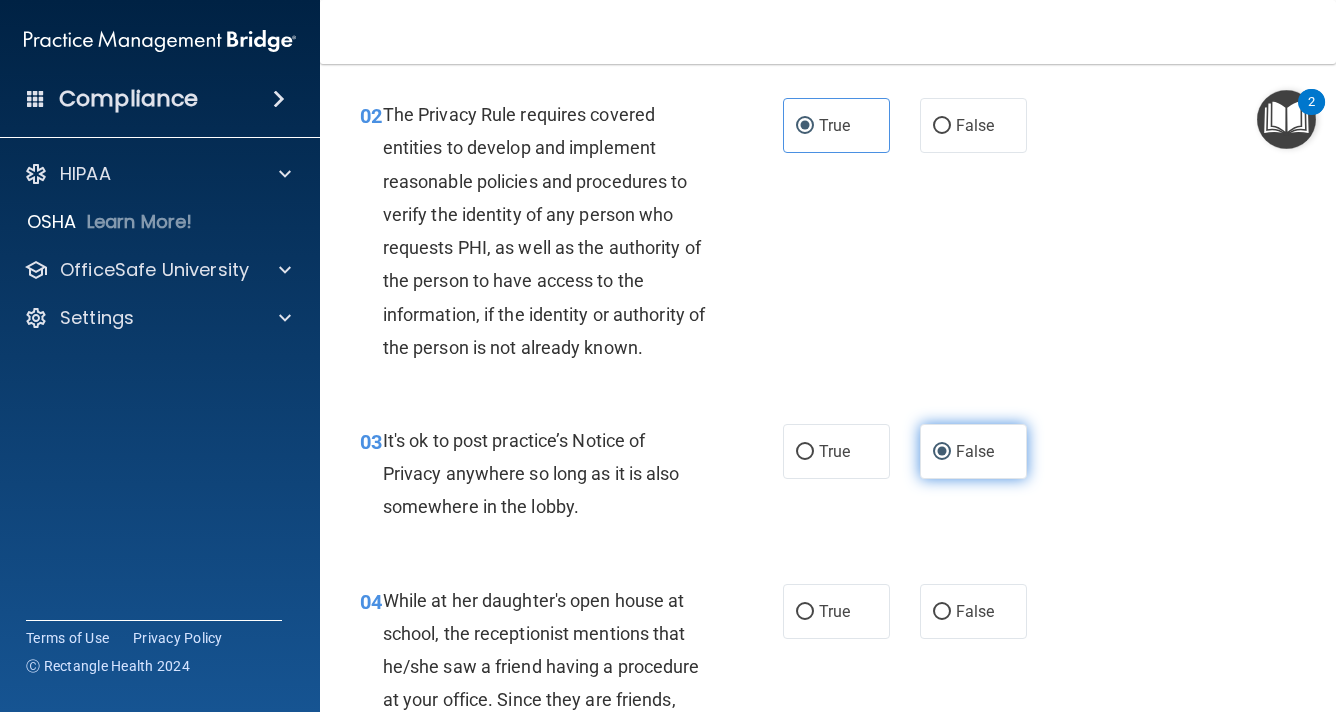 scroll, scrollTop: 300, scrollLeft: 0, axis: vertical 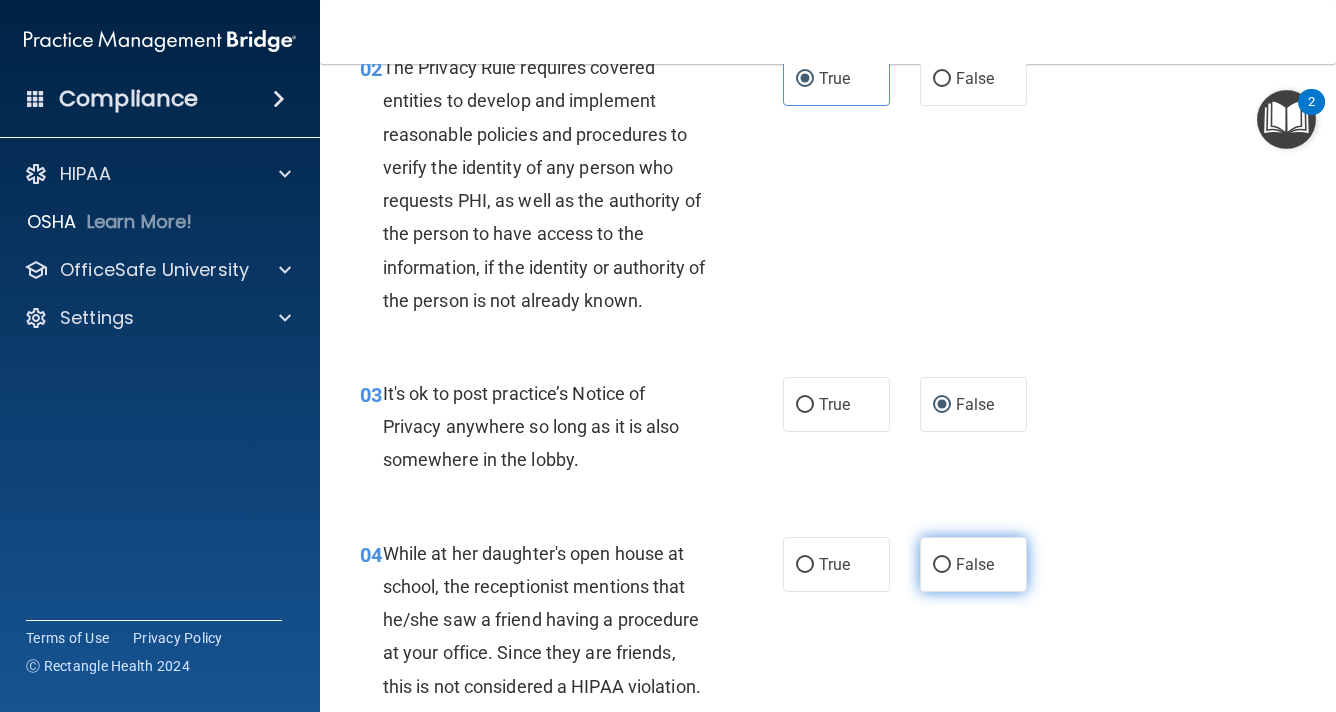 click on "False" at bounding box center (973, 564) 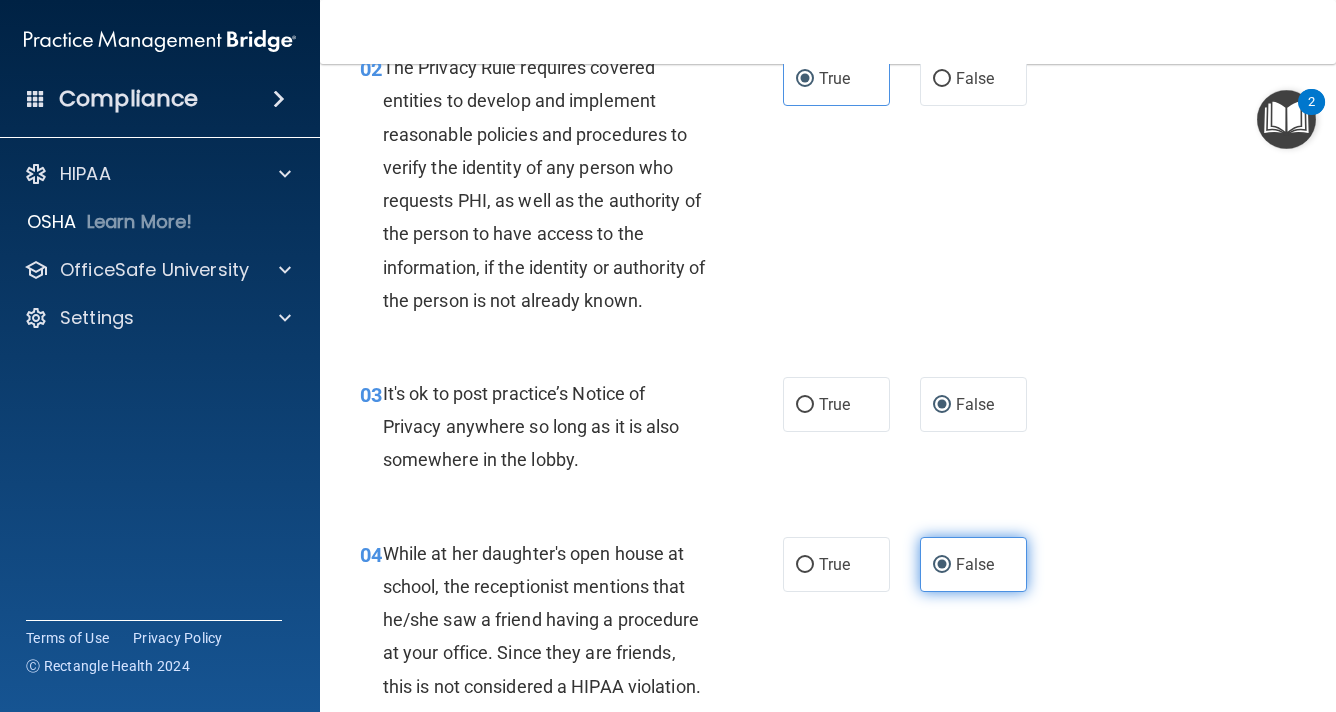 scroll, scrollTop: 500, scrollLeft: 0, axis: vertical 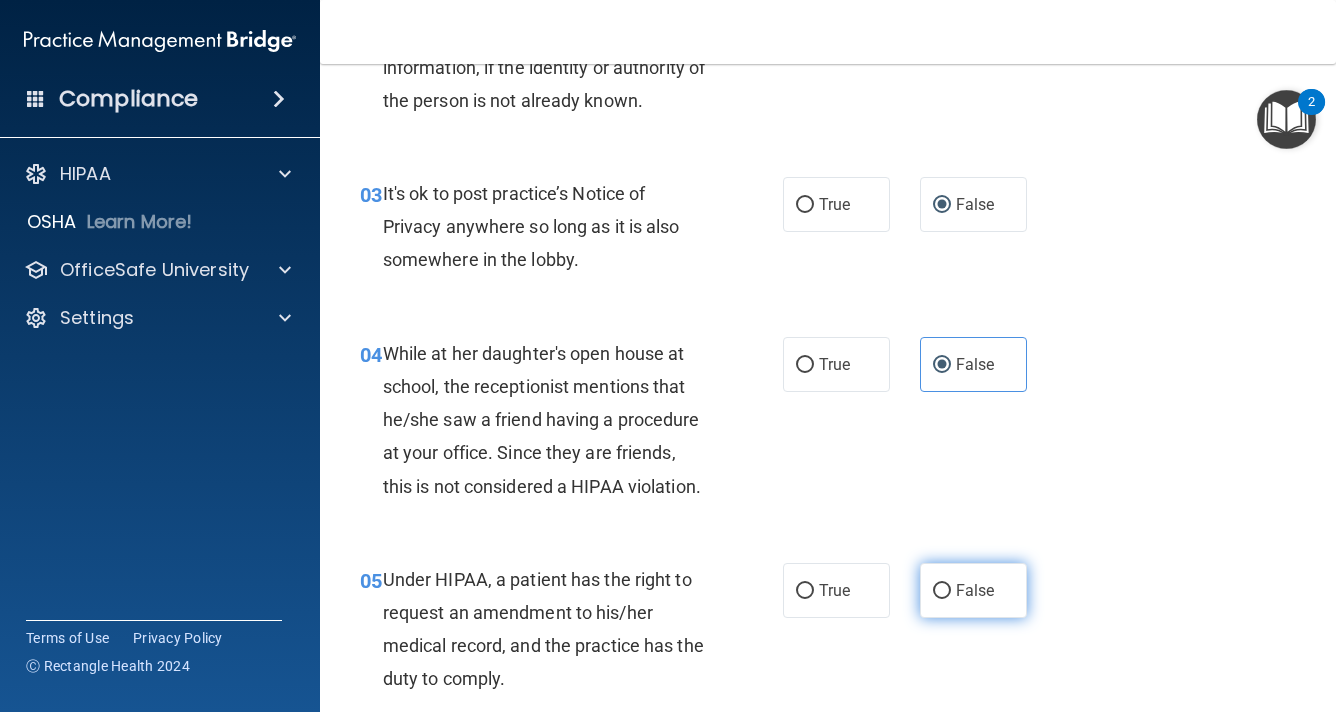 click on "False" at bounding box center (973, 590) 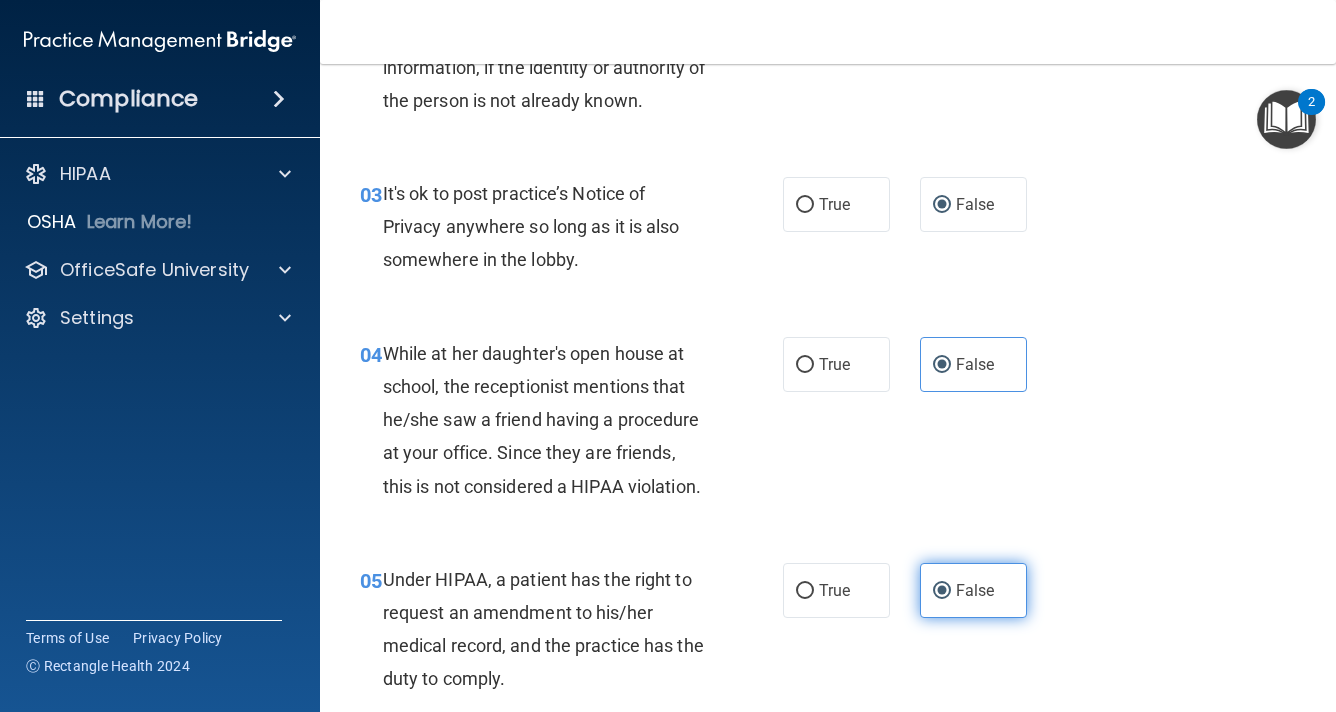 scroll, scrollTop: 900, scrollLeft: 0, axis: vertical 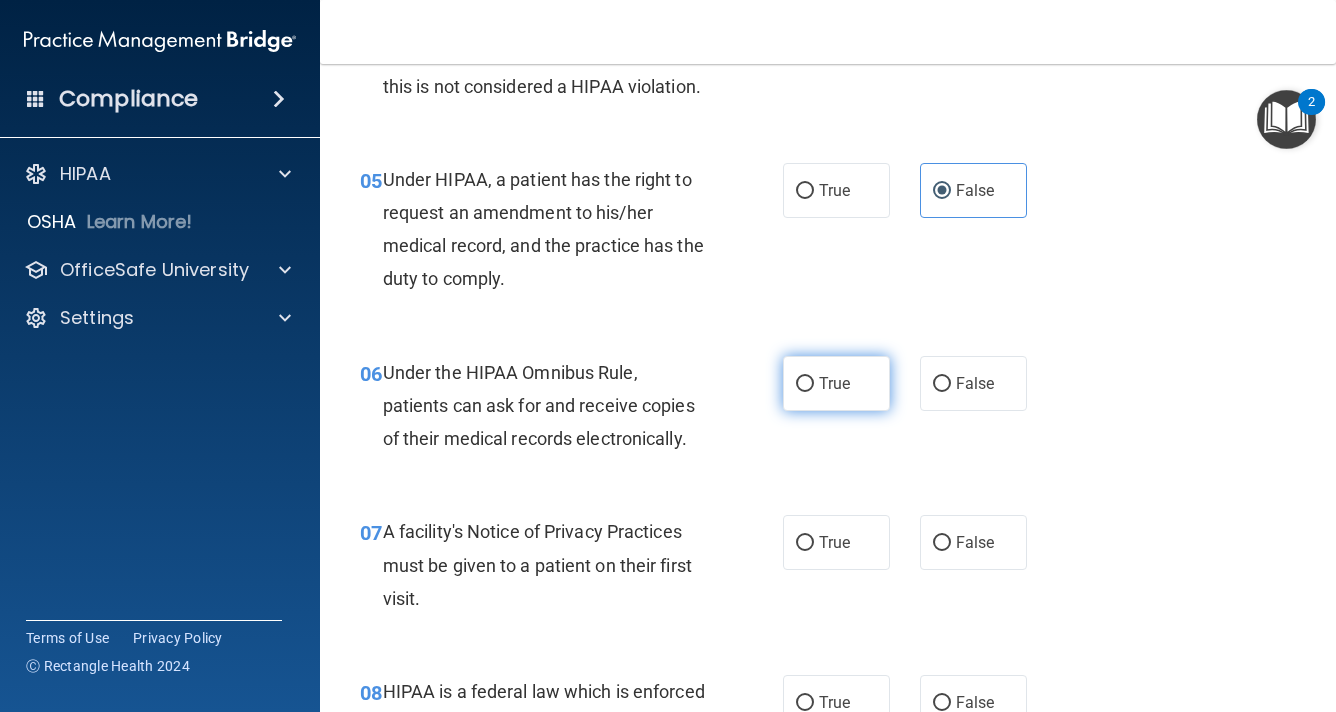 click on "True" at bounding box center [834, 383] 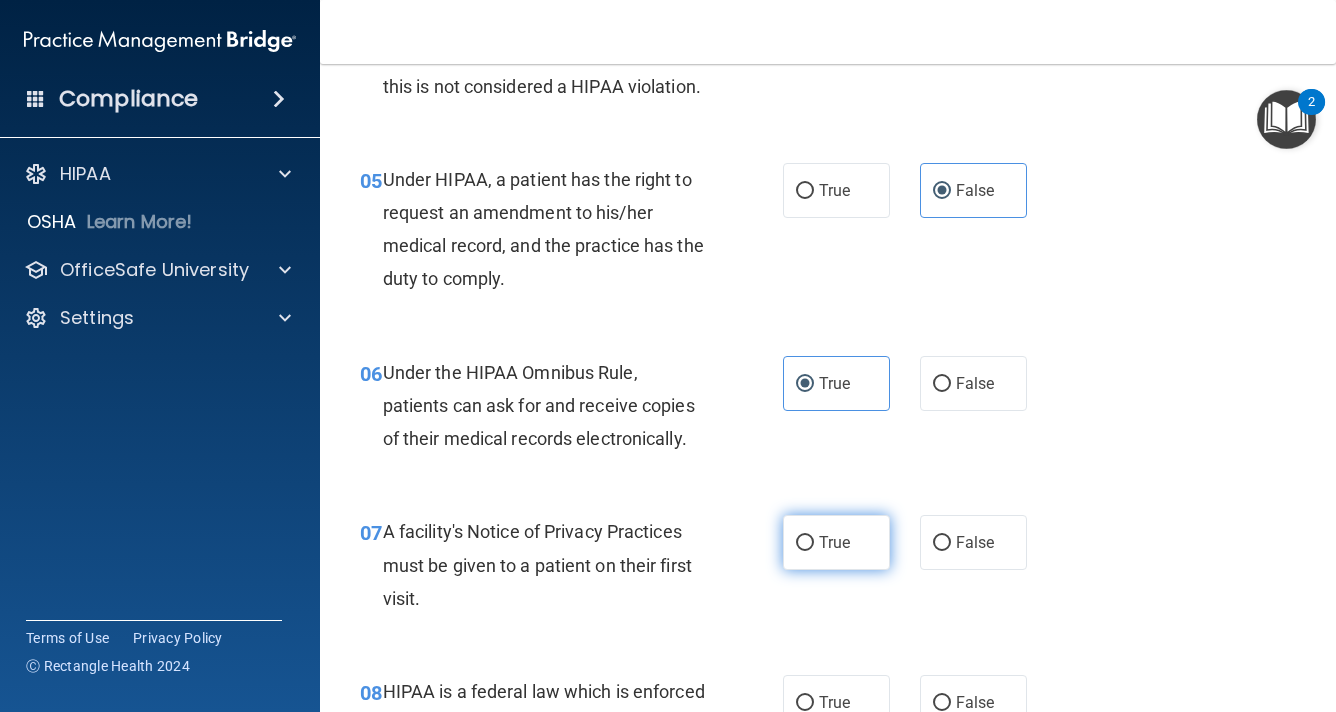 click on "True" at bounding box center (836, 542) 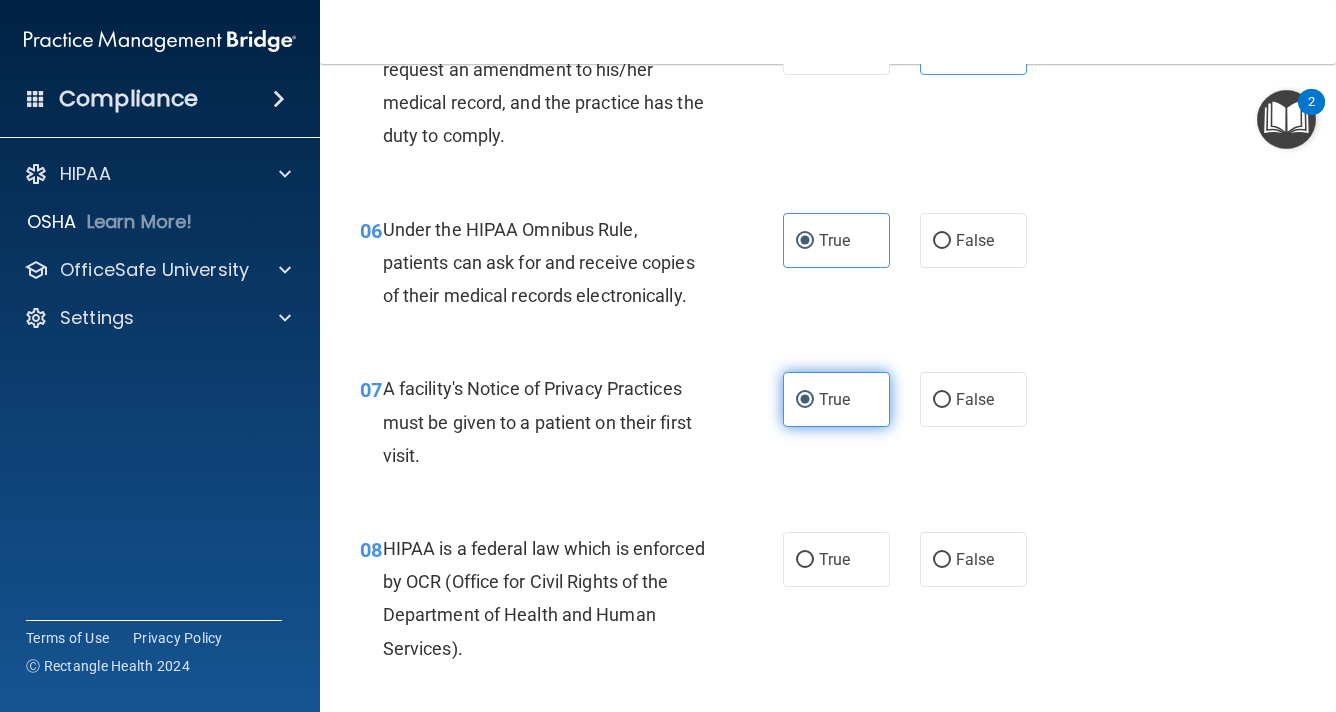 scroll, scrollTop: 1200, scrollLeft: 0, axis: vertical 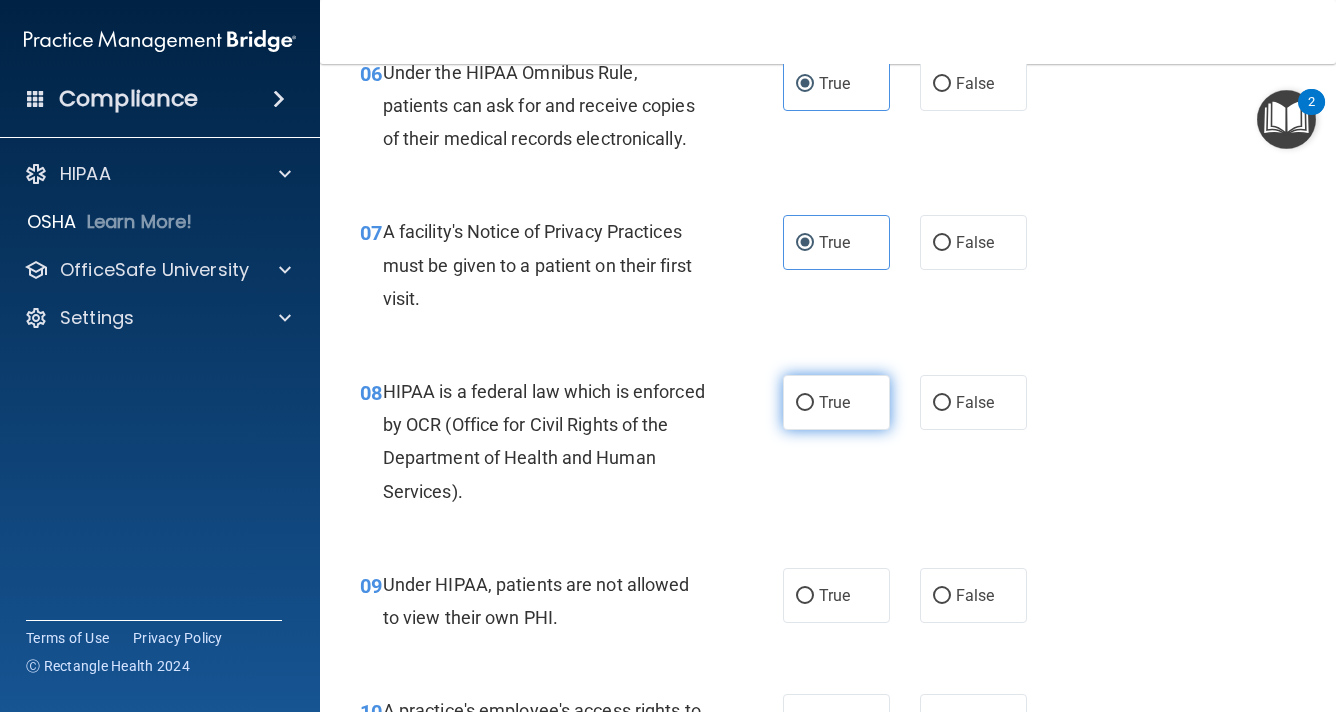 click on "True" at bounding box center (834, 402) 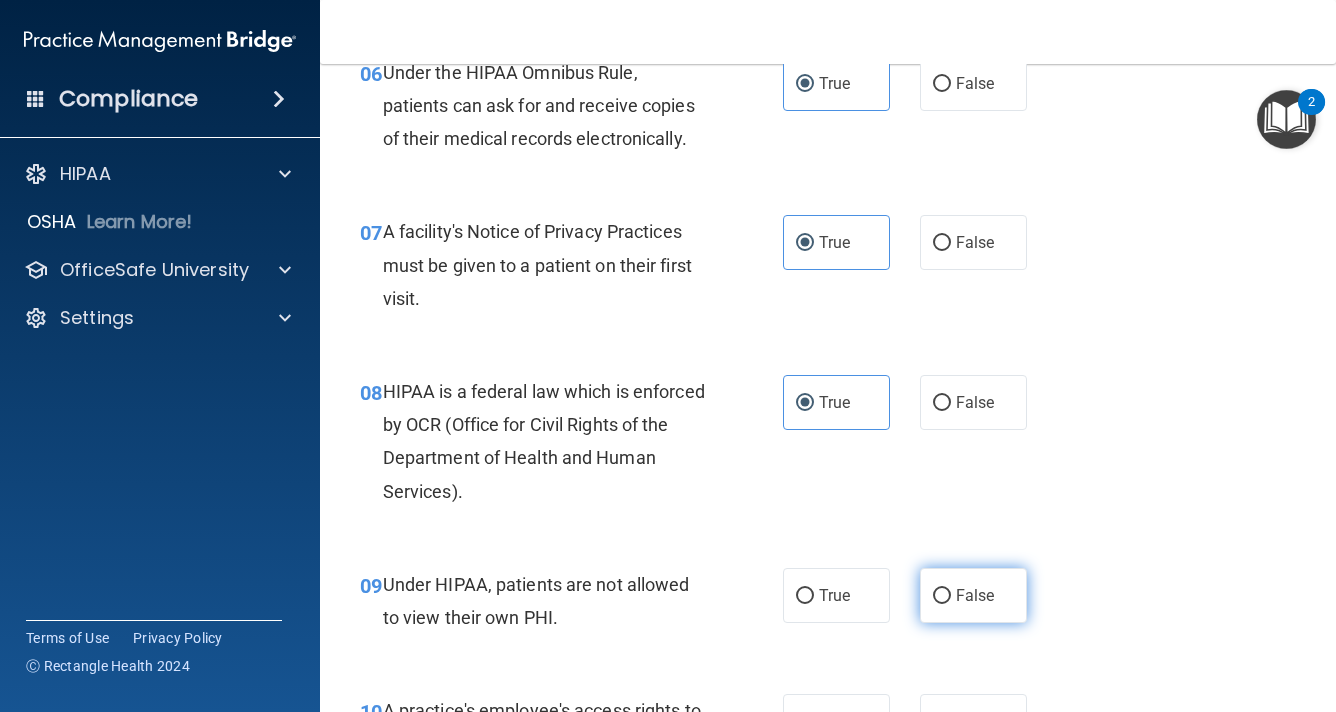 click on "False" at bounding box center (973, 595) 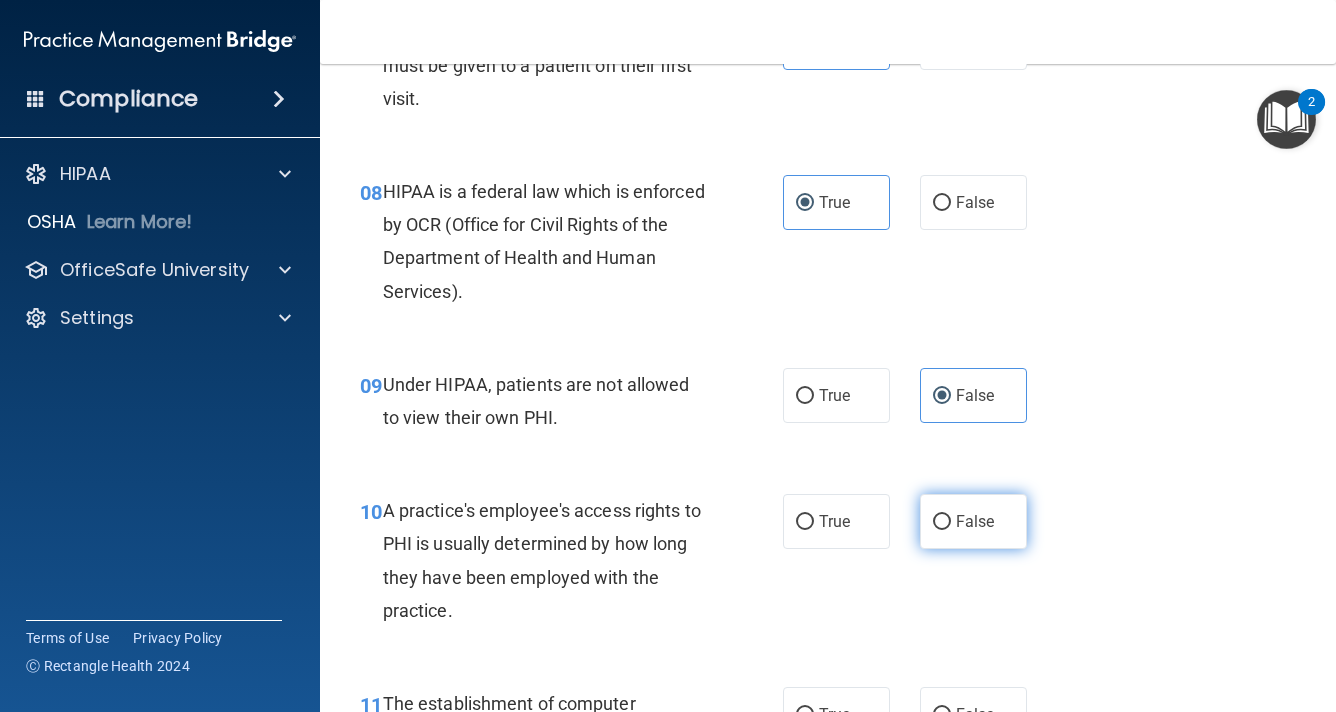 click on "False" at bounding box center (973, 521) 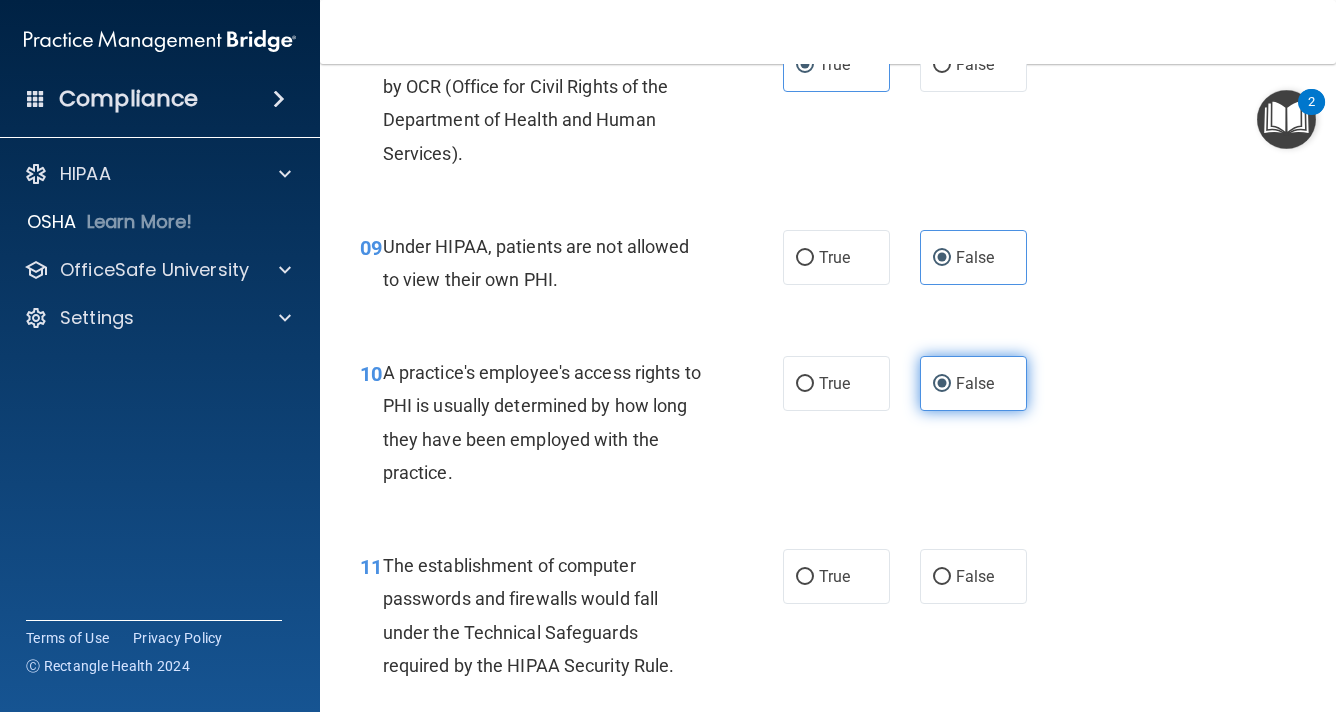 scroll, scrollTop: 1700, scrollLeft: 0, axis: vertical 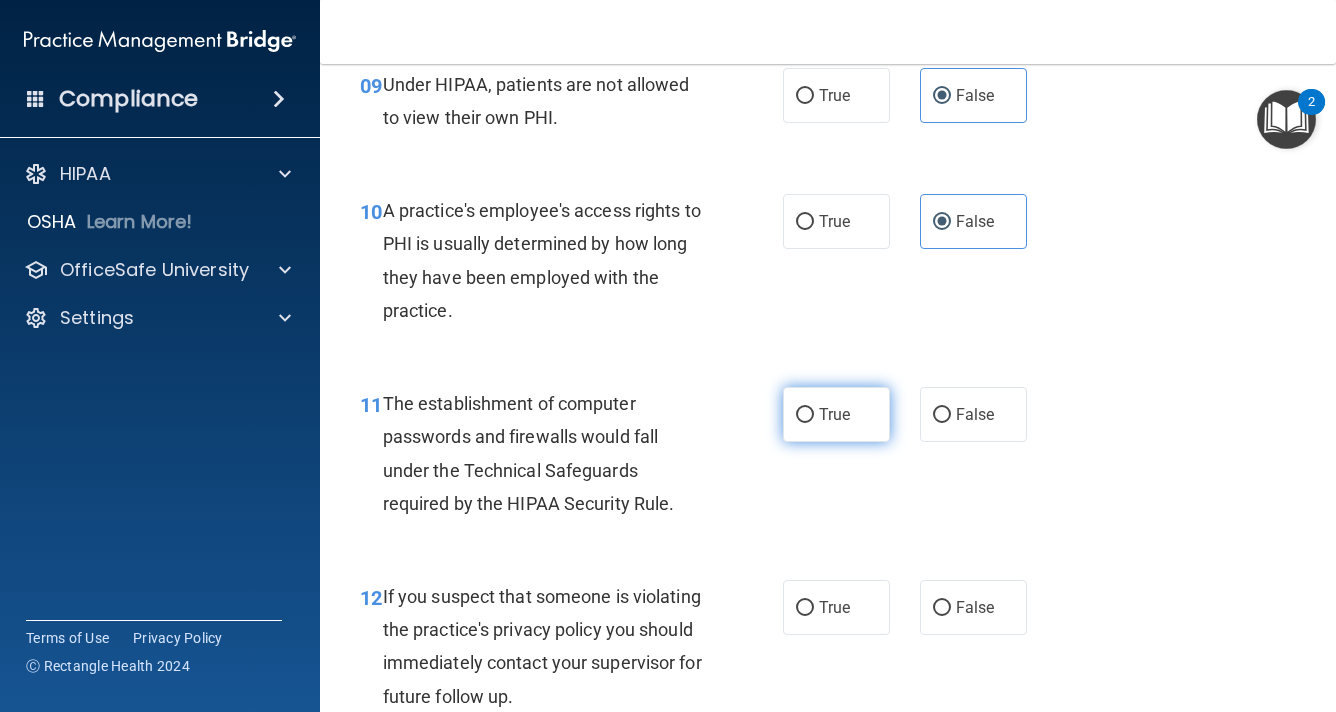 click on "True" at bounding box center [836, 414] 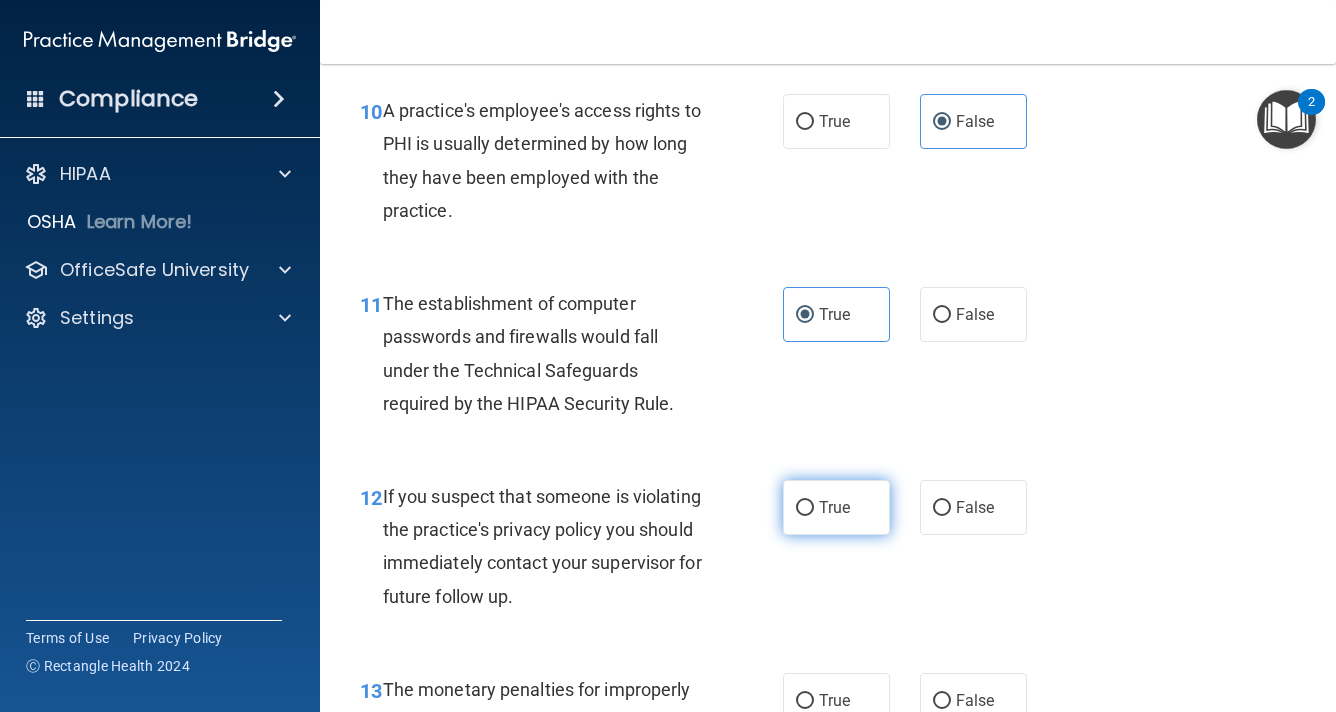 click on "True" at bounding box center [836, 507] 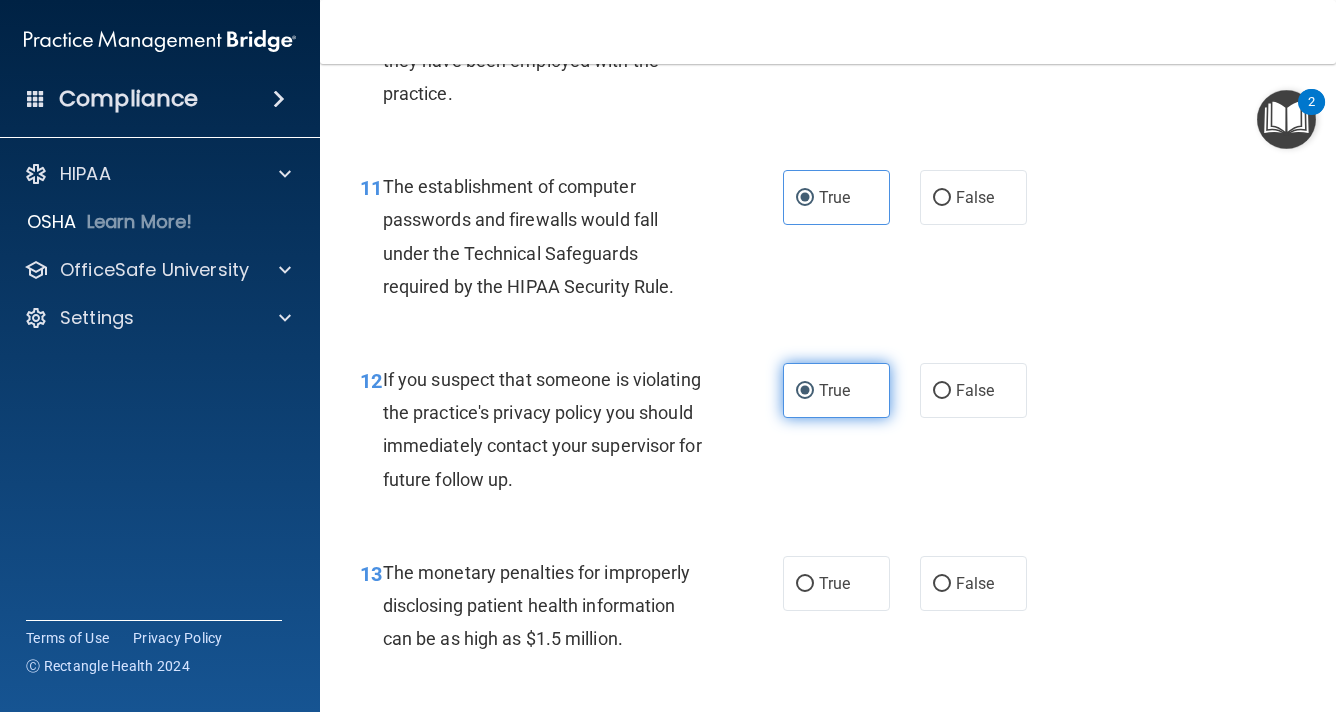 scroll, scrollTop: 2100, scrollLeft: 0, axis: vertical 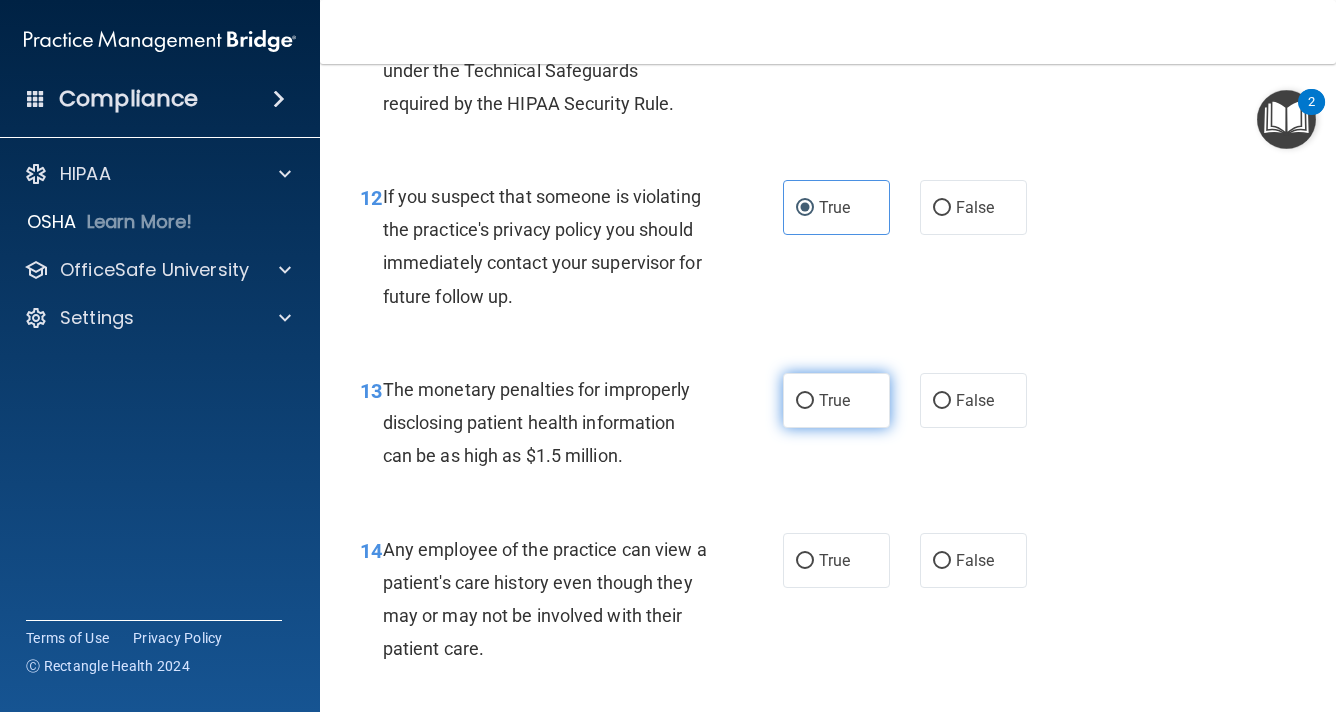 click on "True" at bounding box center [836, 400] 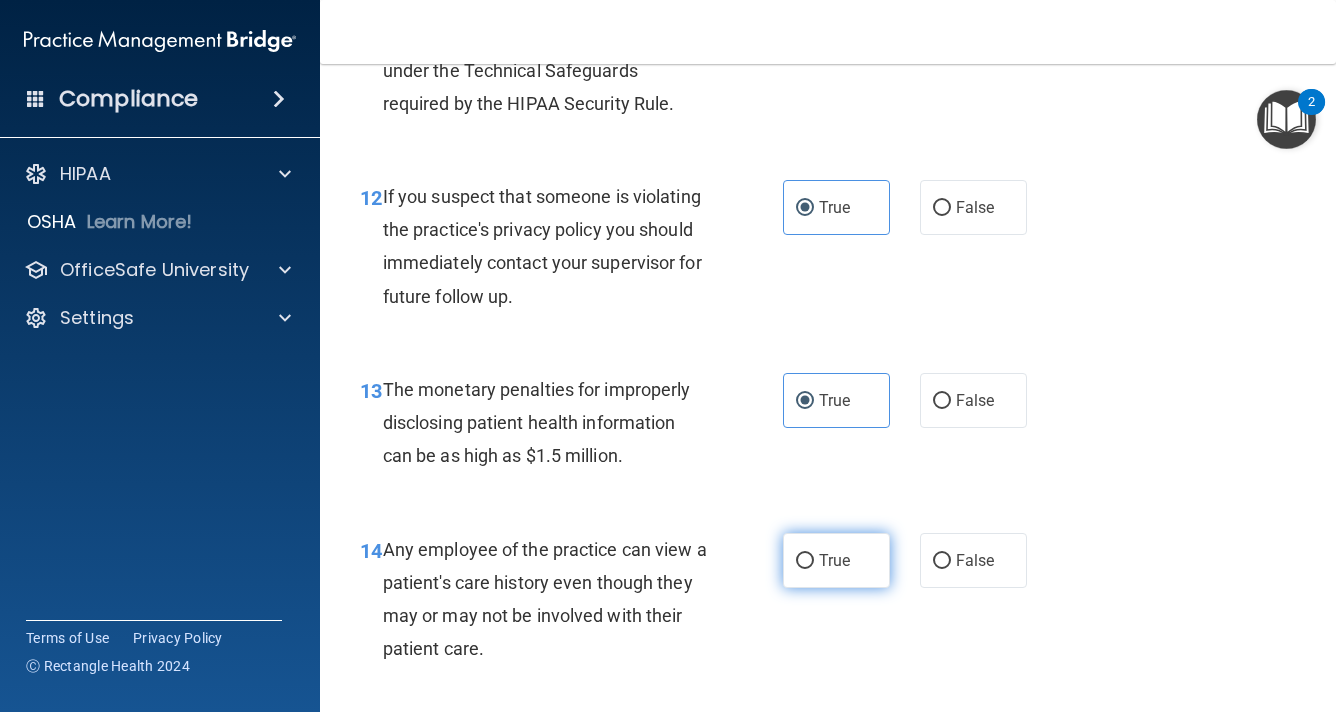 click on "True" at bounding box center (834, 560) 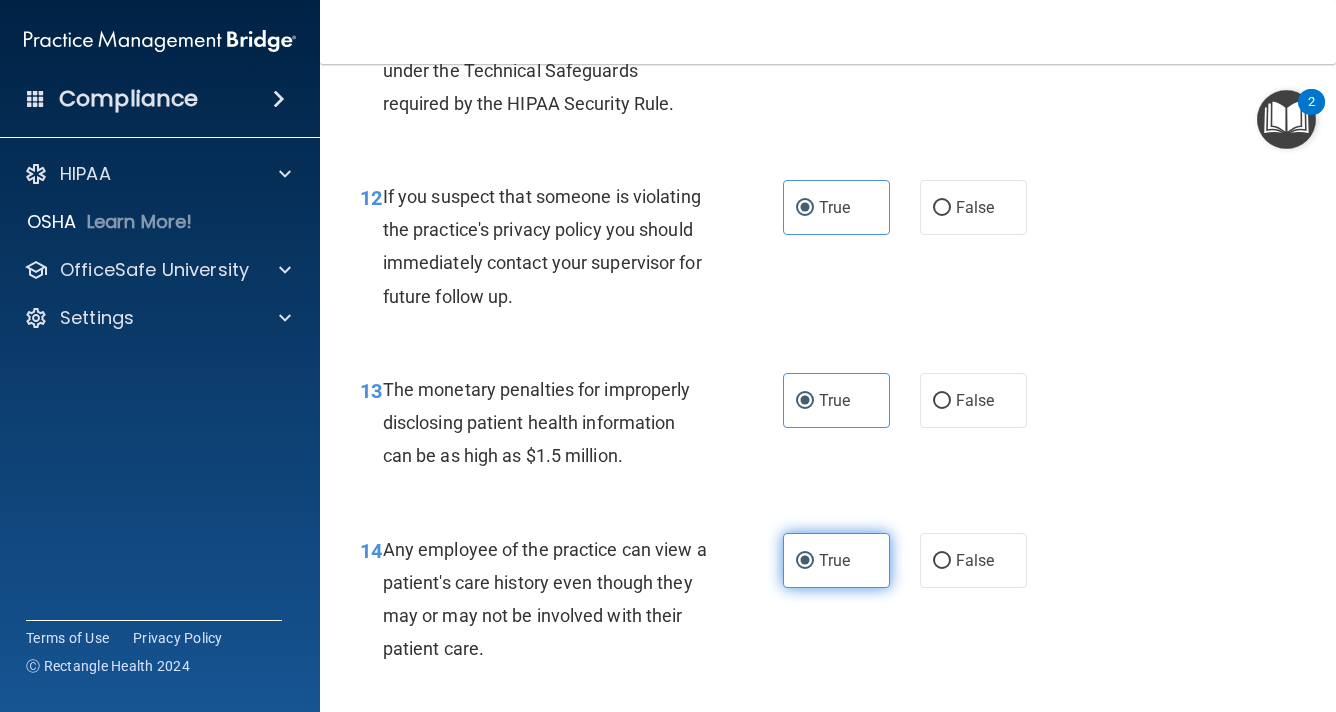 scroll, scrollTop: 2300, scrollLeft: 0, axis: vertical 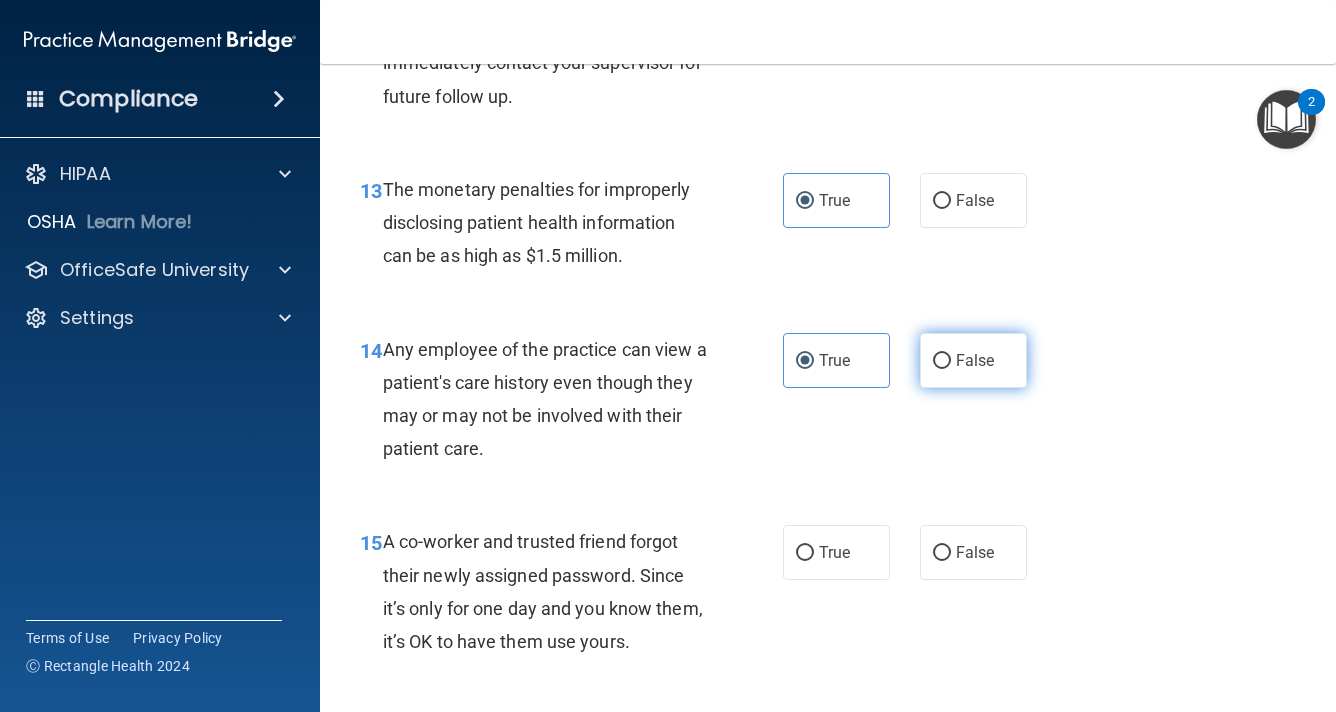 click on "False" at bounding box center (975, 360) 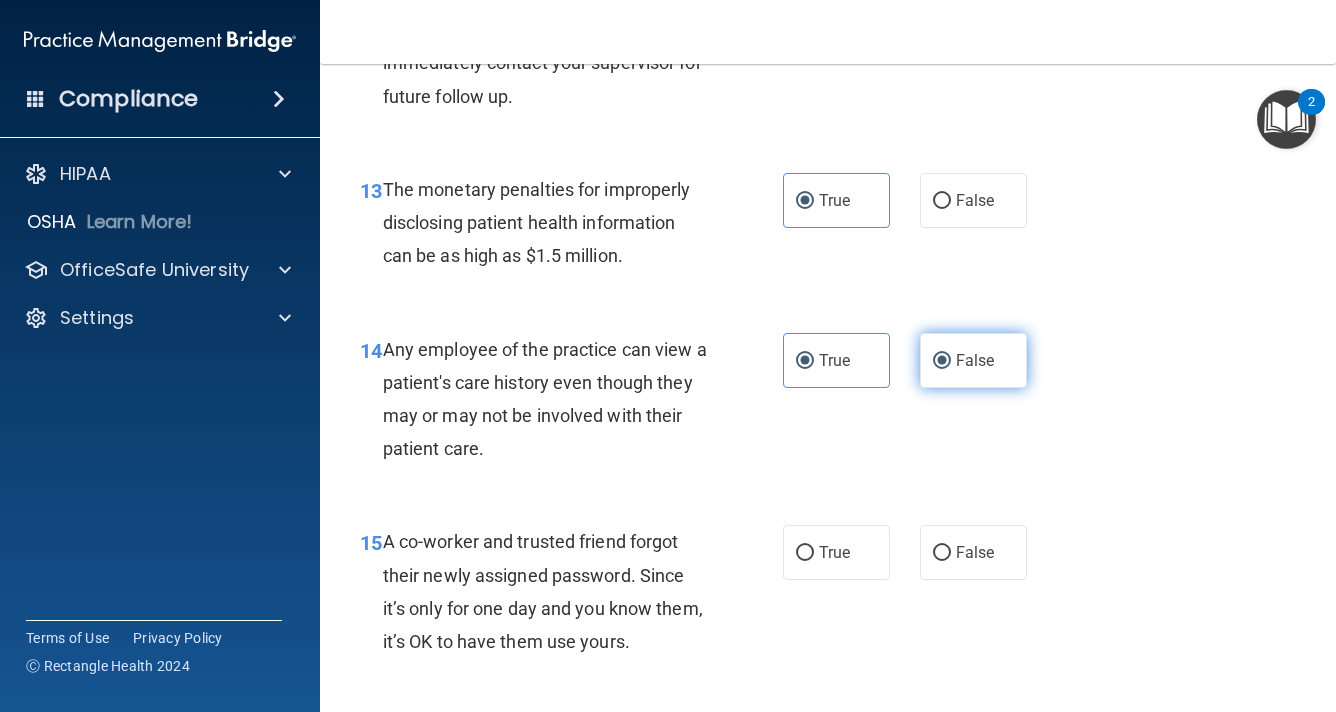 radio on "false" 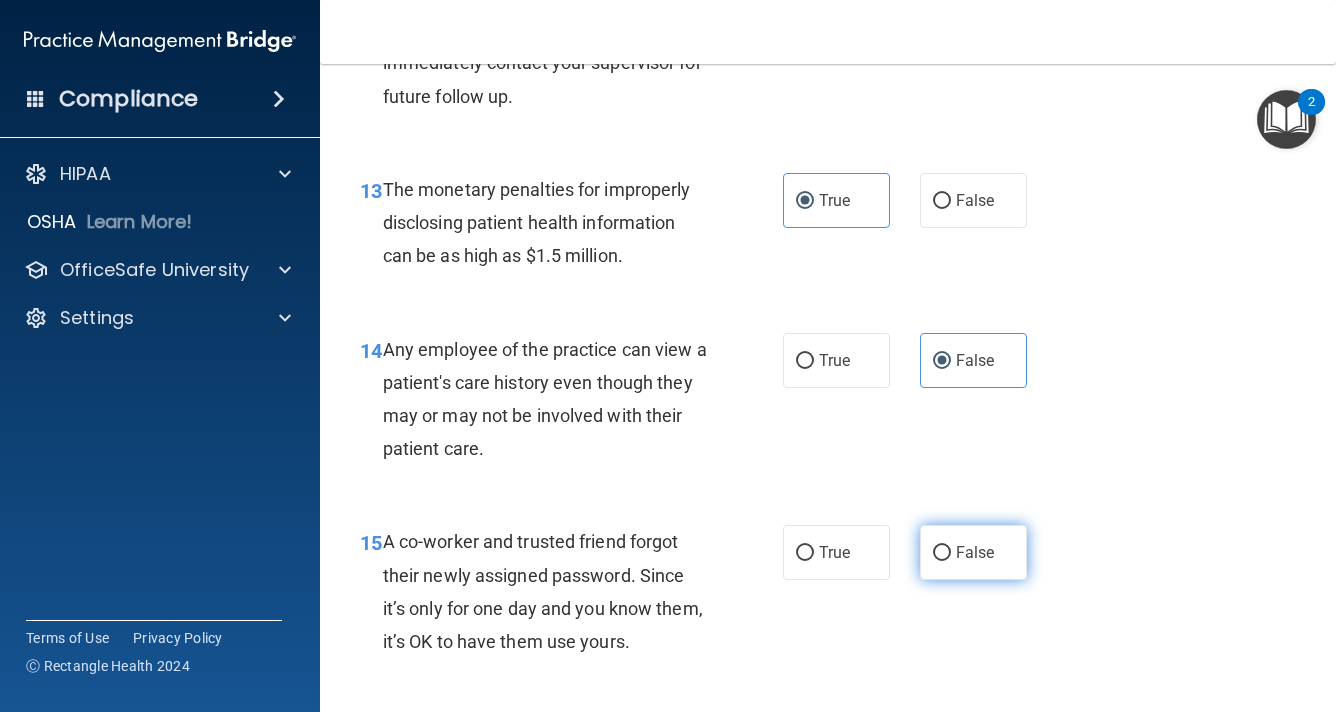 click on "False" at bounding box center [973, 552] 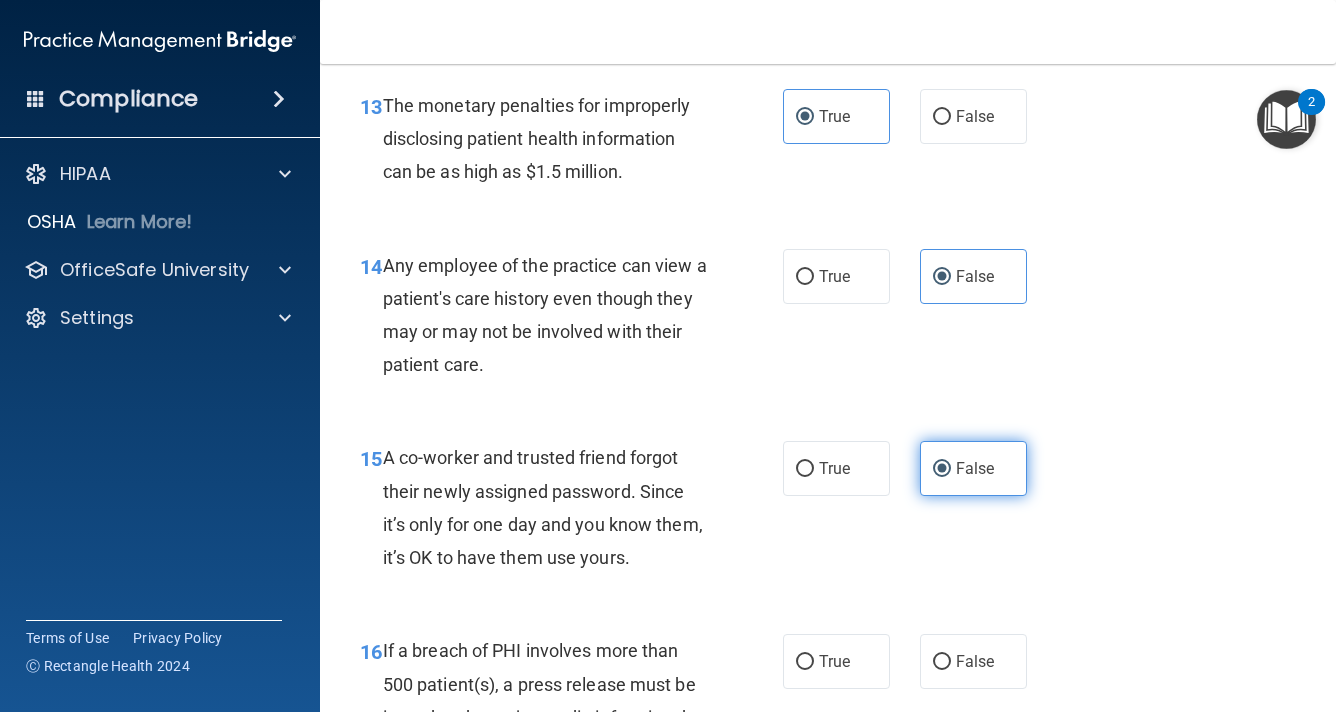 scroll, scrollTop: 2500, scrollLeft: 0, axis: vertical 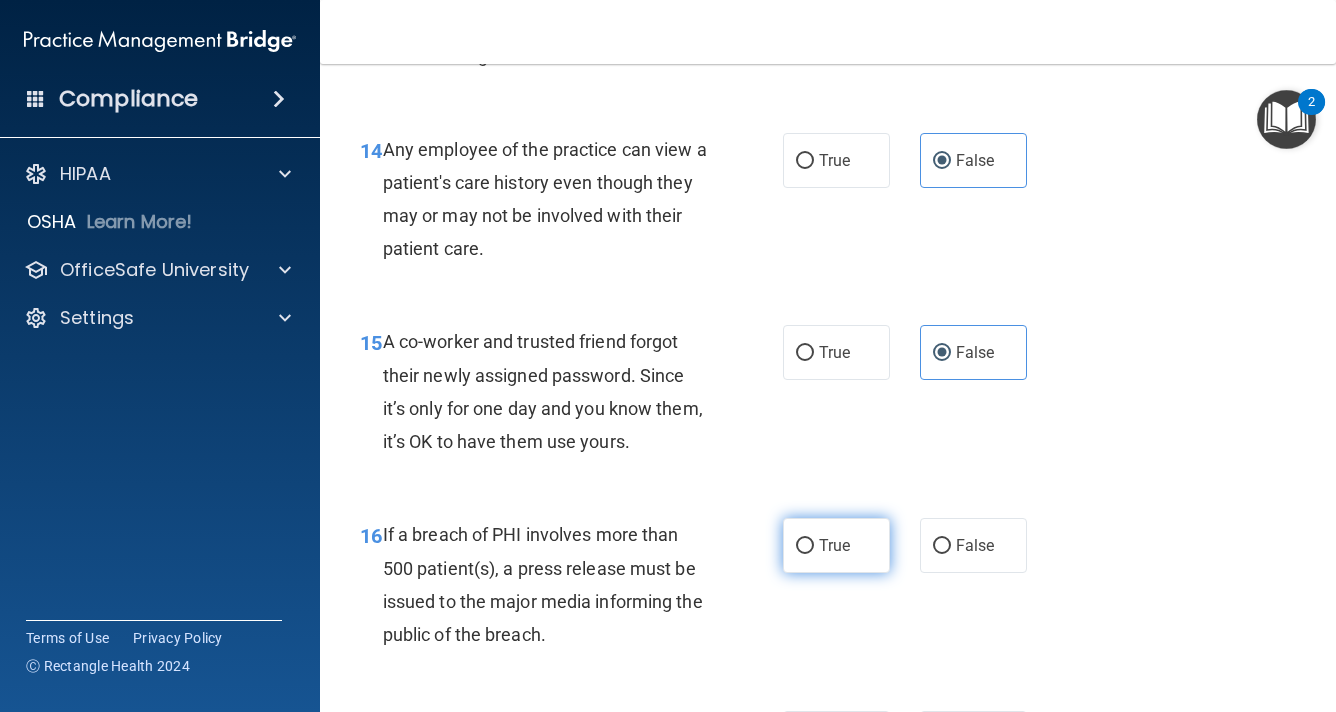 click on "True" at bounding box center (836, 545) 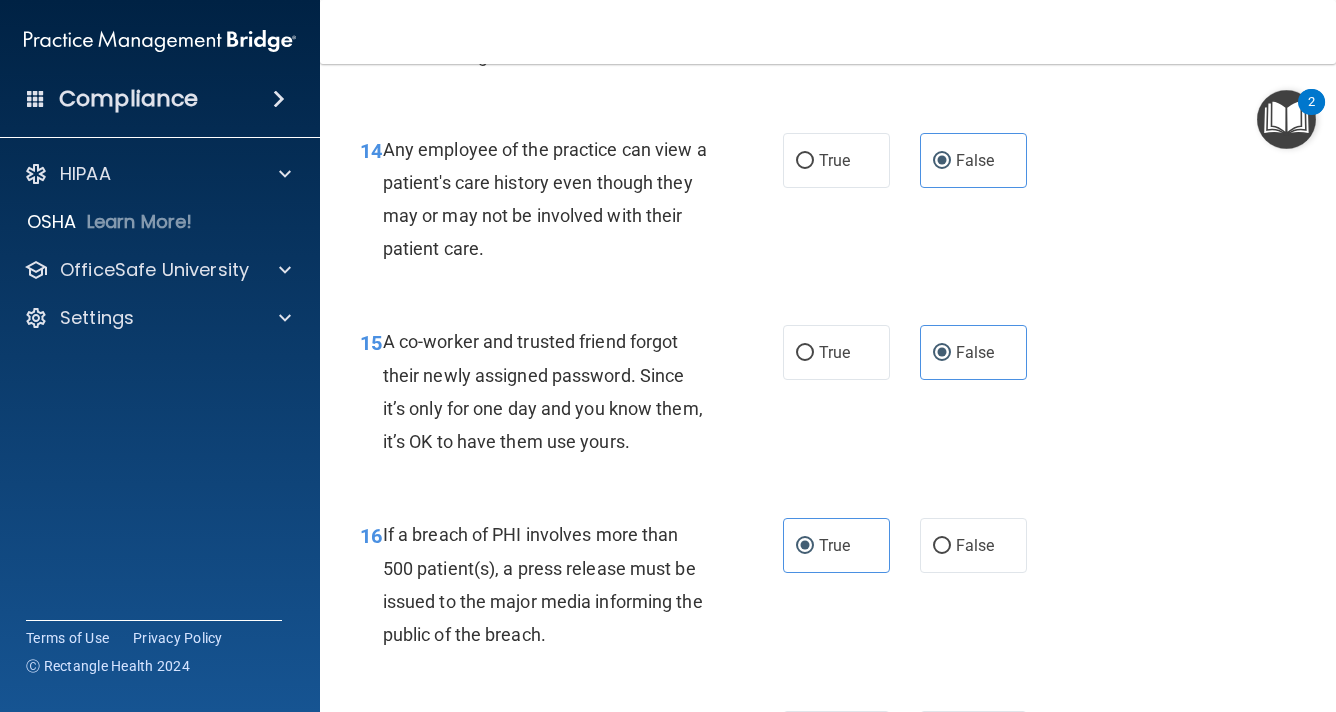 scroll, scrollTop: 2700, scrollLeft: 0, axis: vertical 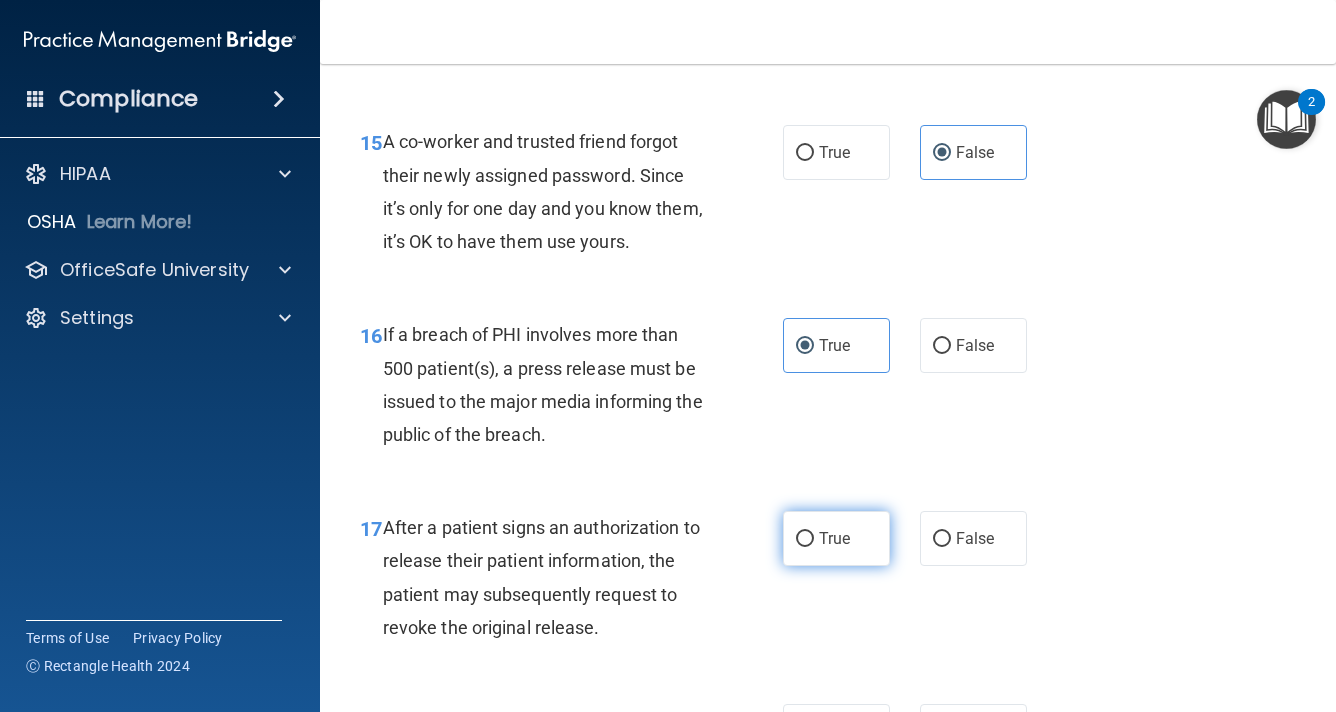 click on "True" at bounding box center [834, 538] 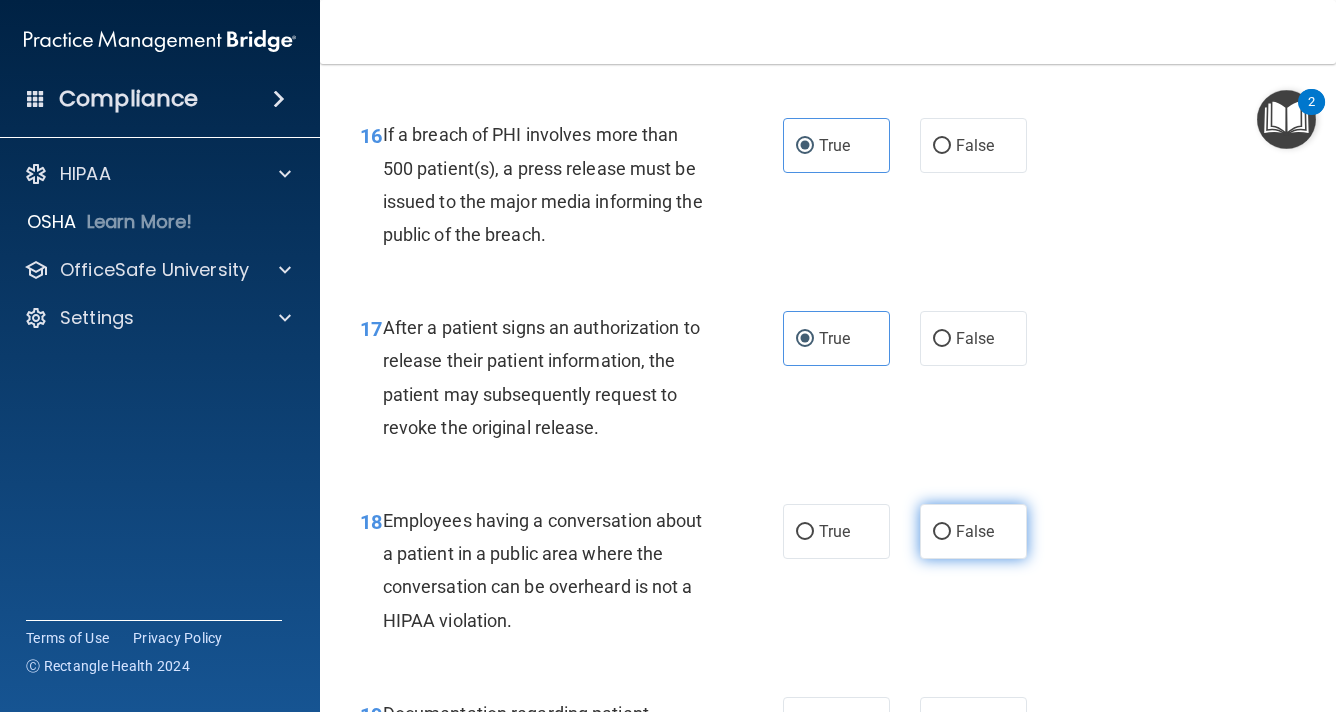 click on "False" at bounding box center [942, 532] 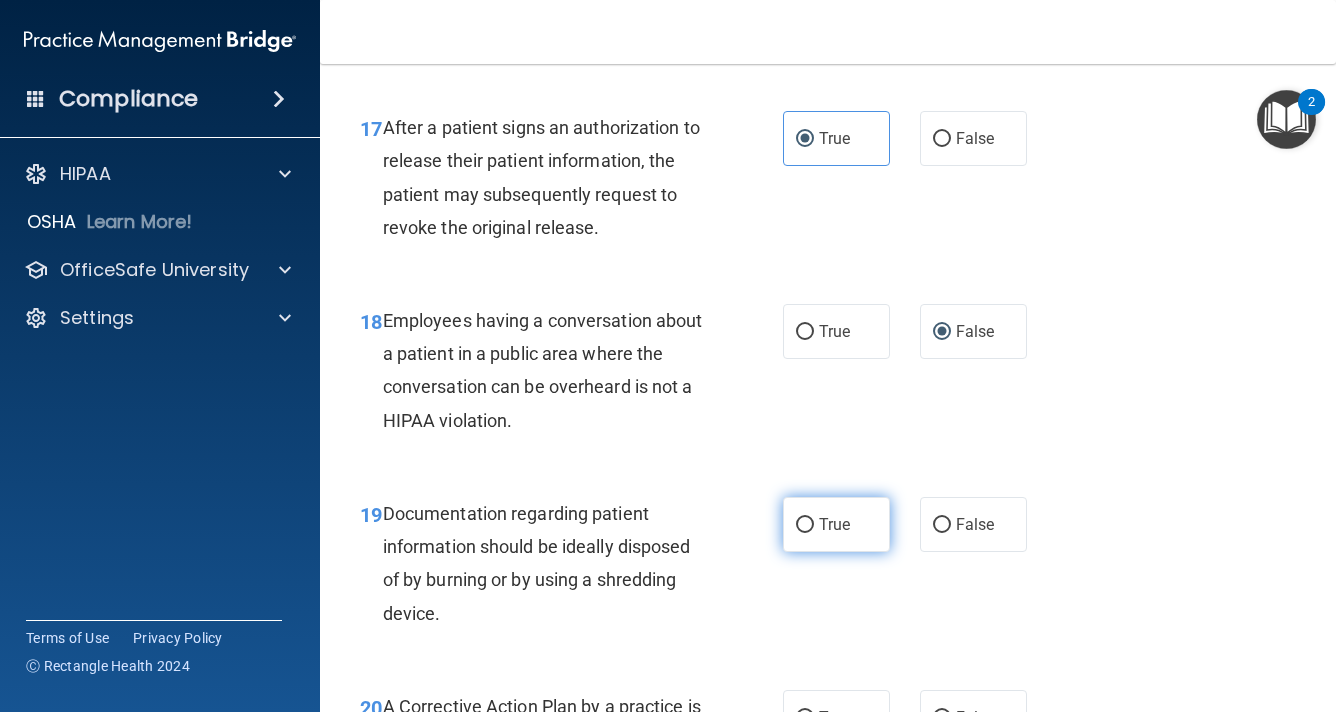 click on "True" at bounding box center [836, 524] 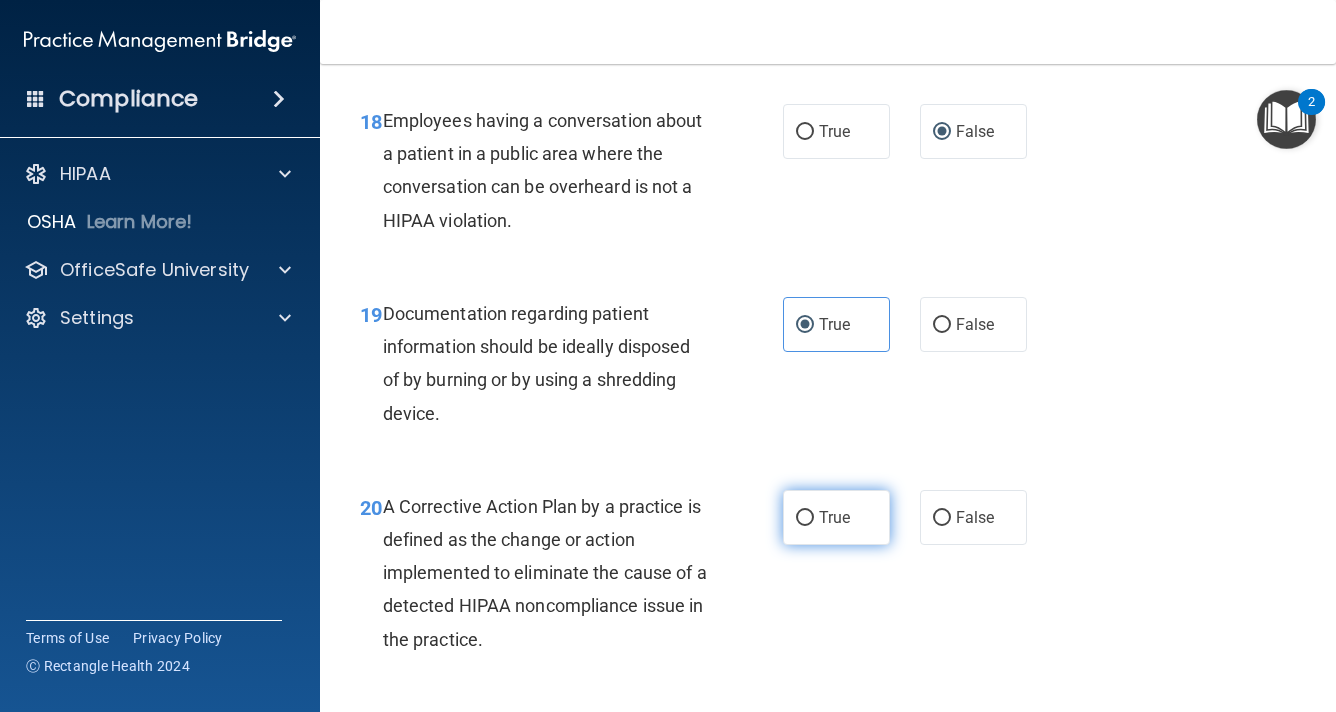 click on "True" at bounding box center [836, 517] 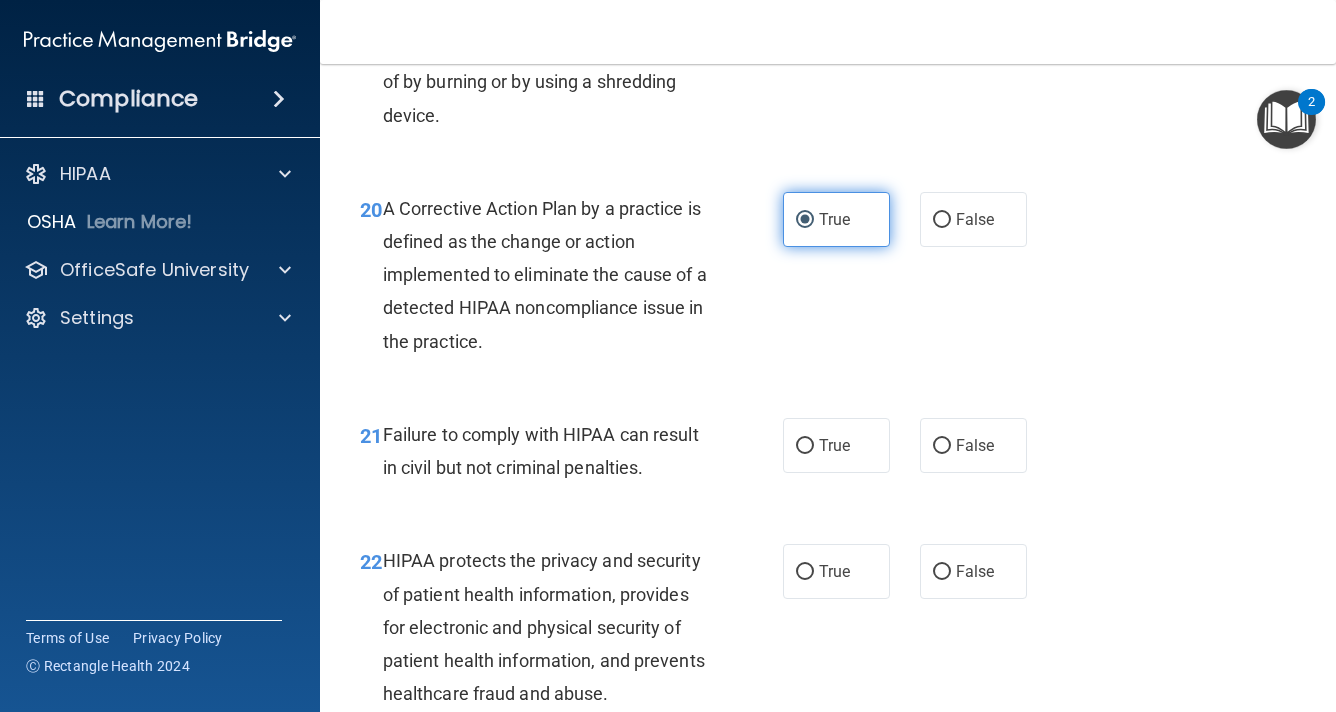 scroll, scrollTop: 3600, scrollLeft: 0, axis: vertical 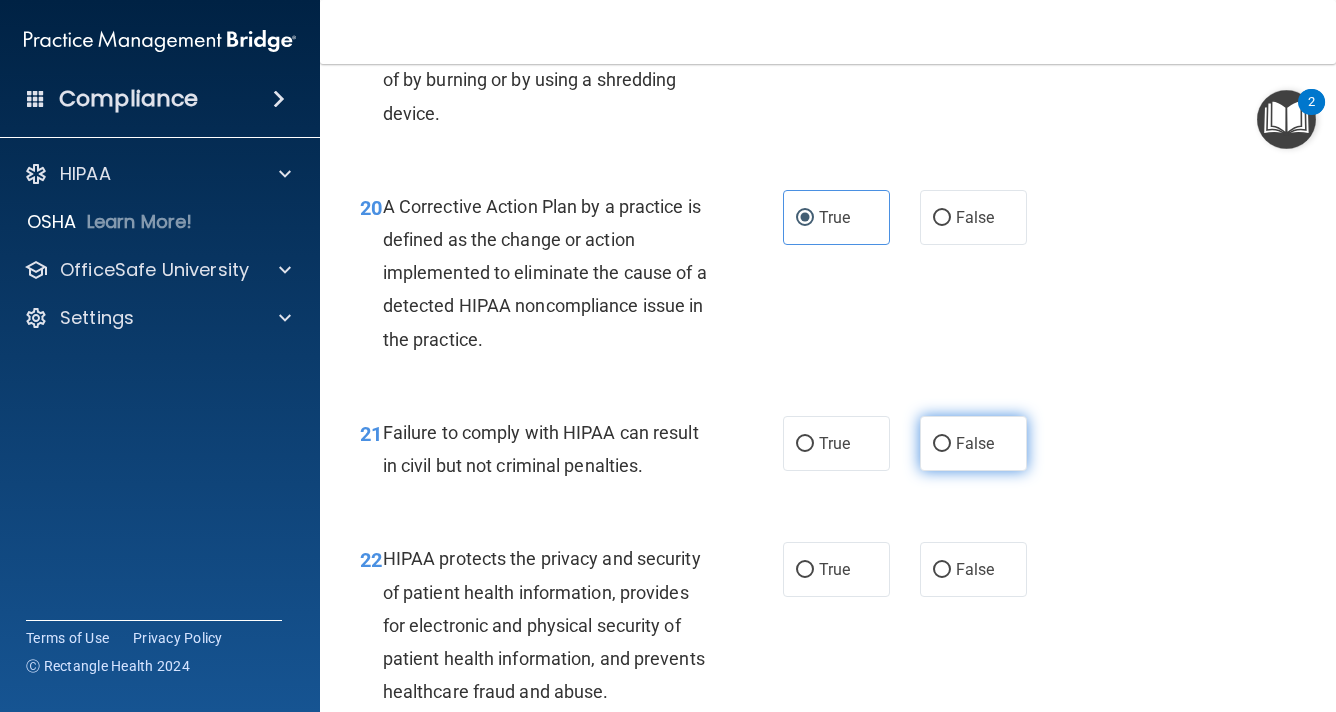 click on "False" at bounding box center [973, 443] 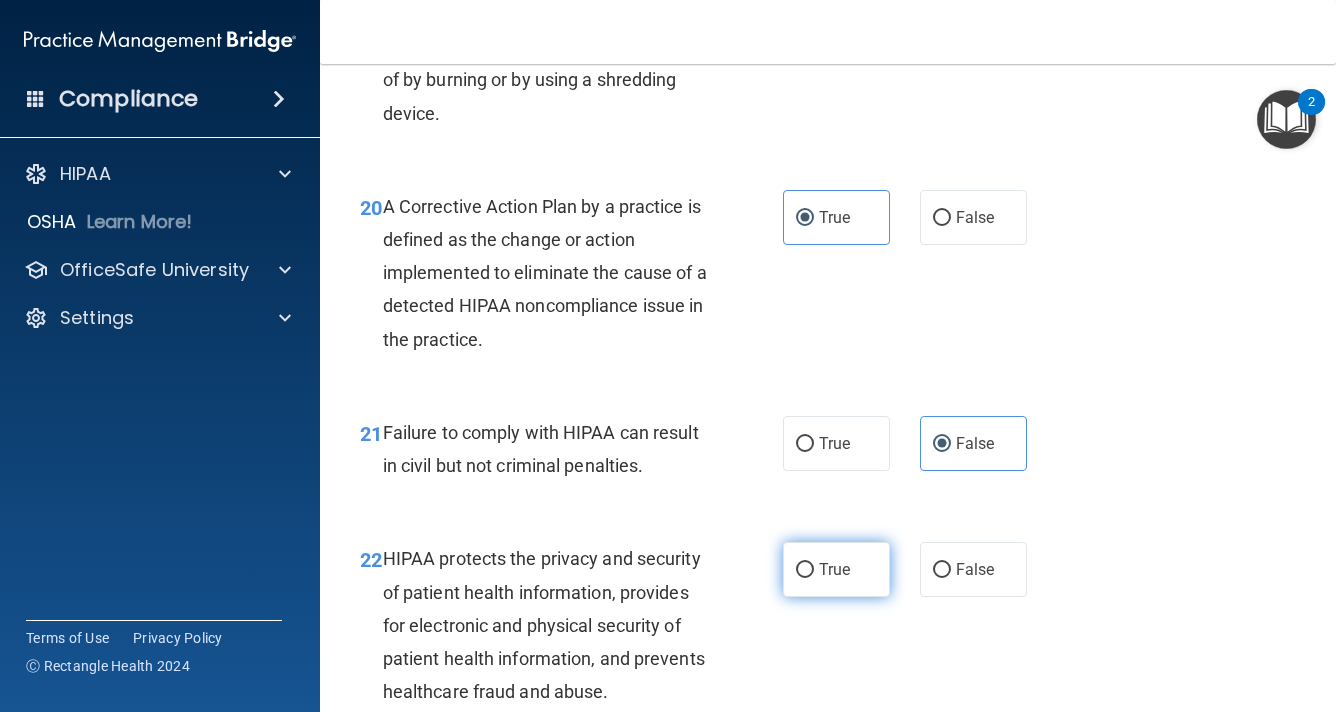 click on "True" at bounding box center (836, 569) 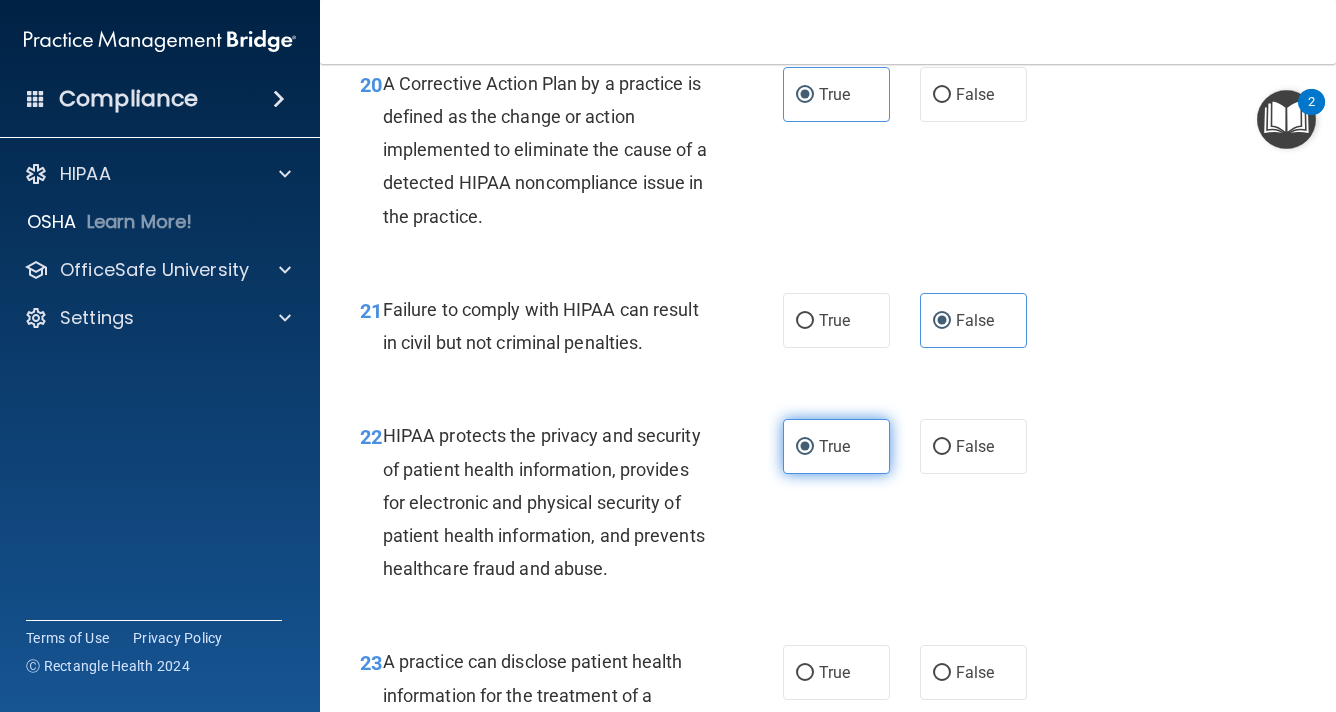 scroll, scrollTop: 3900, scrollLeft: 0, axis: vertical 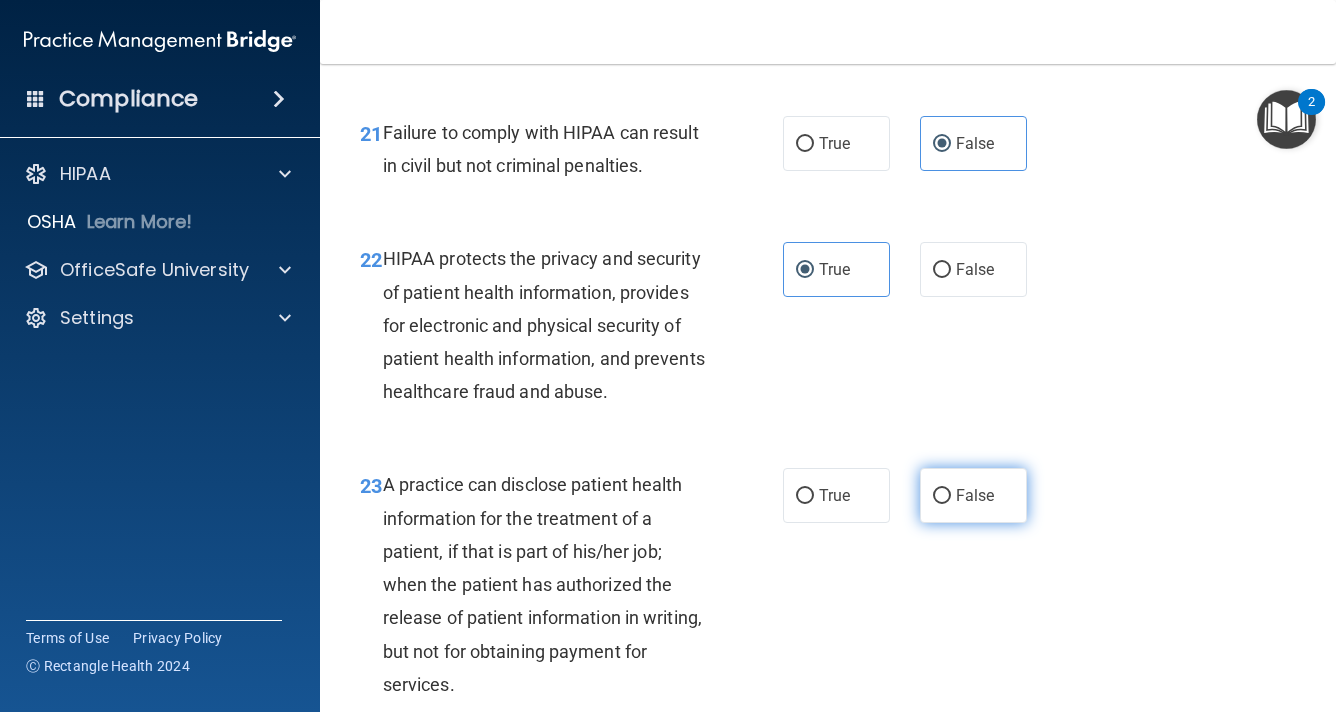 click on "False" at bounding box center [942, 496] 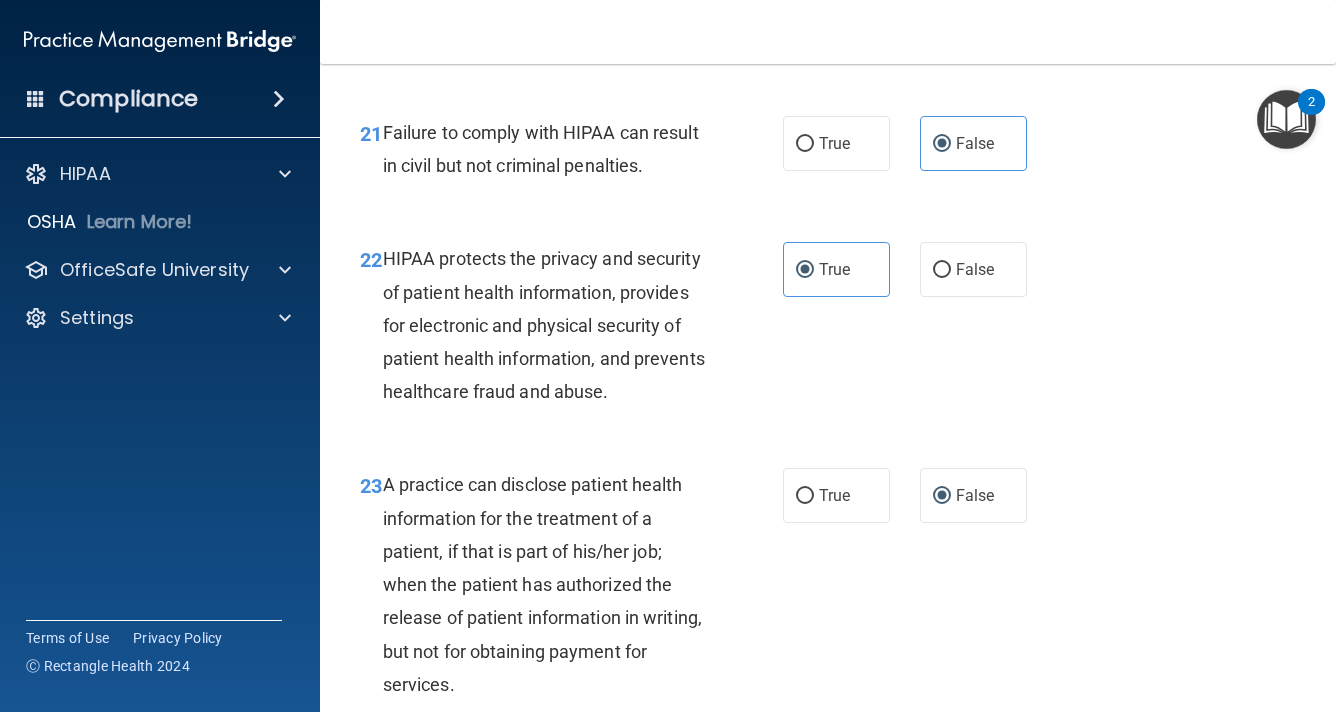 scroll, scrollTop: 4100, scrollLeft: 0, axis: vertical 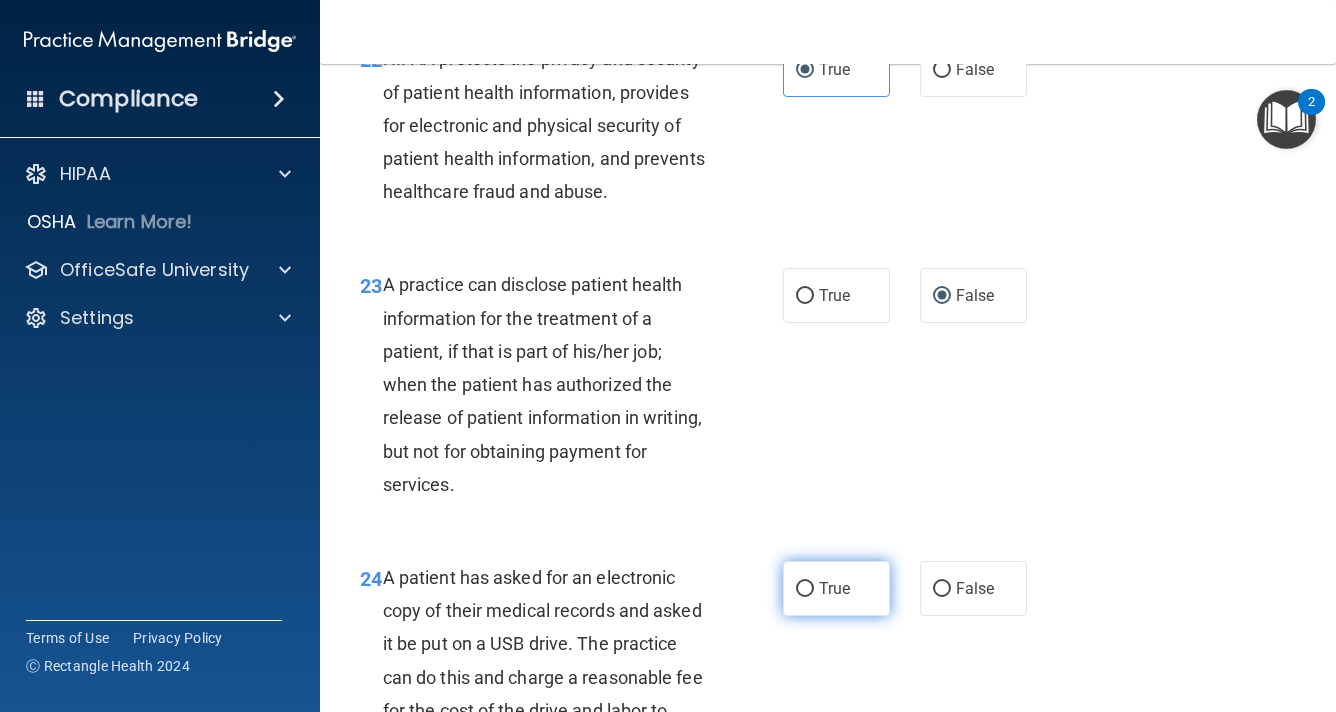 click on "True" at bounding box center (834, 588) 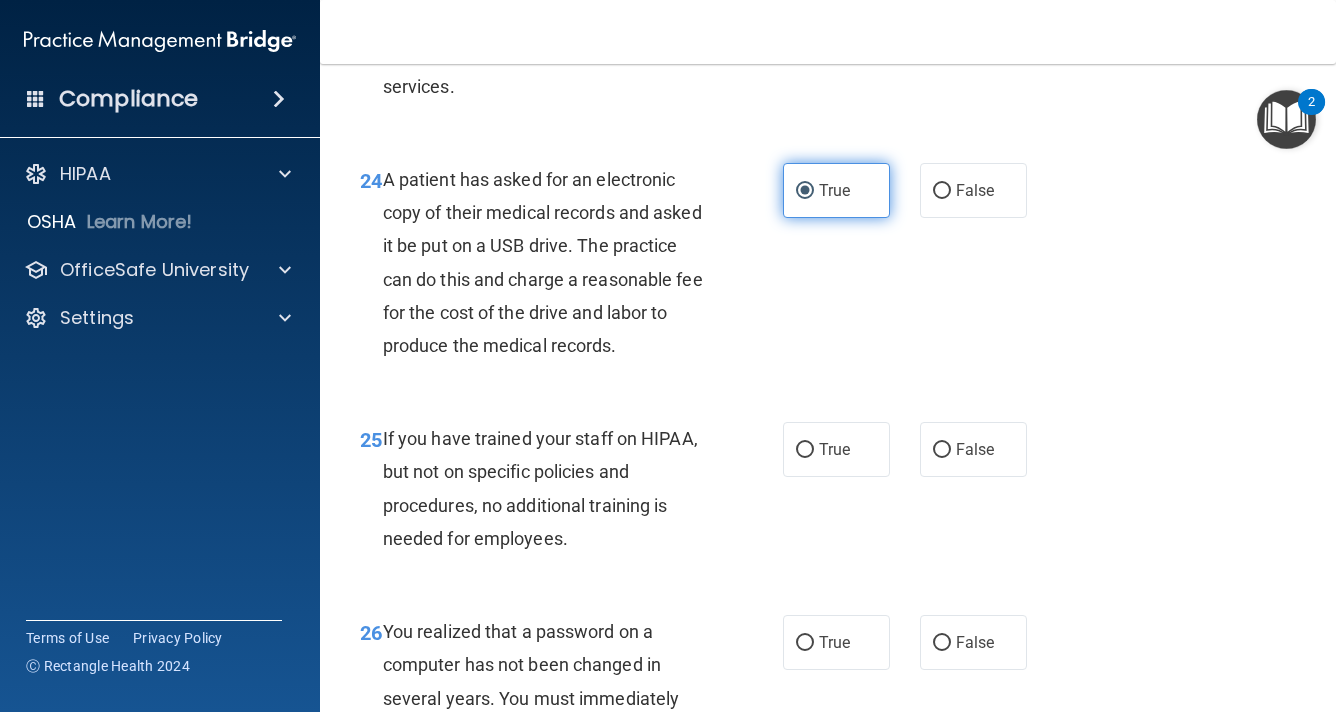scroll, scrollTop: 4500, scrollLeft: 0, axis: vertical 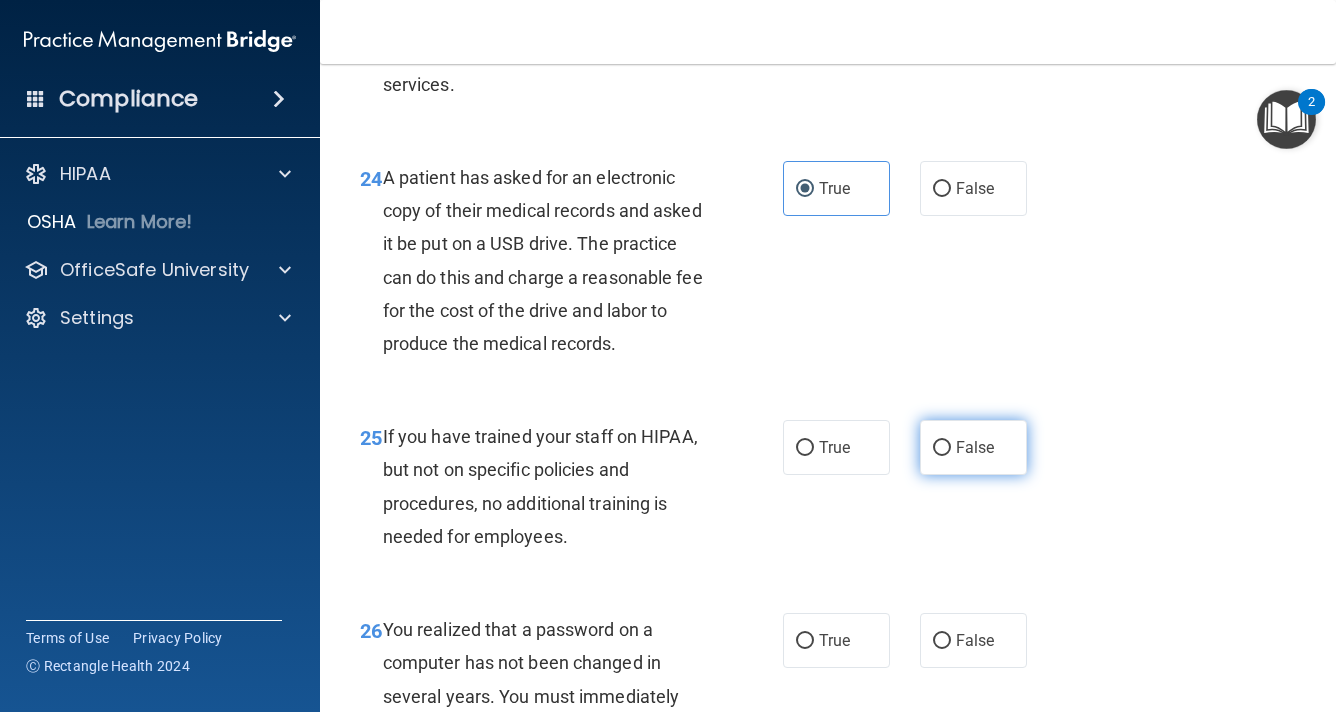 click on "False" at bounding box center [973, 447] 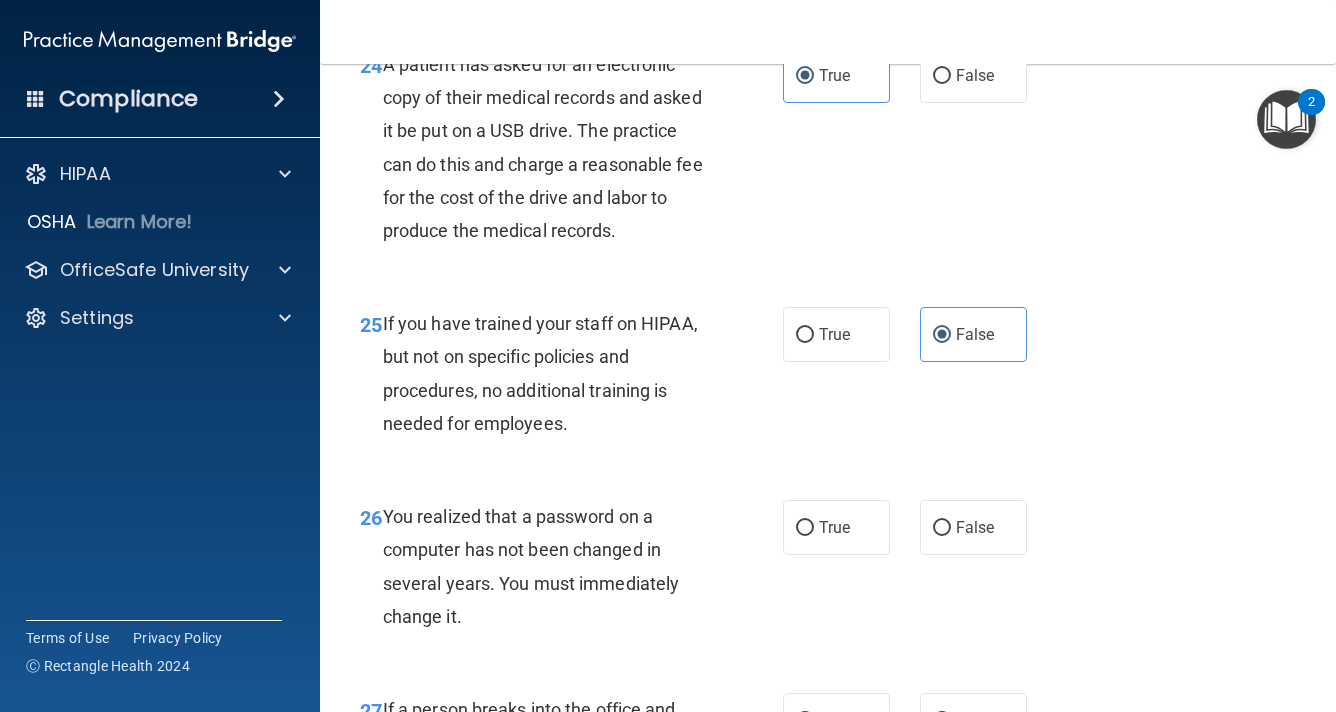scroll, scrollTop: 4700, scrollLeft: 0, axis: vertical 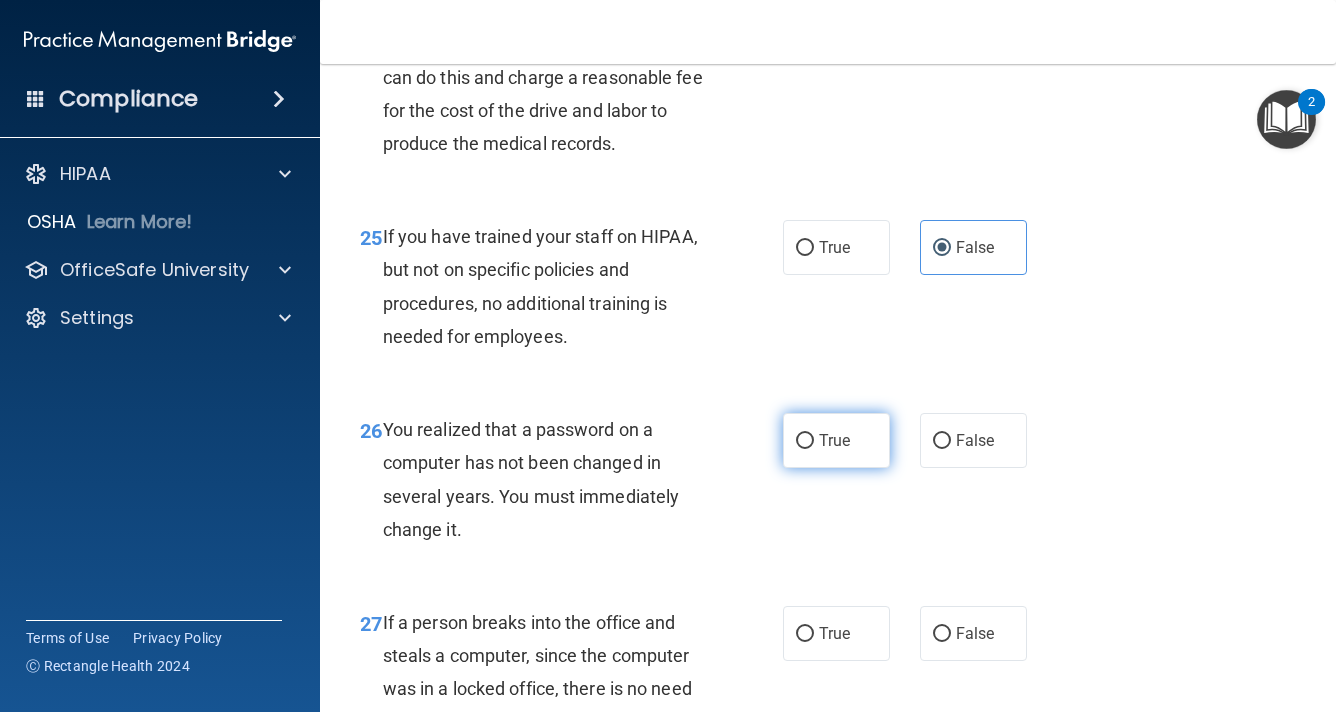 click on "True" at bounding box center (836, 440) 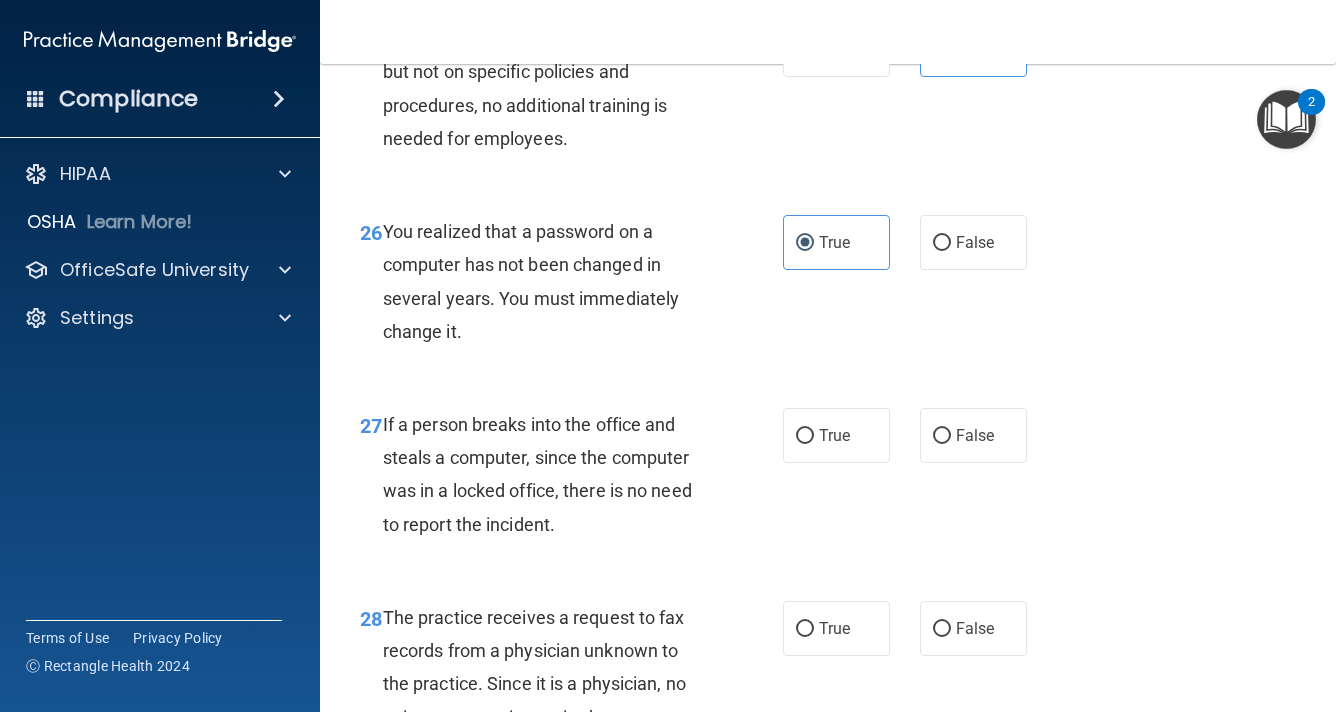 scroll, scrollTop: 4900, scrollLeft: 0, axis: vertical 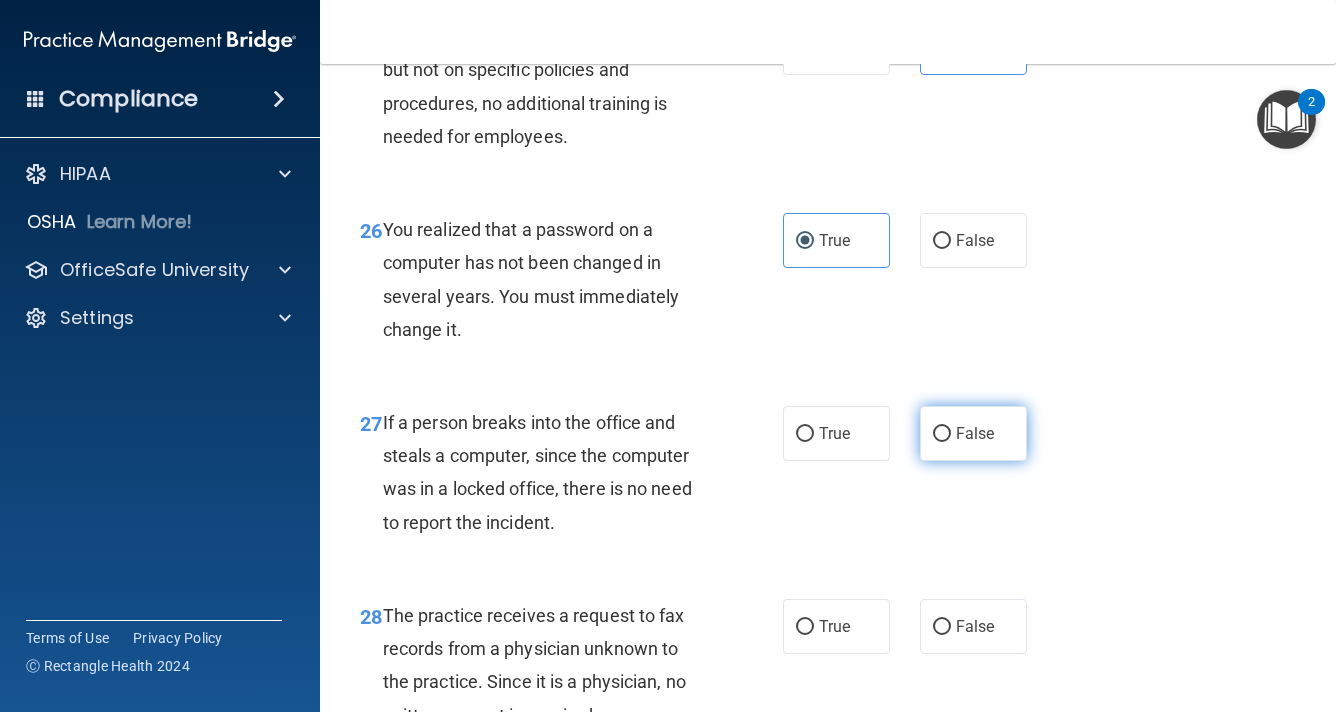 click on "False" at bounding box center (973, 433) 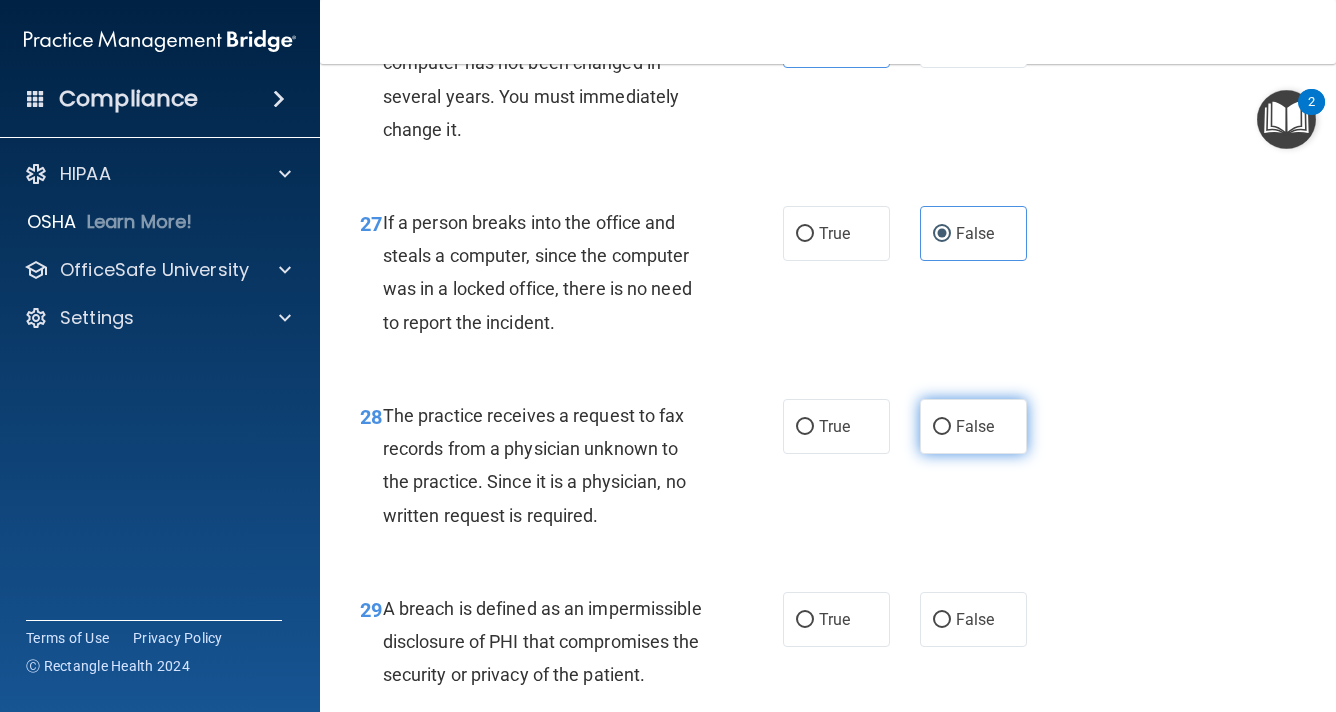 click on "False" at bounding box center [973, 426] 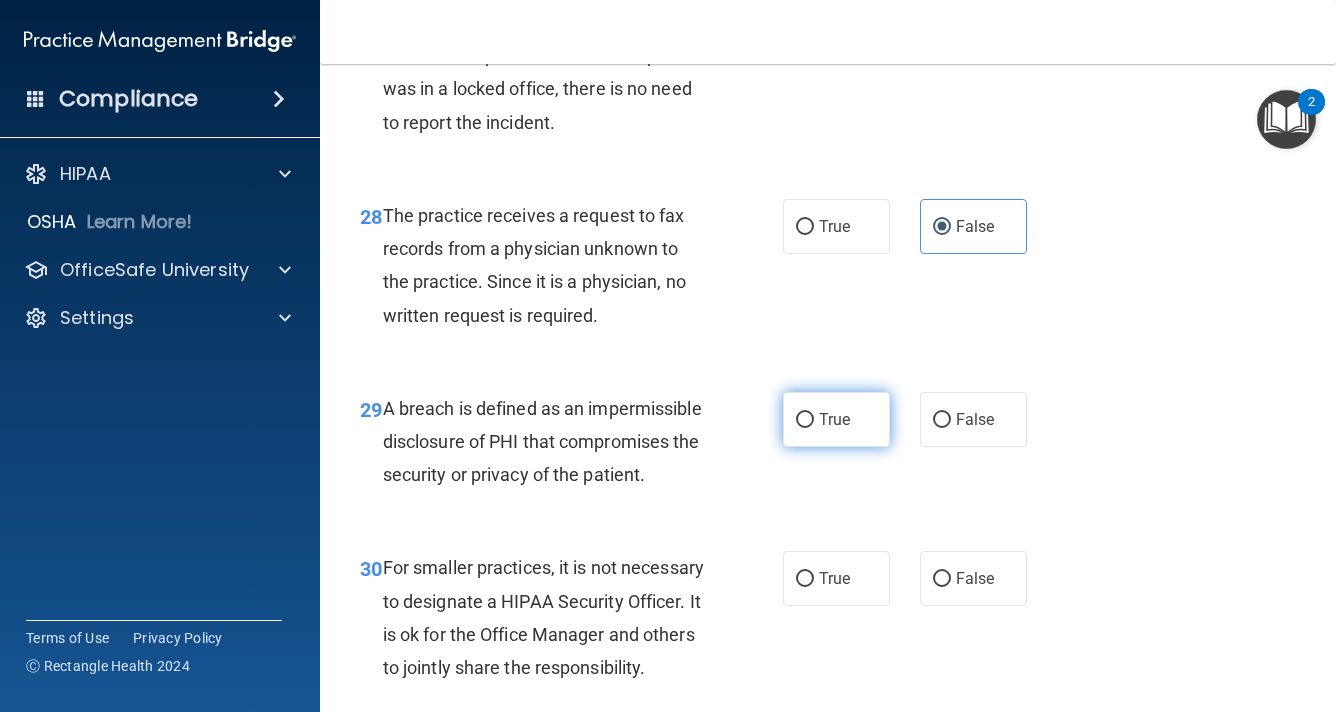 click on "True" at bounding box center [836, 419] 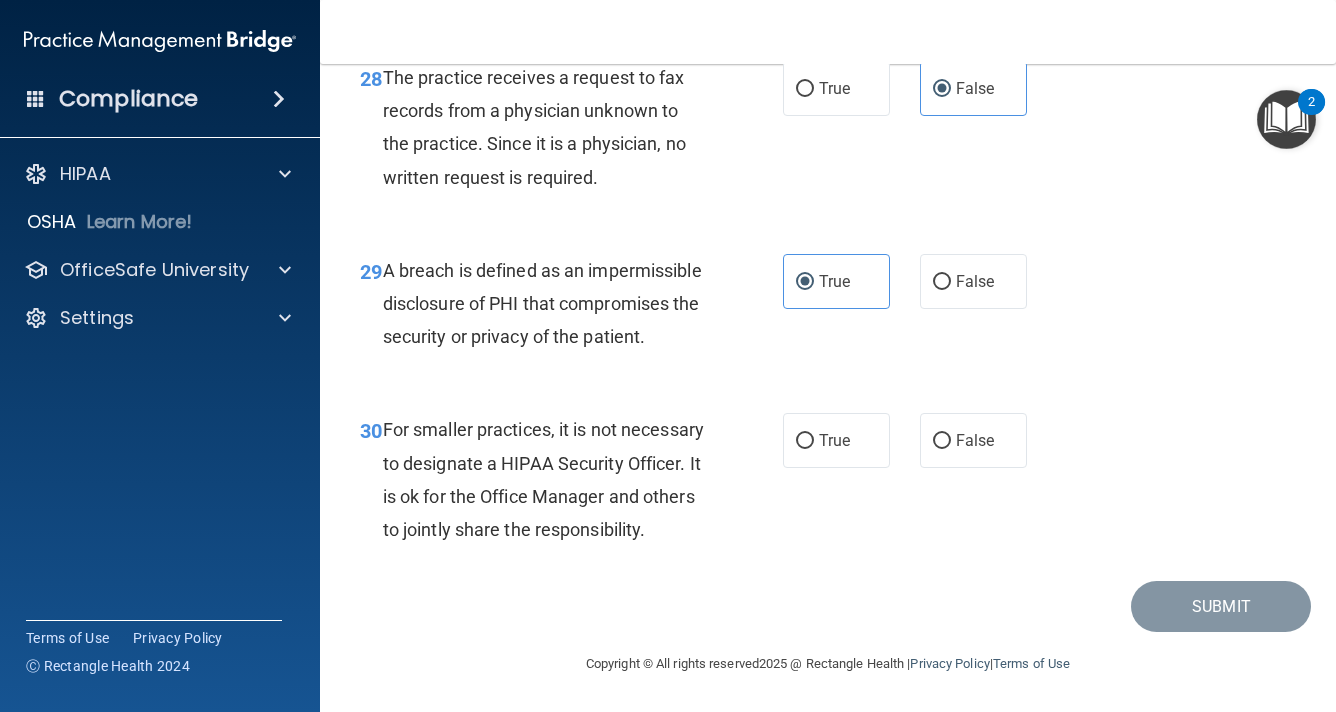 scroll, scrollTop: 5500, scrollLeft: 0, axis: vertical 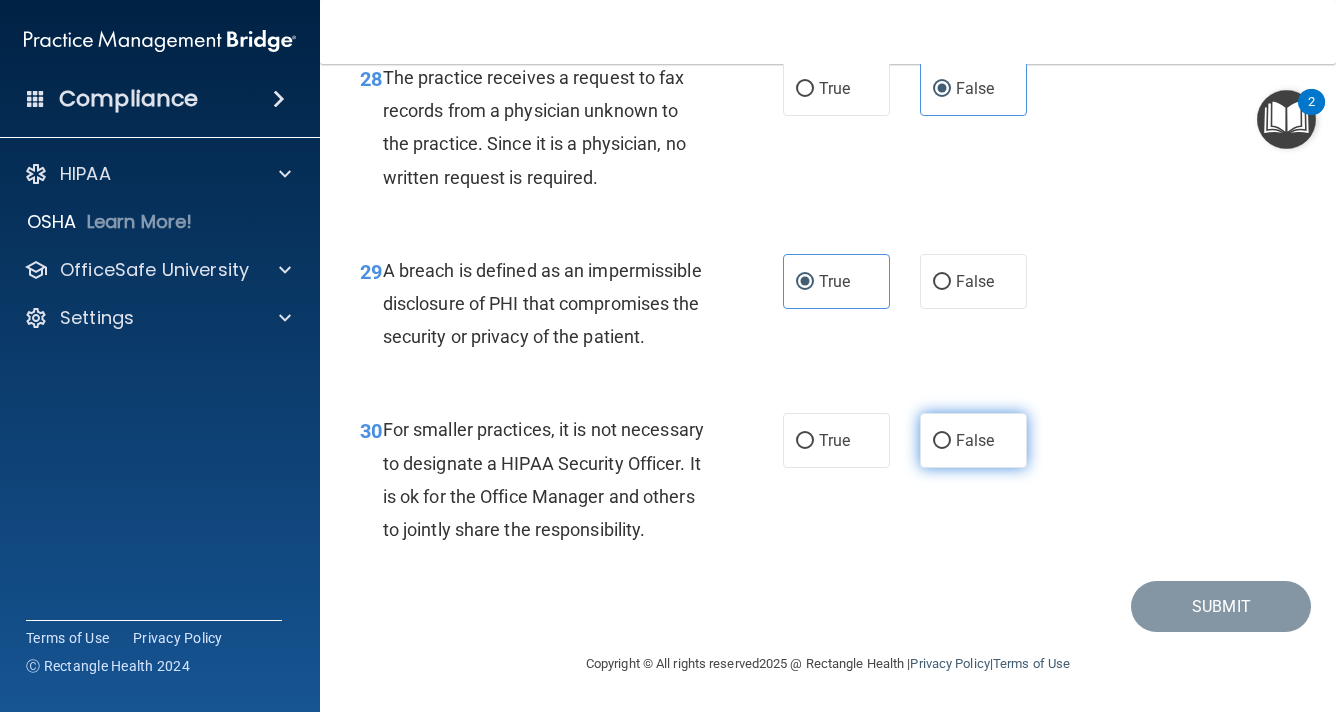 click on "False" at bounding box center (973, 440) 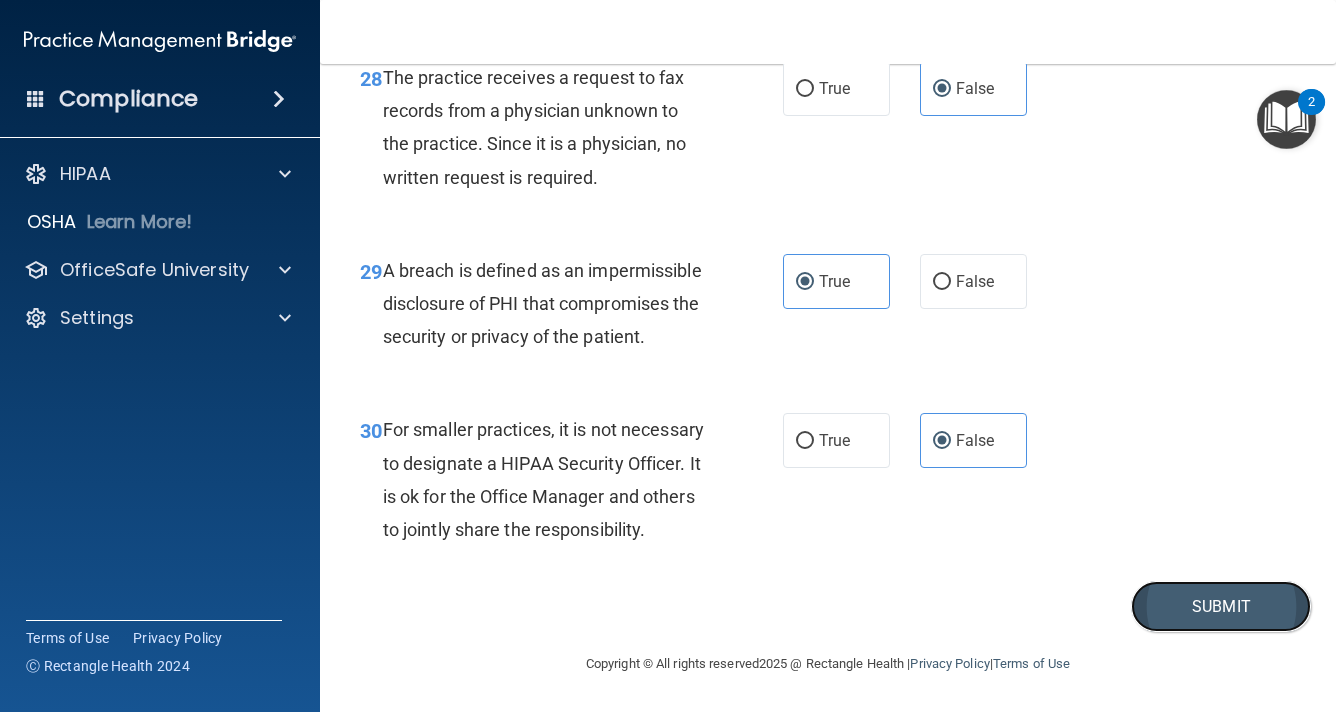 click on "Submit" at bounding box center (1221, 606) 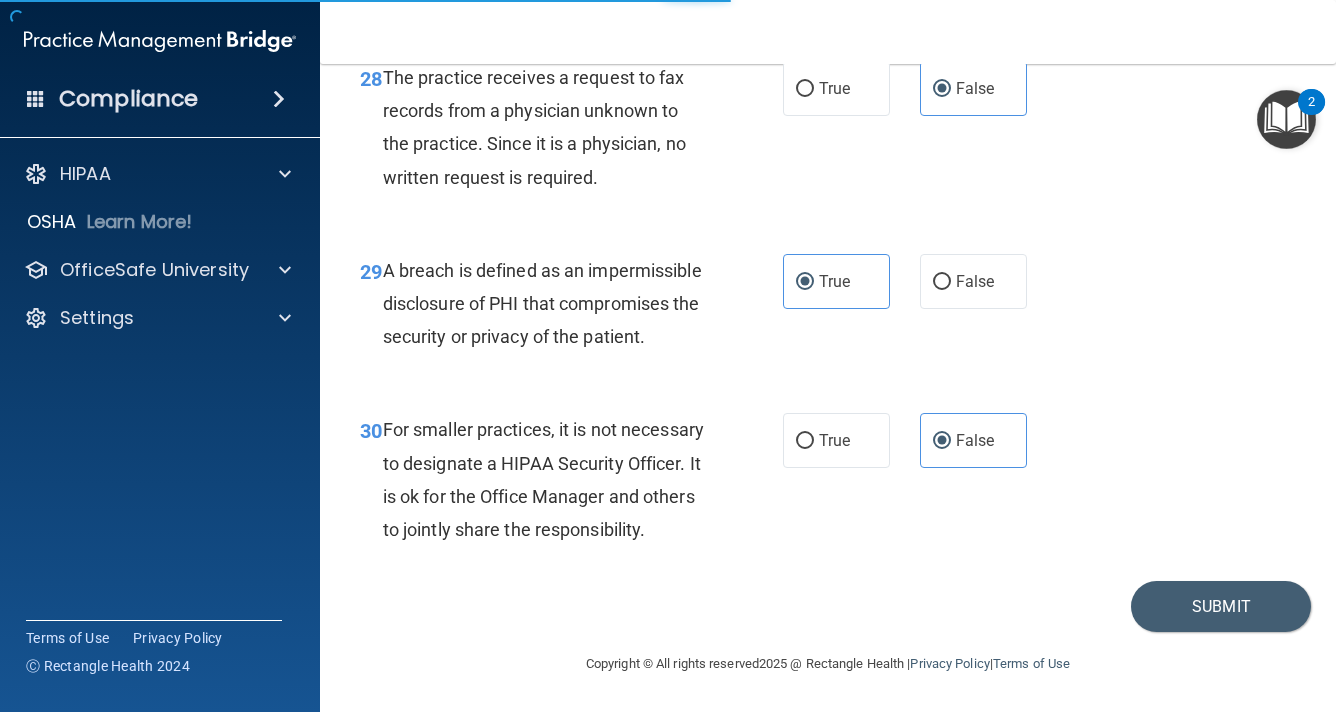 scroll, scrollTop: 0, scrollLeft: 0, axis: both 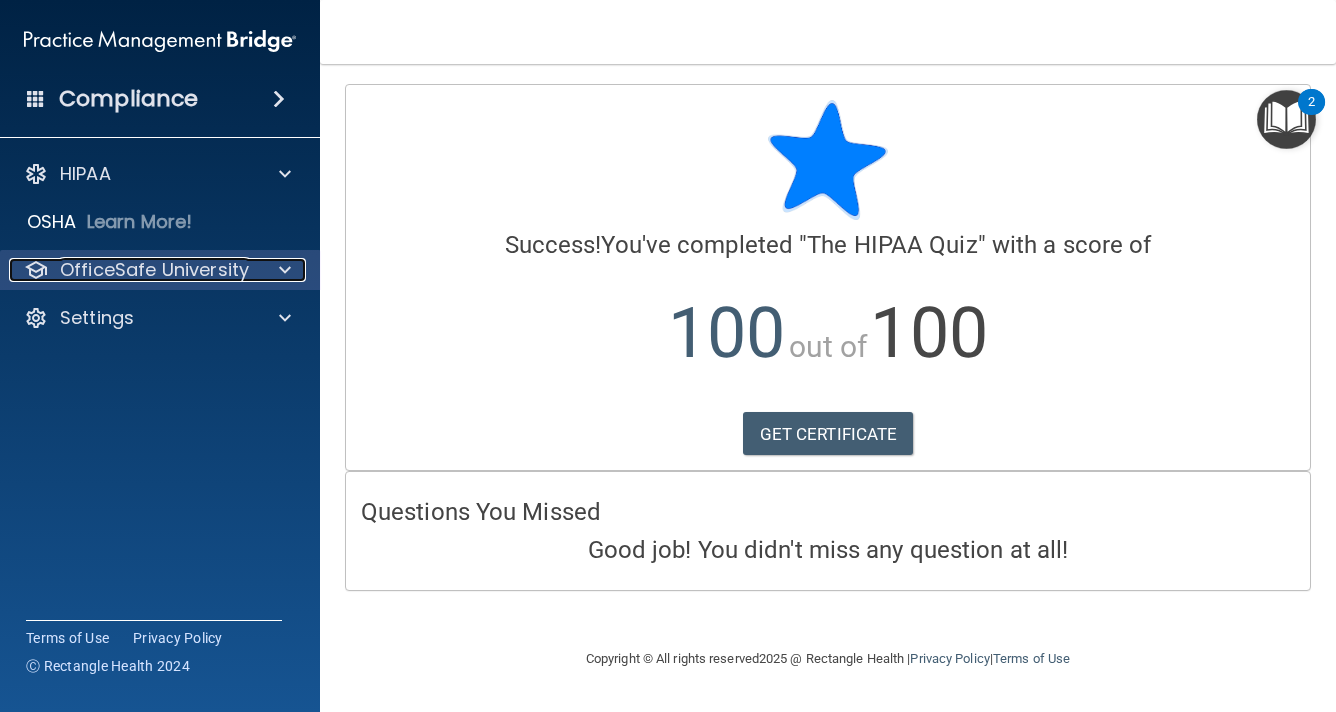 click on "OfficeSafe University" at bounding box center (133, 270) 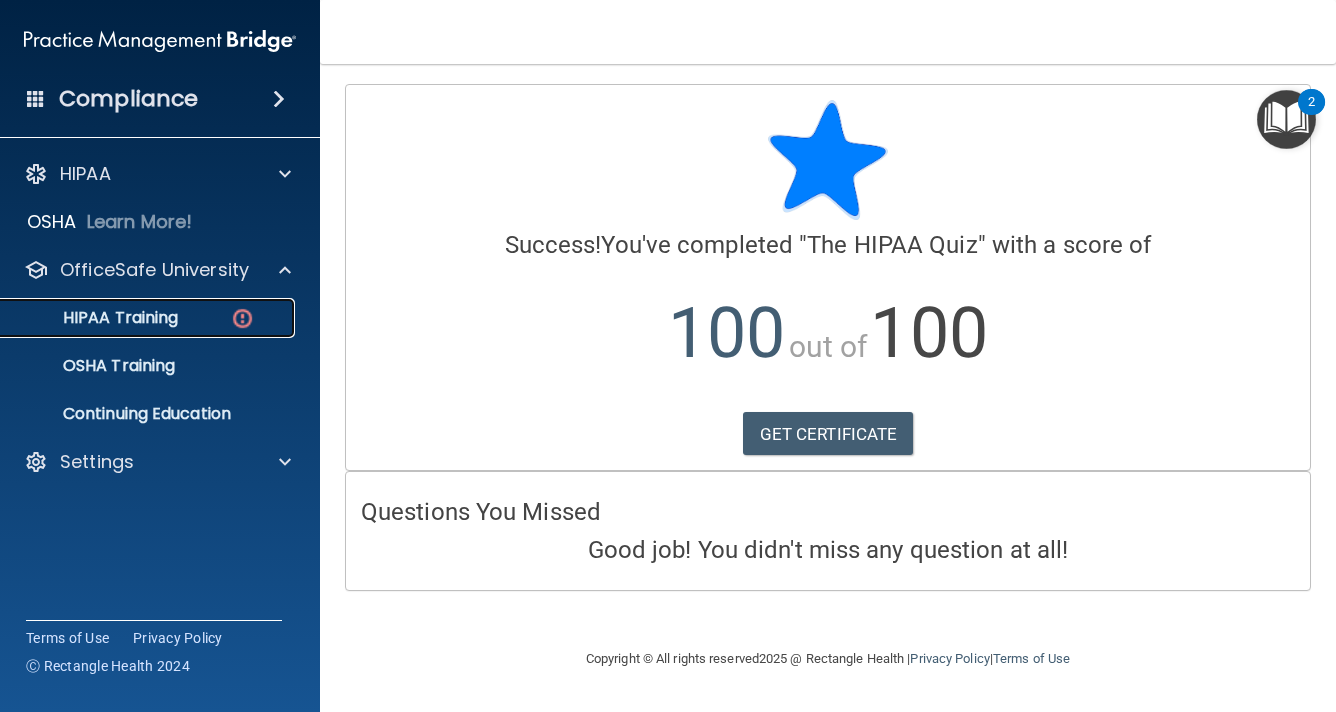 click on "HIPAA Training" at bounding box center (149, 318) 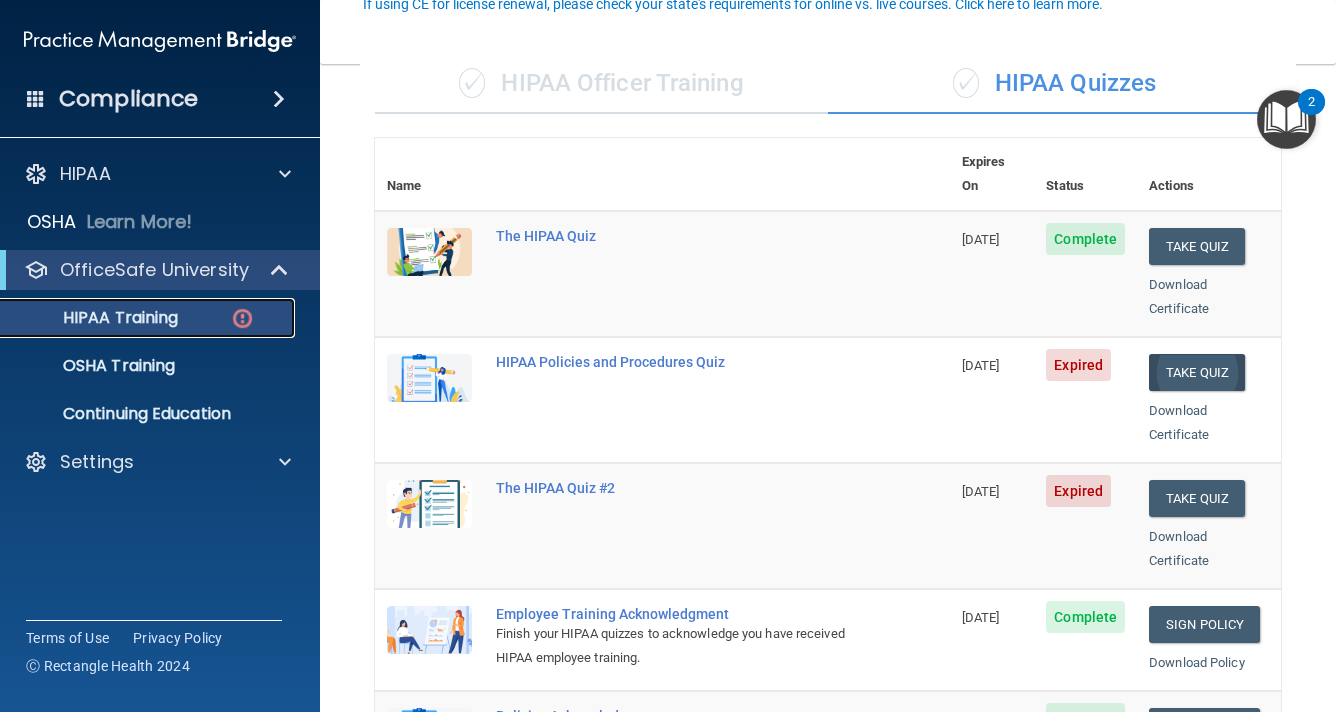 scroll, scrollTop: 200, scrollLeft: 0, axis: vertical 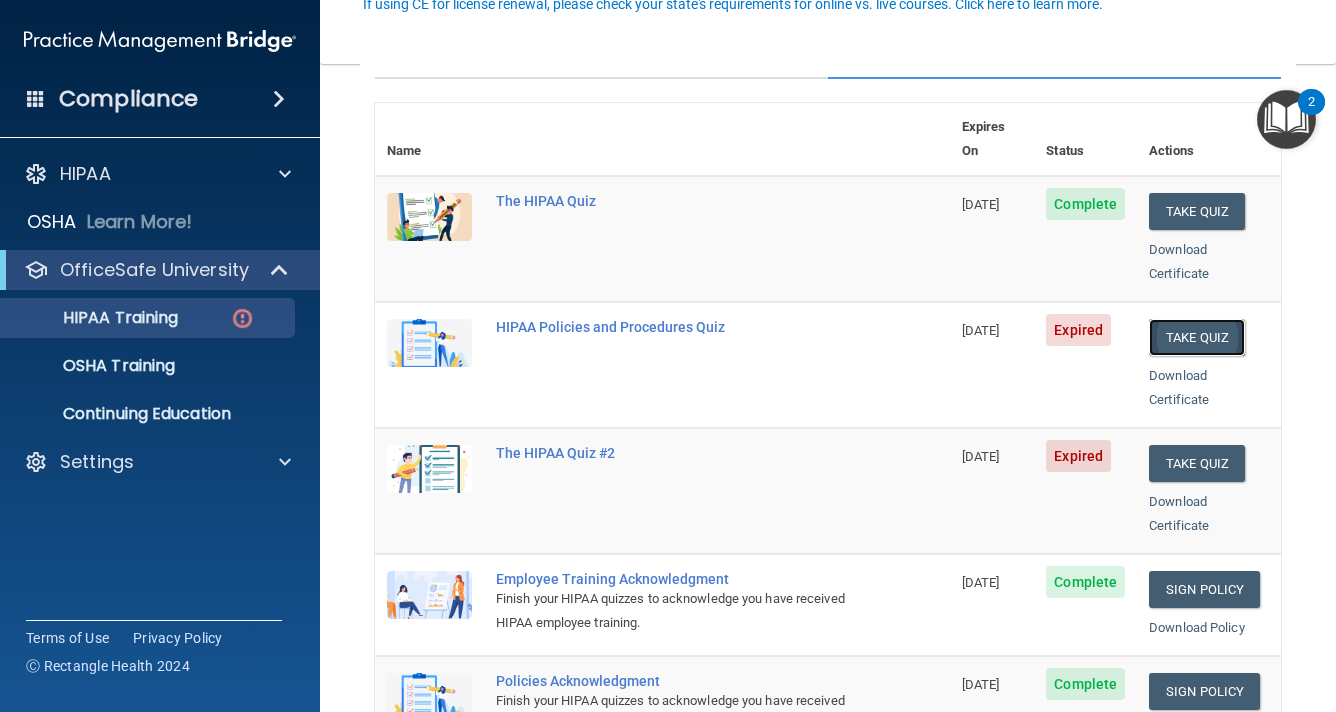 click on "Take Quiz" at bounding box center (1197, 337) 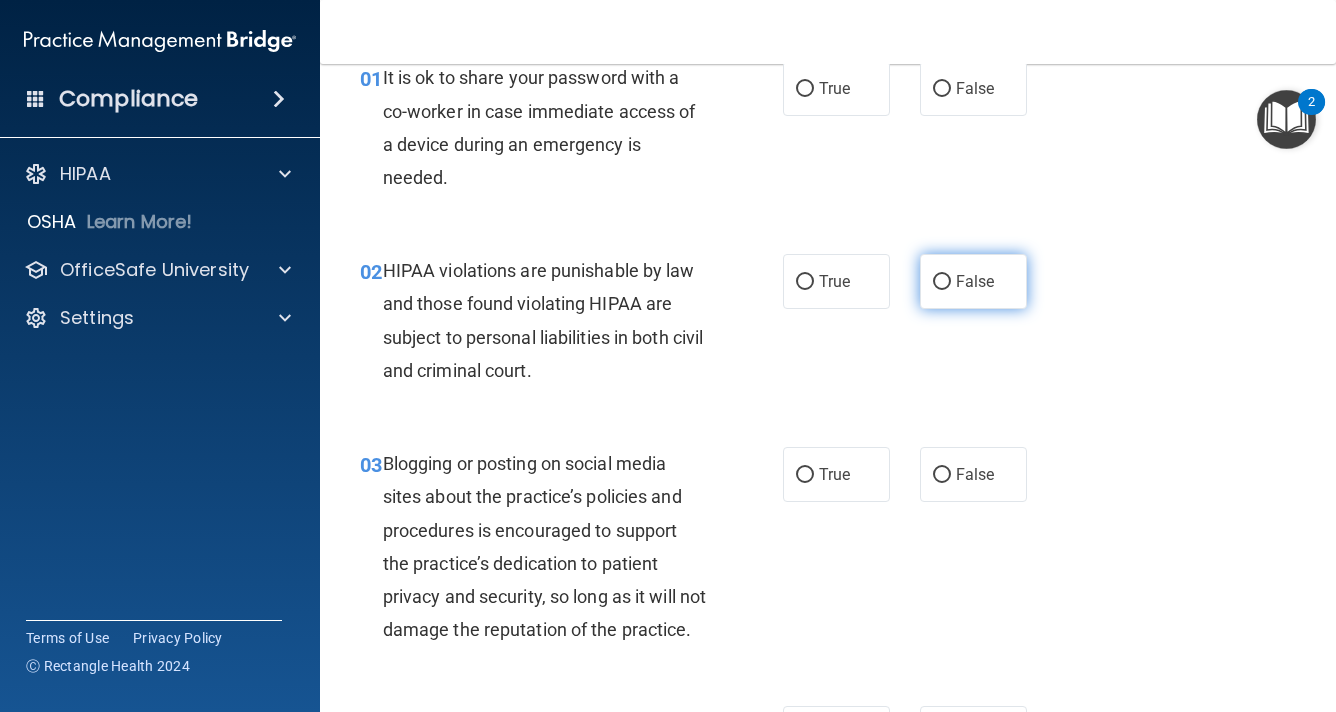 scroll, scrollTop: 0, scrollLeft: 0, axis: both 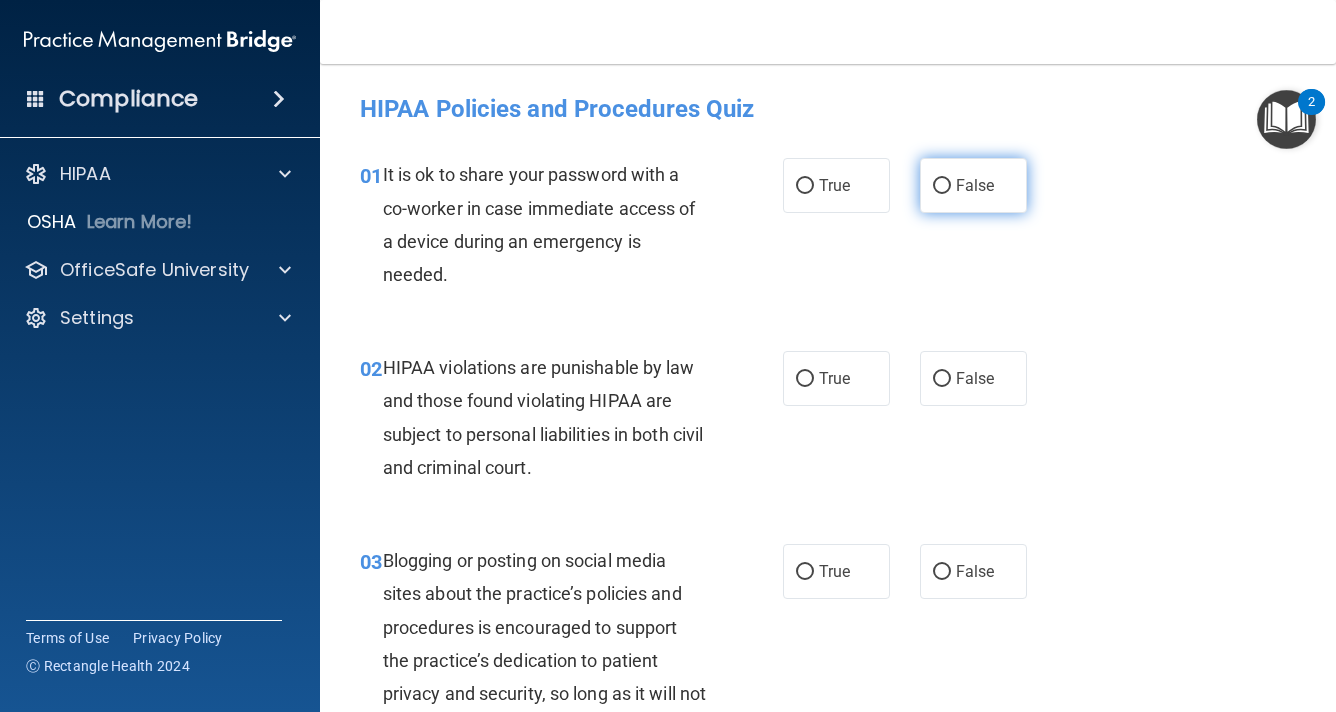 click on "False" at bounding box center [942, 186] 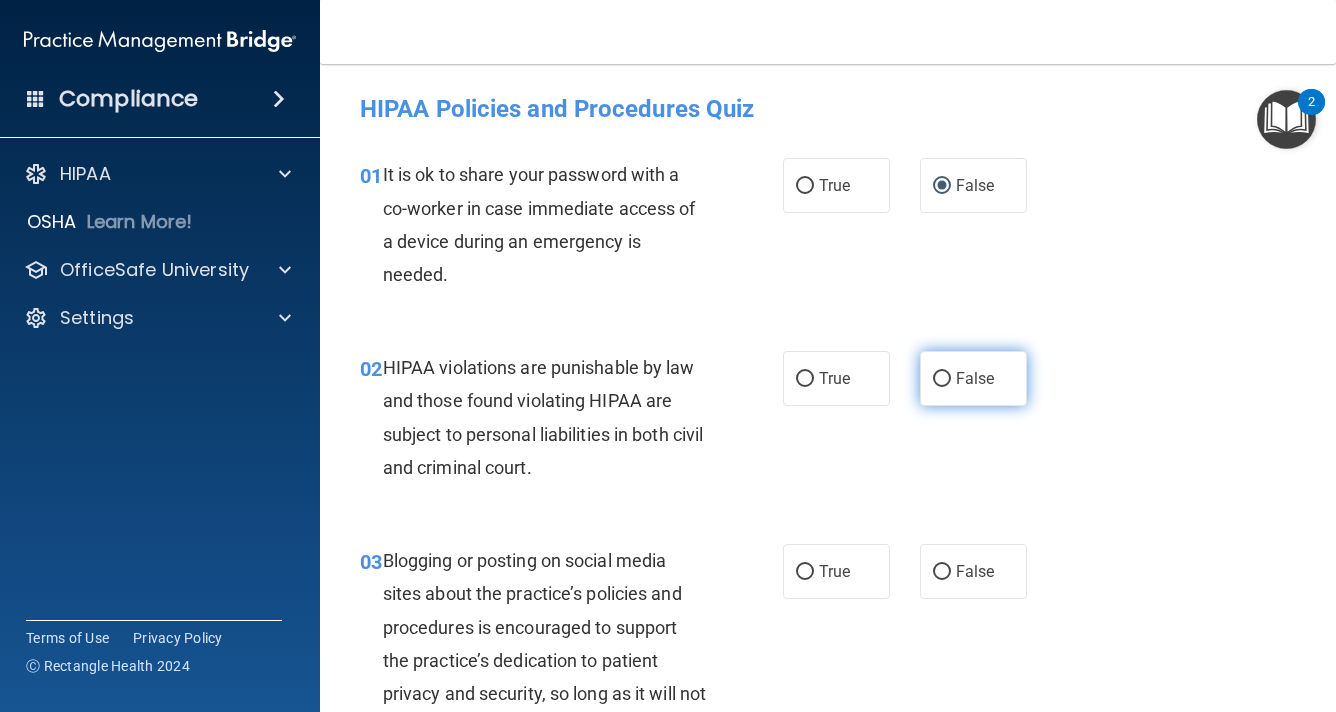 click on "False" at bounding box center (975, 378) 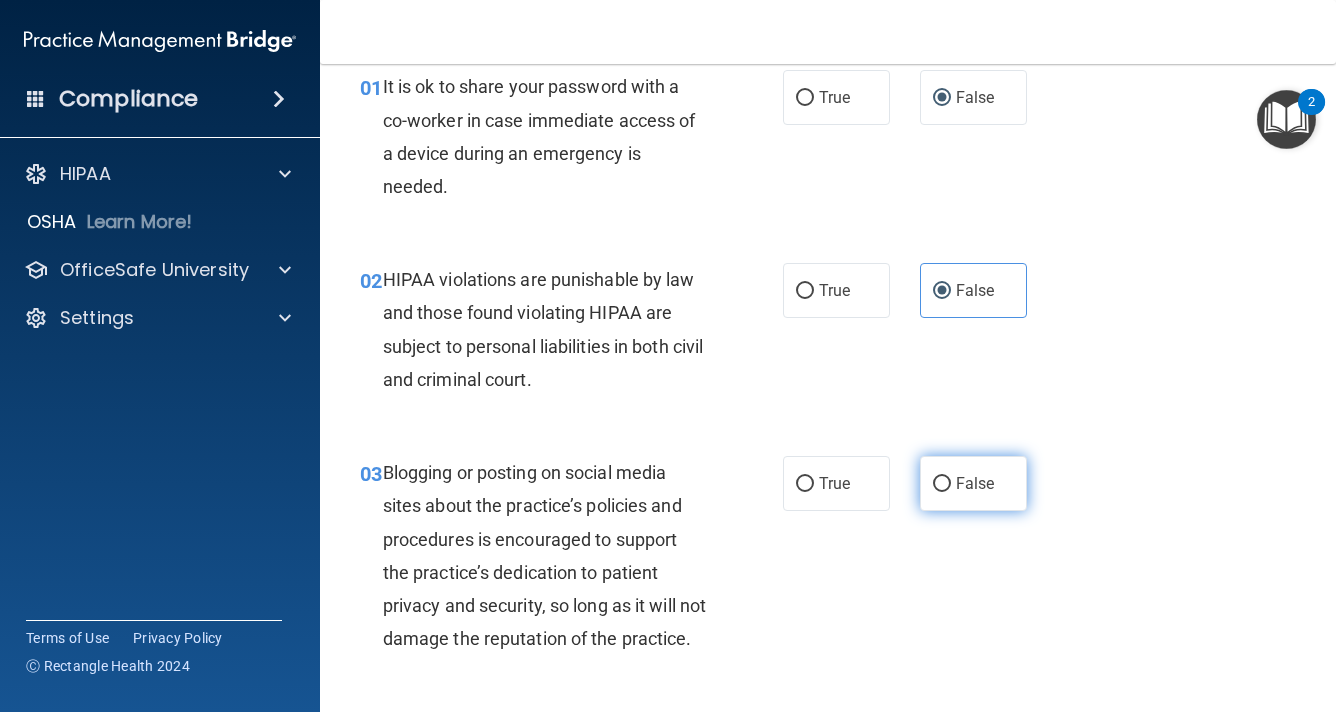 scroll, scrollTop: 200, scrollLeft: 0, axis: vertical 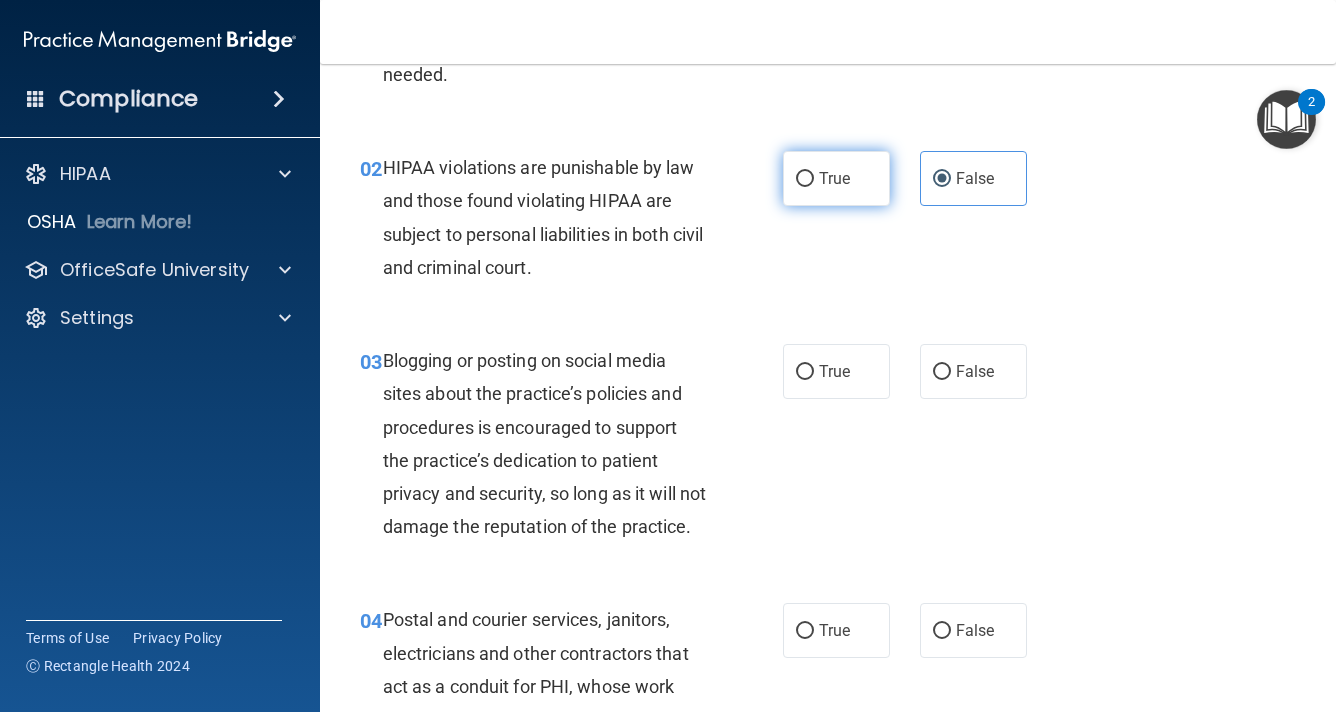 click on "True" at bounding box center [834, 178] 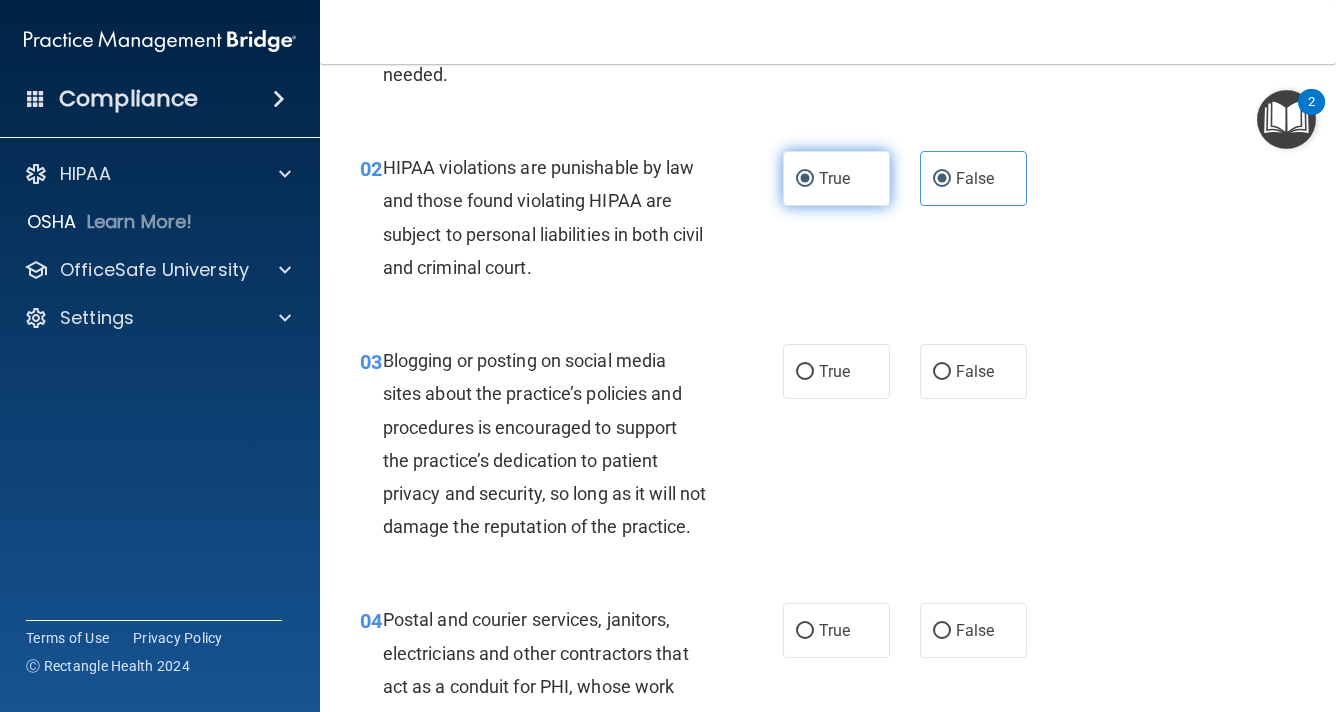 radio on "false" 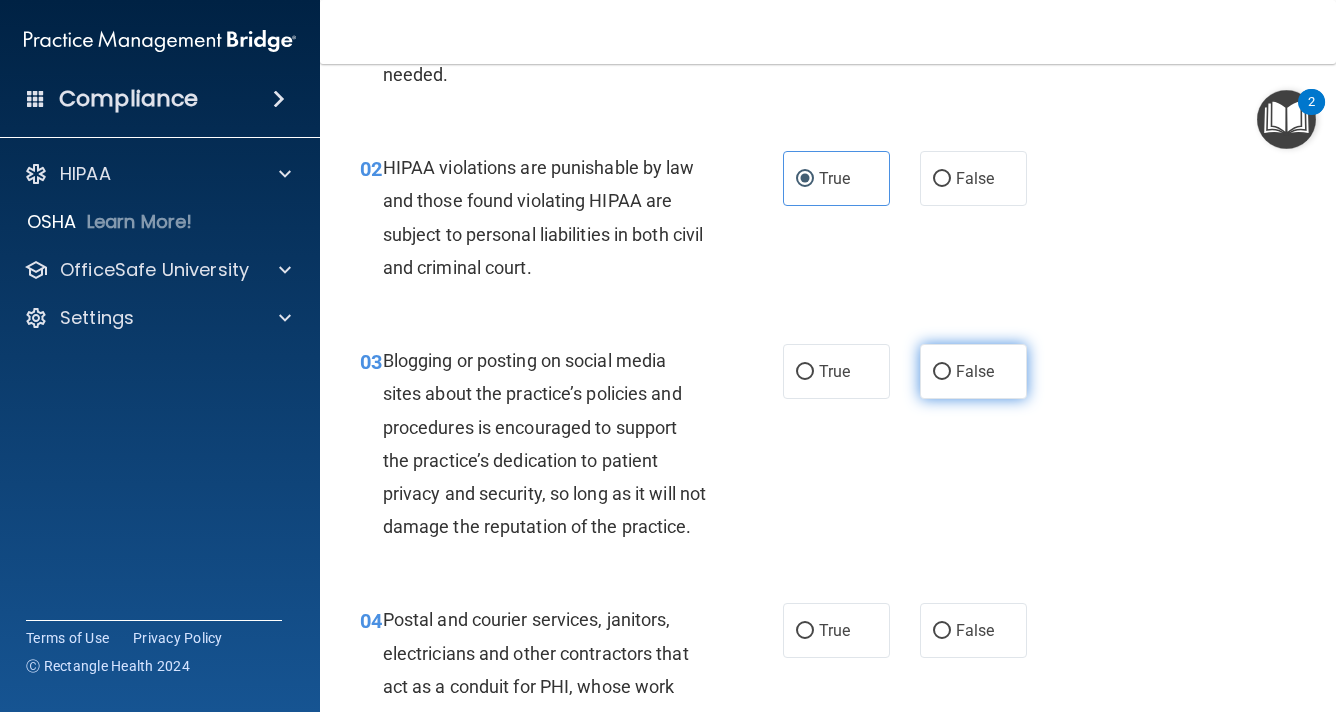 click on "False" at bounding box center [973, 371] 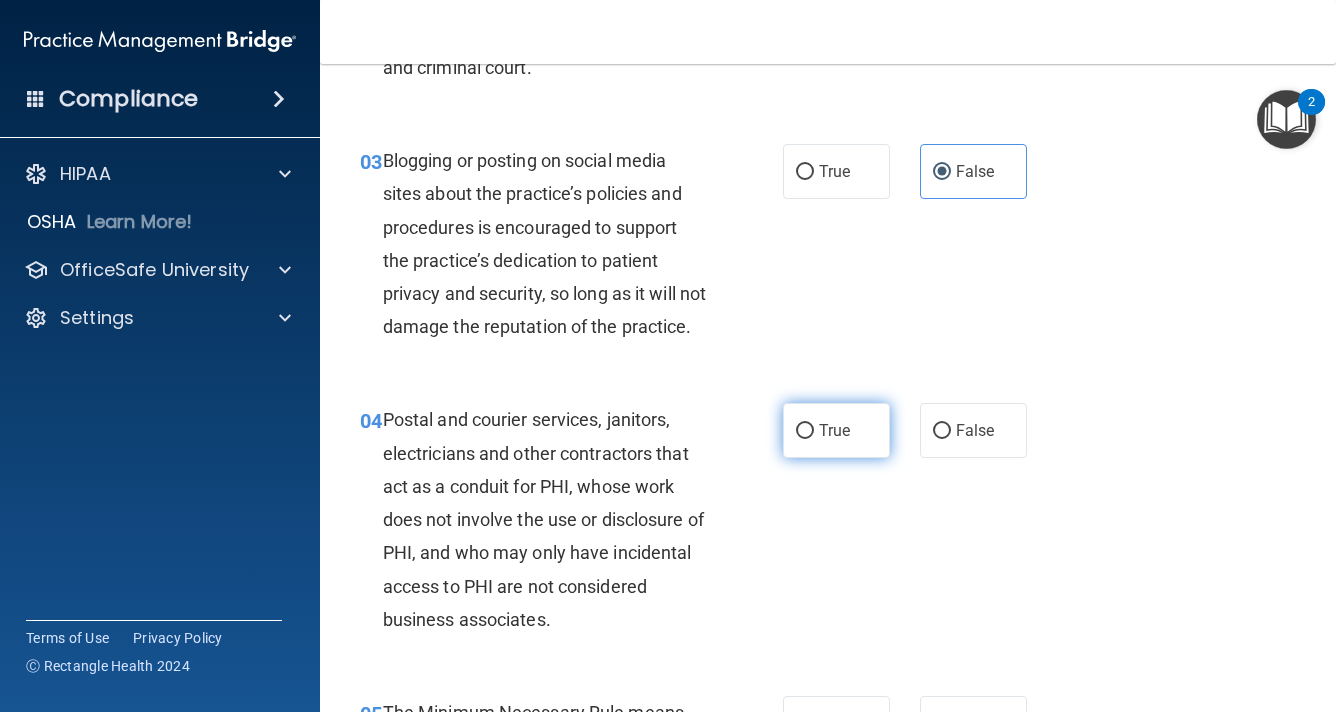 click on "True" at bounding box center [836, 430] 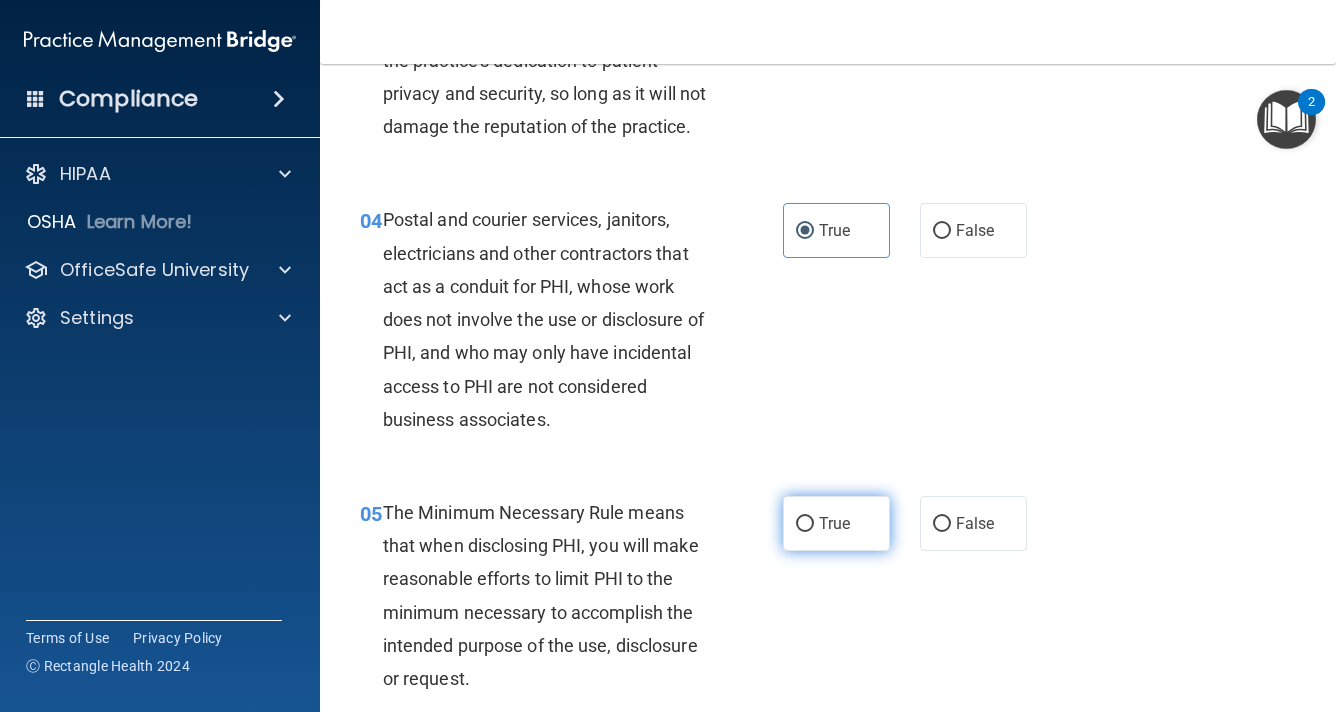 click on "True" at bounding box center [836, 523] 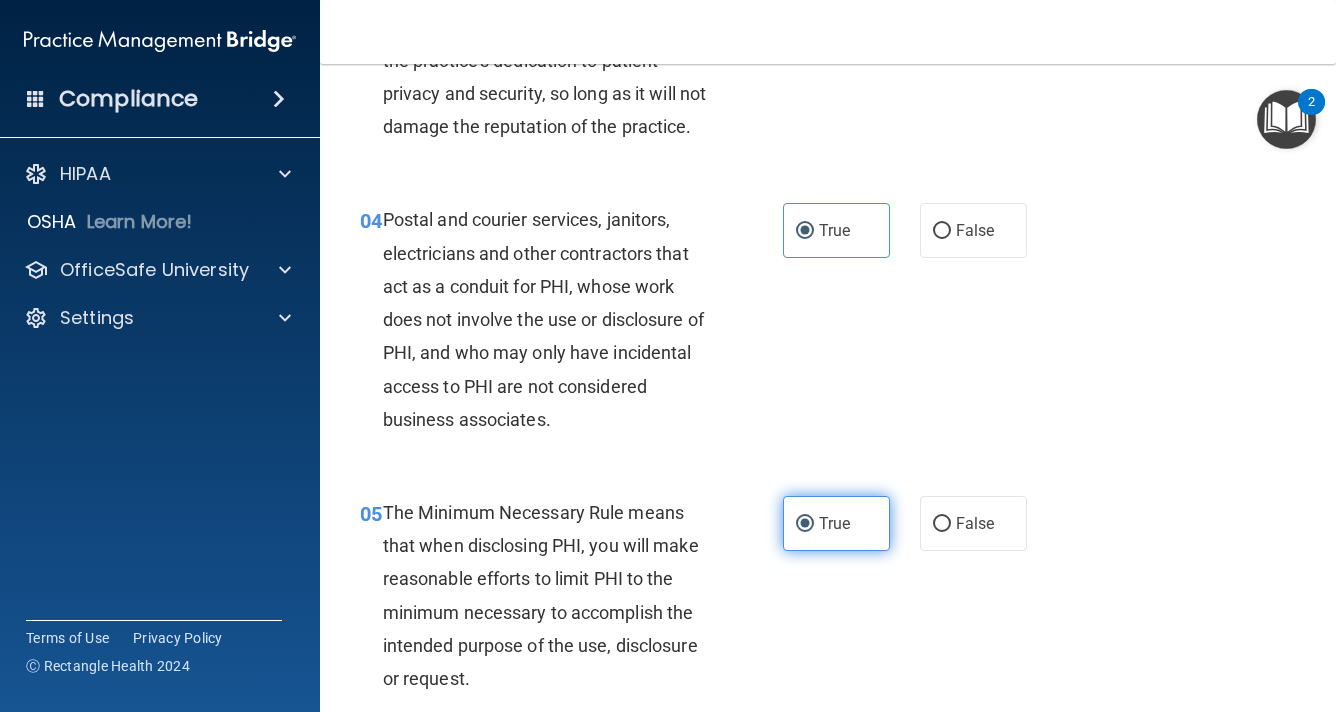 scroll, scrollTop: 900, scrollLeft: 0, axis: vertical 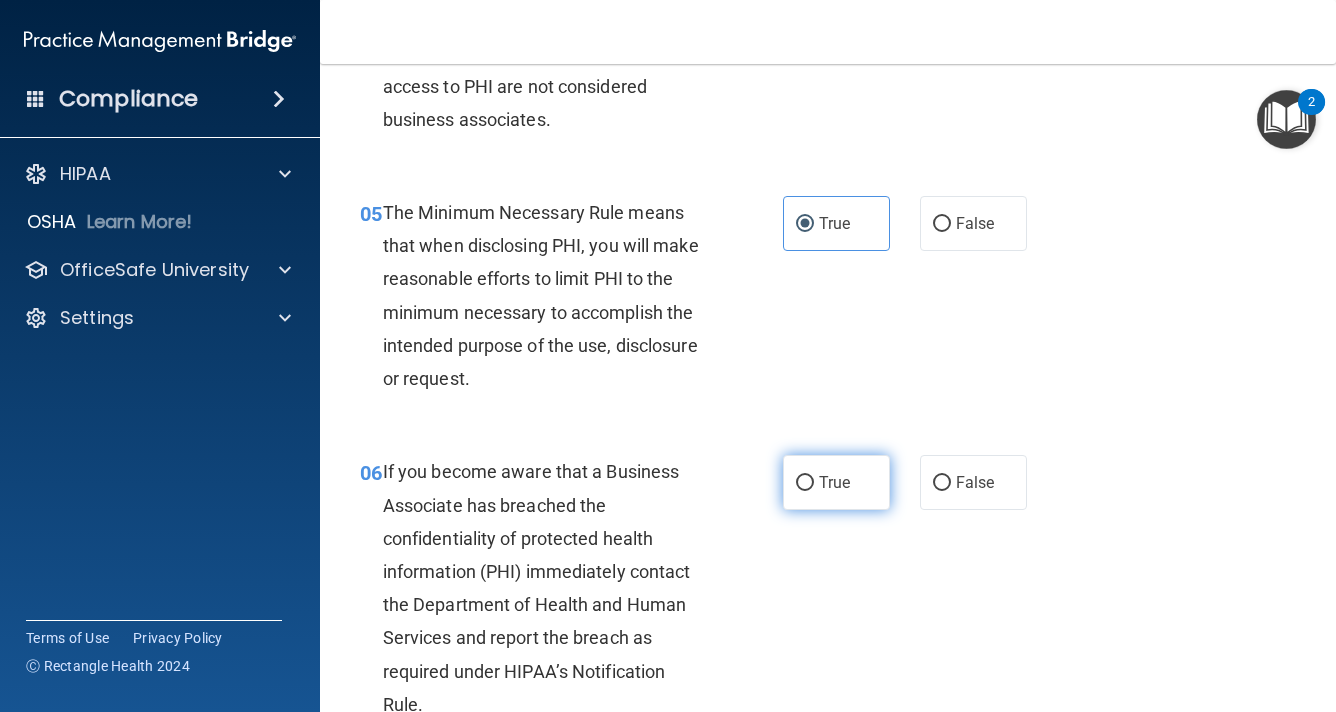 click on "True" at bounding box center (834, 482) 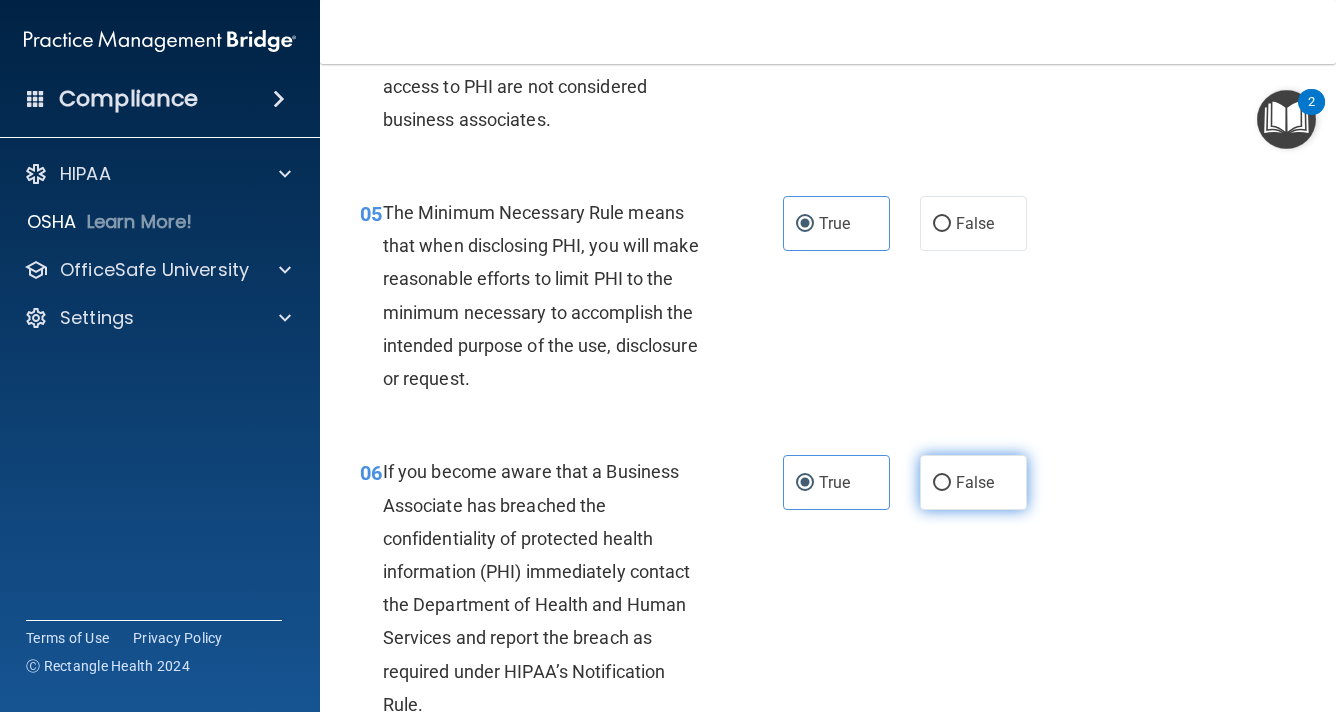 click on "False" at bounding box center [942, 483] 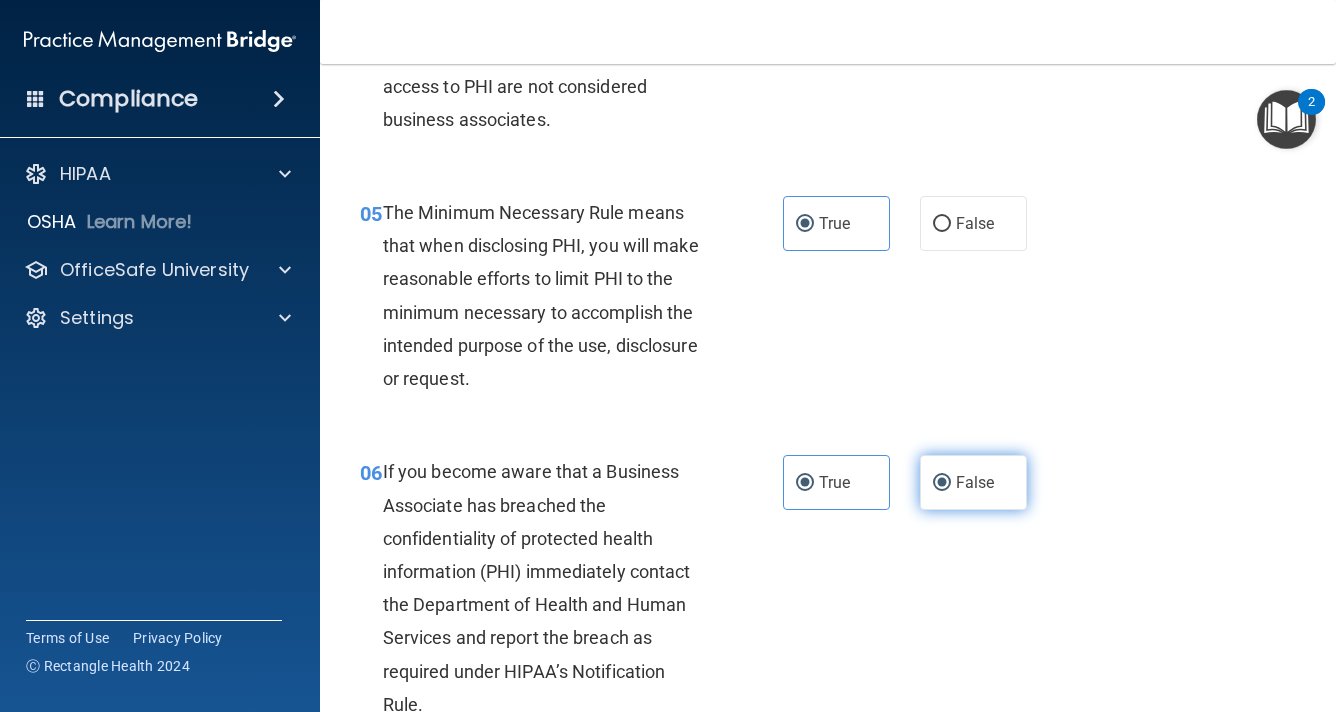radio on "false" 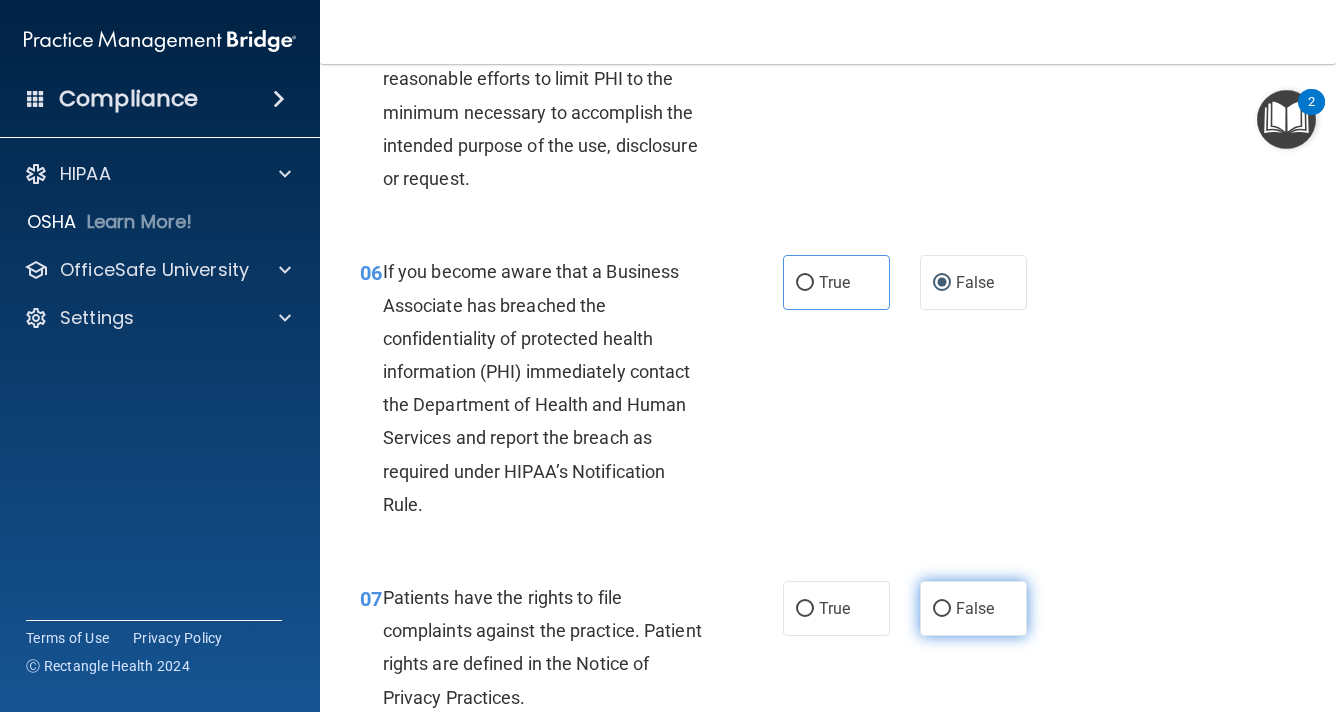 click on "False" at bounding box center [973, 608] 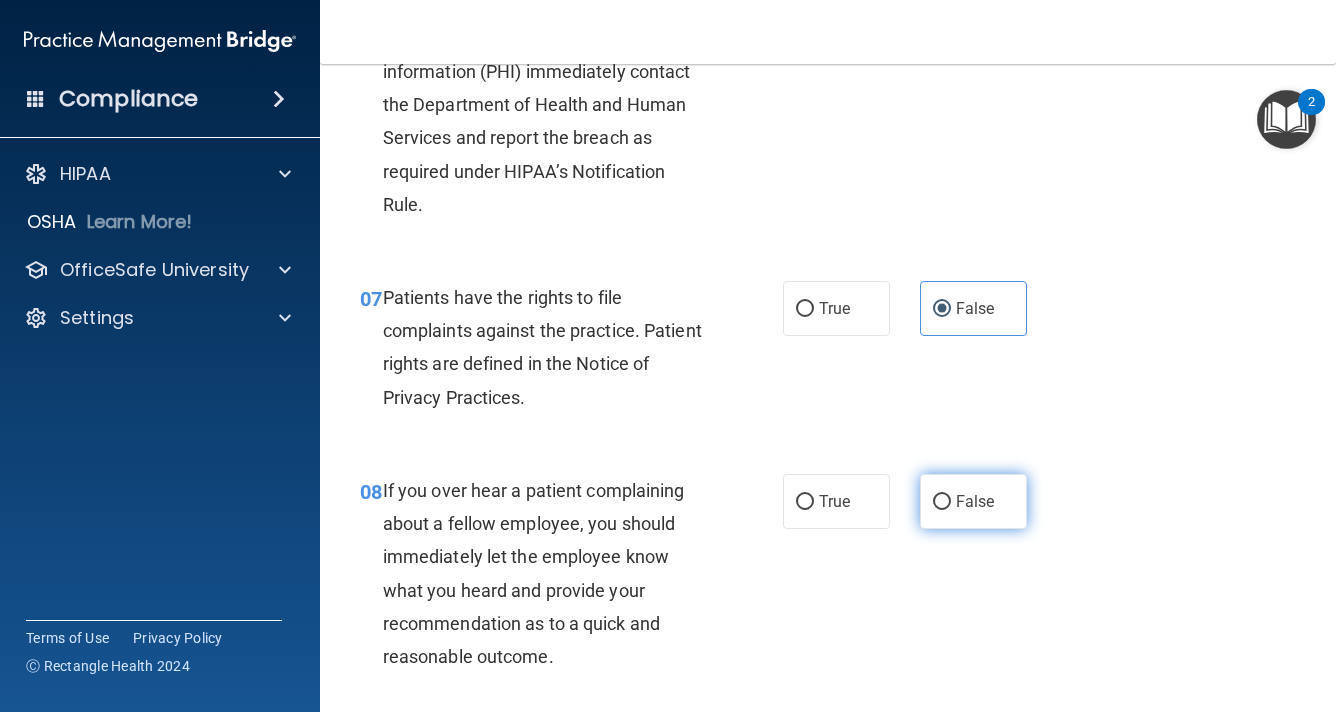 click on "False" at bounding box center [975, 501] 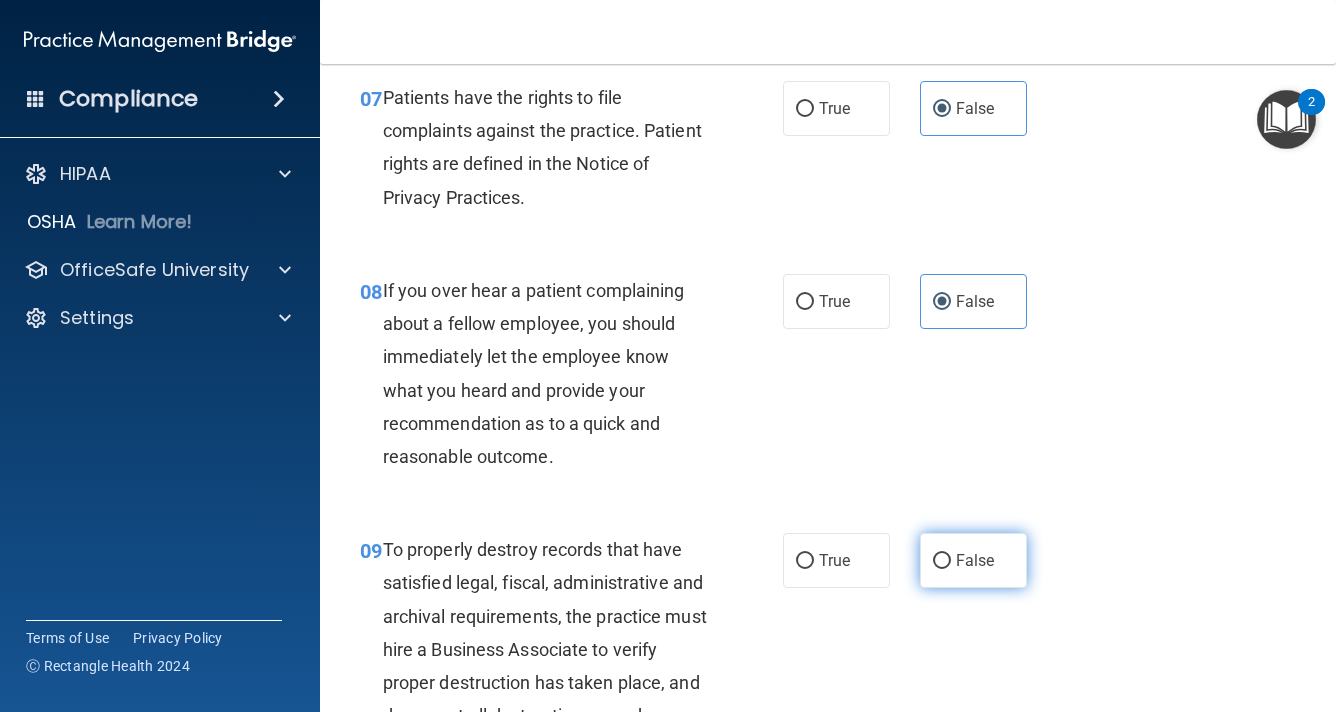 click on "False" at bounding box center (973, 560) 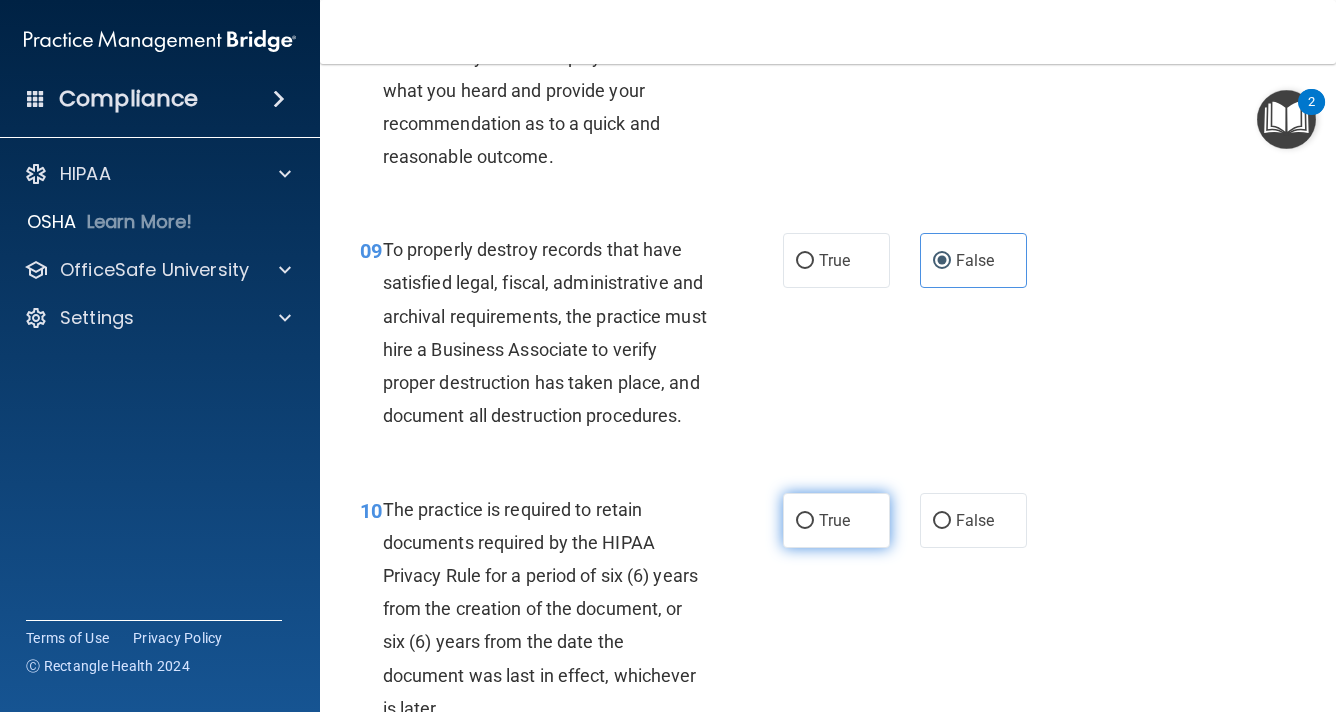 click on "True" at bounding box center (836, 520) 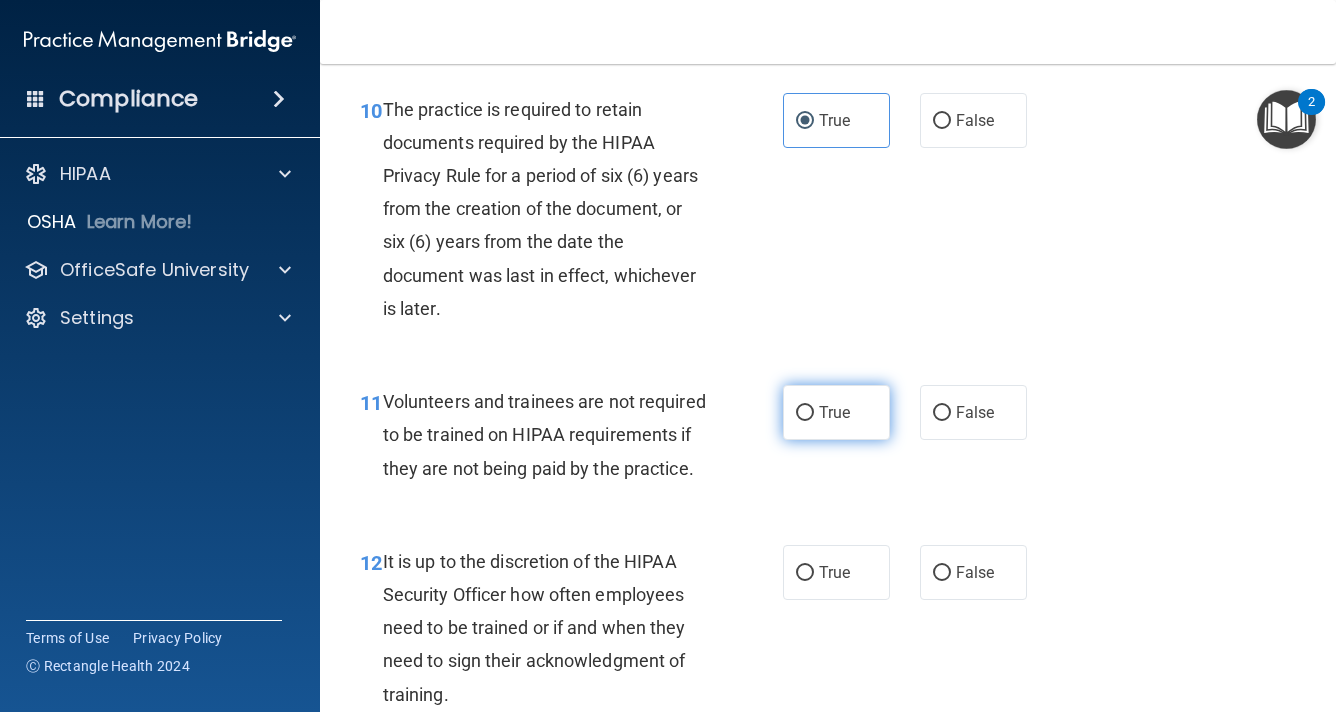 click on "True" at bounding box center [836, 412] 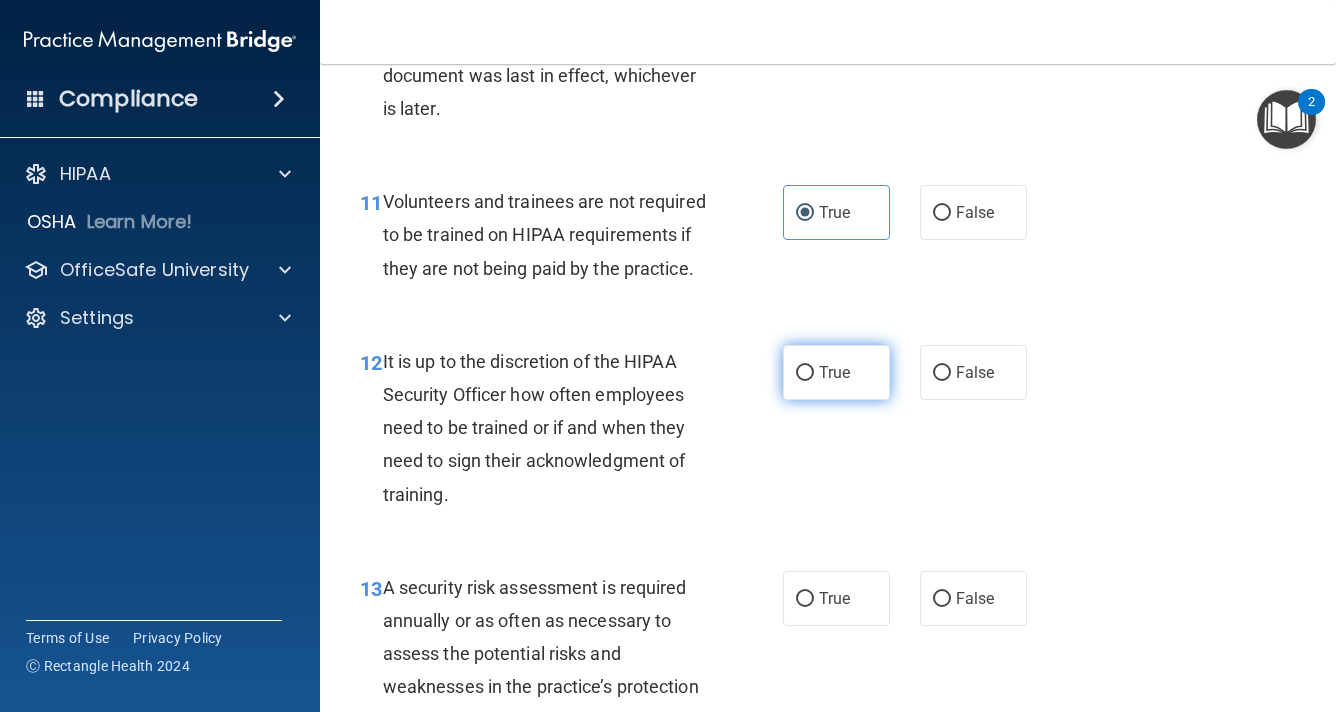click on "True" at bounding box center (834, 372) 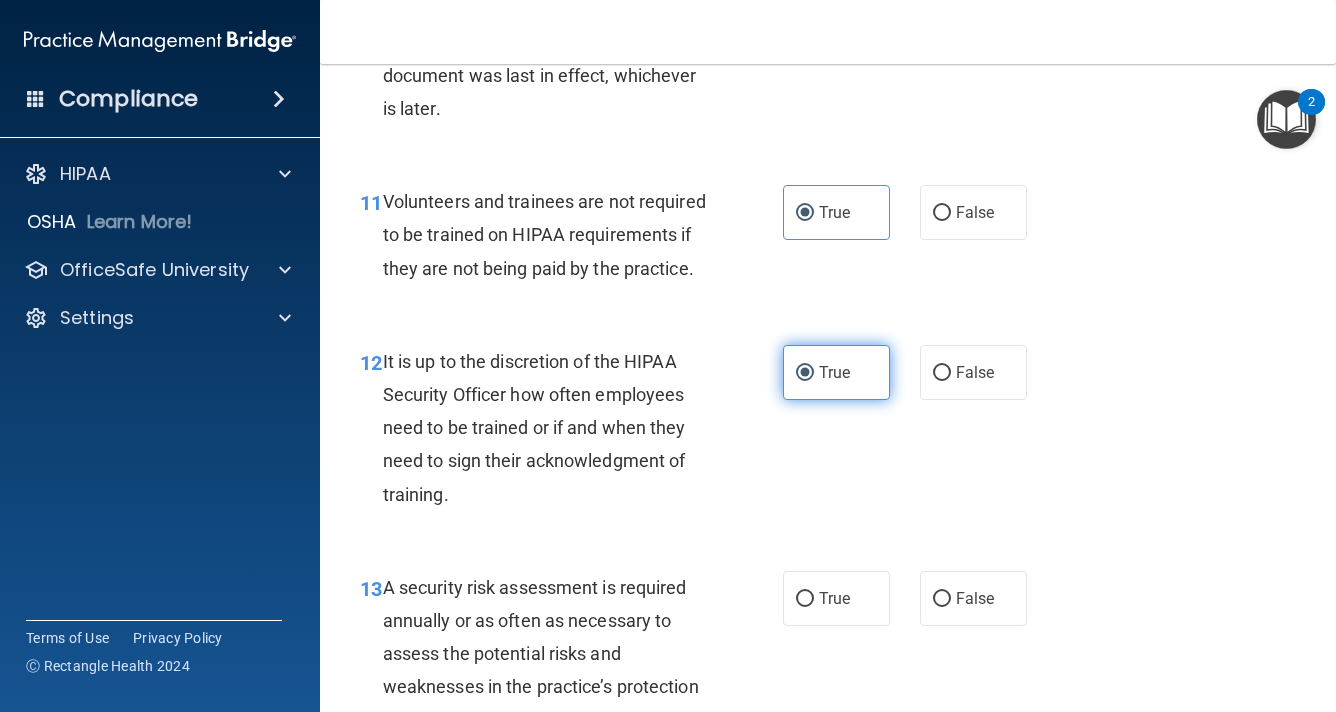 scroll, scrollTop: 2800, scrollLeft: 0, axis: vertical 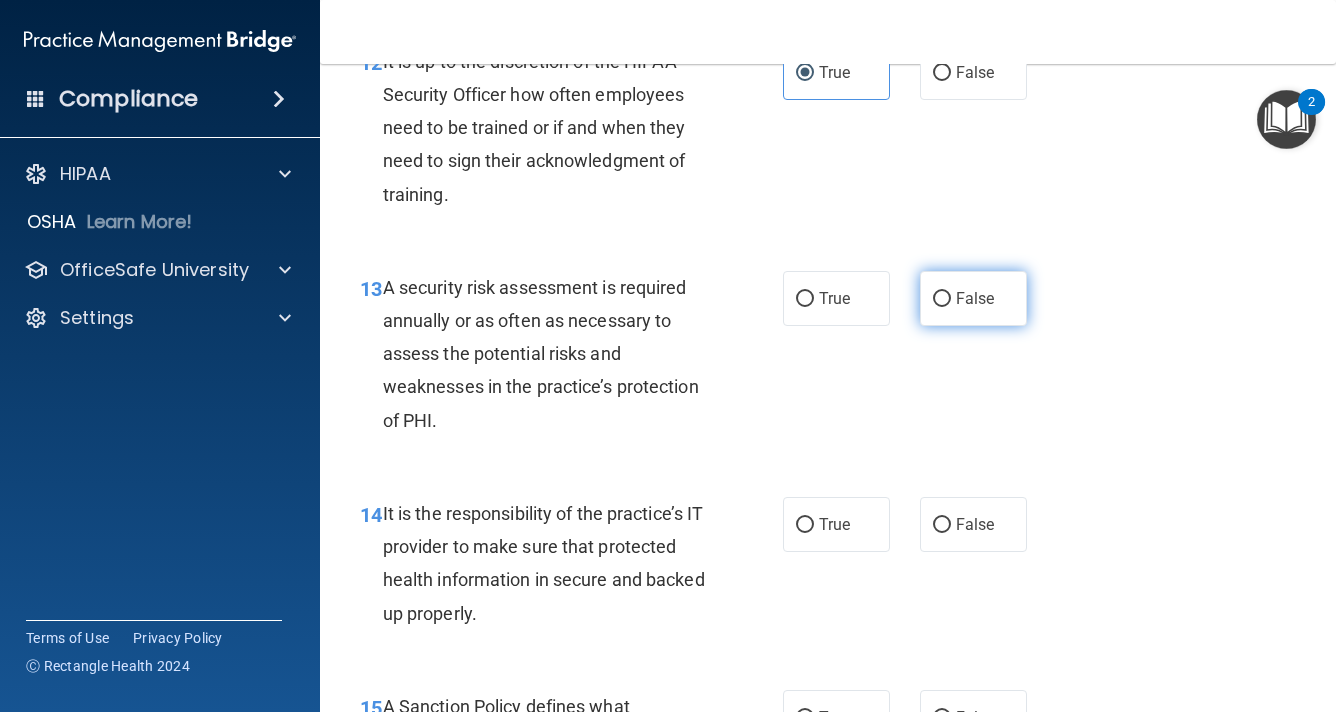 click on "False" at bounding box center [942, 299] 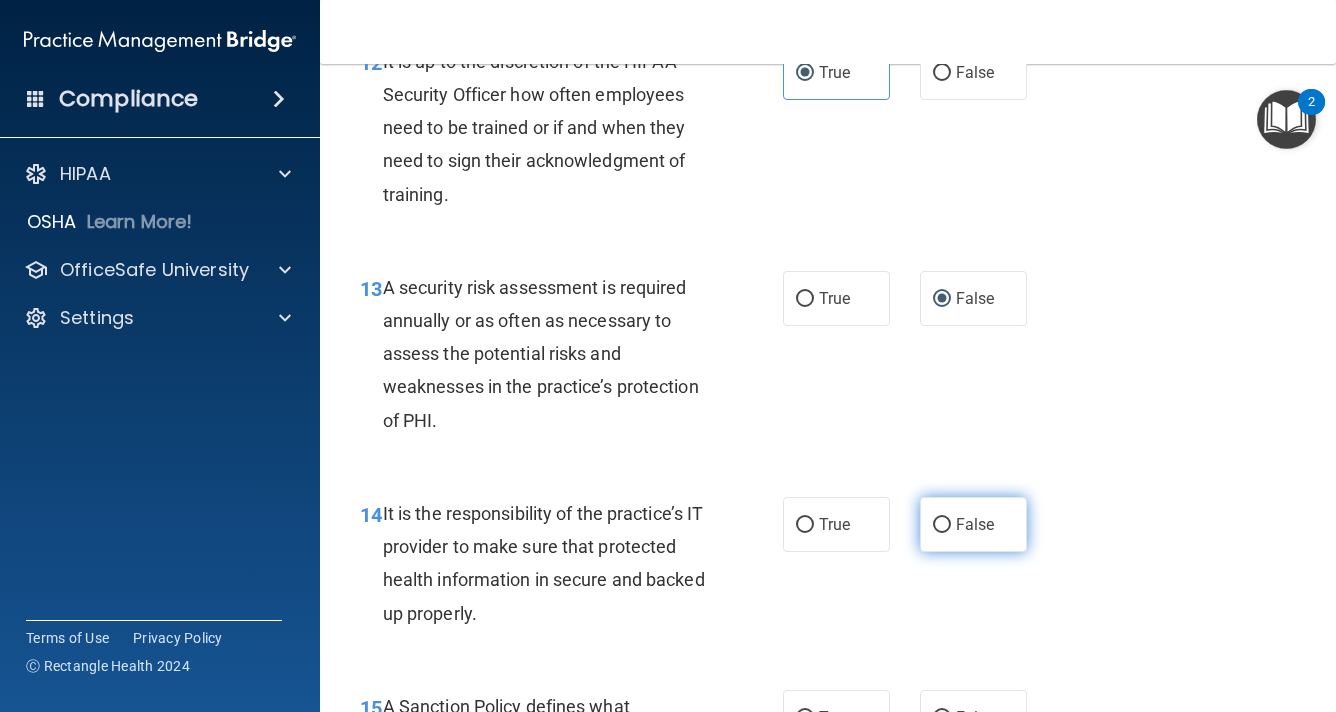 click on "False" at bounding box center [973, 524] 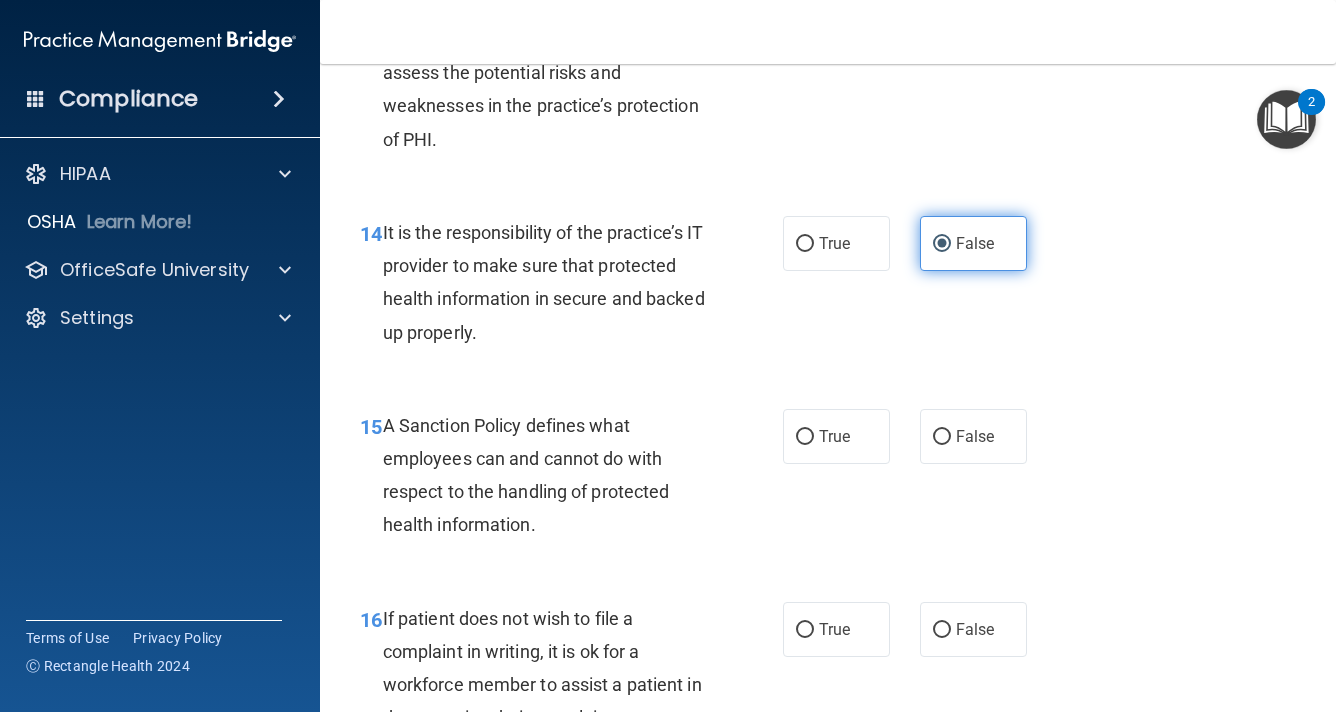 scroll, scrollTop: 3100, scrollLeft: 0, axis: vertical 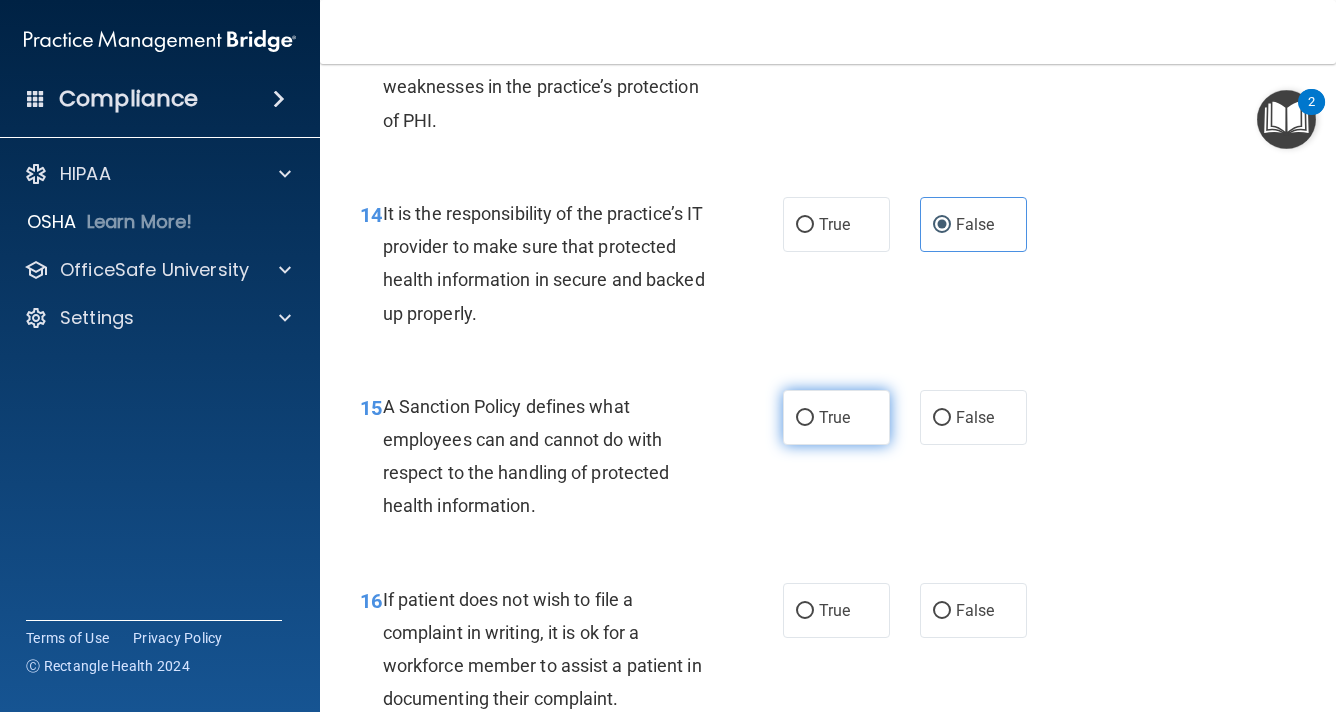click on "True" at bounding box center [836, 417] 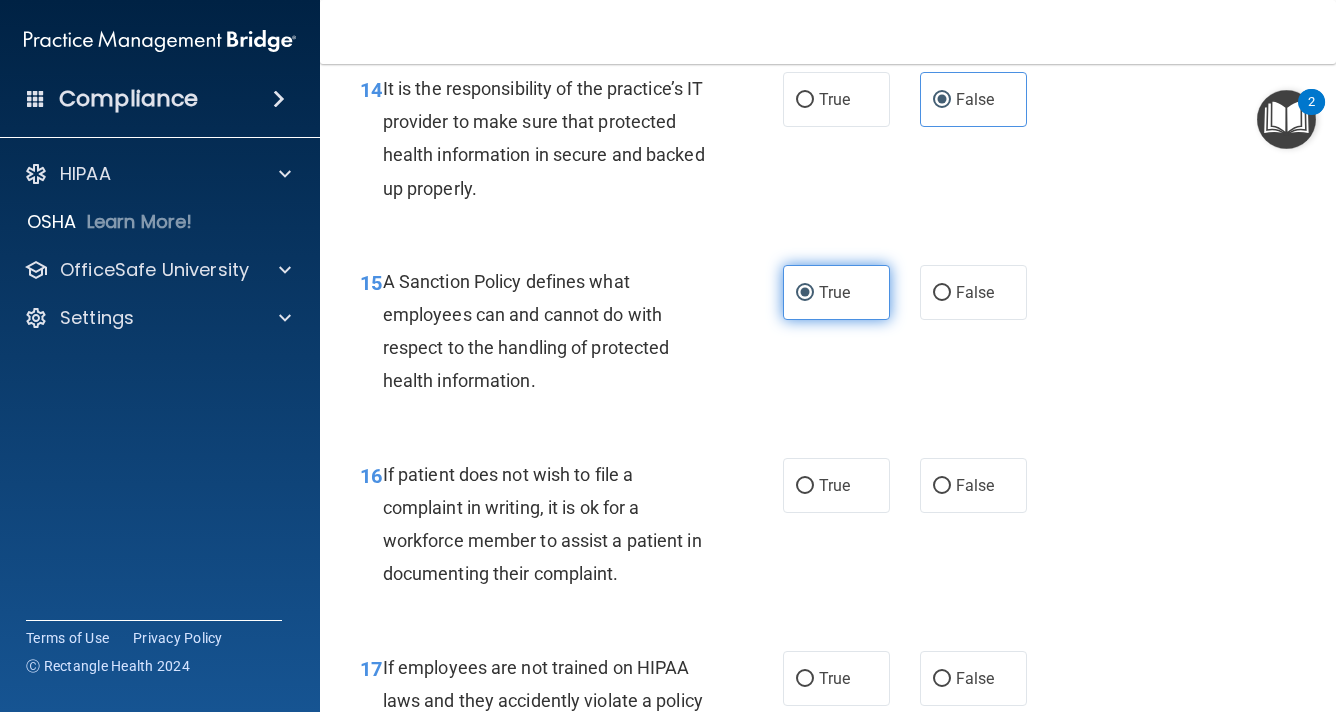 scroll, scrollTop: 3400, scrollLeft: 0, axis: vertical 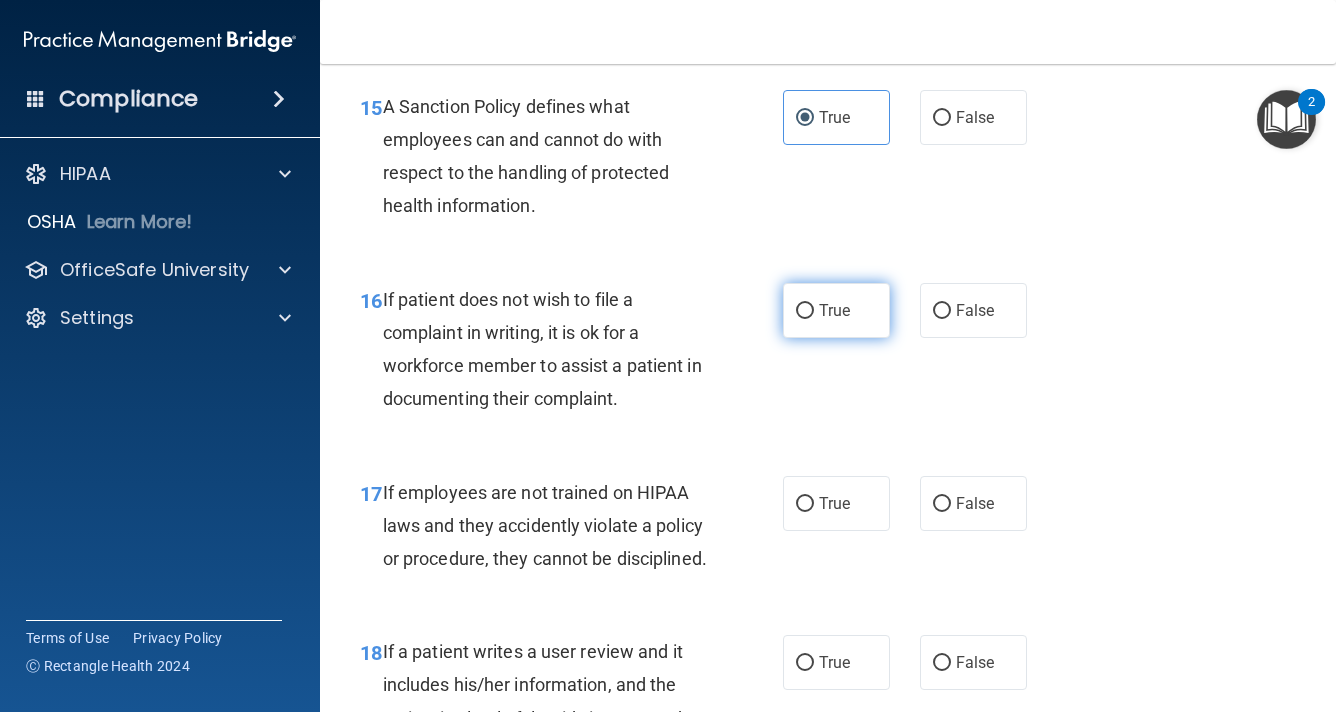 click on "True" at bounding box center [836, 310] 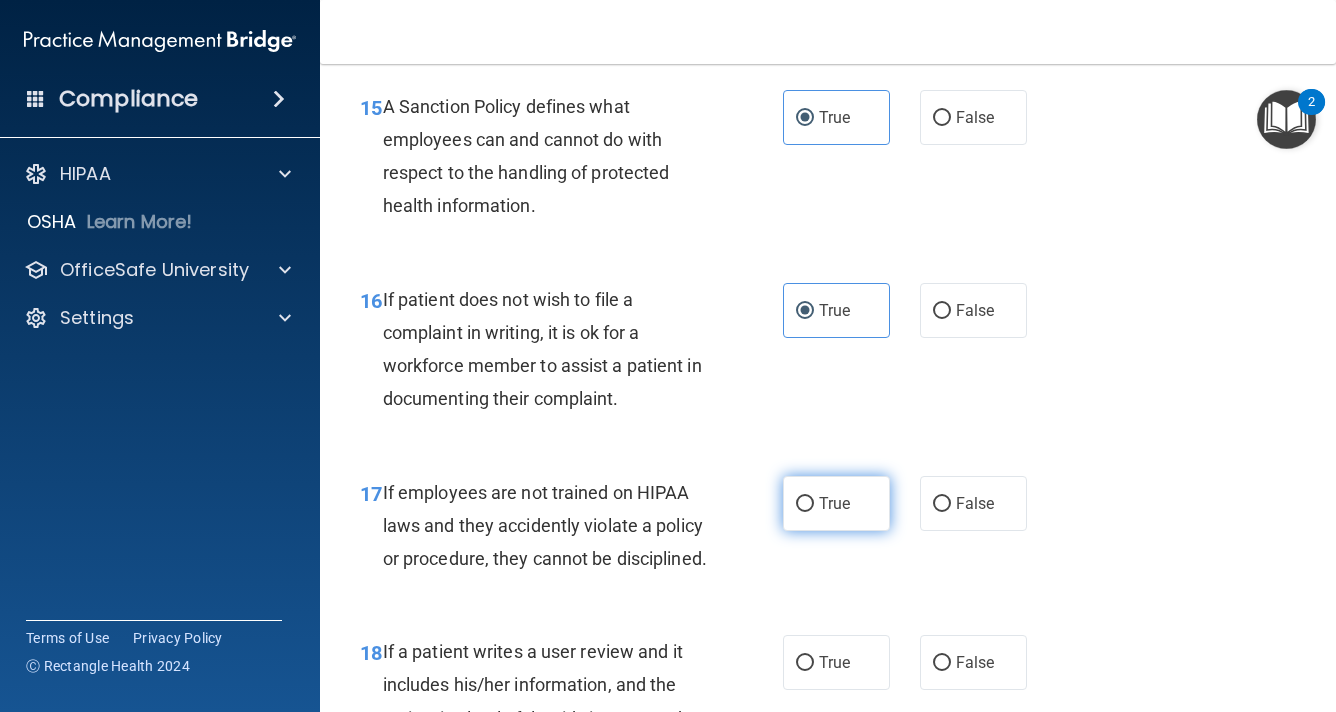 click on "True" at bounding box center (834, 503) 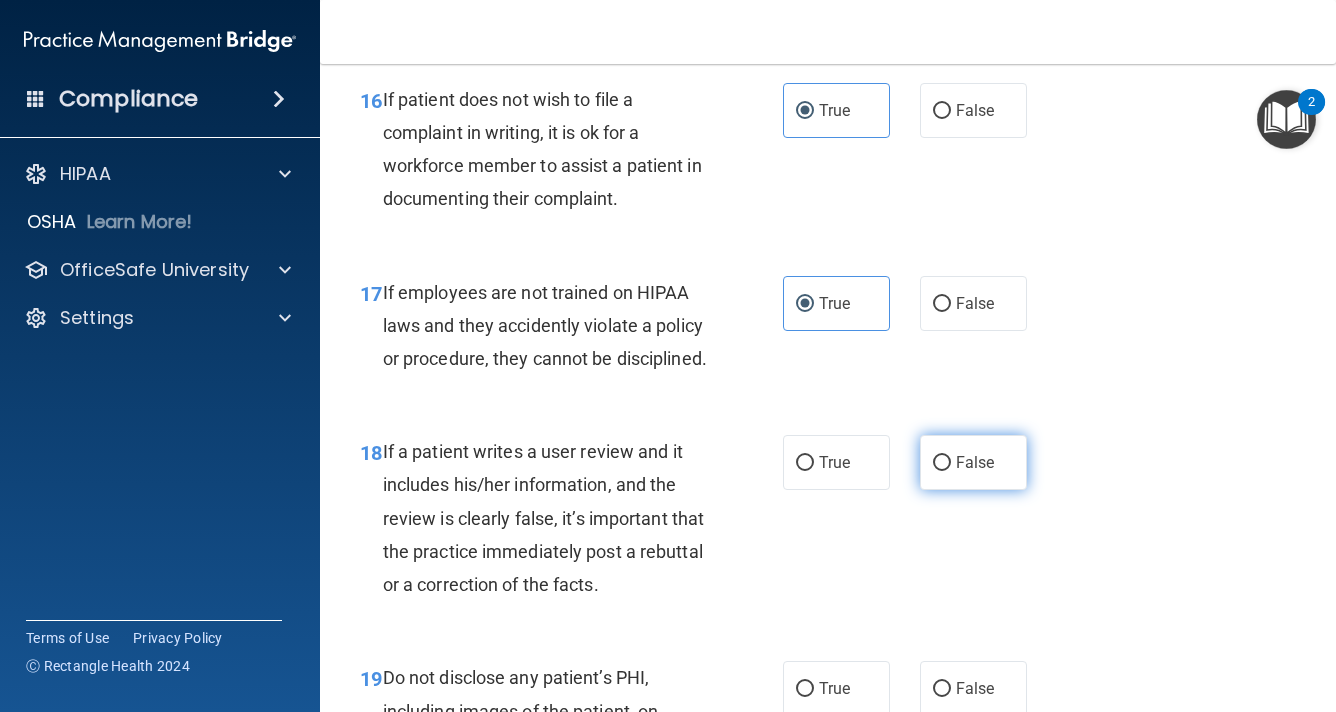click on "False" at bounding box center (973, 462) 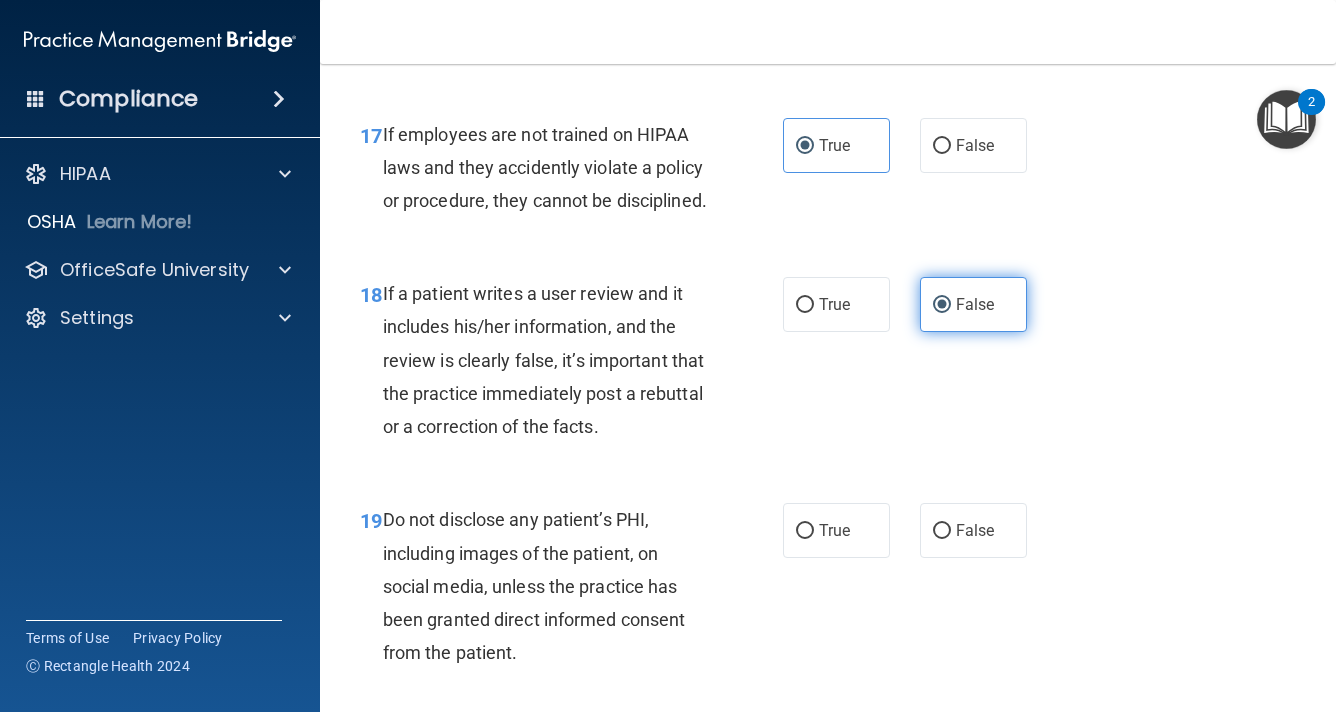 scroll, scrollTop: 3900, scrollLeft: 0, axis: vertical 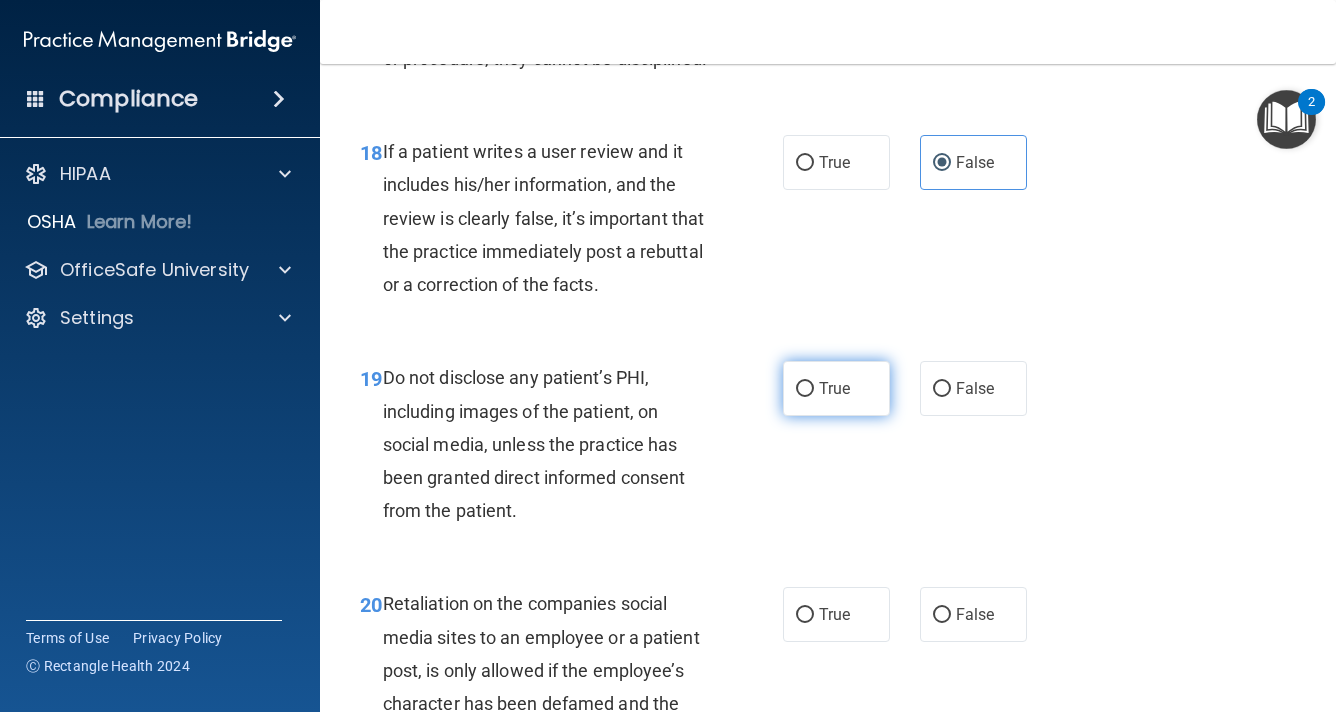 click on "True" at bounding box center (836, 388) 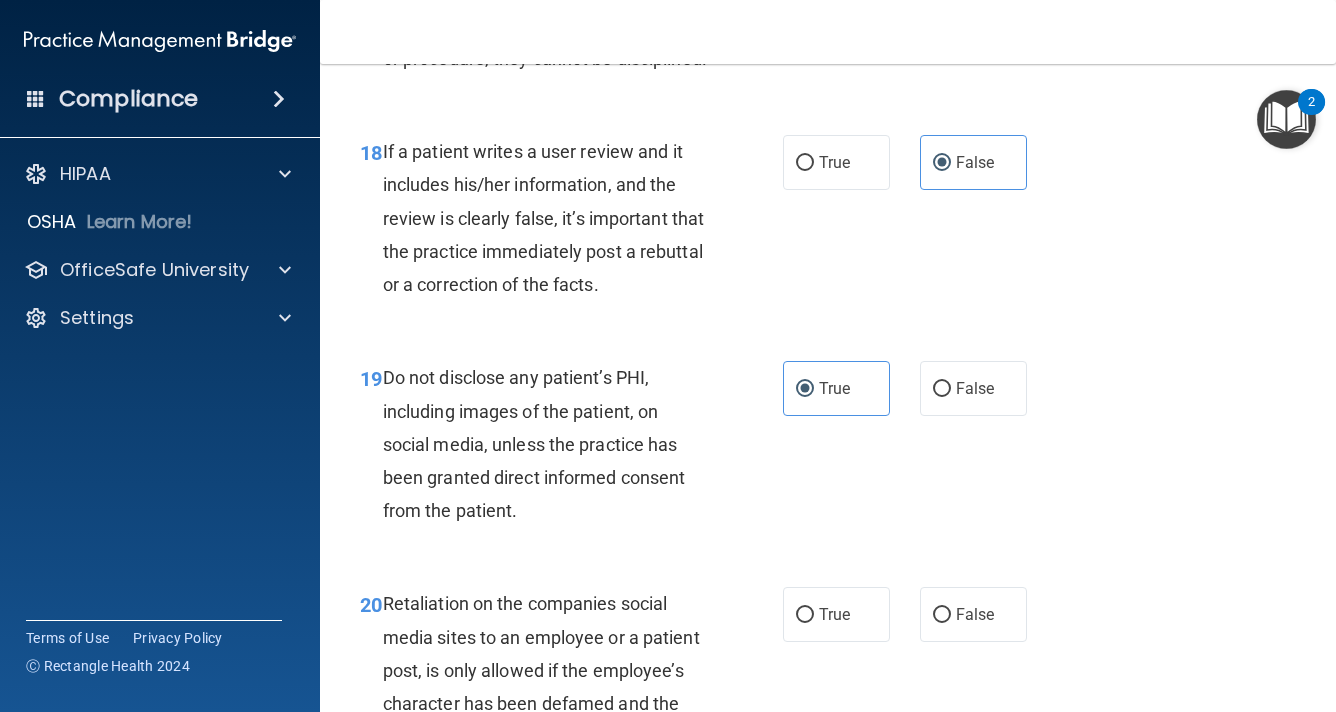 scroll, scrollTop: 4200, scrollLeft: 0, axis: vertical 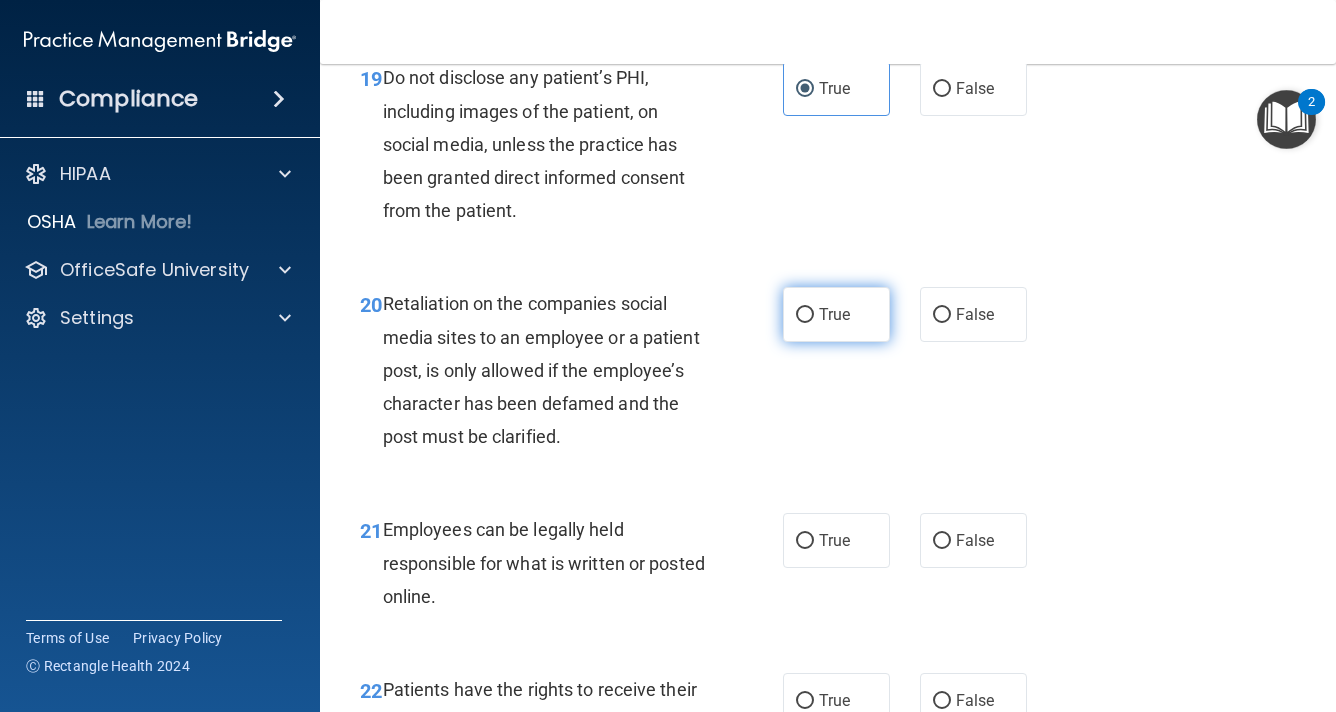 click on "True" at bounding box center (836, 314) 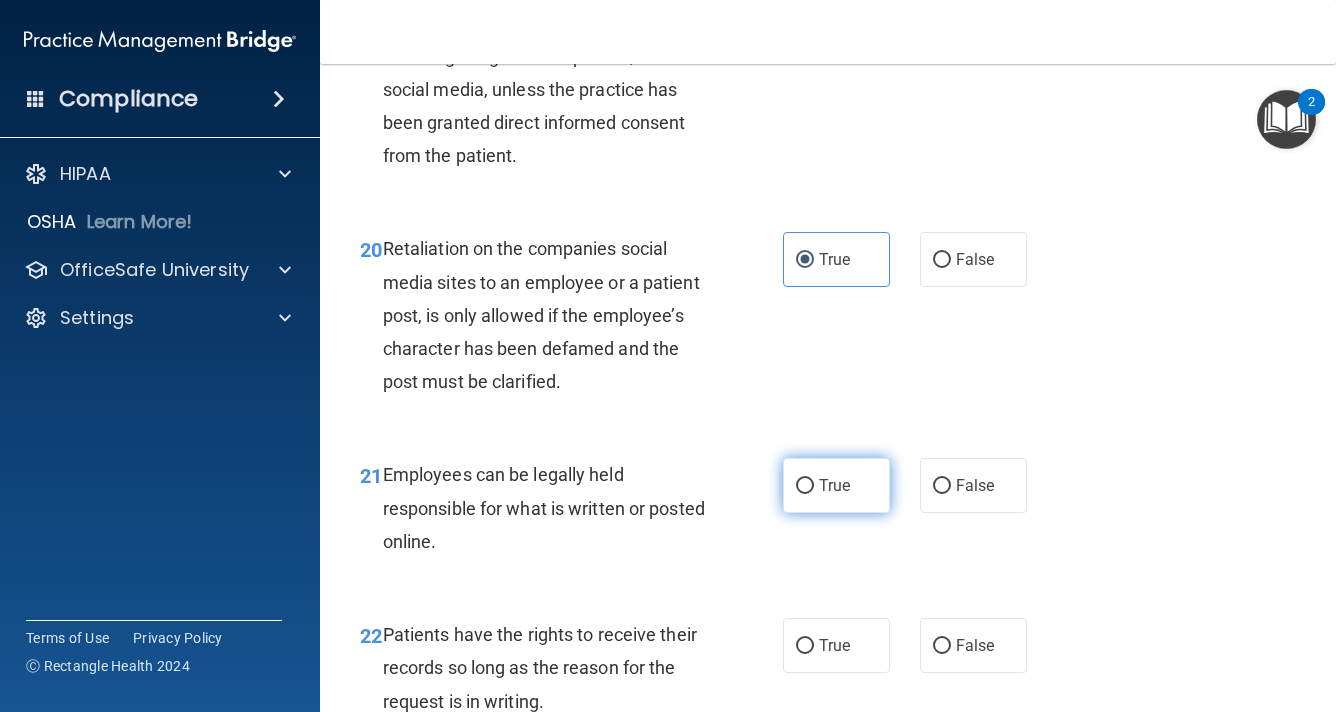 scroll, scrollTop: 4300, scrollLeft: 0, axis: vertical 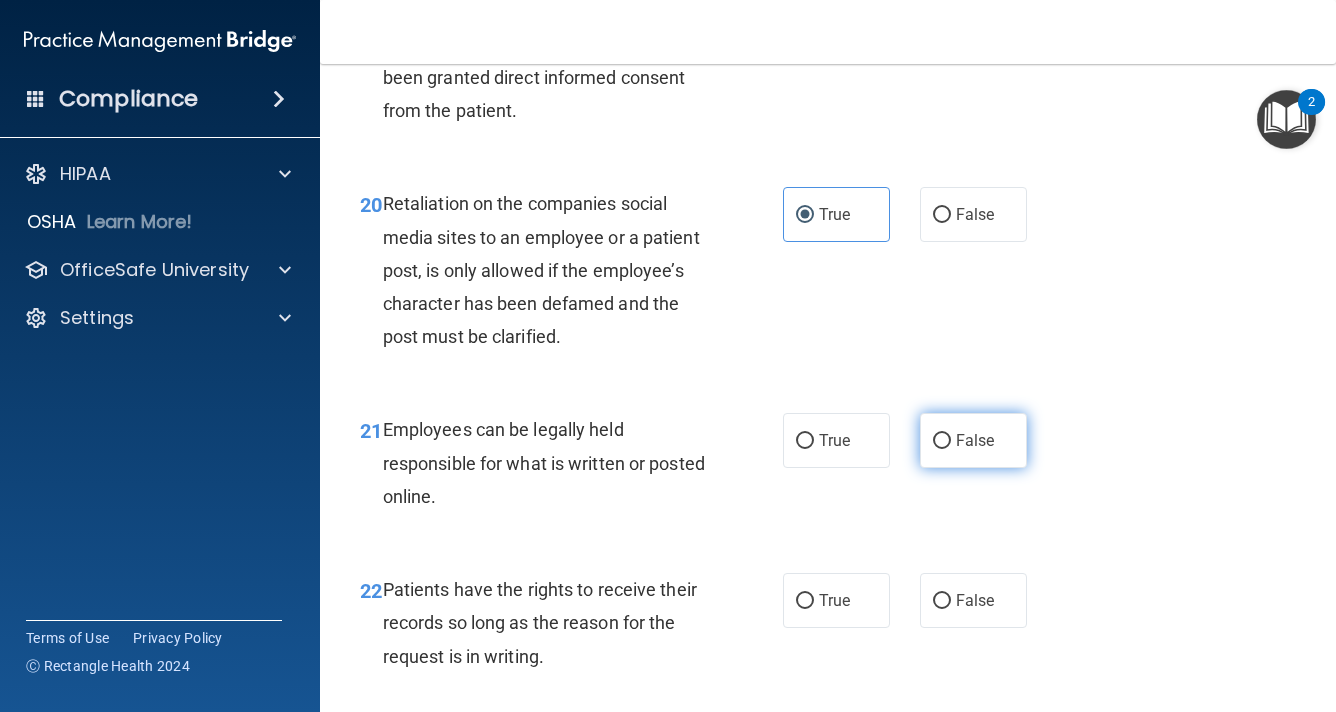 click on "False" at bounding box center (942, 441) 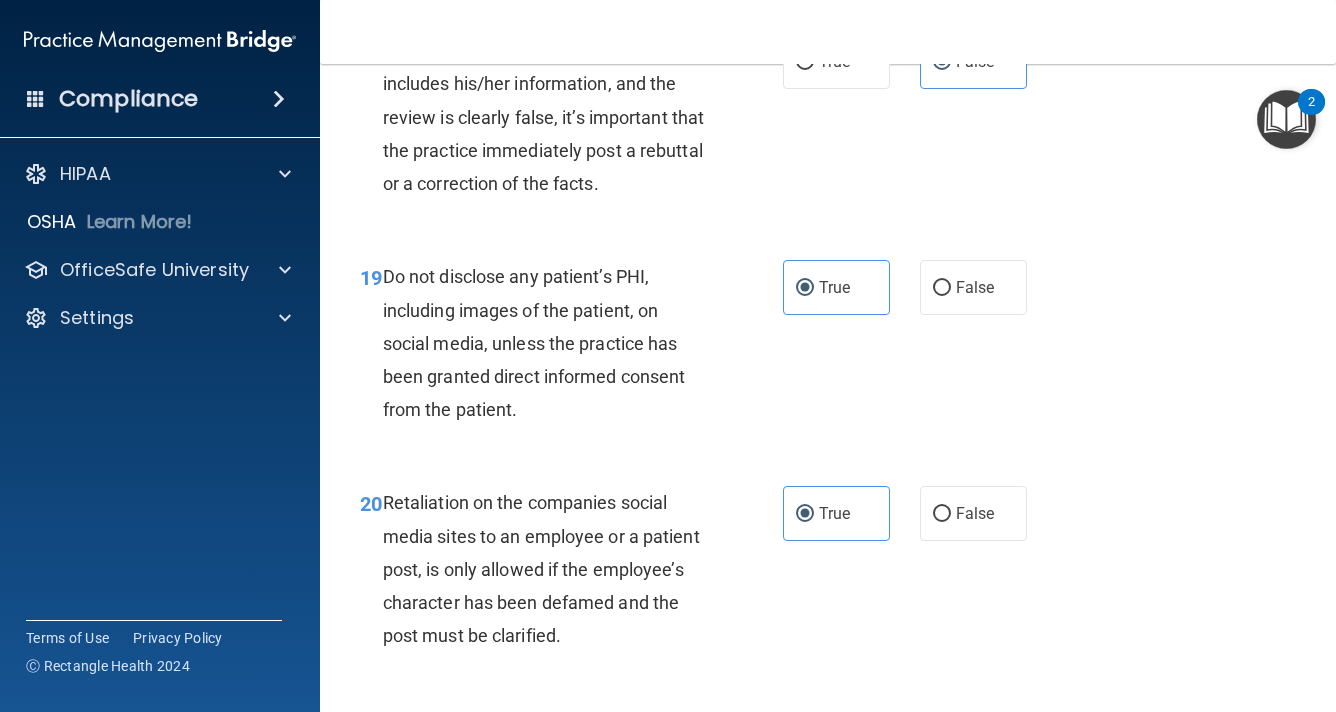 scroll, scrollTop: 4000, scrollLeft: 0, axis: vertical 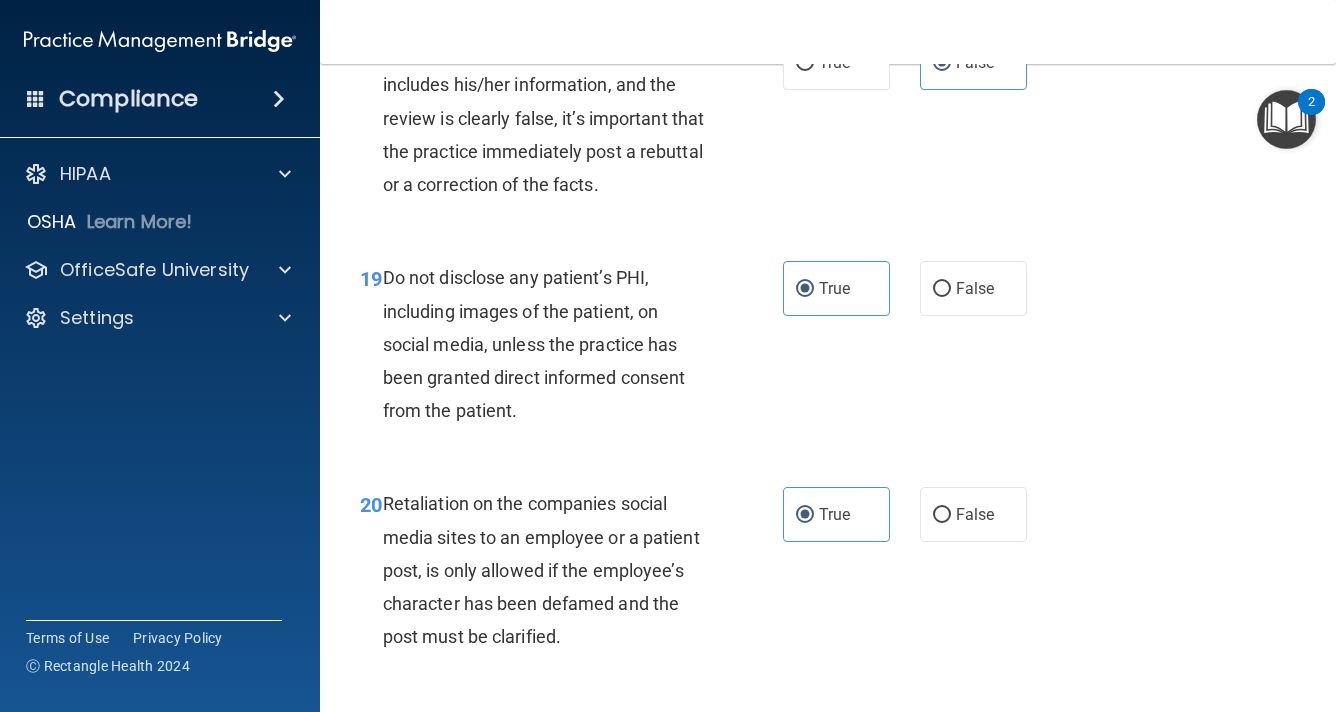 click on "True           False" at bounding box center [911, 288] 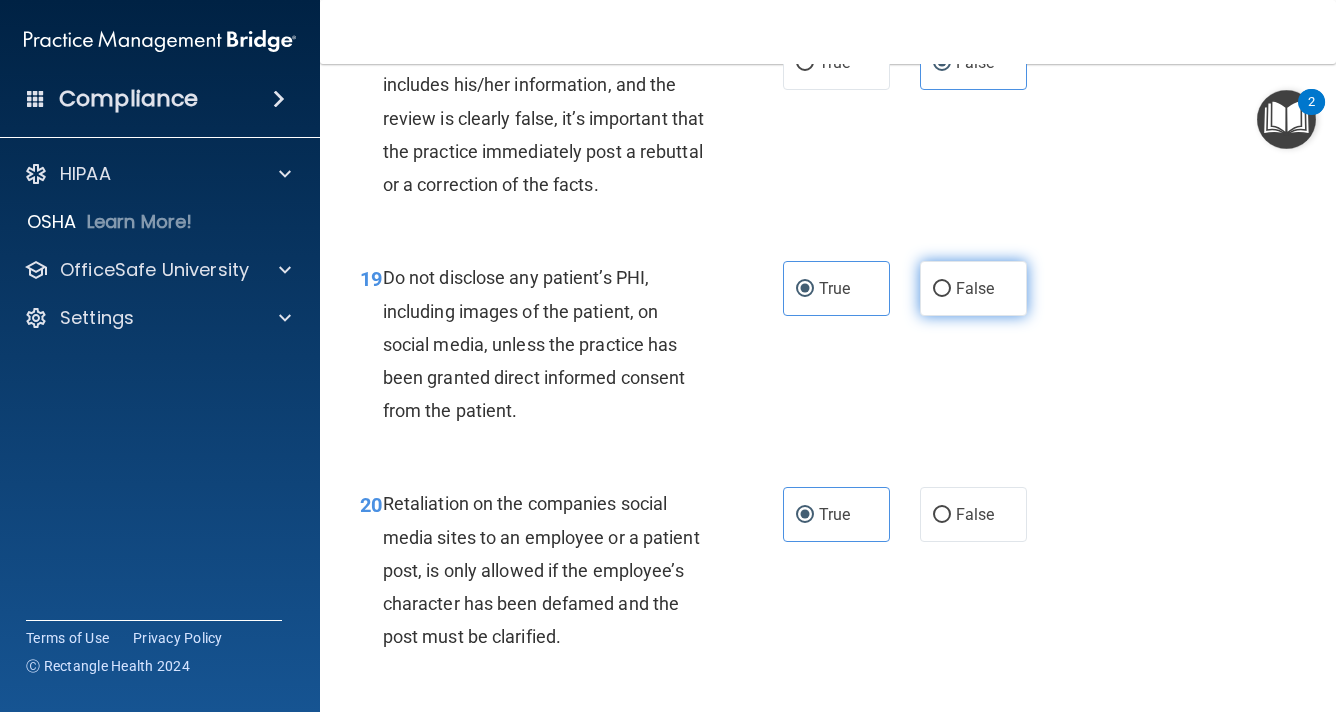 click on "False" at bounding box center [942, 289] 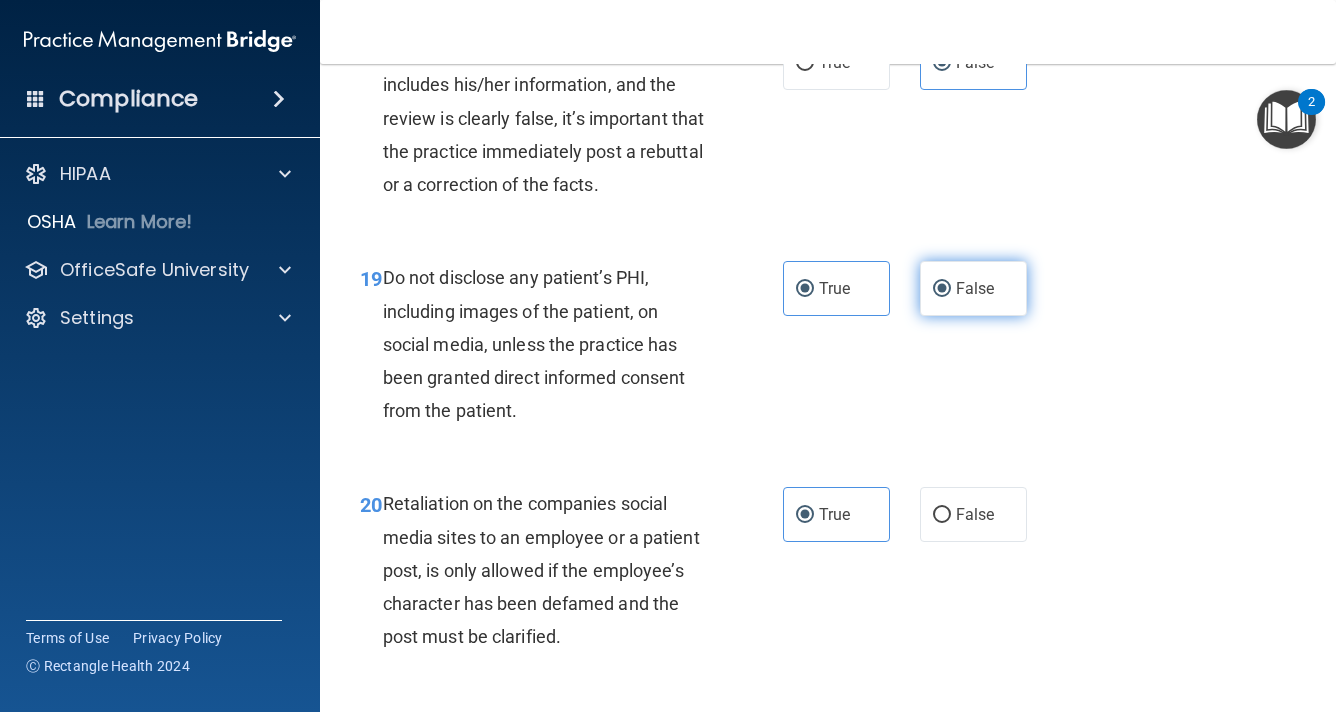 radio on "false" 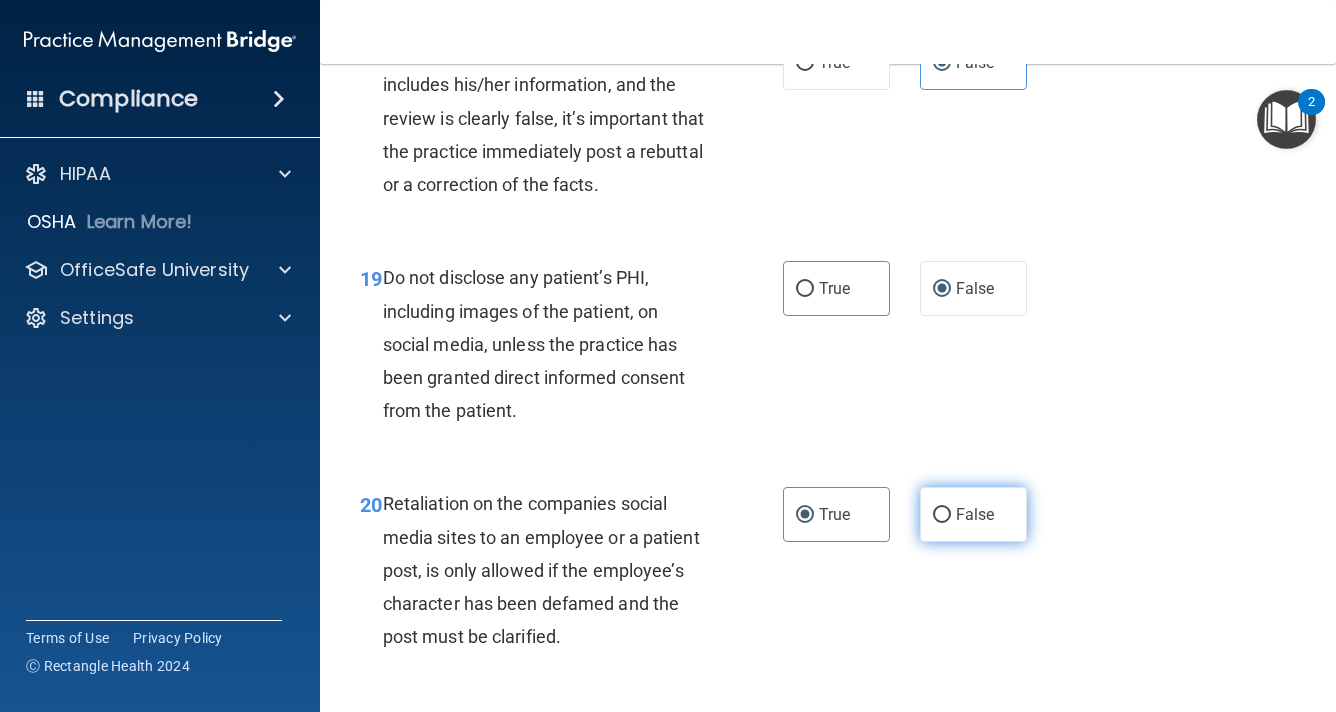 click on "False" at bounding box center [975, 514] 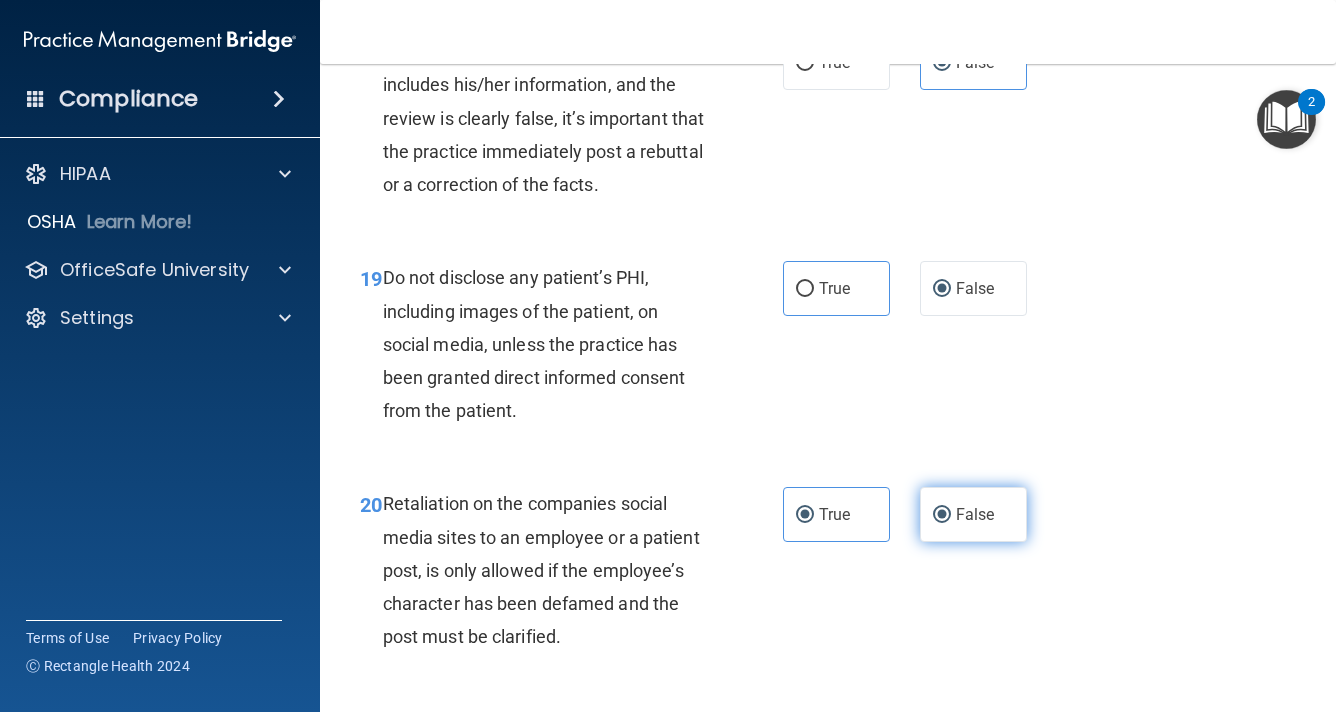 radio on "false" 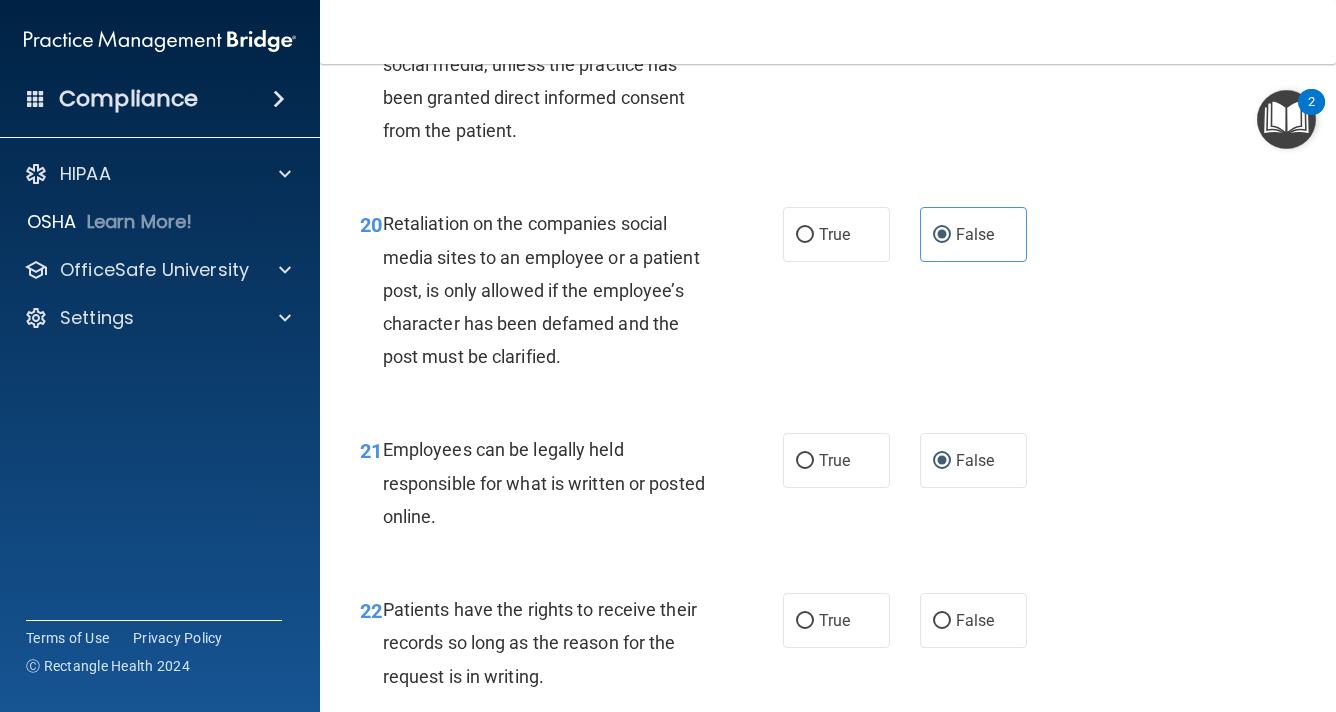 scroll, scrollTop: 4300, scrollLeft: 0, axis: vertical 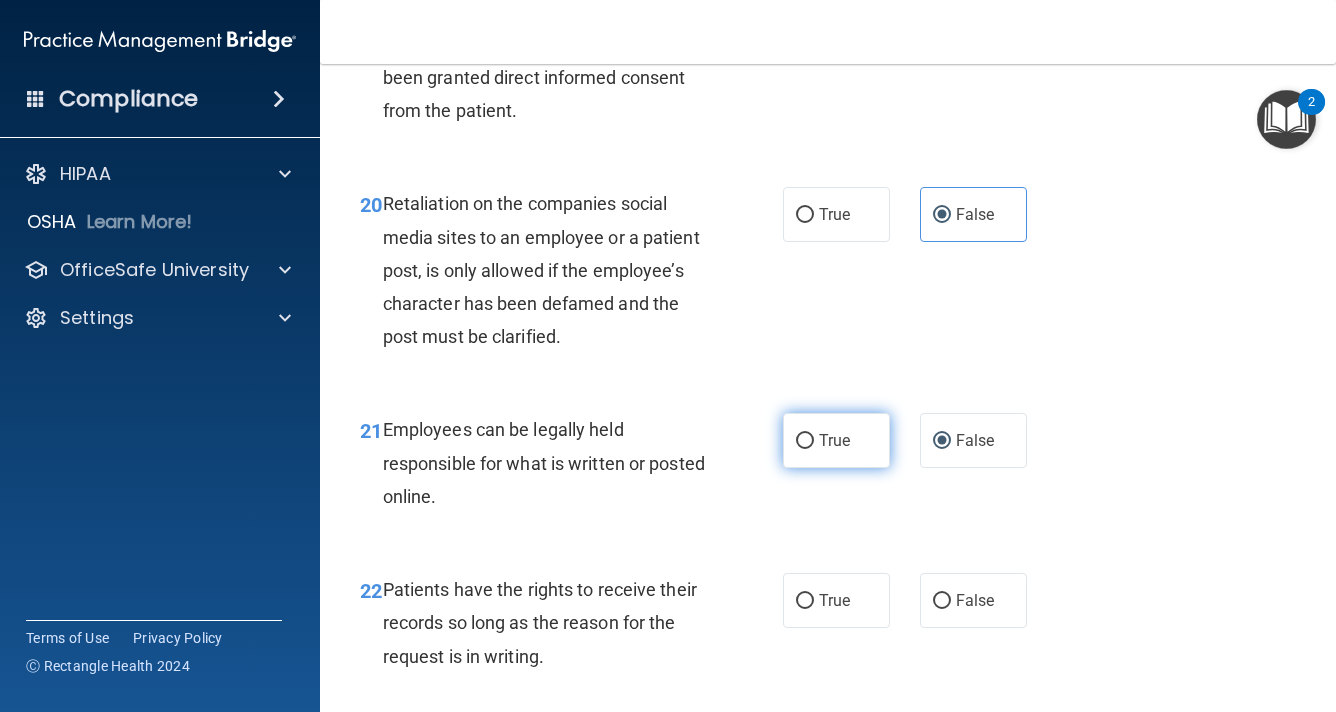 click on "True" at bounding box center [836, 440] 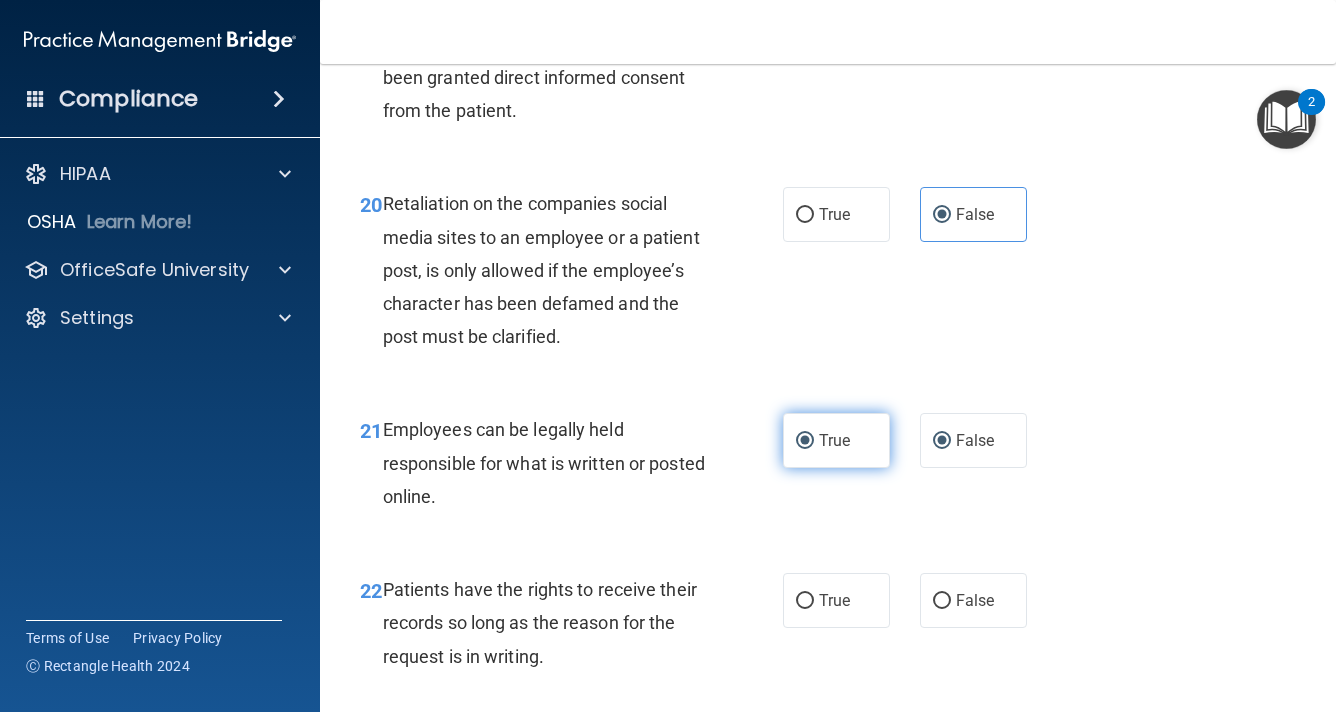 radio on "false" 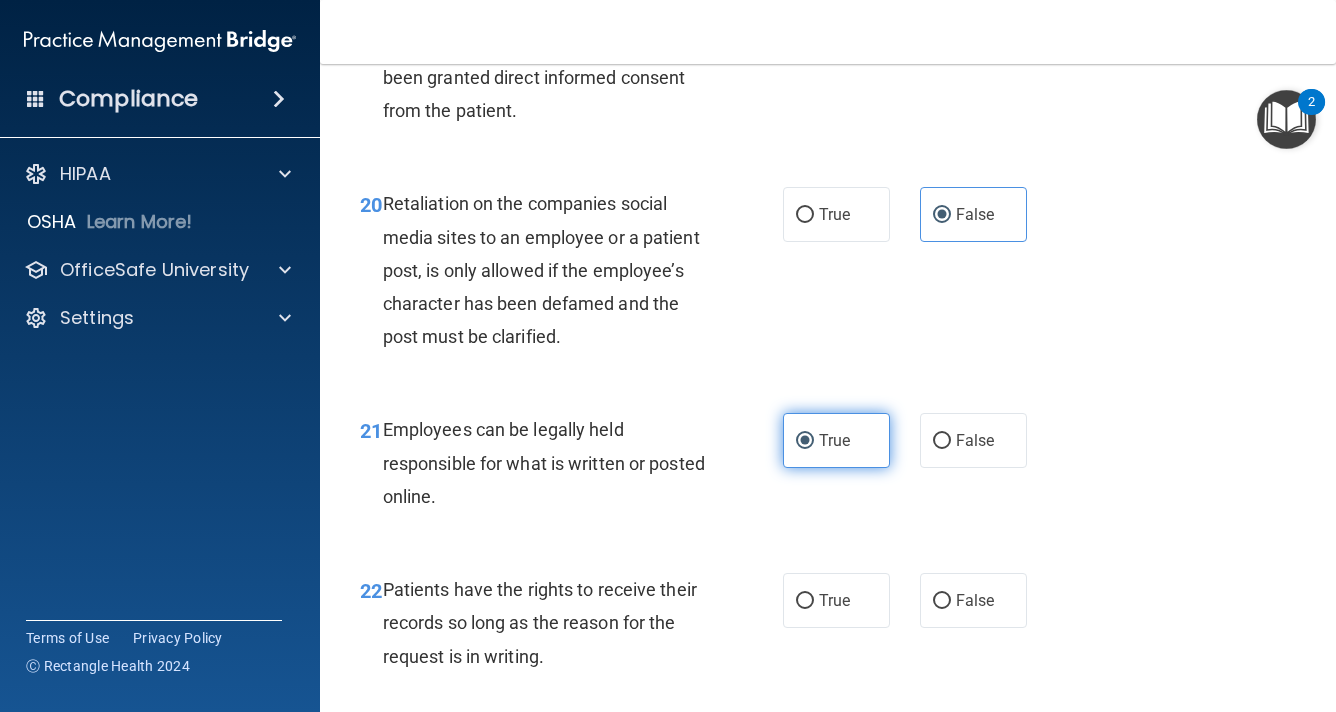scroll, scrollTop: 4600, scrollLeft: 0, axis: vertical 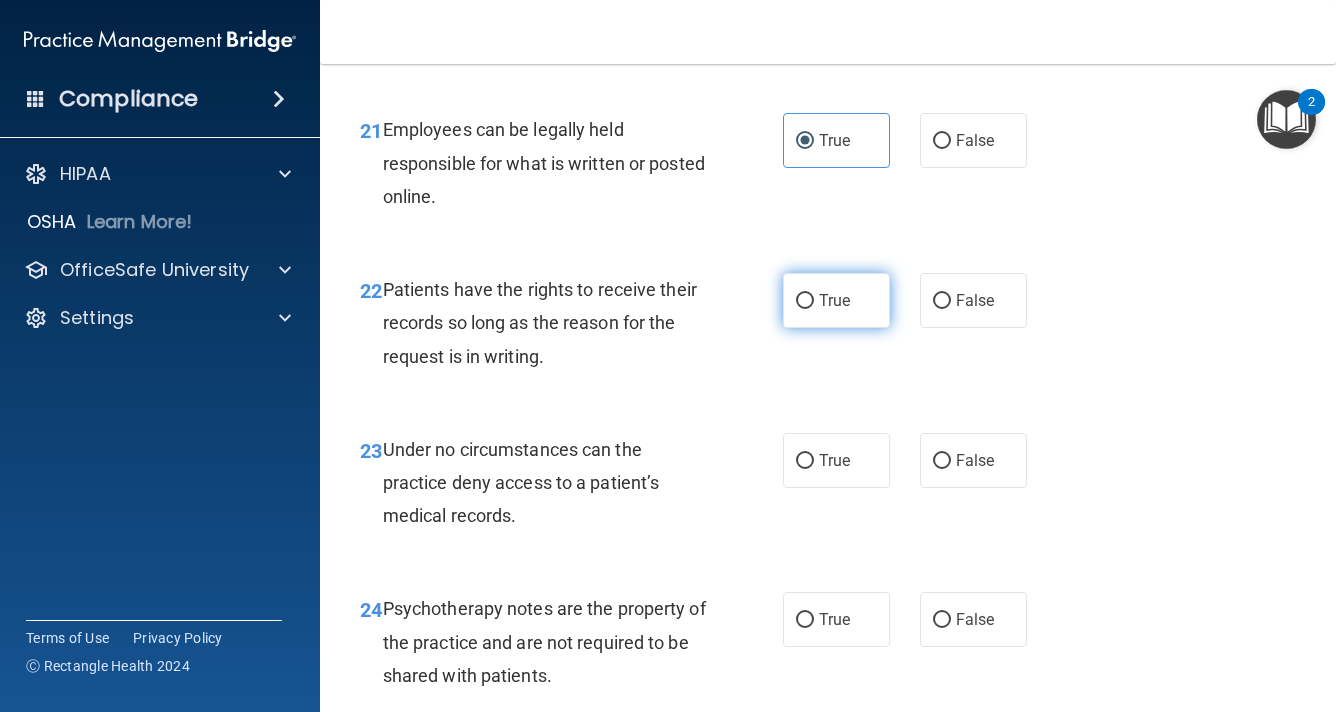 click on "True" at bounding box center [836, 300] 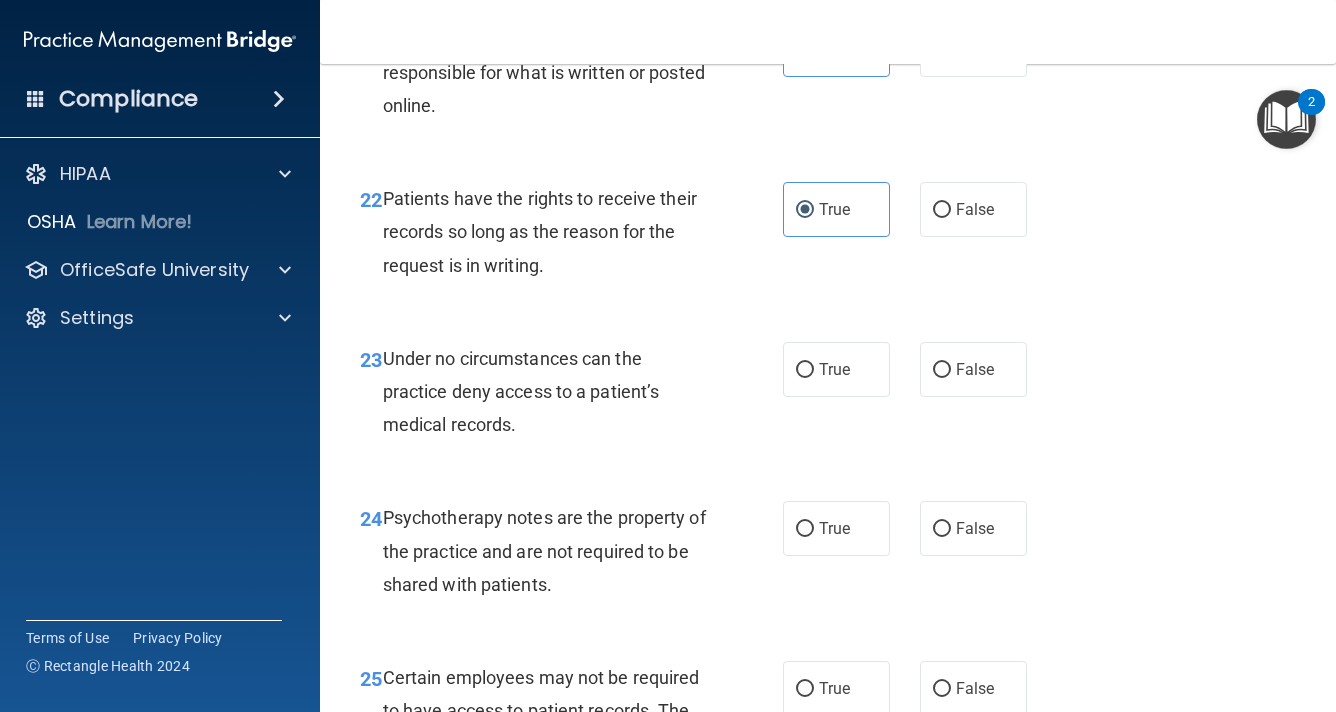 scroll, scrollTop: 4800, scrollLeft: 0, axis: vertical 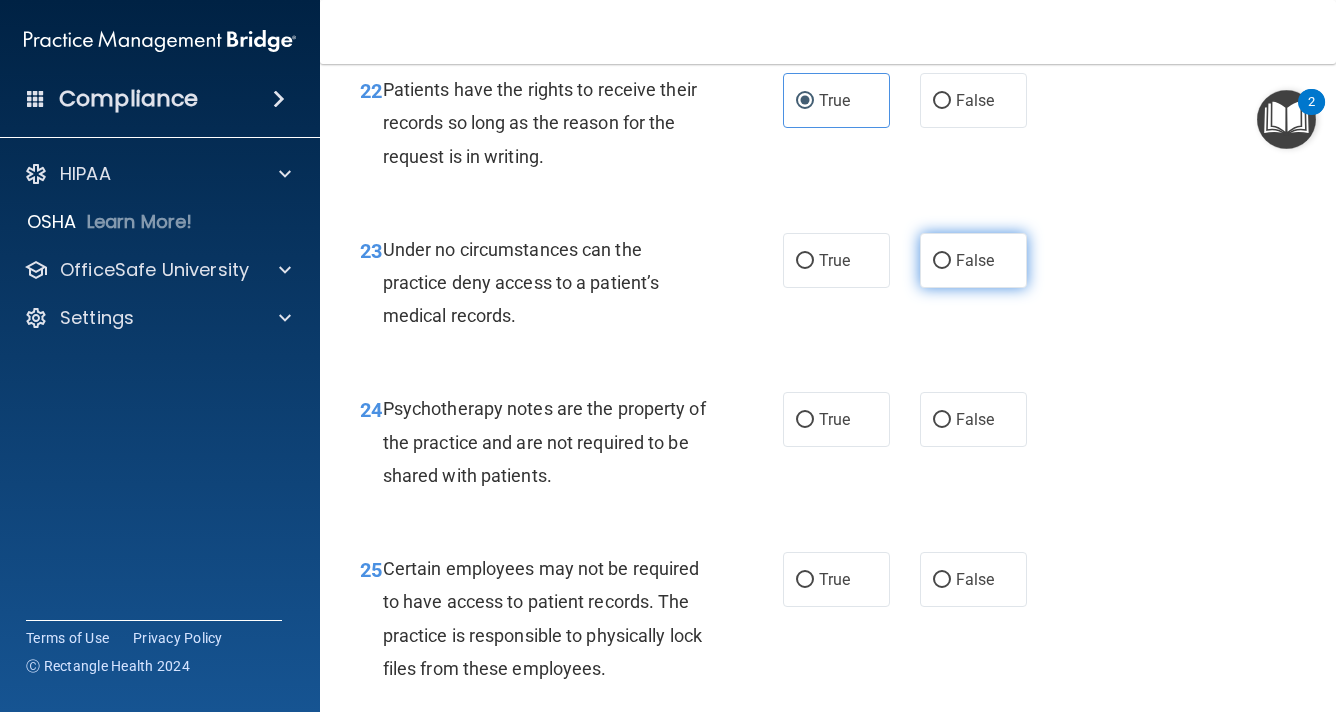 click on "False" at bounding box center [973, 260] 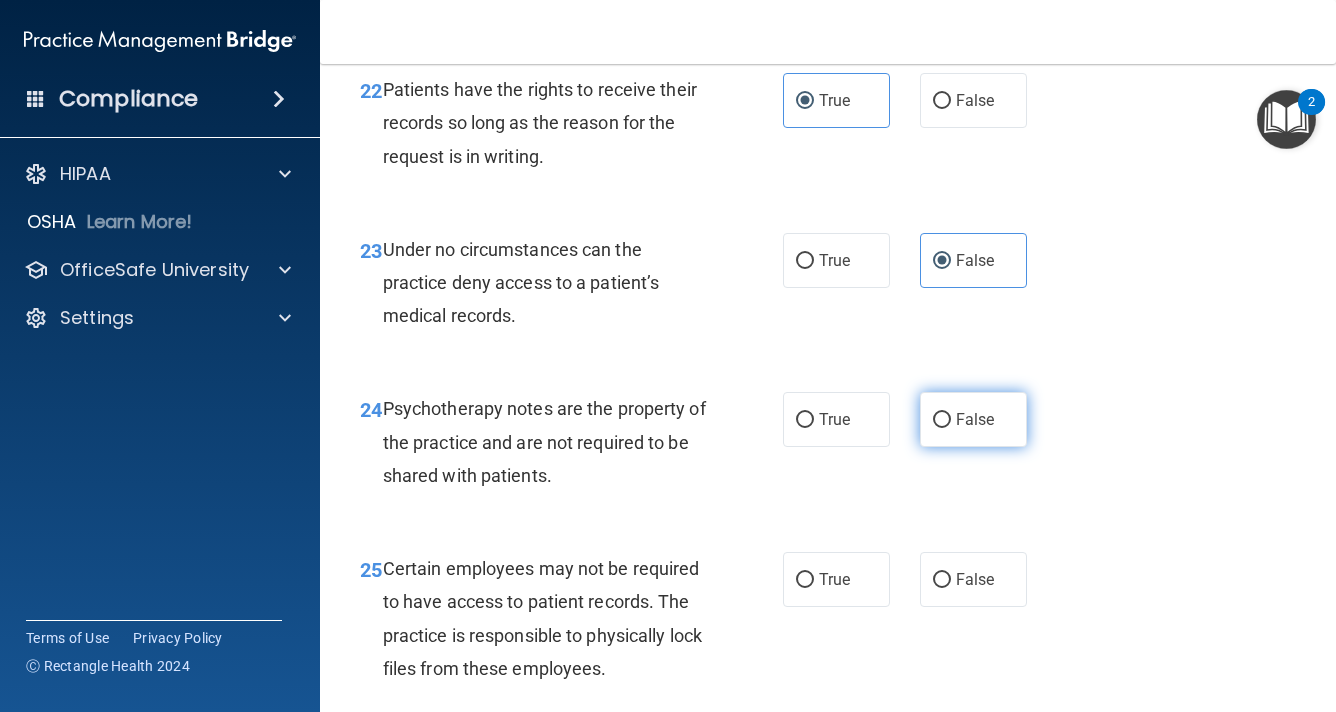 click on "False" at bounding box center (975, 419) 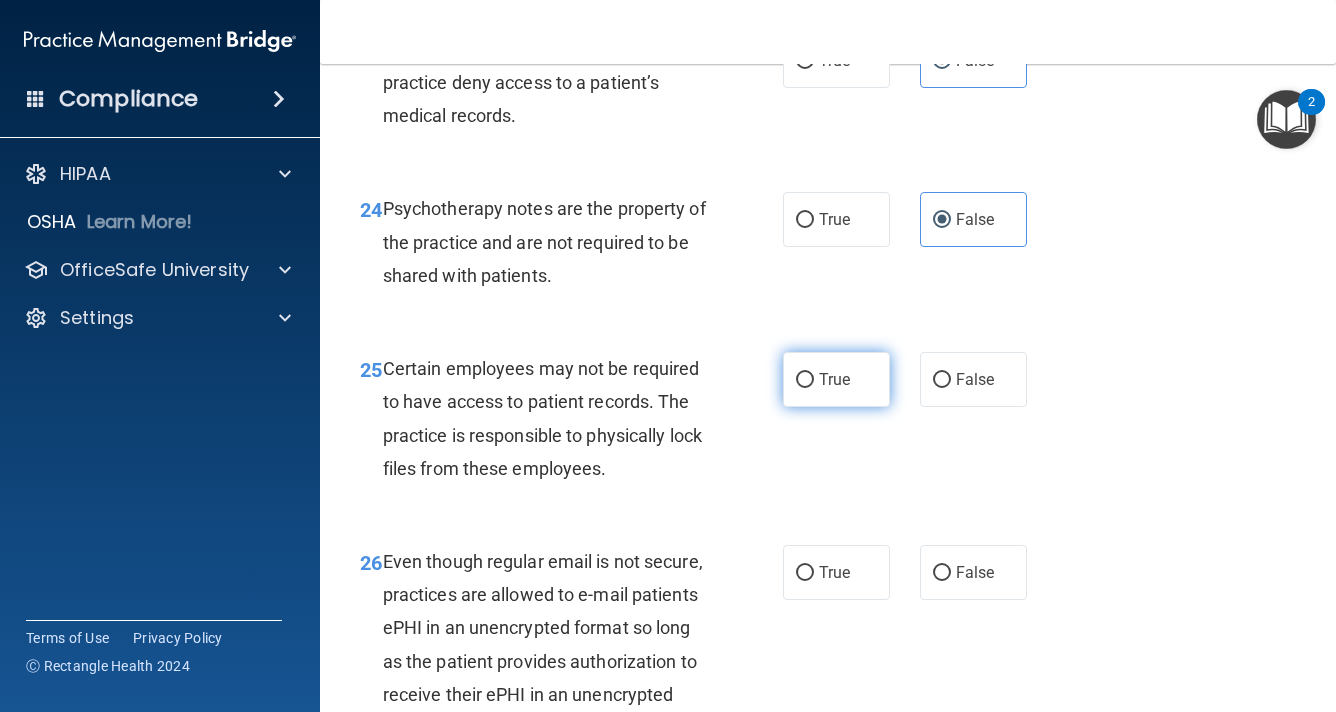 click on "True" at bounding box center (836, 379) 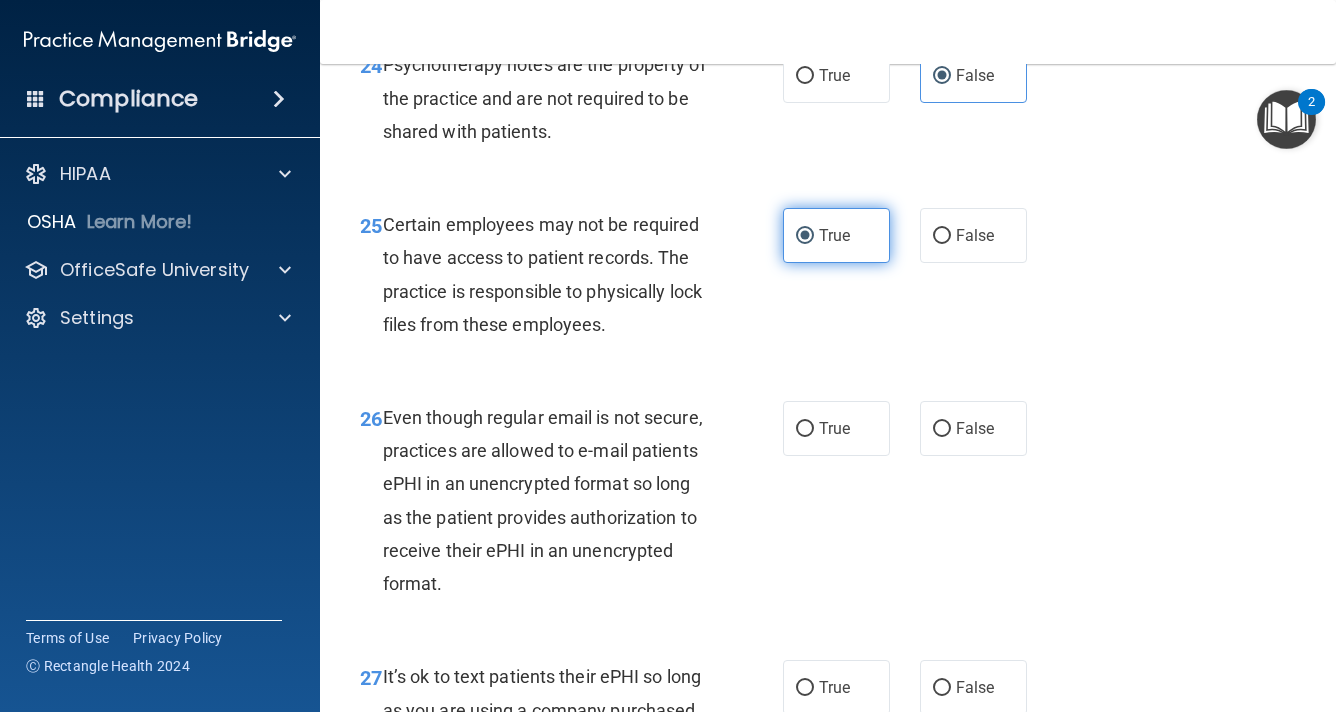scroll, scrollTop: 5300, scrollLeft: 0, axis: vertical 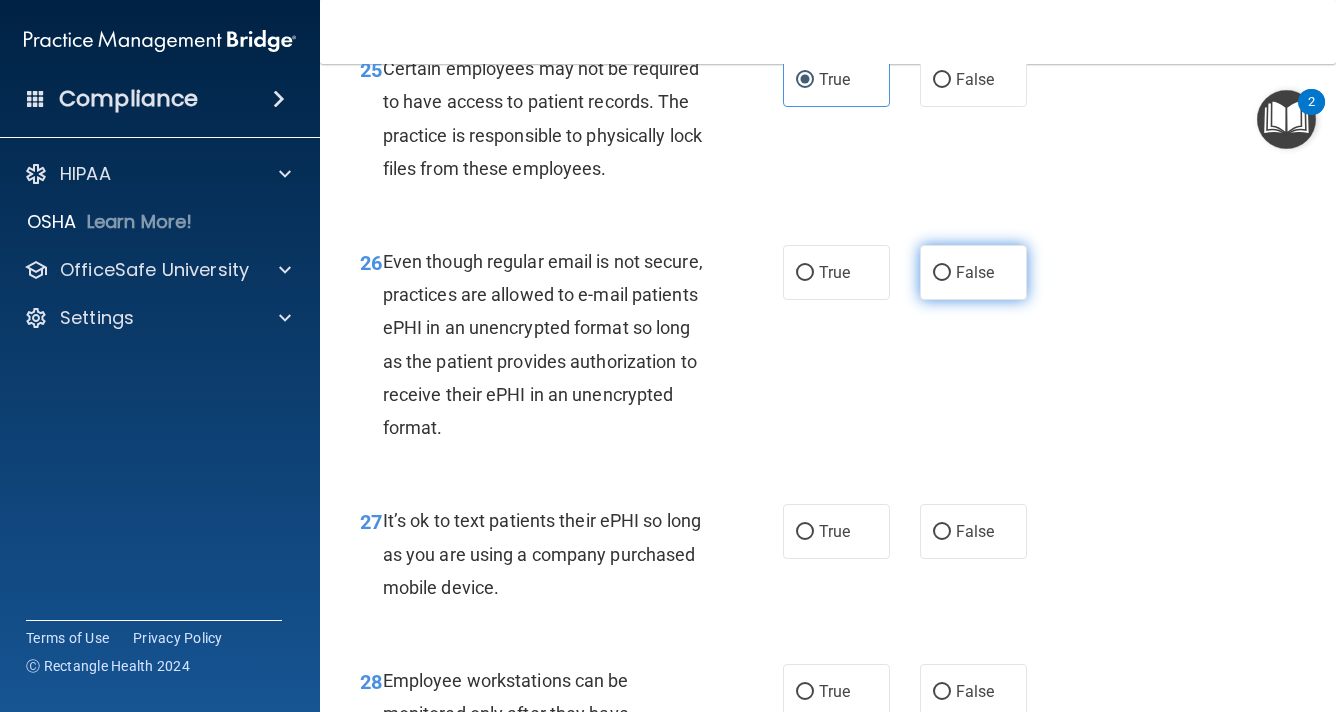 click on "False" at bounding box center [973, 272] 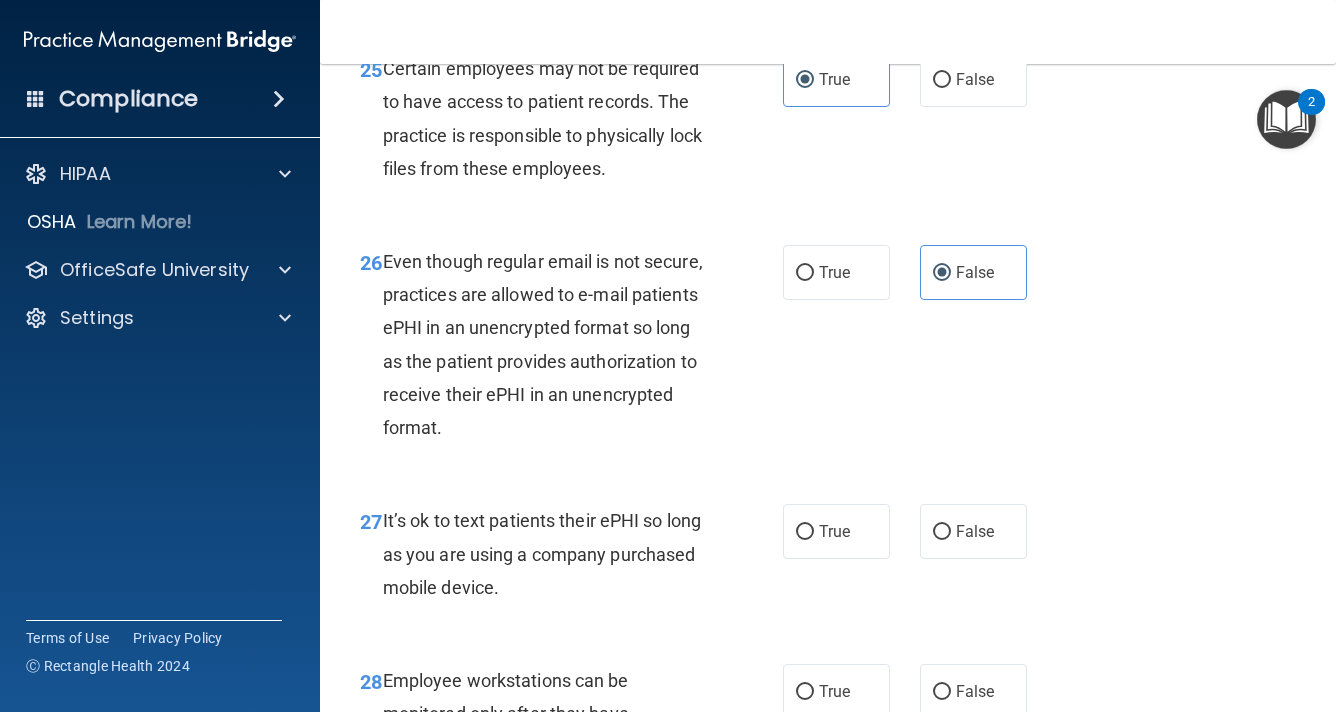scroll, scrollTop: 5400, scrollLeft: 0, axis: vertical 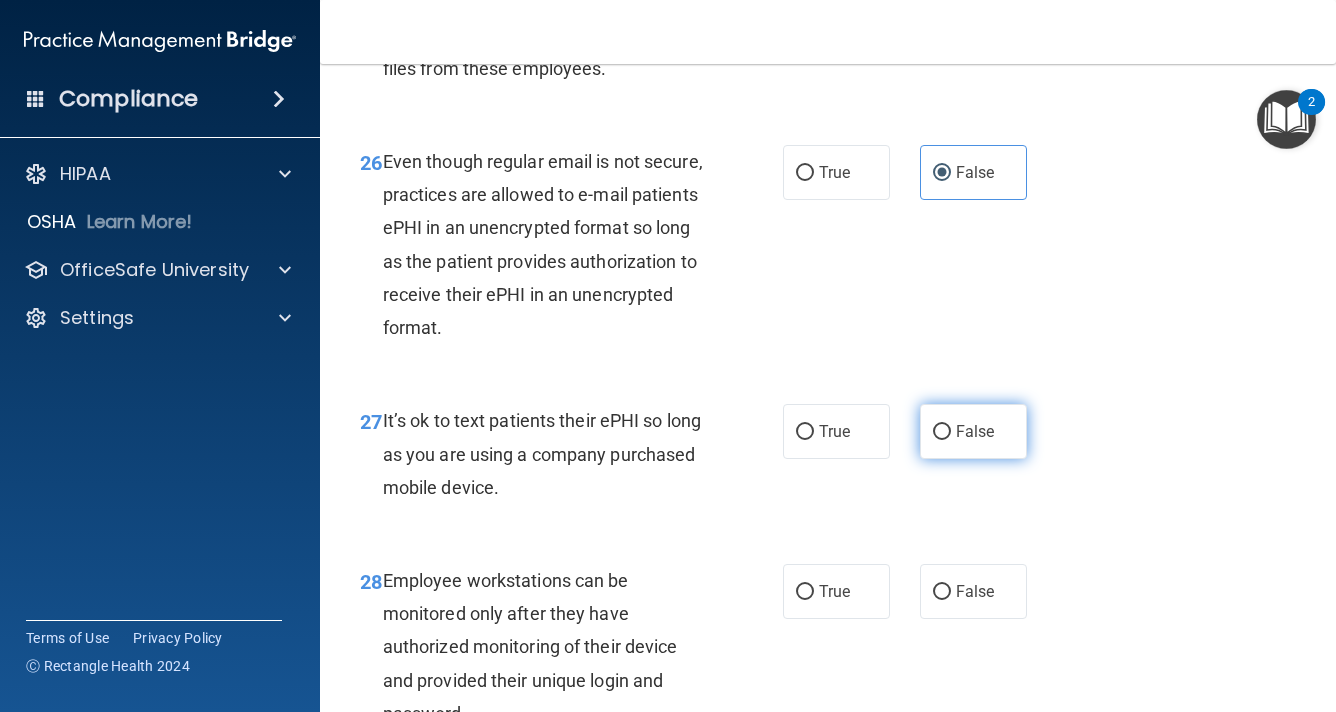 click on "False" at bounding box center (973, 431) 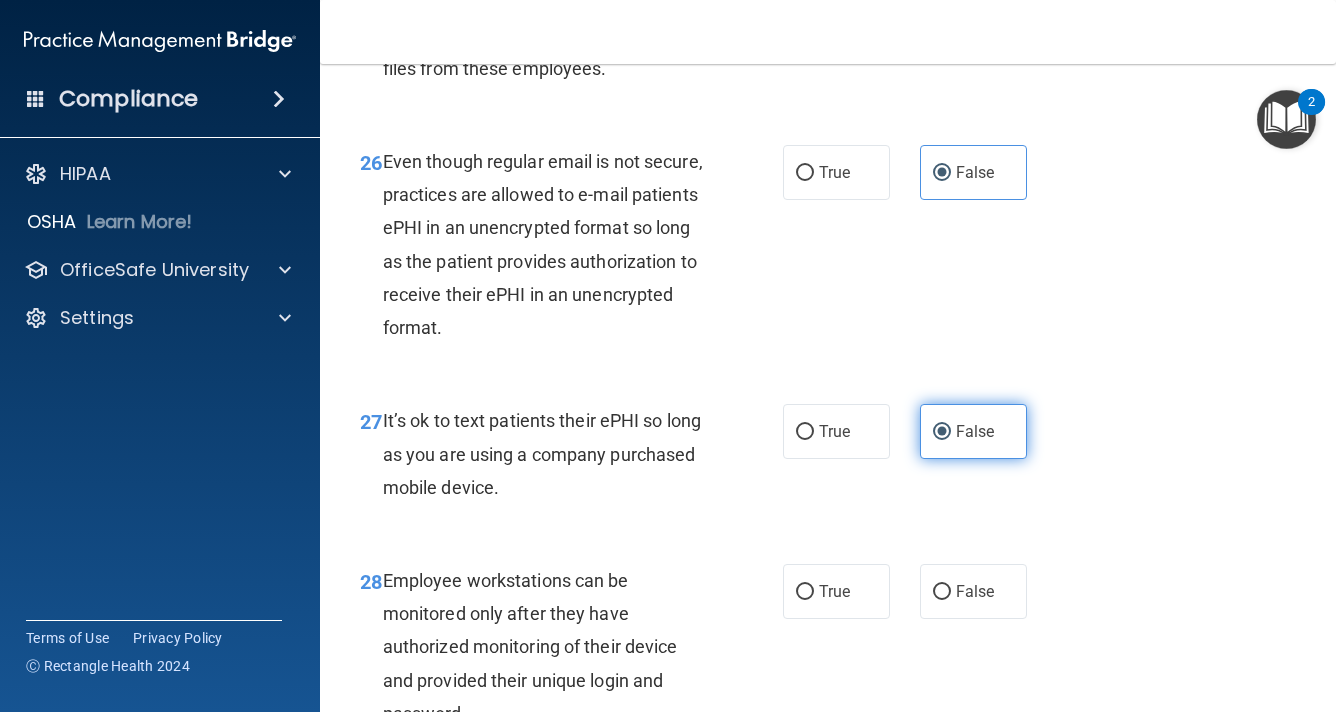 scroll, scrollTop: 5700, scrollLeft: 0, axis: vertical 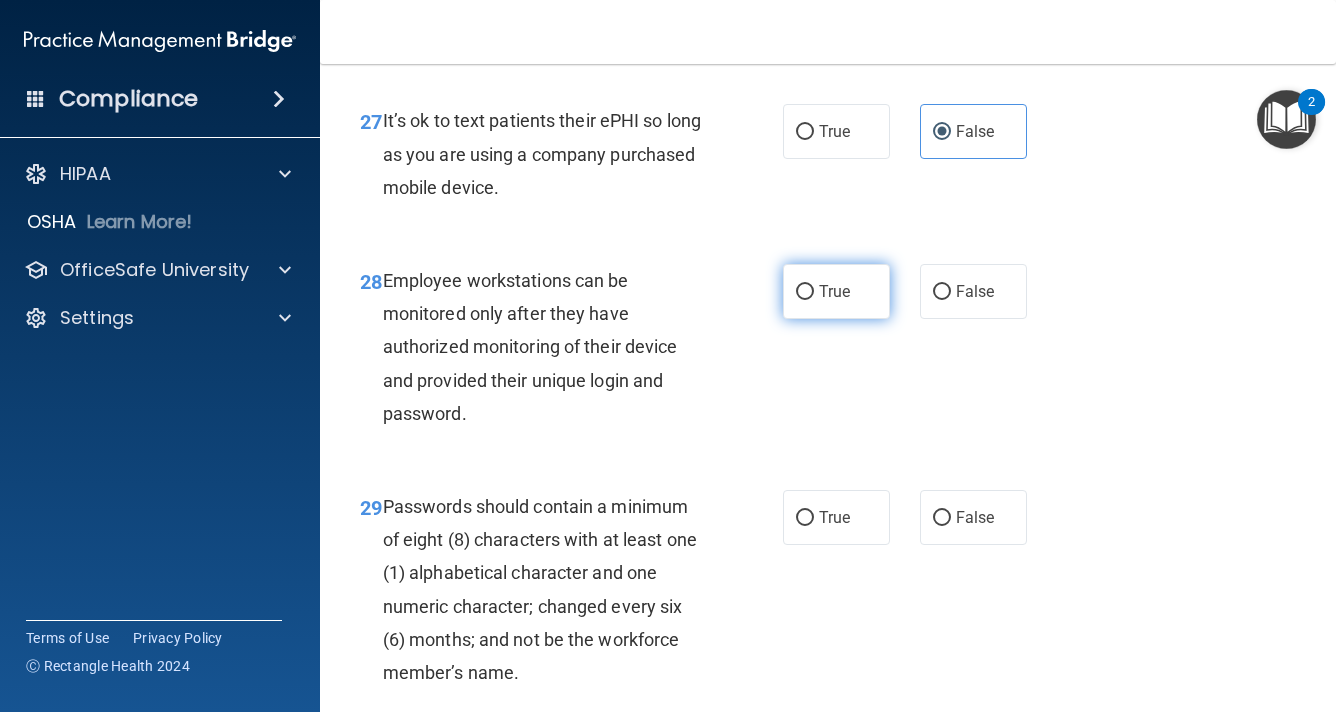 click on "True" at bounding box center [836, 291] 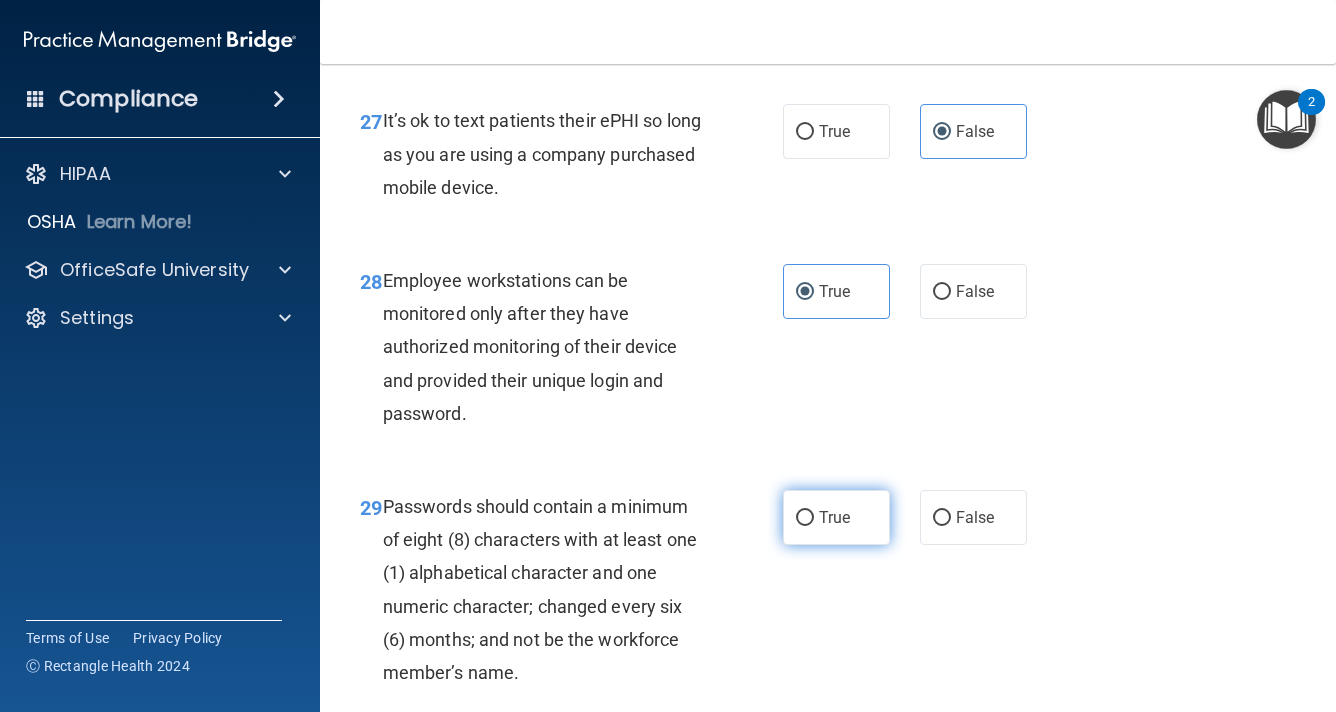 click on "True" at bounding box center [836, 517] 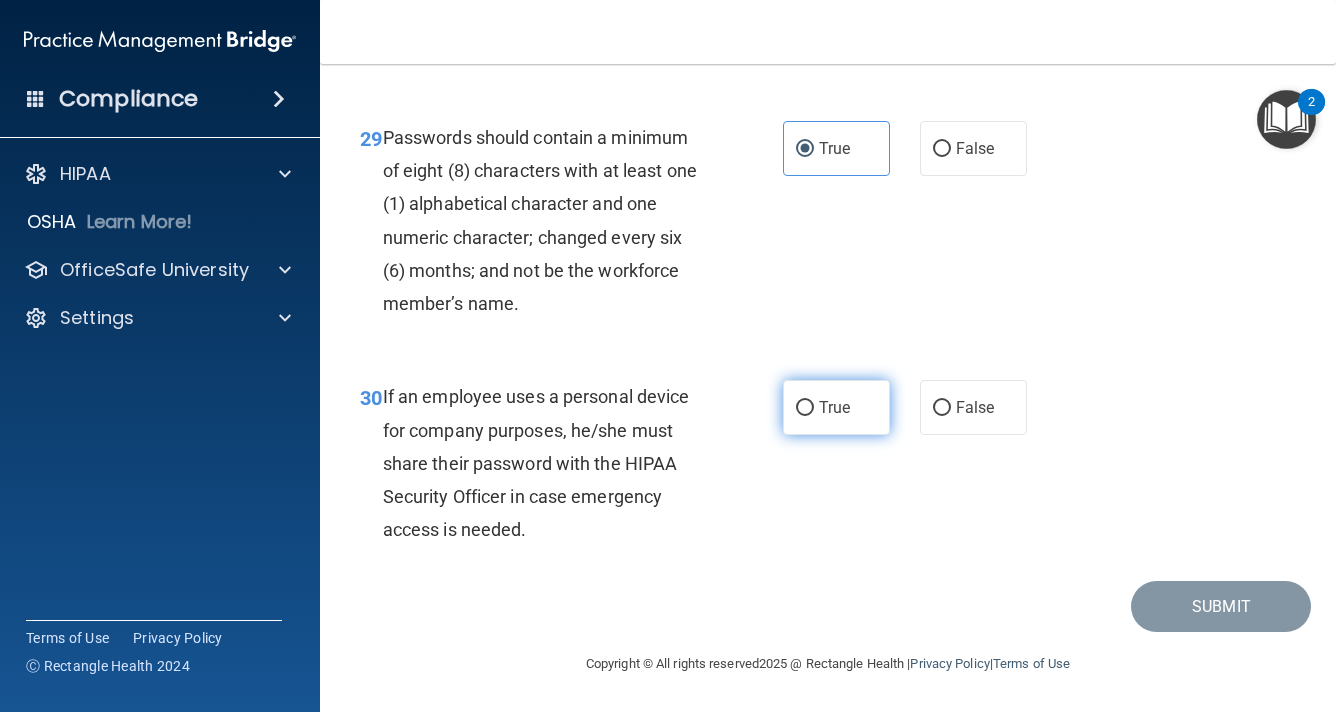 click on "True" at bounding box center (836, 407) 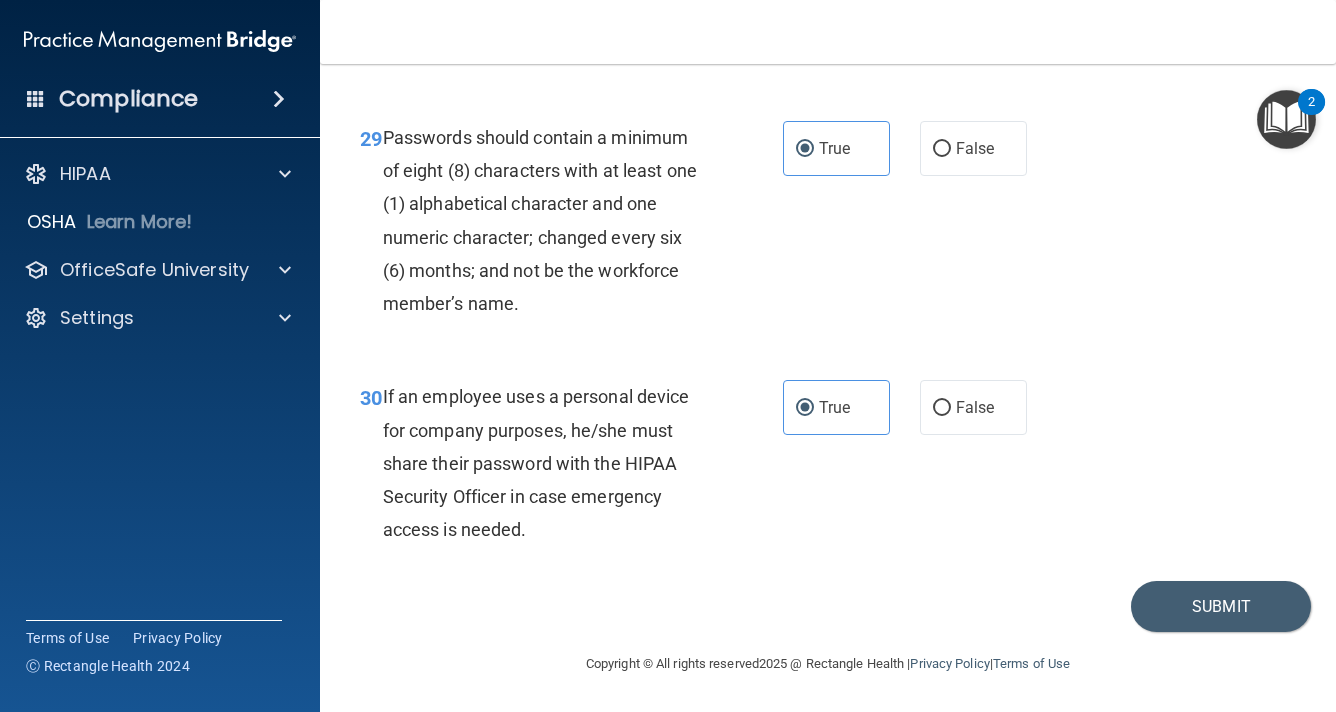 scroll, scrollTop: 6200, scrollLeft: 0, axis: vertical 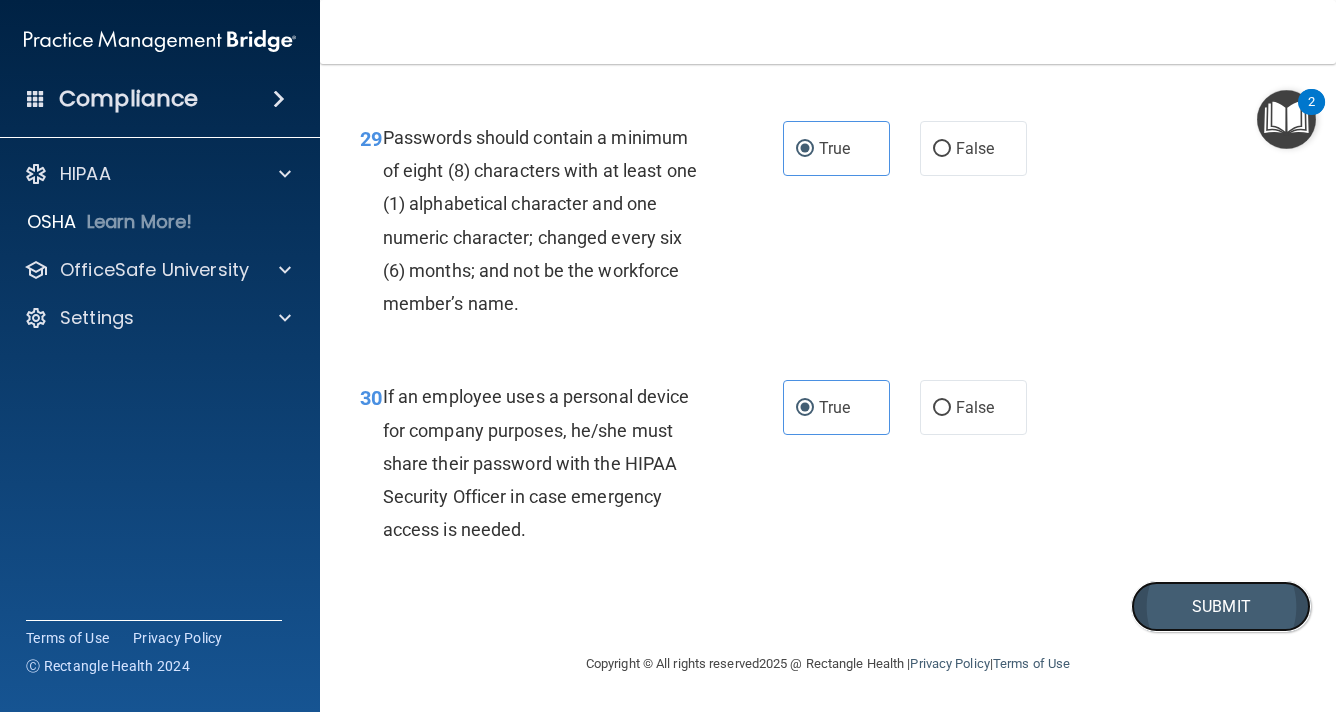 click on "Submit" at bounding box center (1221, 606) 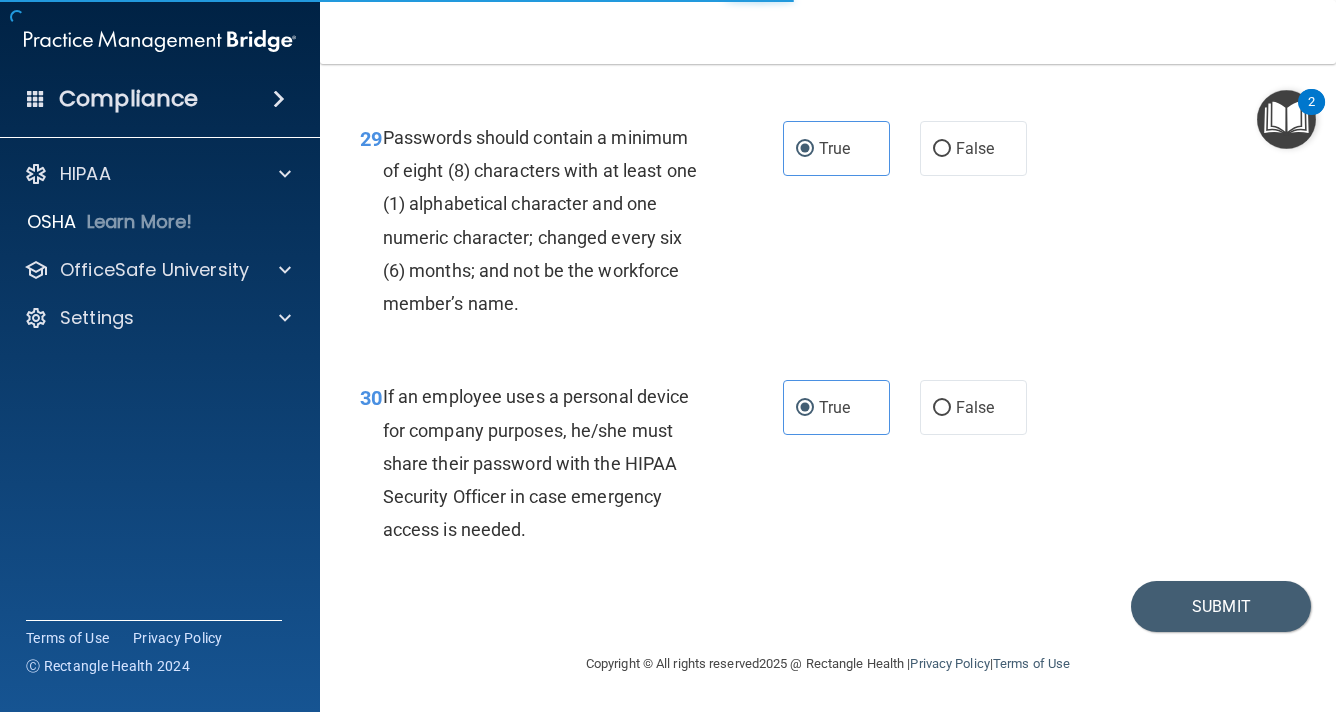 scroll, scrollTop: 0, scrollLeft: 0, axis: both 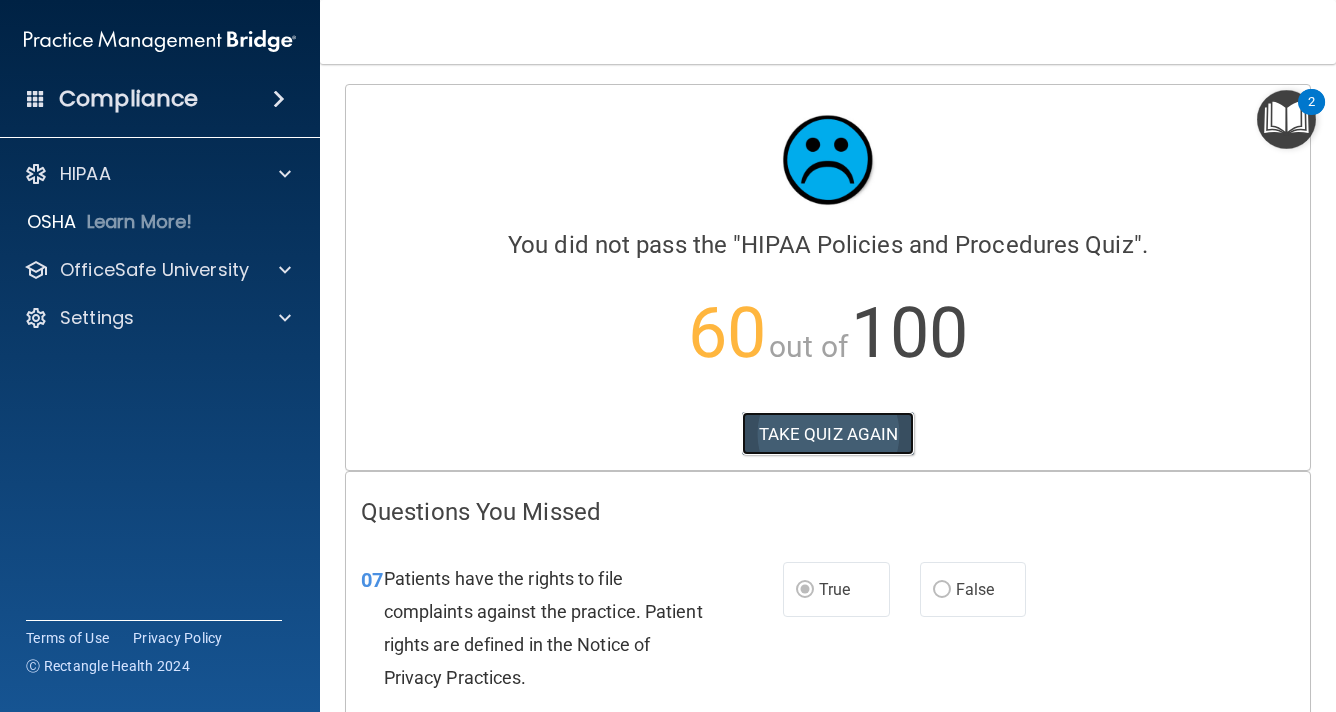 click on "TAKE QUIZ AGAIN" at bounding box center [828, 434] 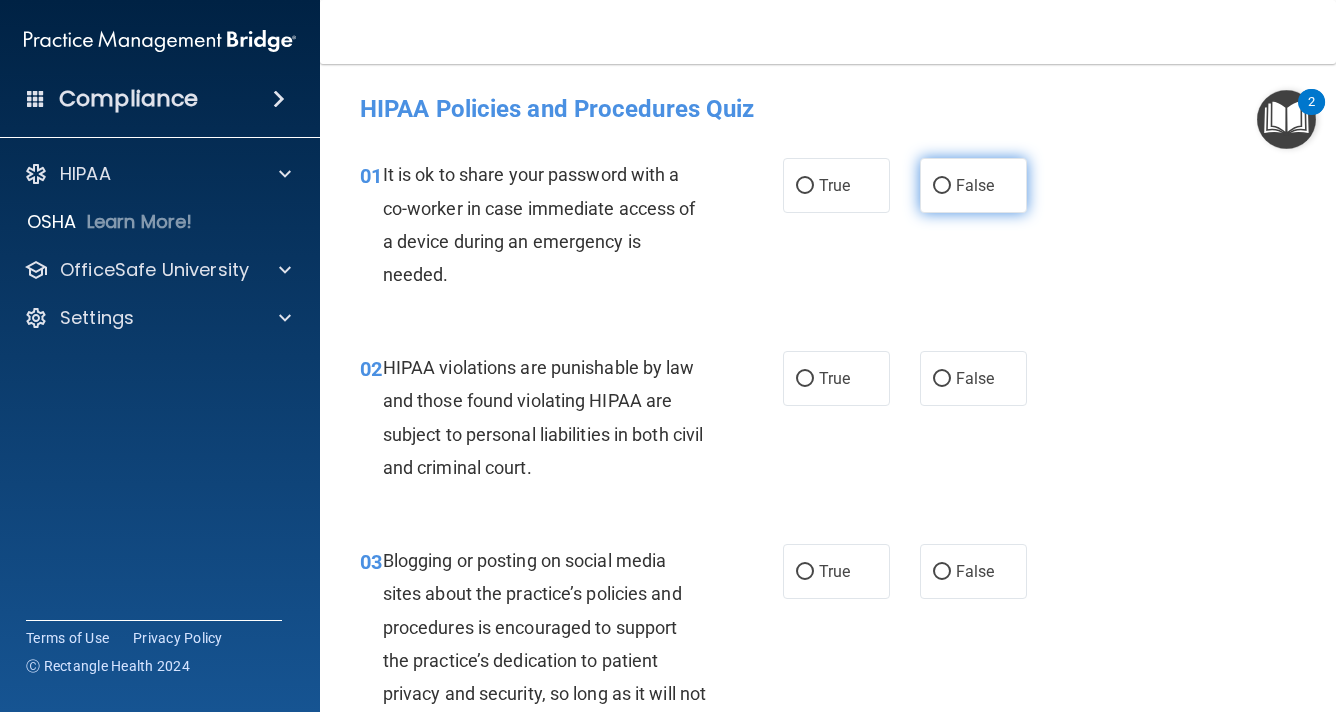 click on "False" at bounding box center [973, 185] 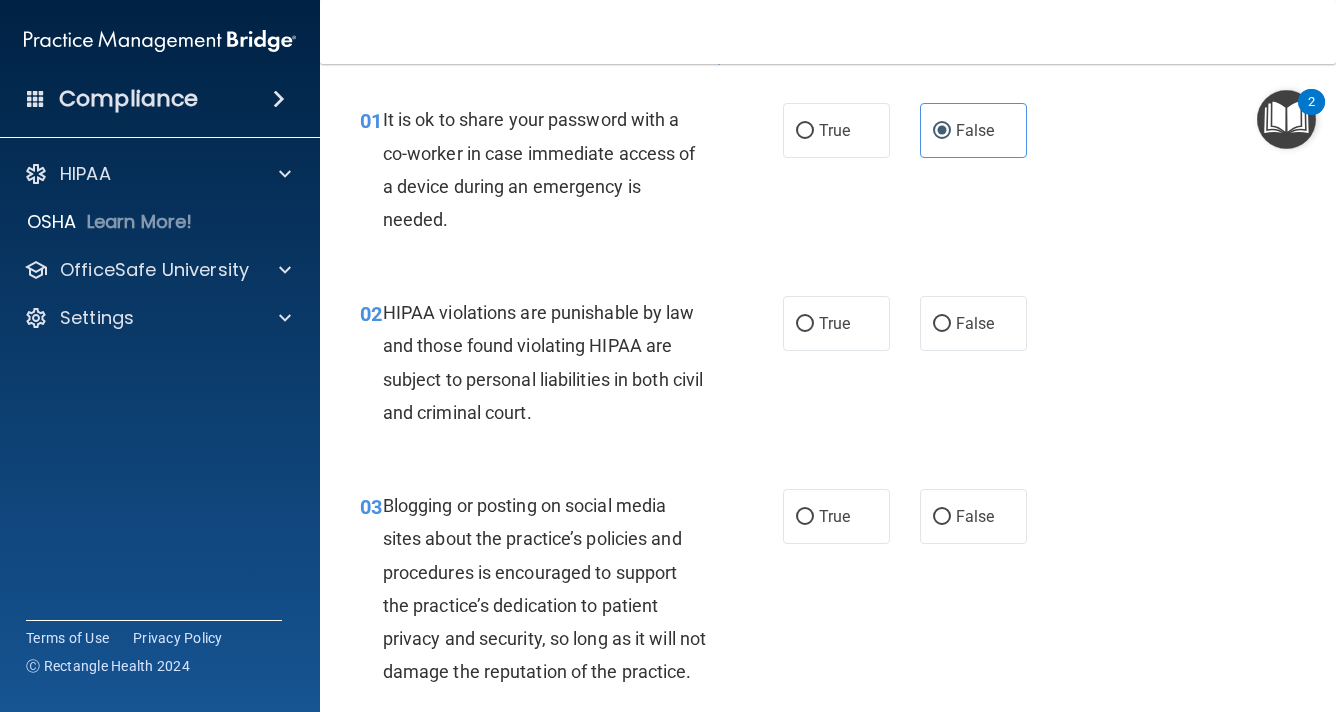 scroll, scrollTop: 100, scrollLeft: 0, axis: vertical 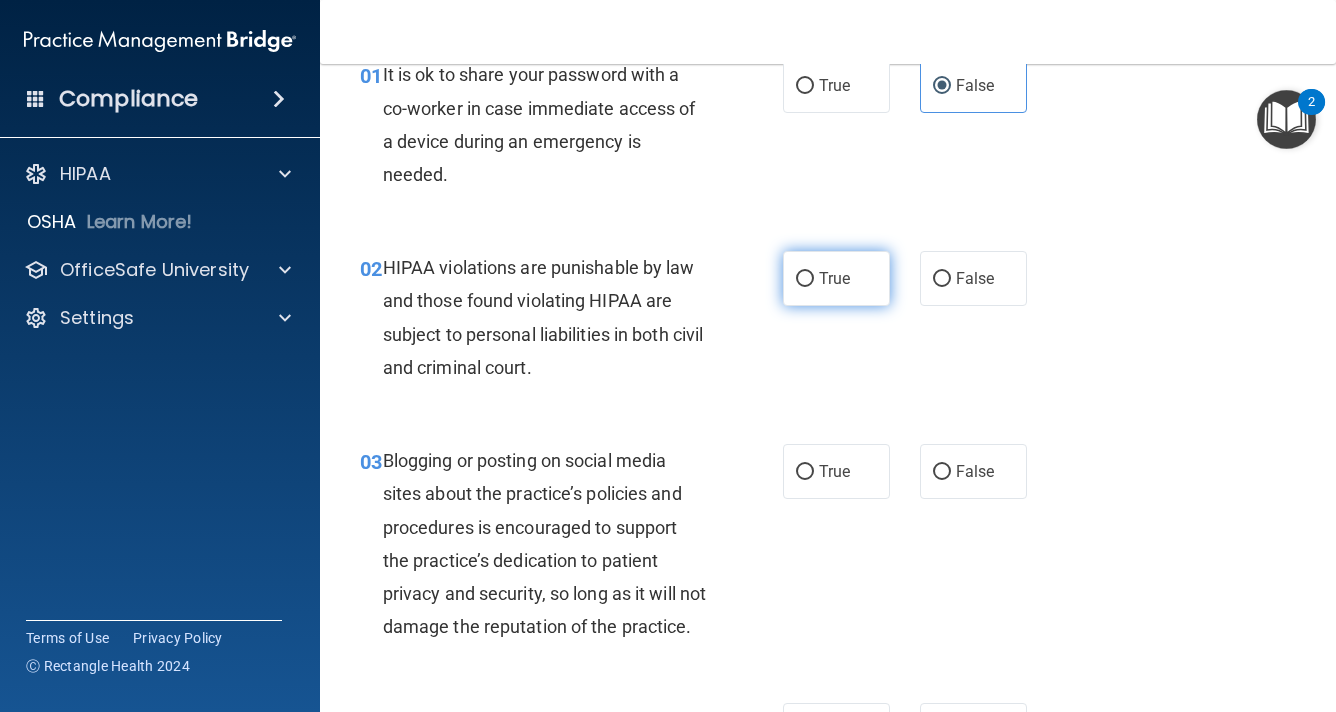 click on "True" at bounding box center (836, 278) 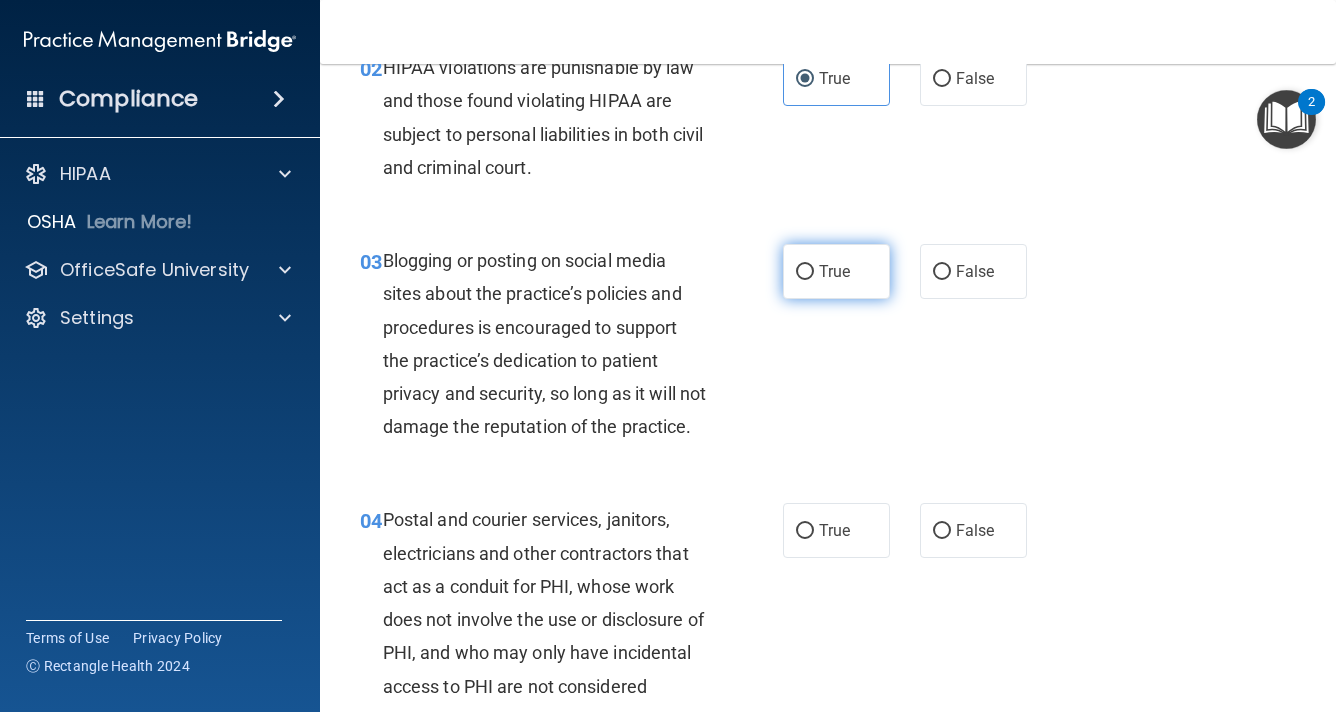 click on "True" at bounding box center [836, 271] 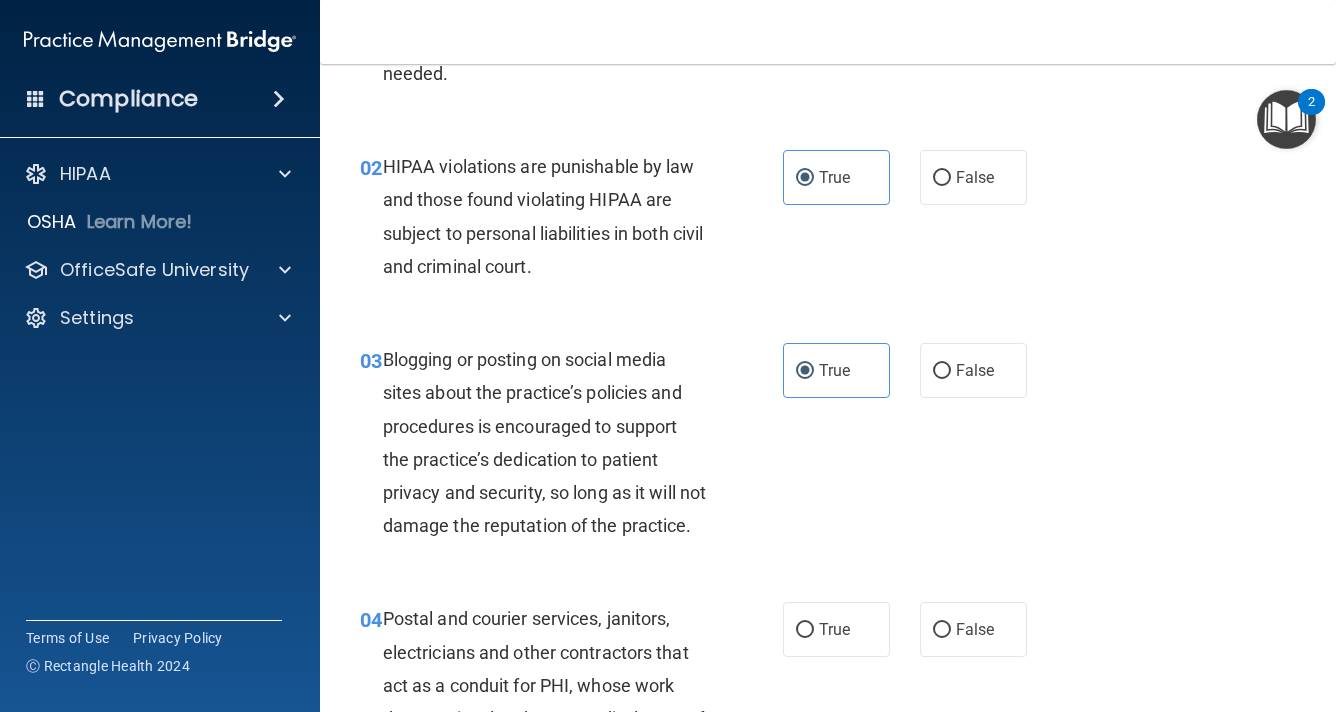 scroll, scrollTop: 200, scrollLeft: 0, axis: vertical 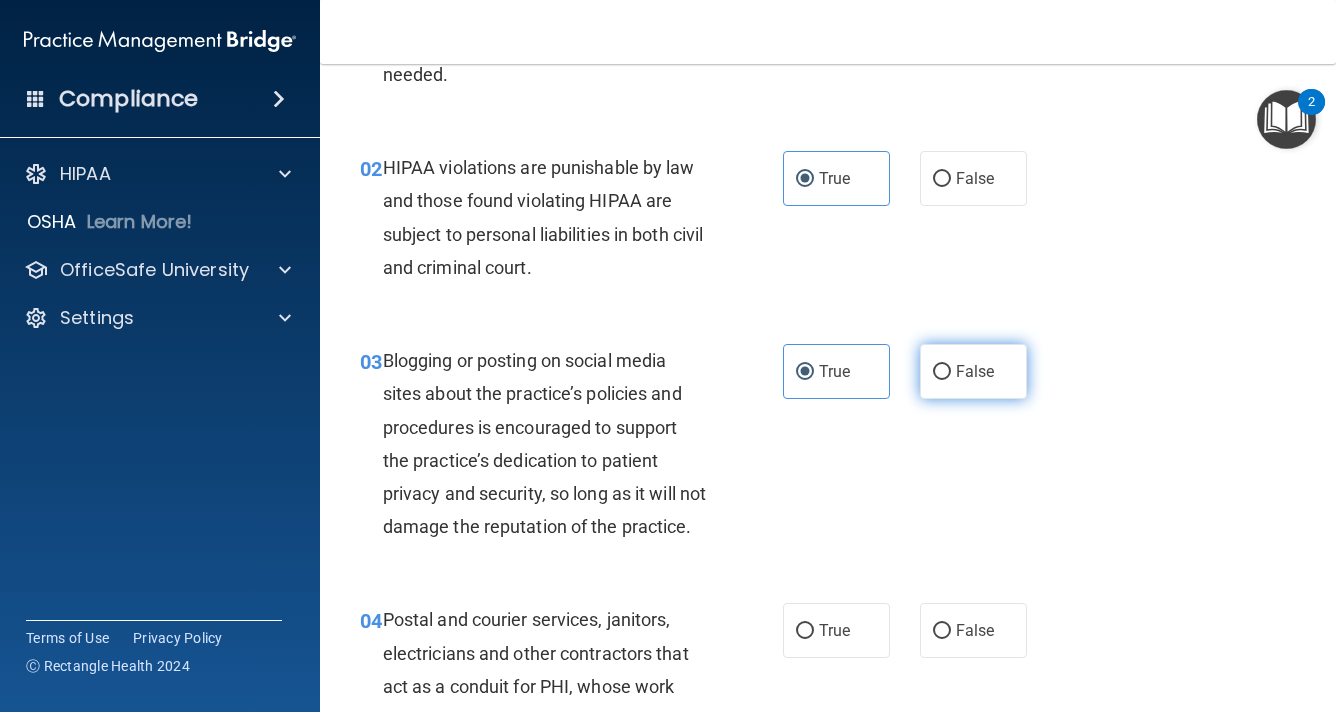 click on "False" at bounding box center (973, 371) 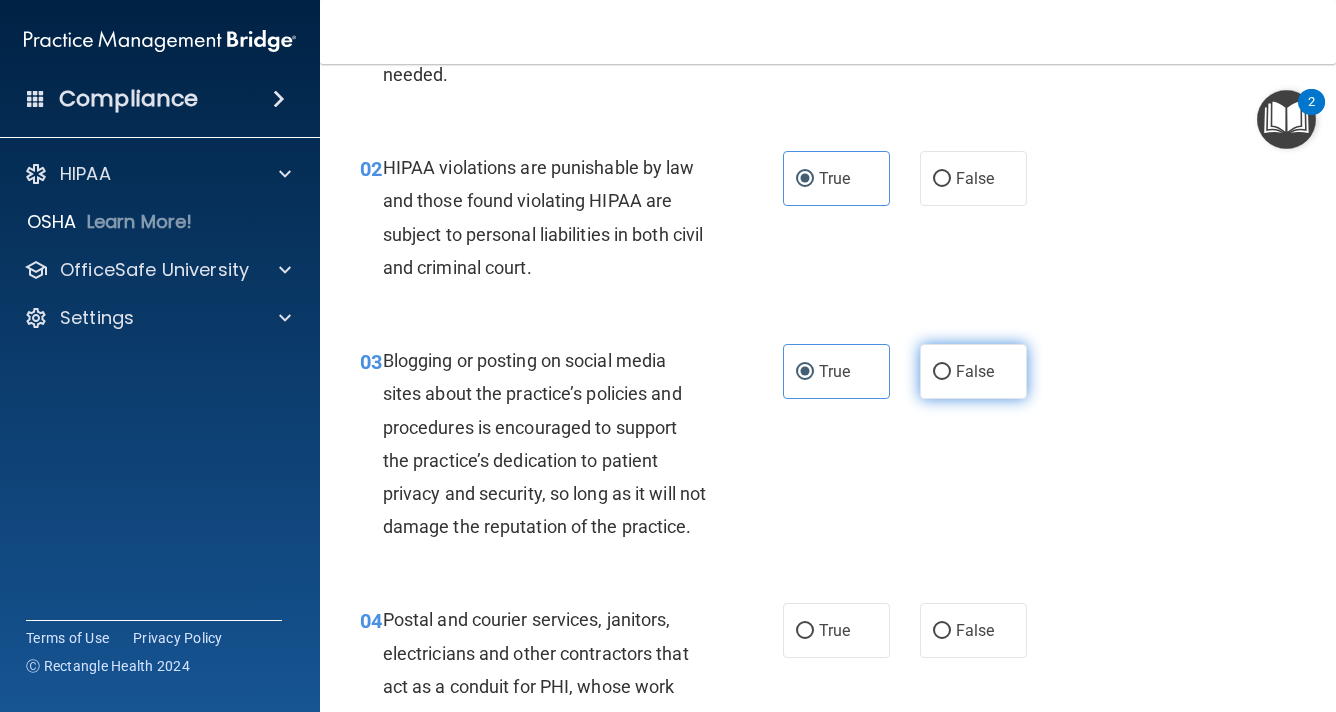 radio on "true" 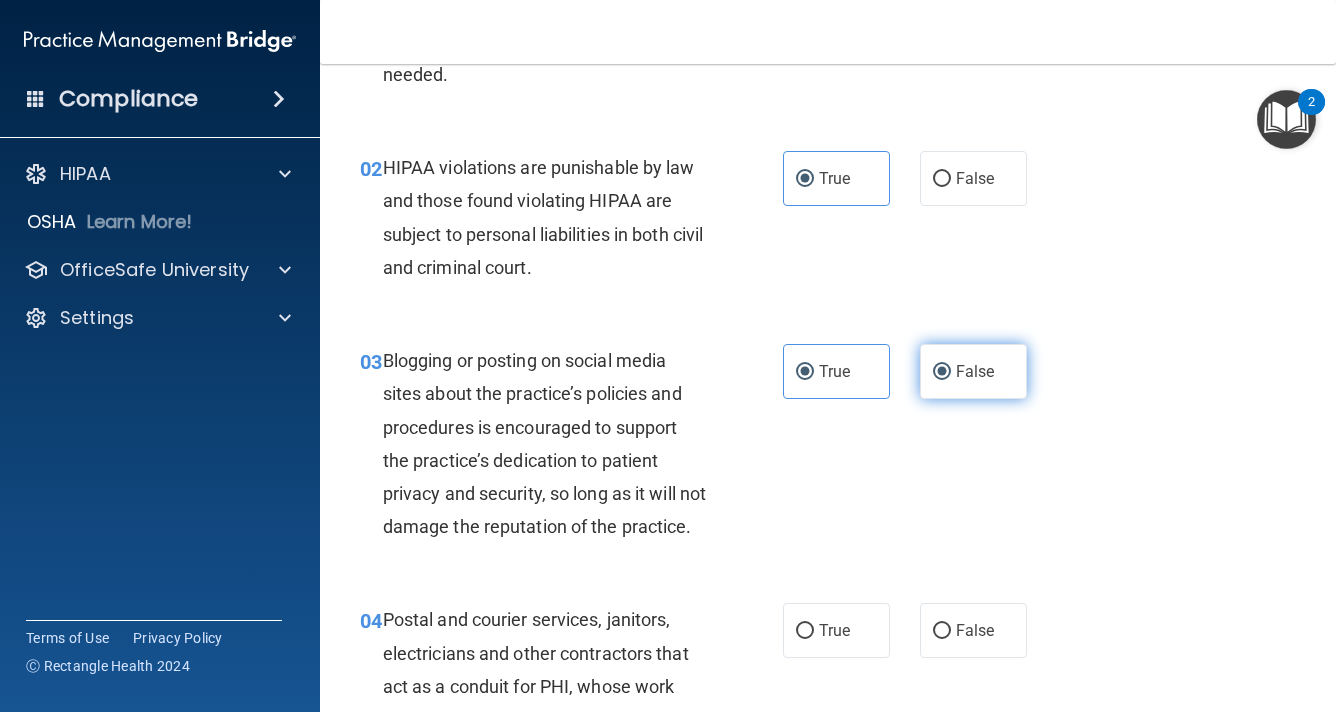 radio on "false" 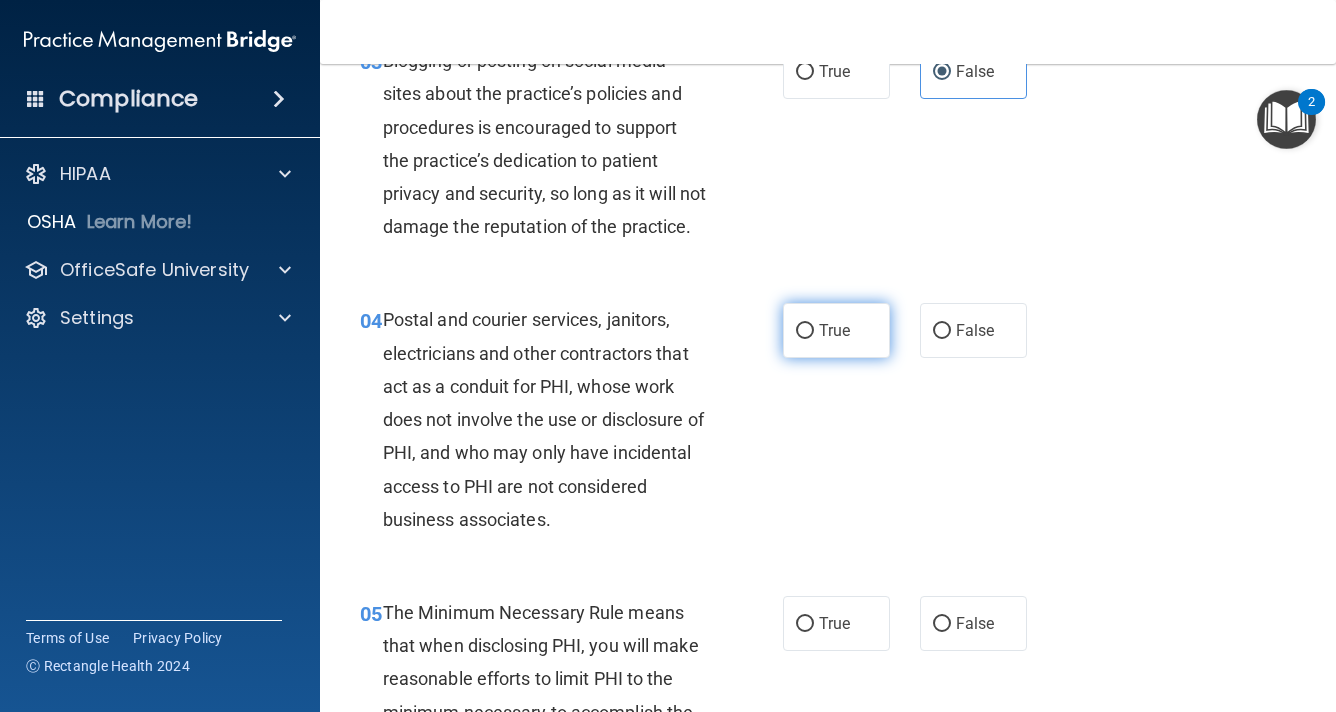 click on "True" at bounding box center (836, 330) 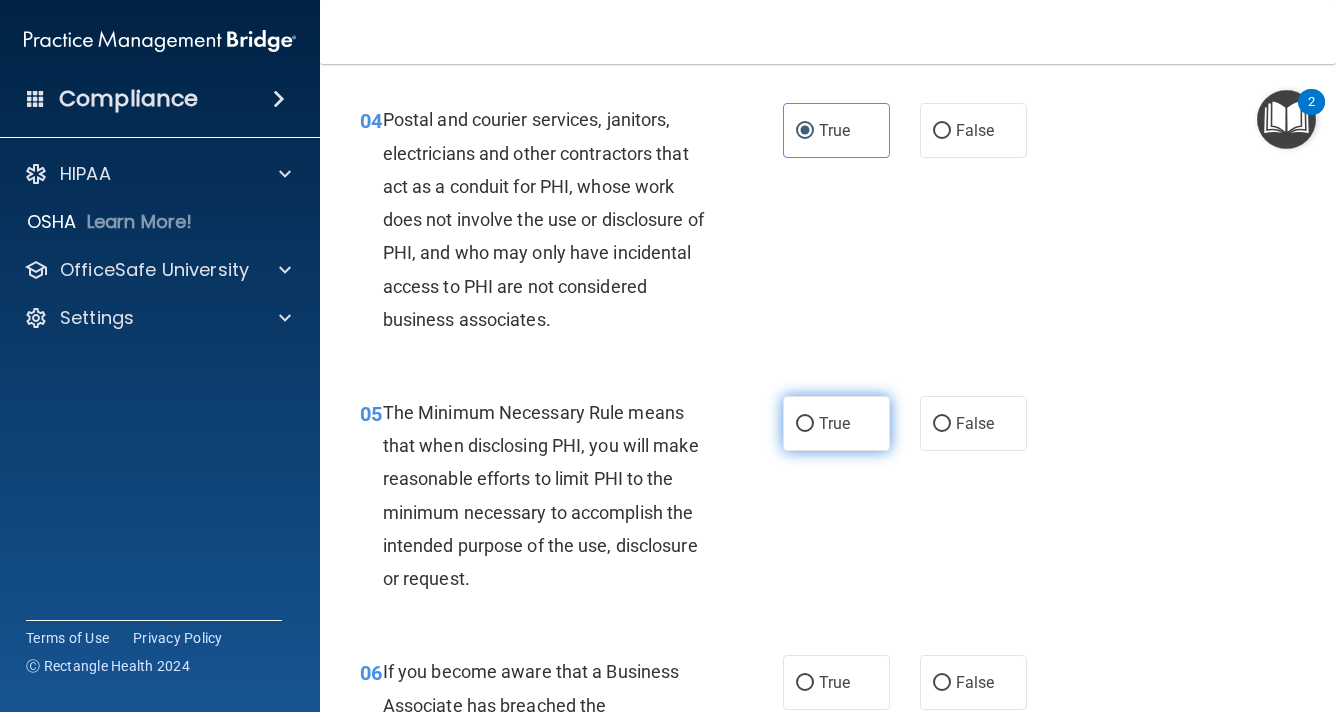 click on "True" at bounding box center [836, 423] 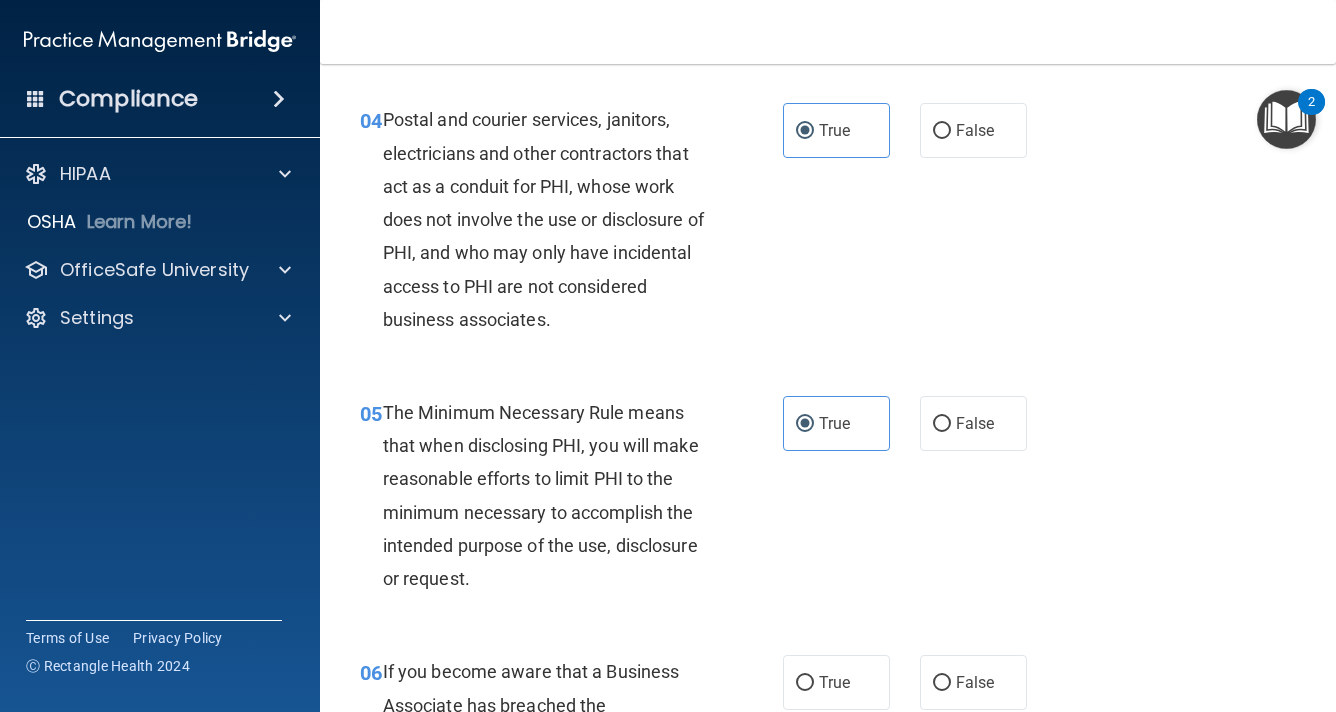 scroll, scrollTop: 1000, scrollLeft: 0, axis: vertical 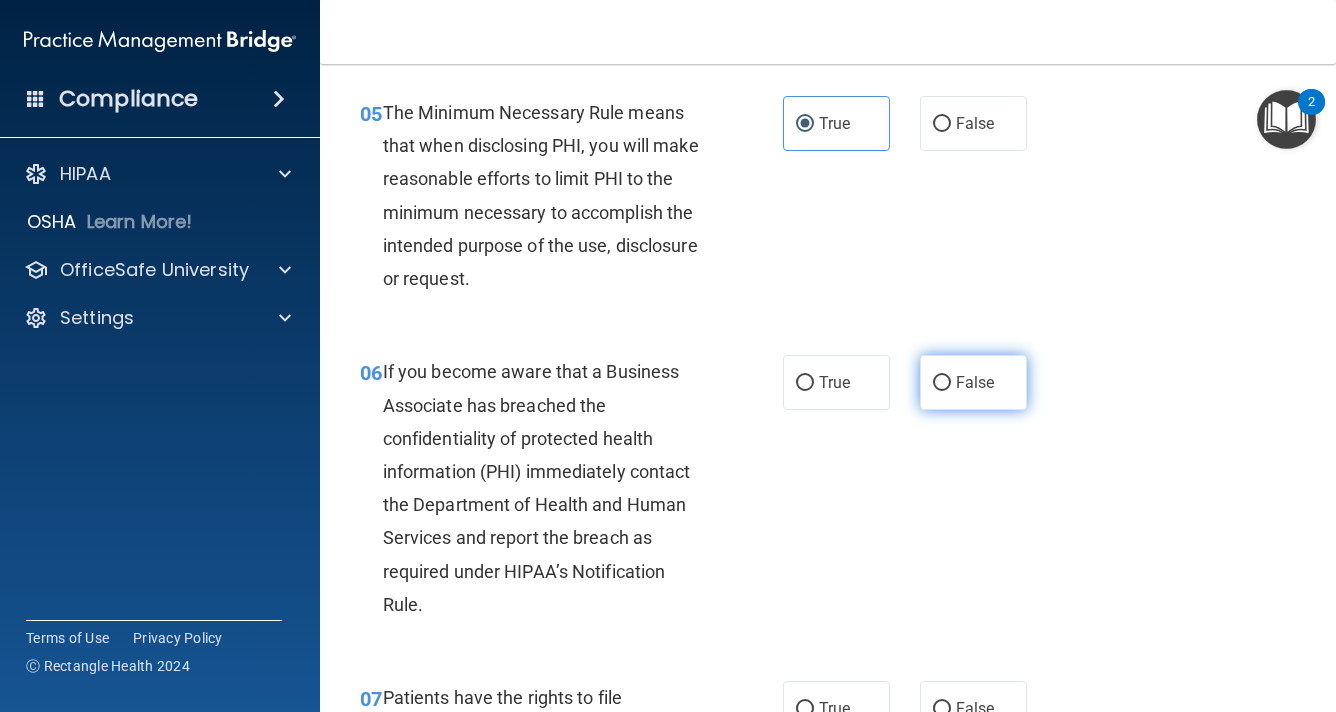 click on "False" at bounding box center [973, 382] 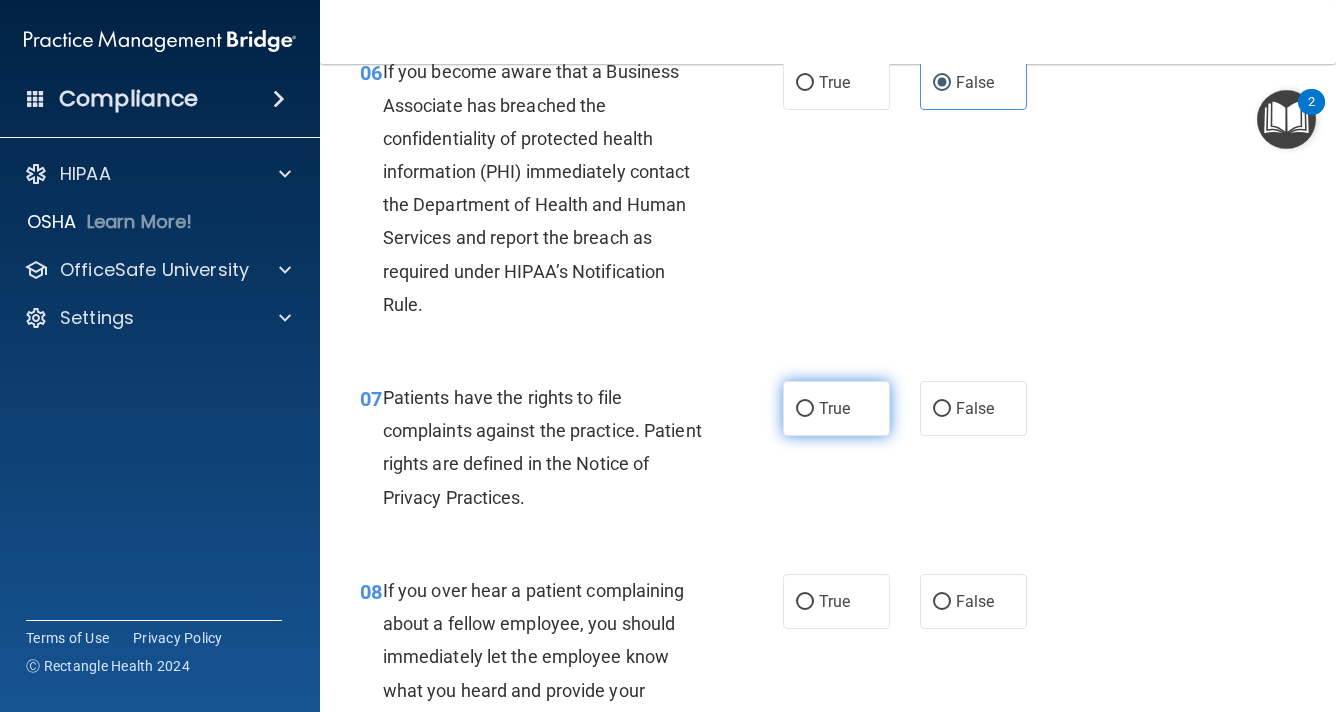 click on "True" at bounding box center [836, 408] 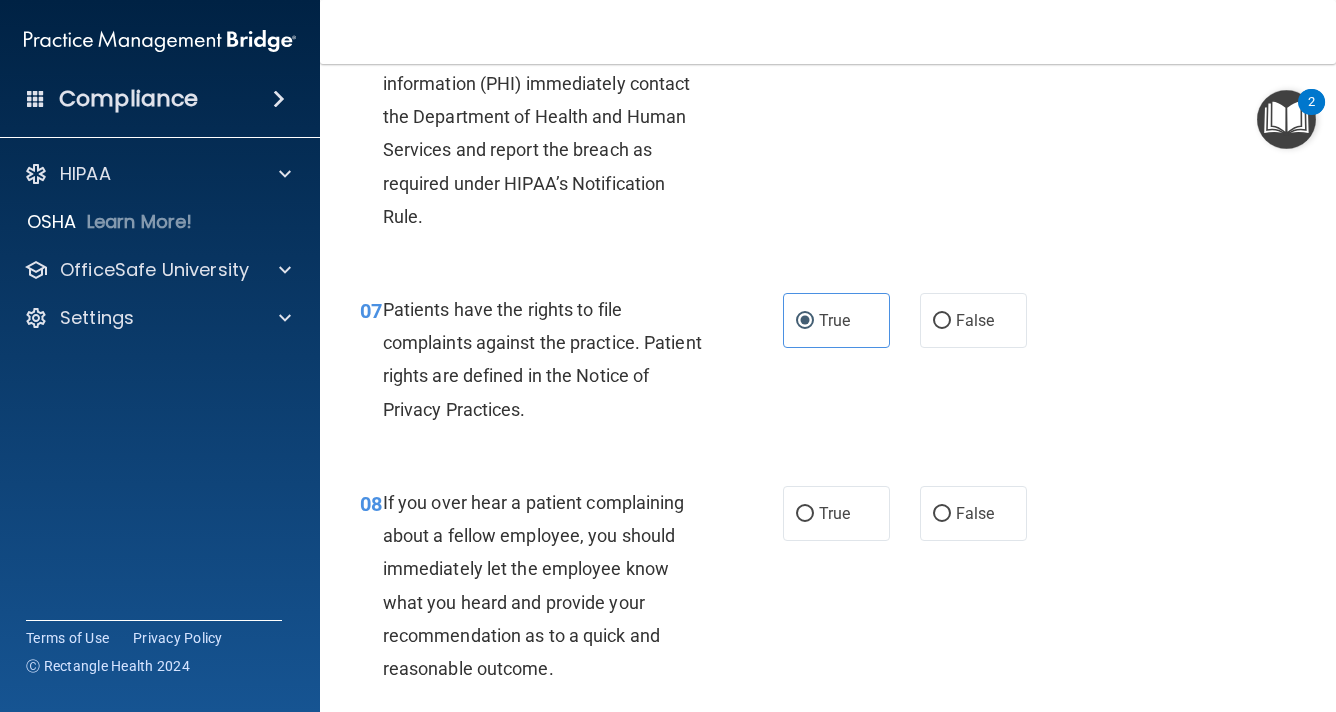scroll, scrollTop: 1500, scrollLeft: 0, axis: vertical 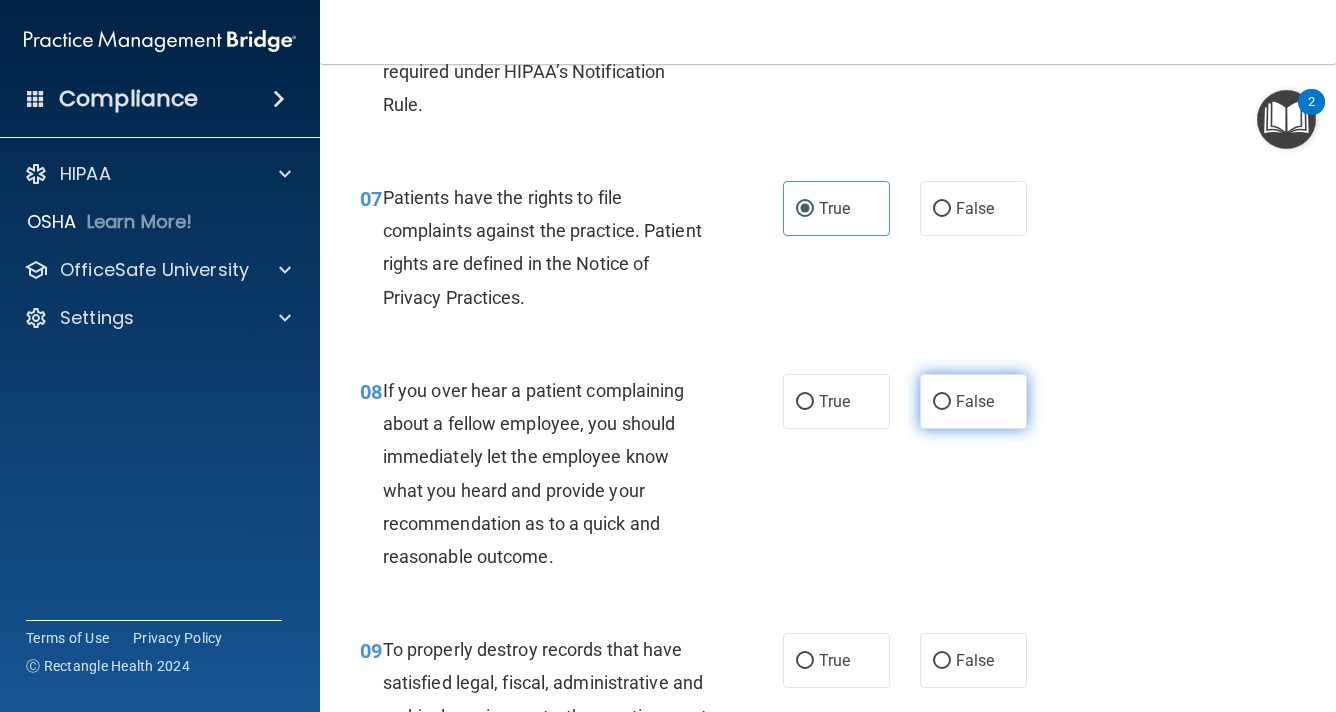 click on "False" at bounding box center (973, 401) 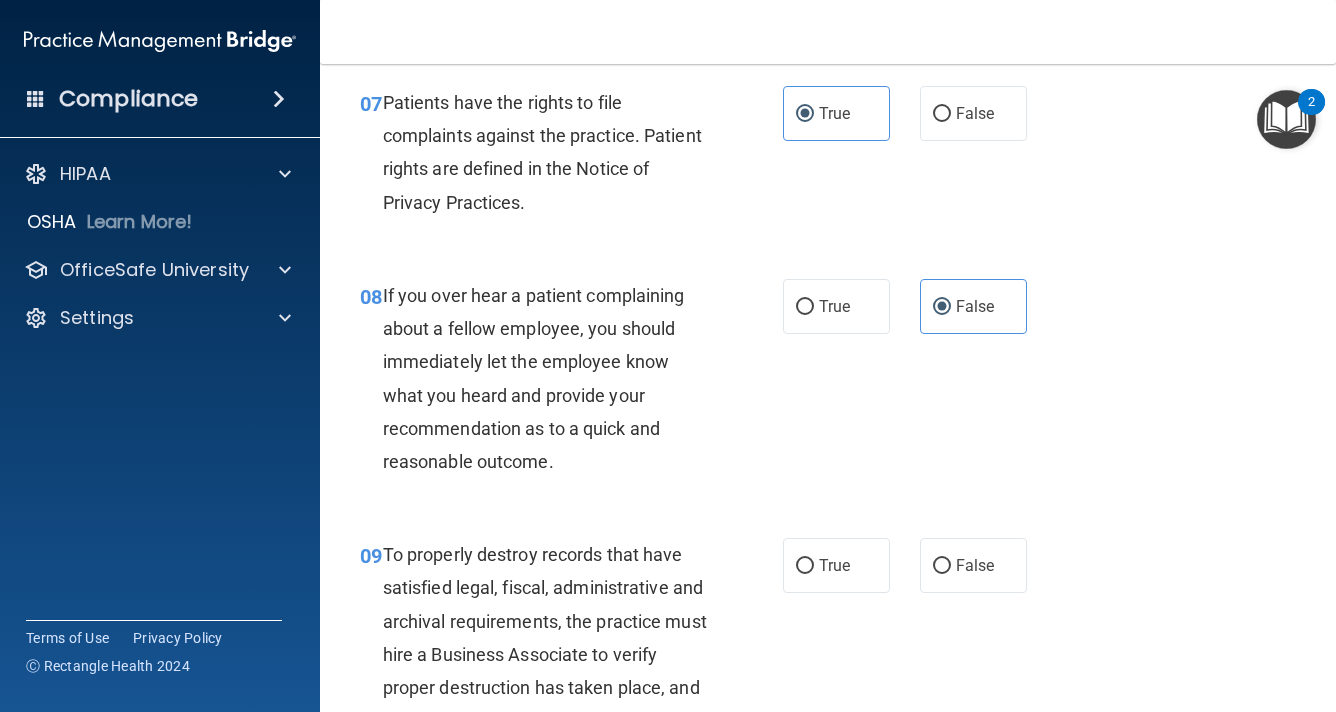 scroll, scrollTop: 1700, scrollLeft: 0, axis: vertical 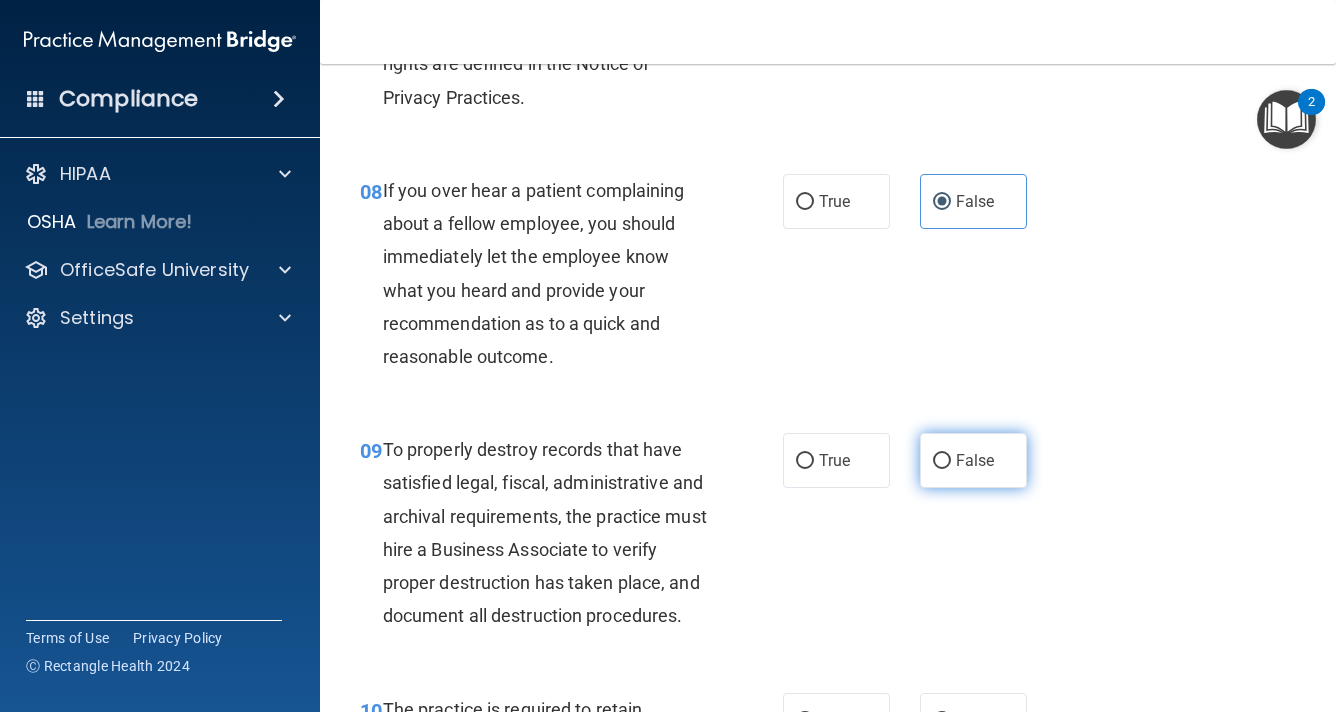 click on "False" at bounding box center [975, 460] 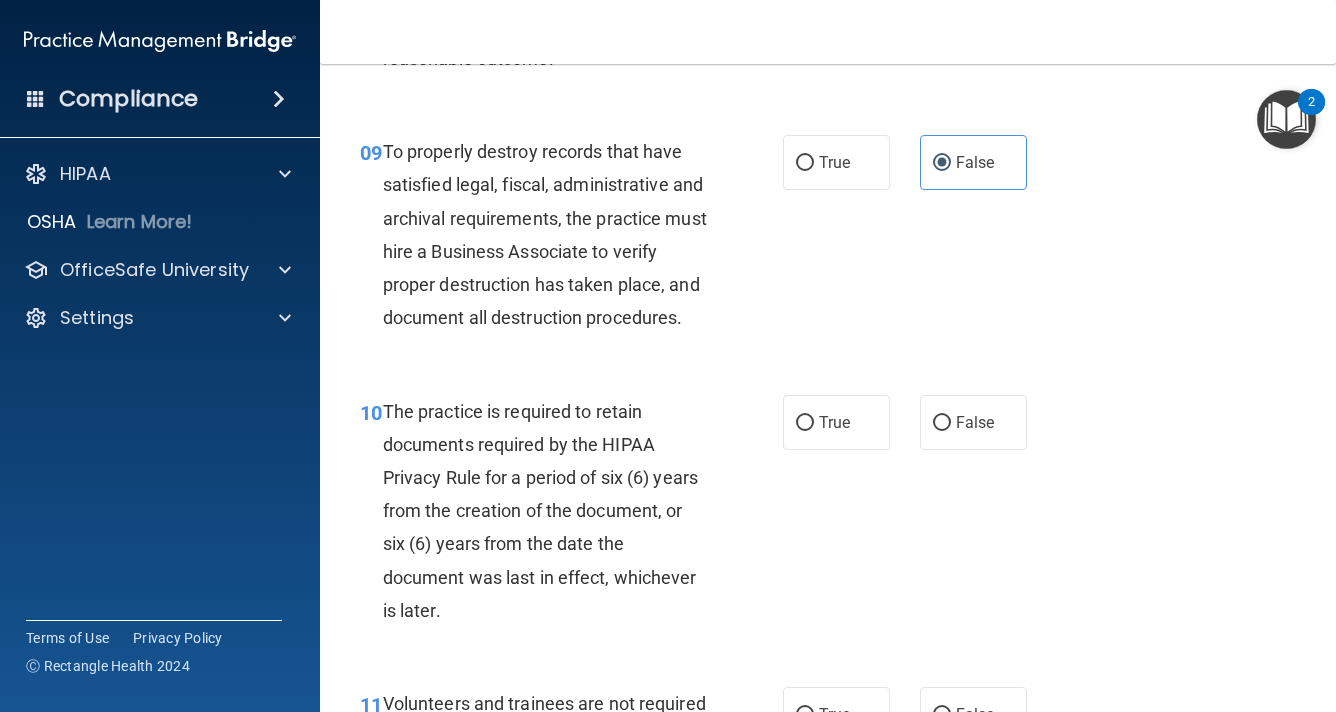 scroll, scrollTop: 2000, scrollLeft: 0, axis: vertical 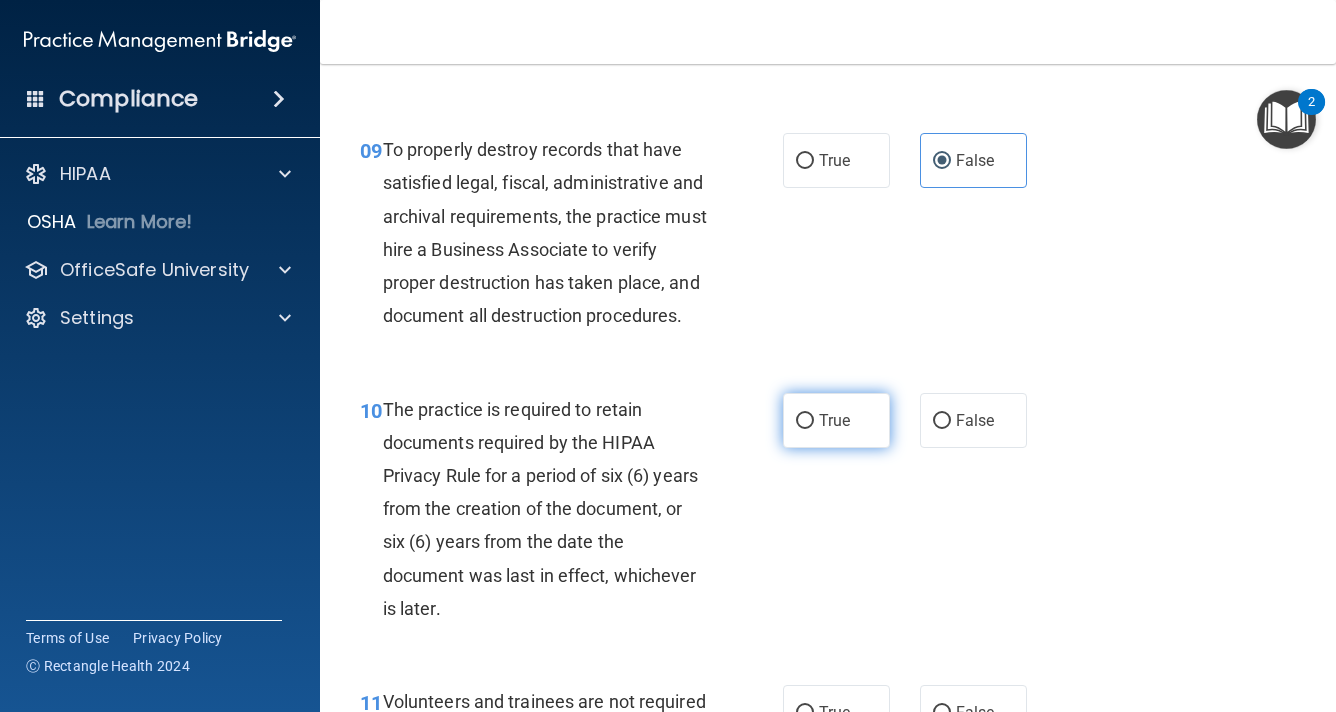 click on "True" at bounding box center [834, 420] 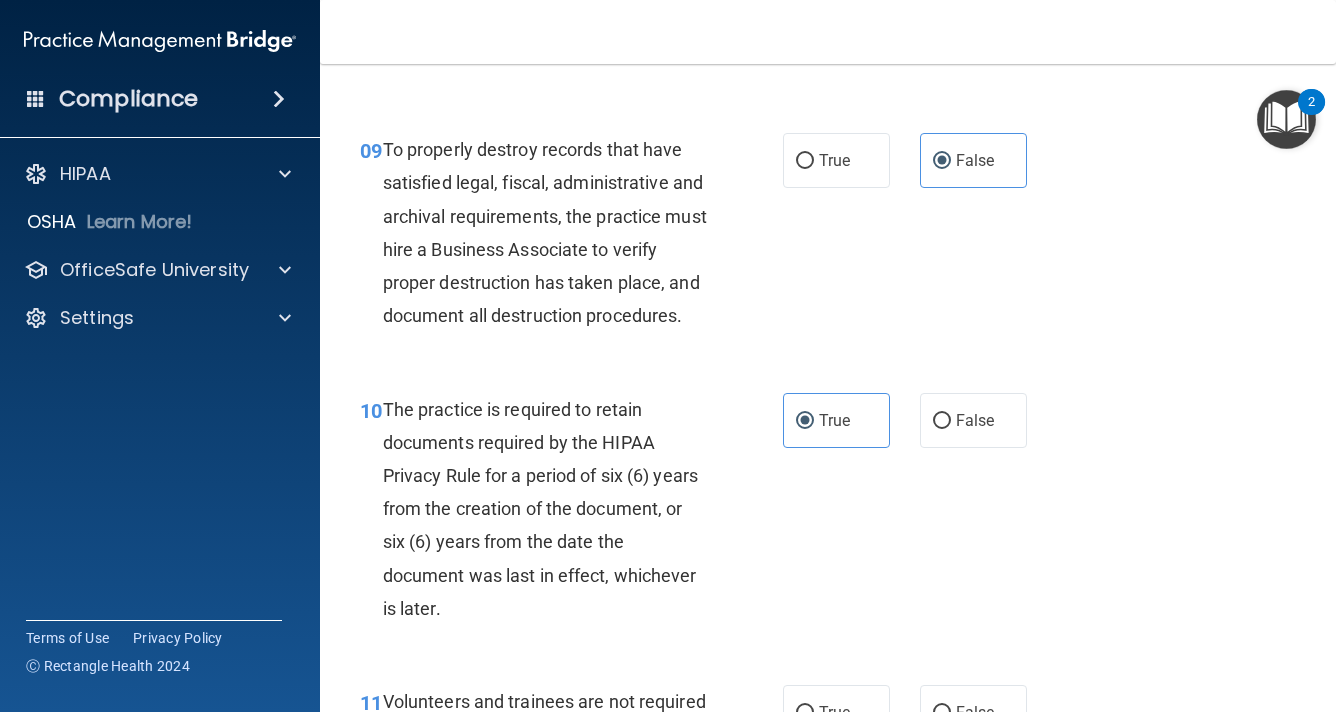 scroll, scrollTop: 2300, scrollLeft: 0, axis: vertical 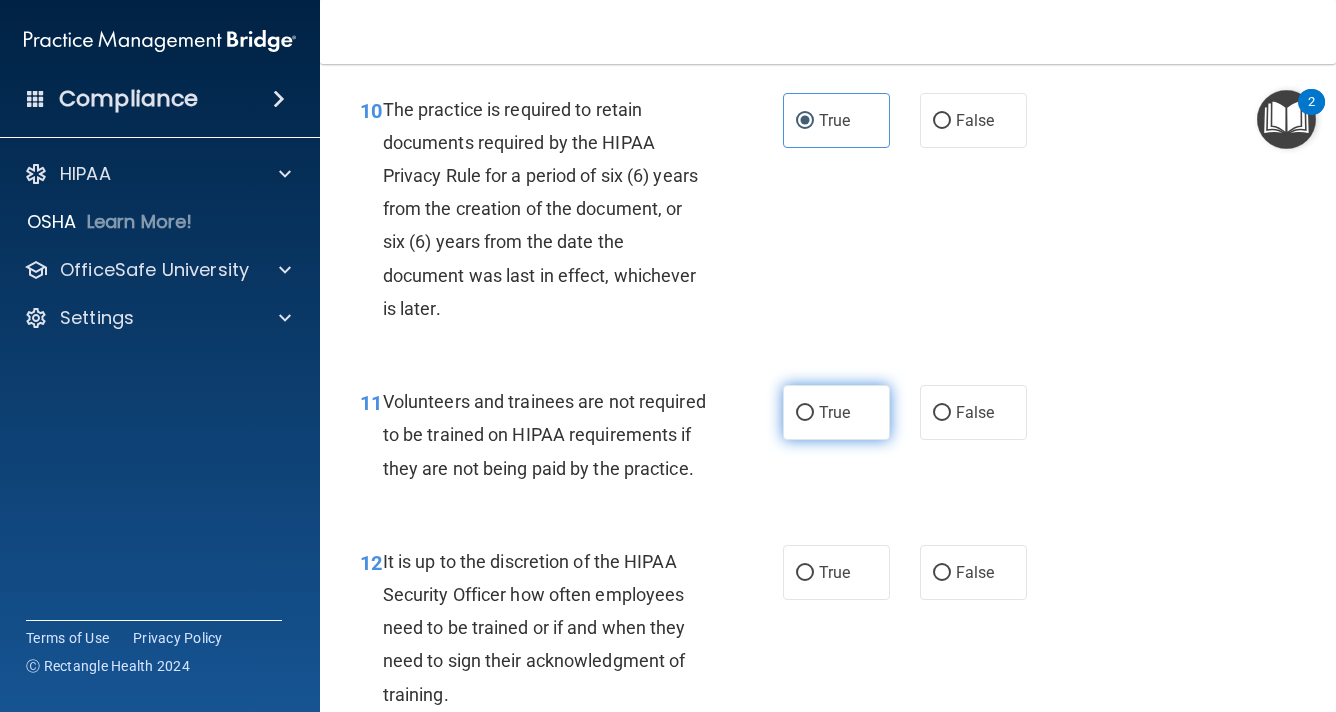click on "True" at bounding box center [836, 412] 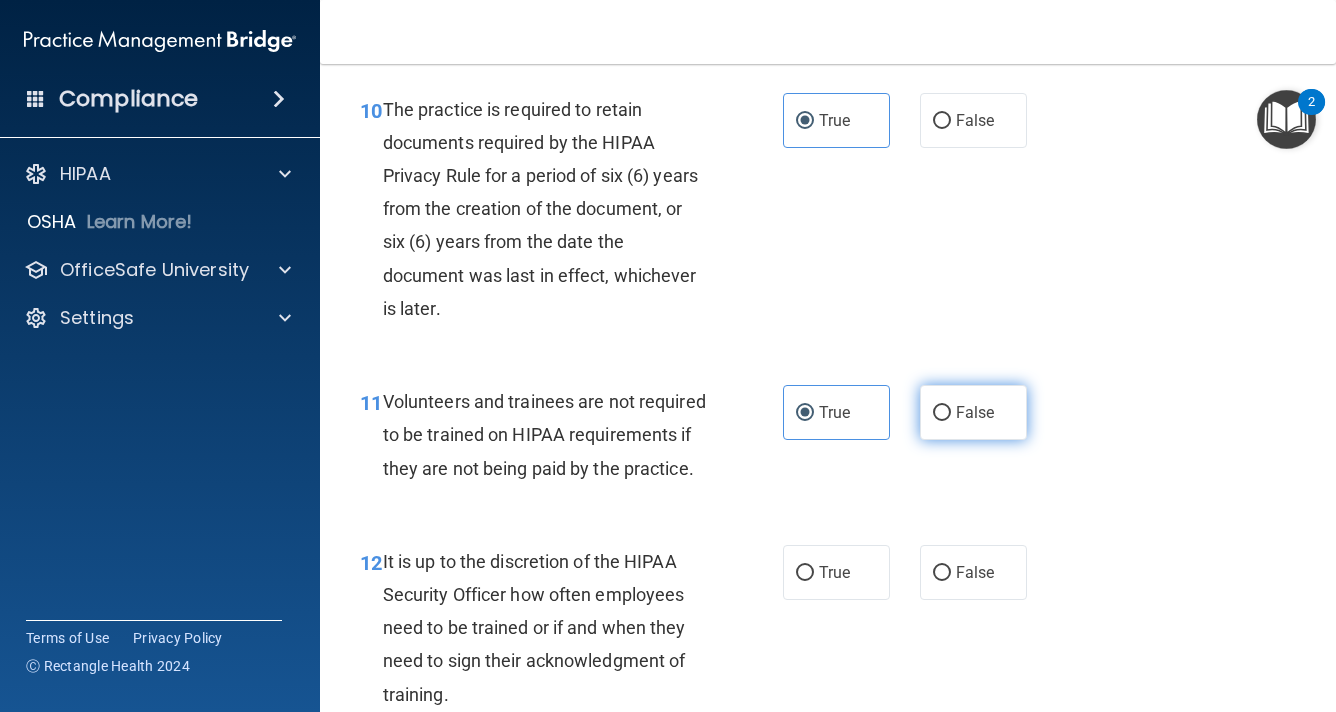 click on "False" at bounding box center [973, 412] 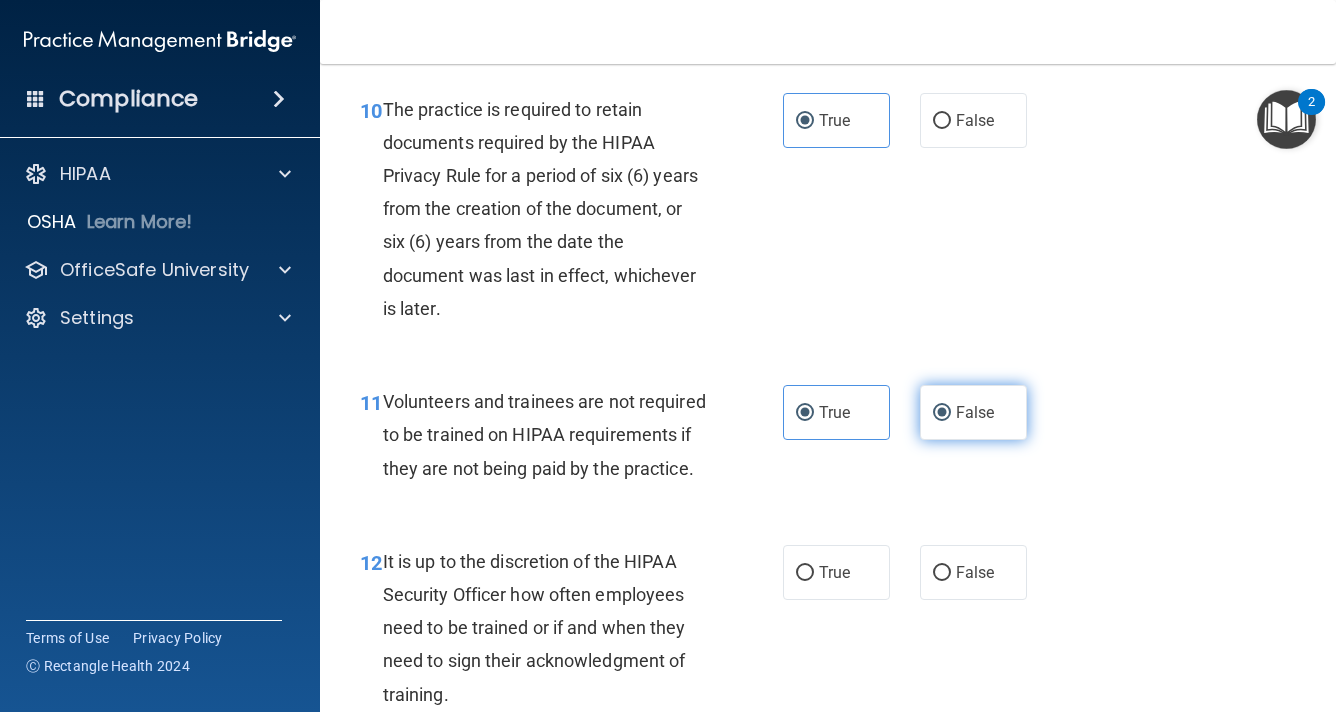 radio on "false" 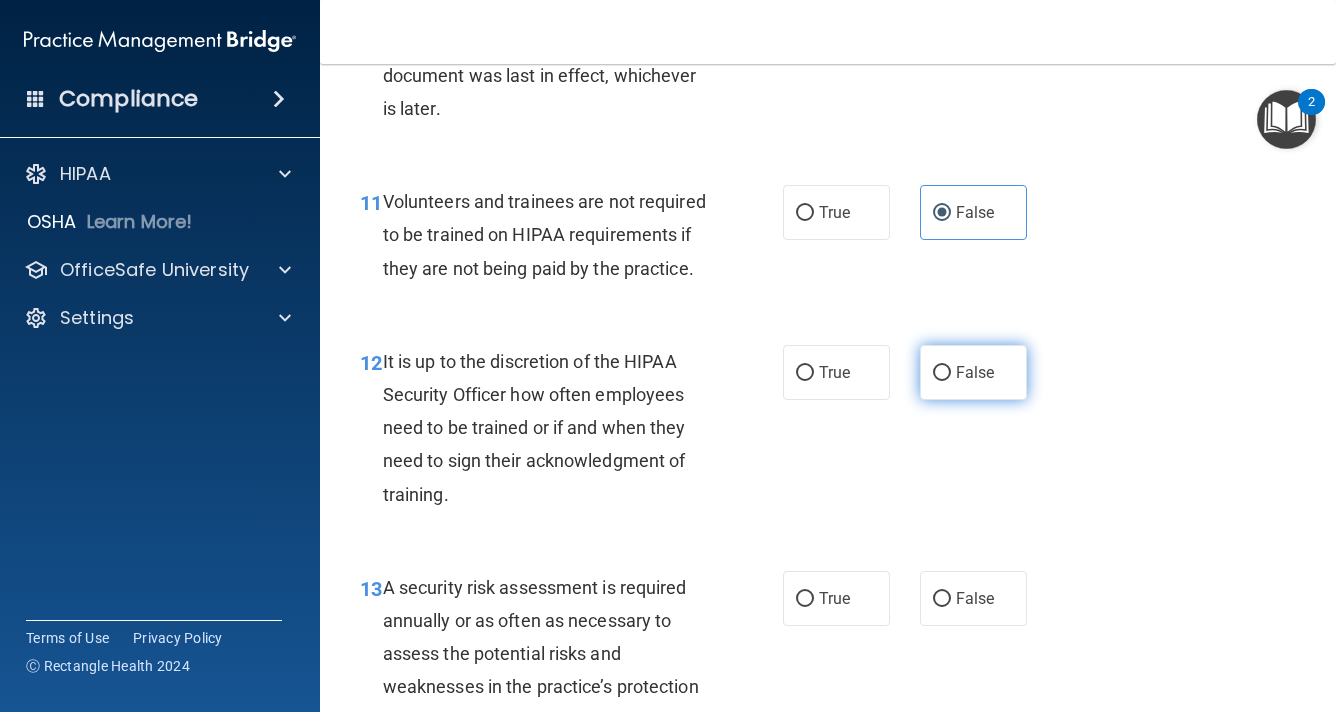 click on "False" at bounding box center (975, 372) 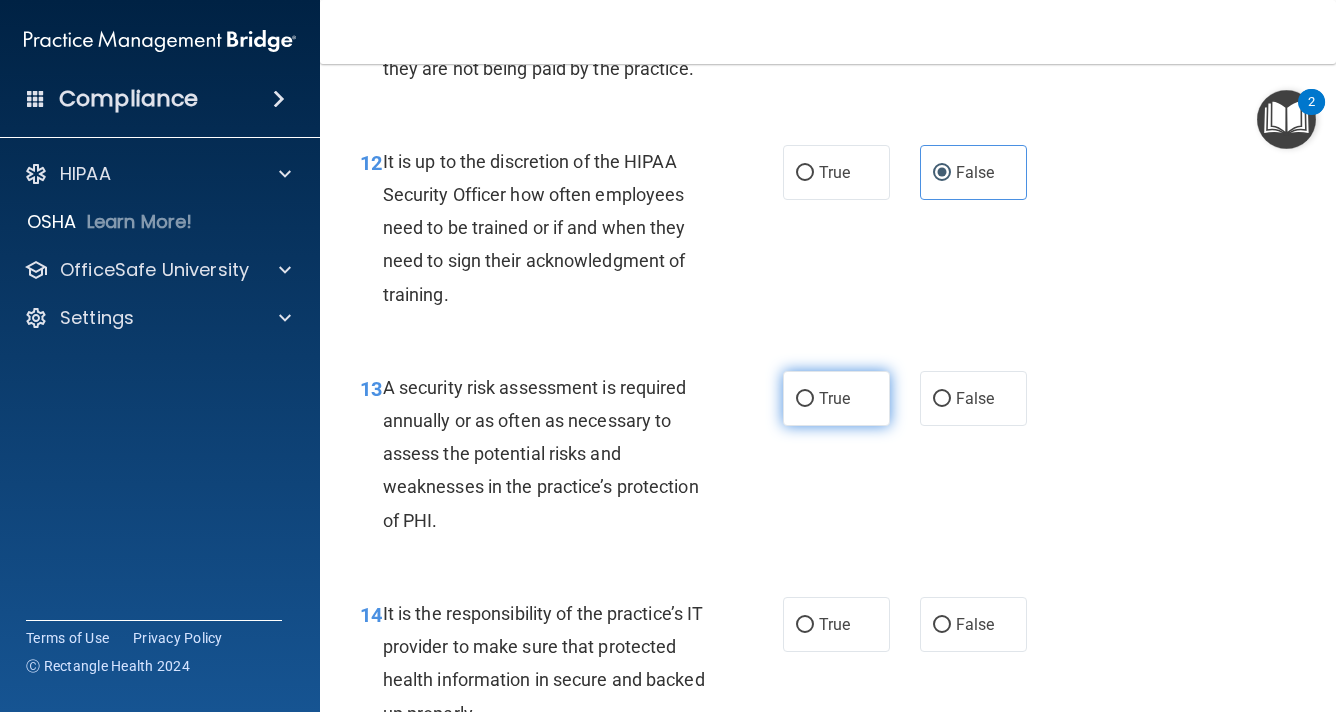 click on "True" at bounding box center (834, 398) 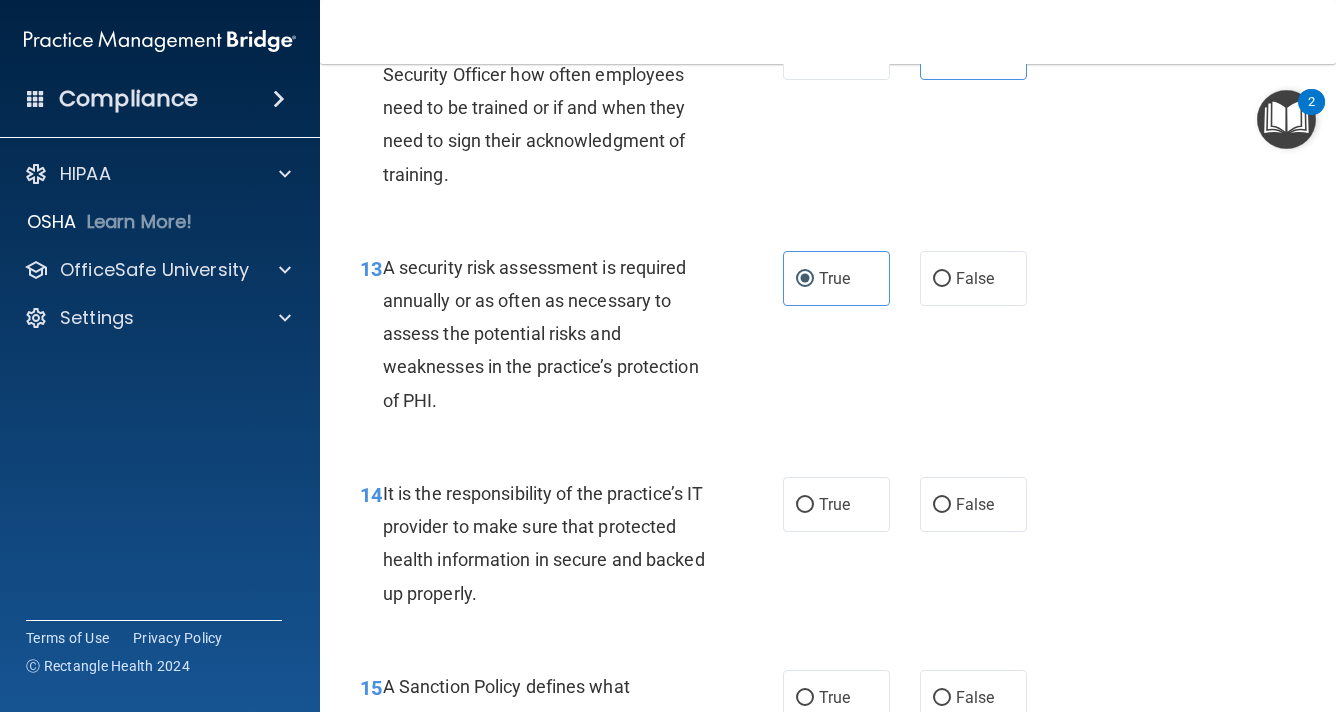 scroll, scrollTop: 2900, scrollLeft: 0, axis: vertical 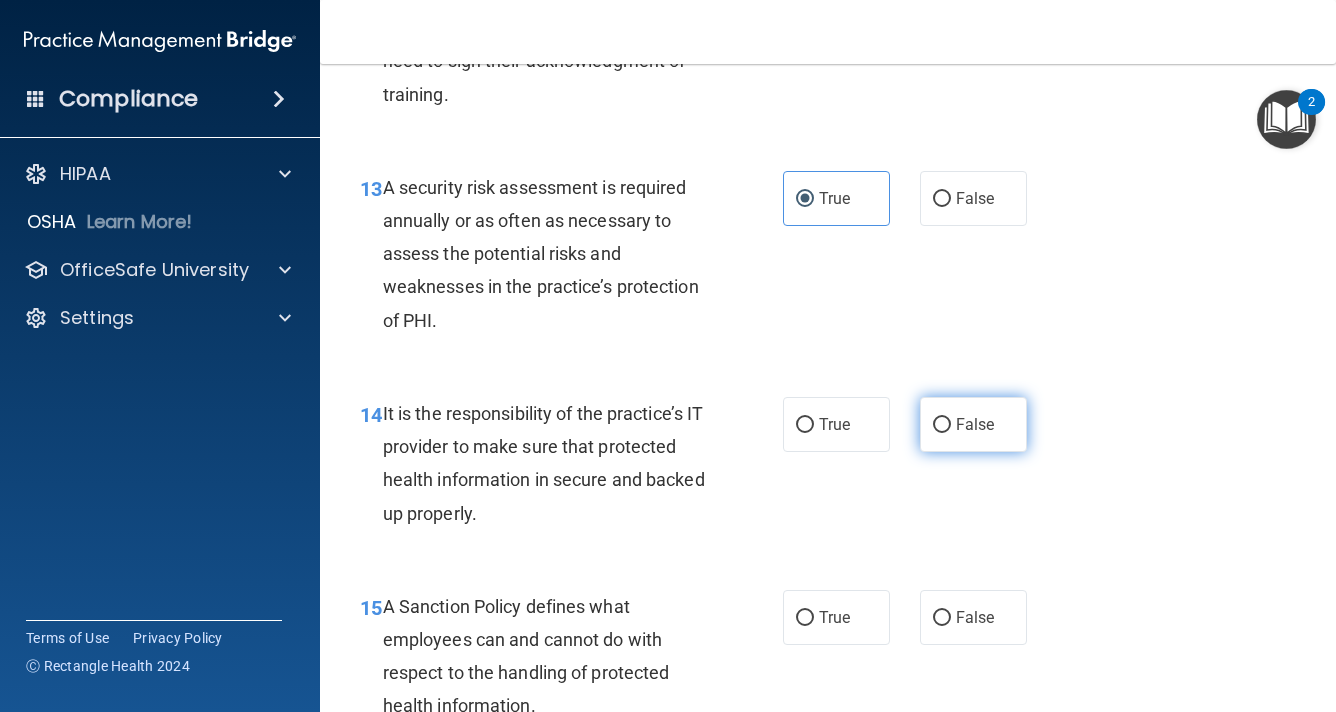 click on "False" at bounding box center [973, 424] 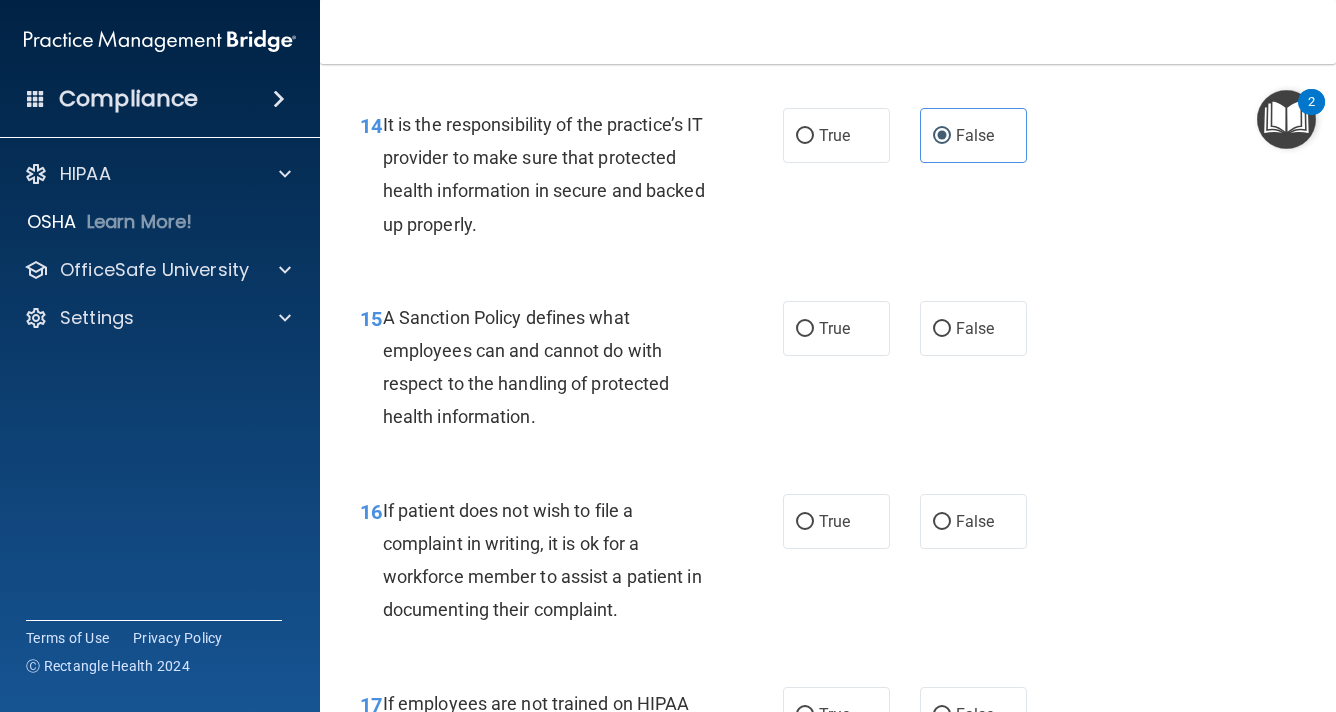 scroll, scrollTop: 3200, scrollLeft: 0, axis: vertical 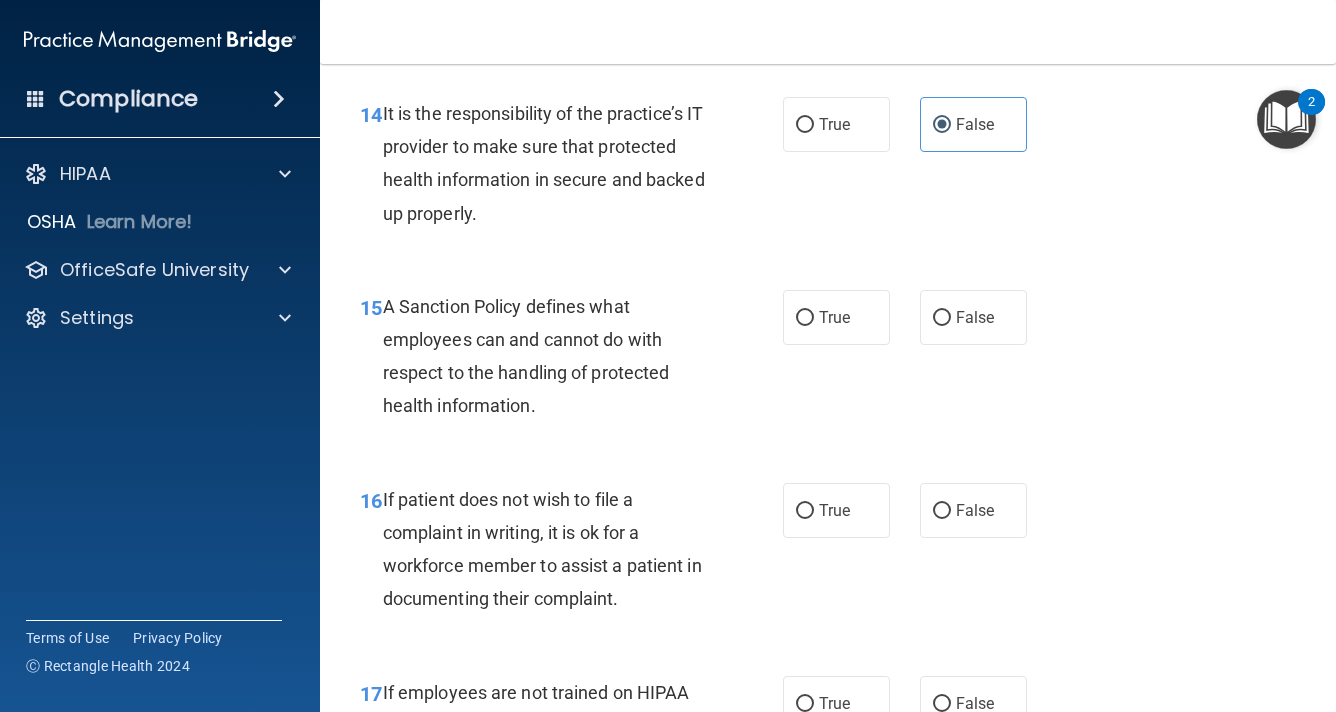 click on "15       A Sanction Policy defines what employees can and cannot do with respect to the handling of protected health information.                 True           False" at bounding box center (828, 361) 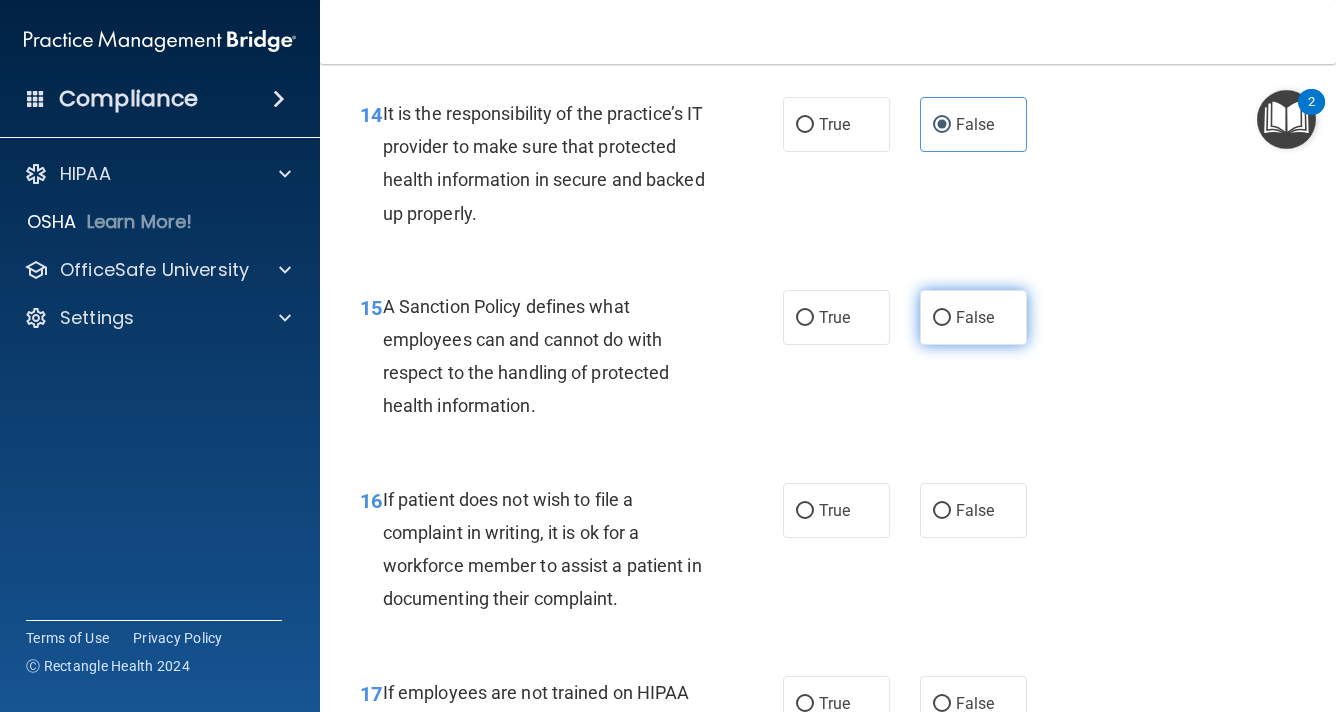 click on "False" at bounding box center (973, 317) 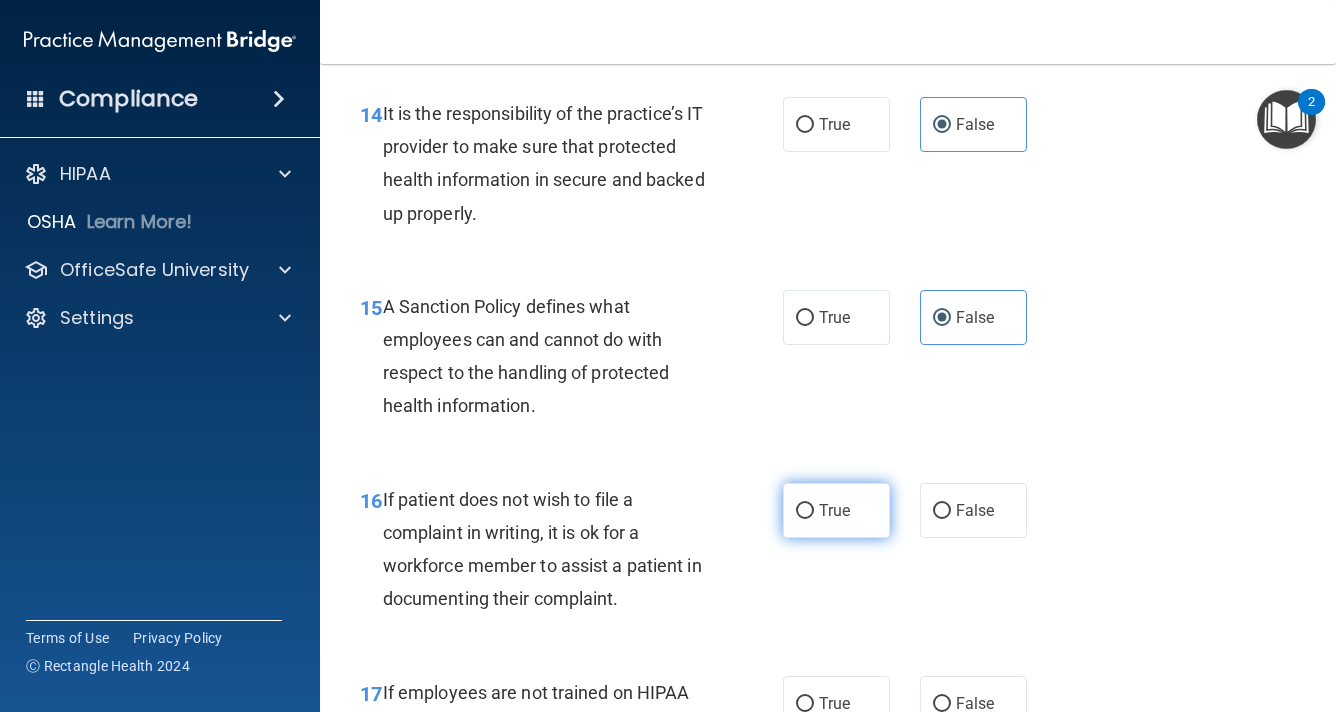 click on "True" at bounding box center [836, 510] 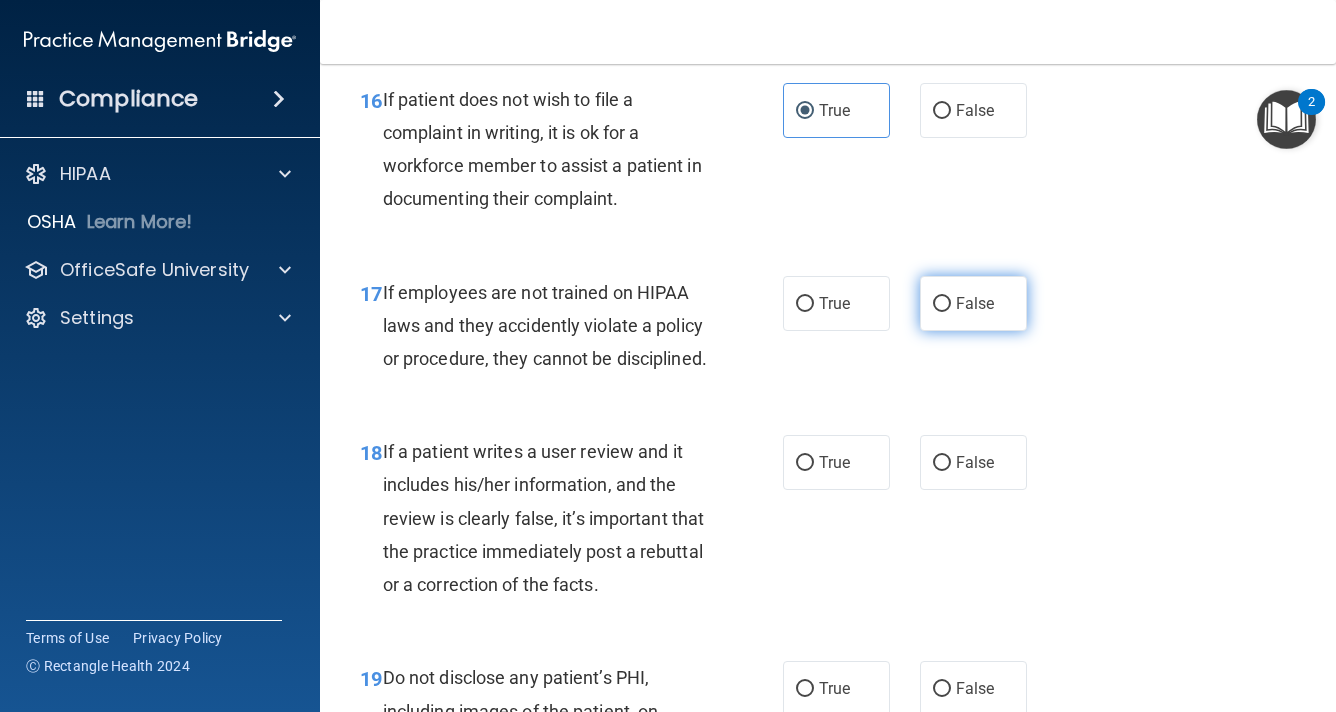 click on "False" at bounding box center (973, 303) 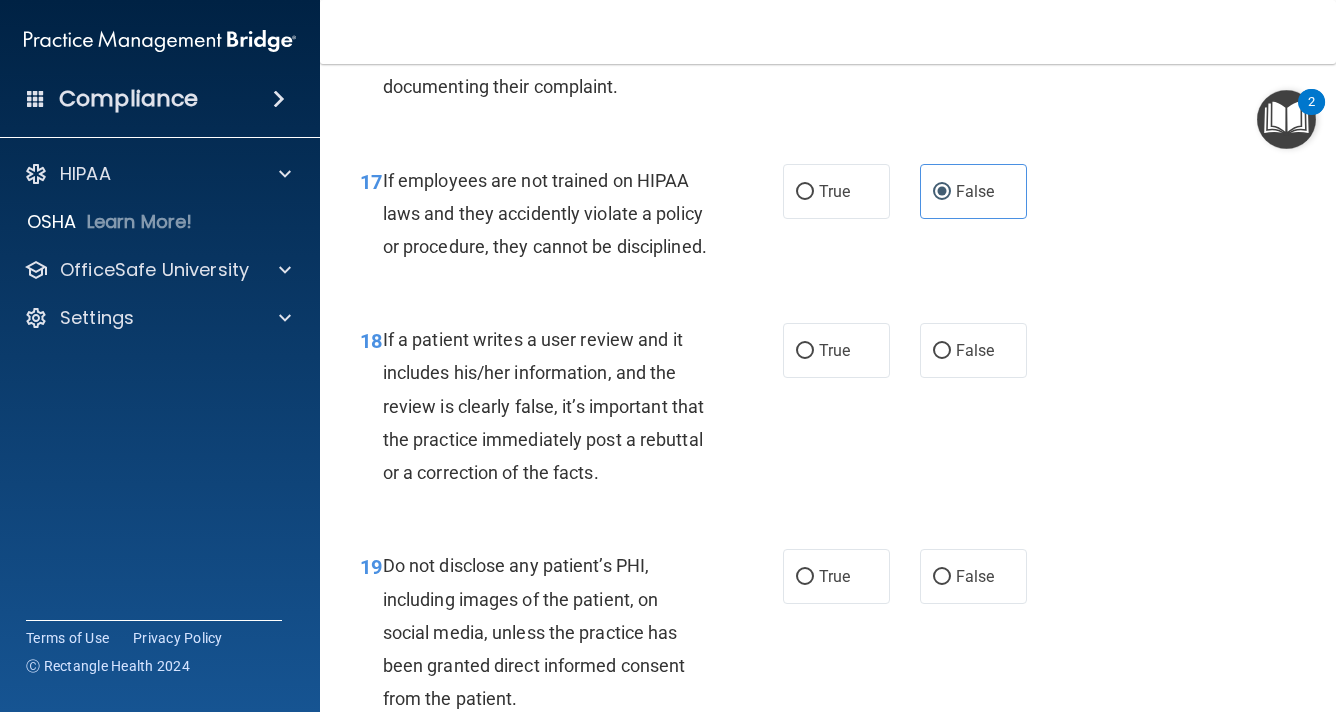 scroll, scrollTop: 3800, scrollLeft: 0, axis: vertical 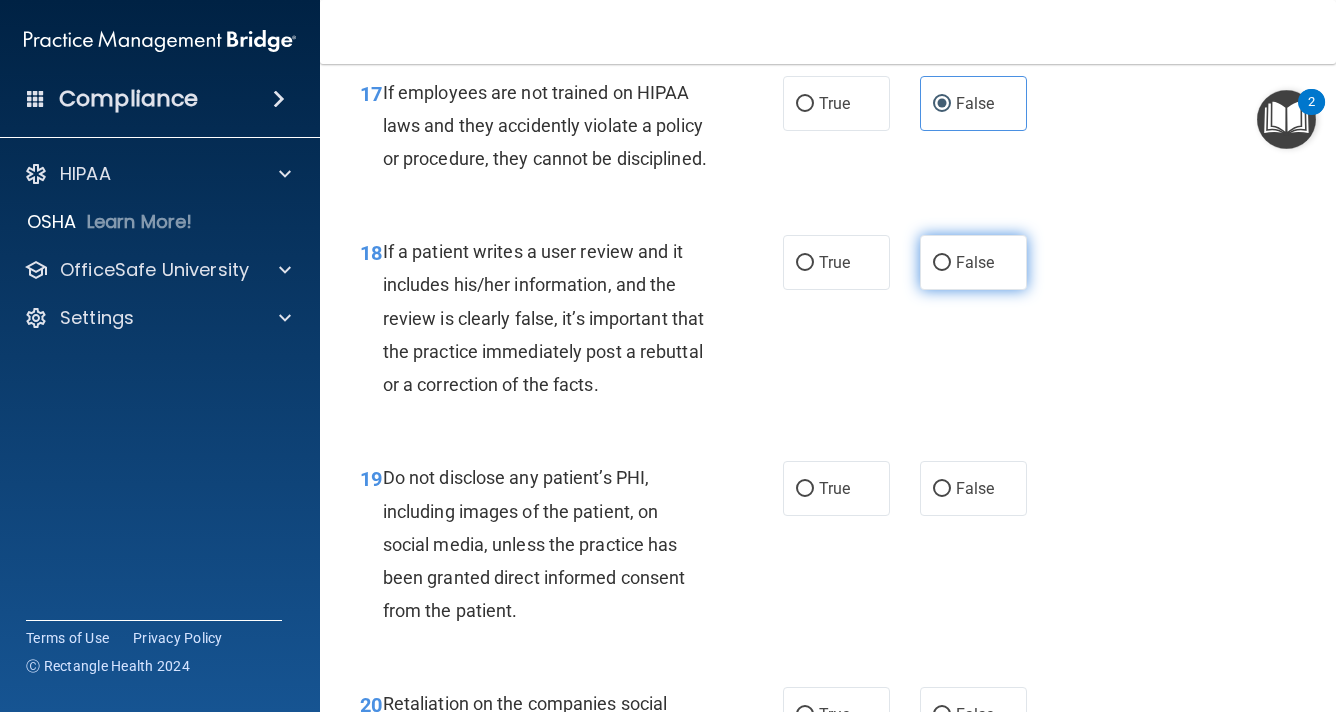 click on "False" at bounding box center [973, 262] 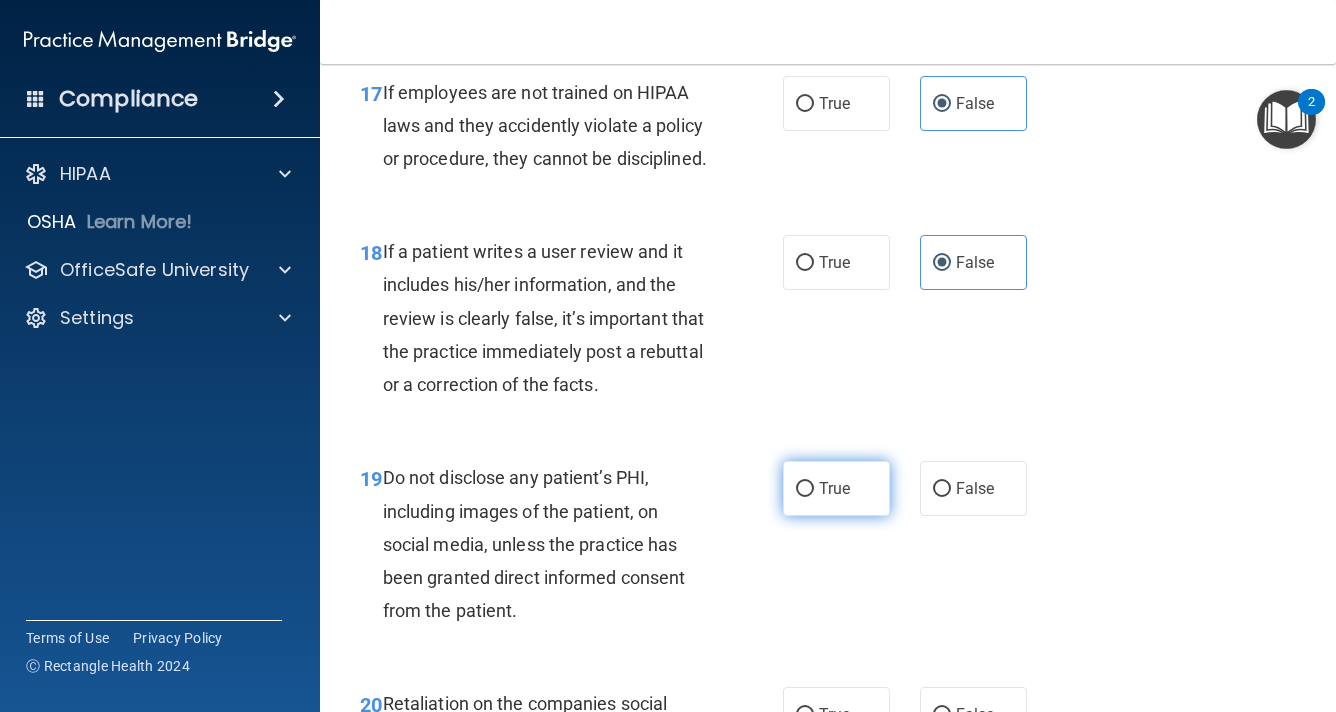 click on "True" at bounding box center [834, 488] 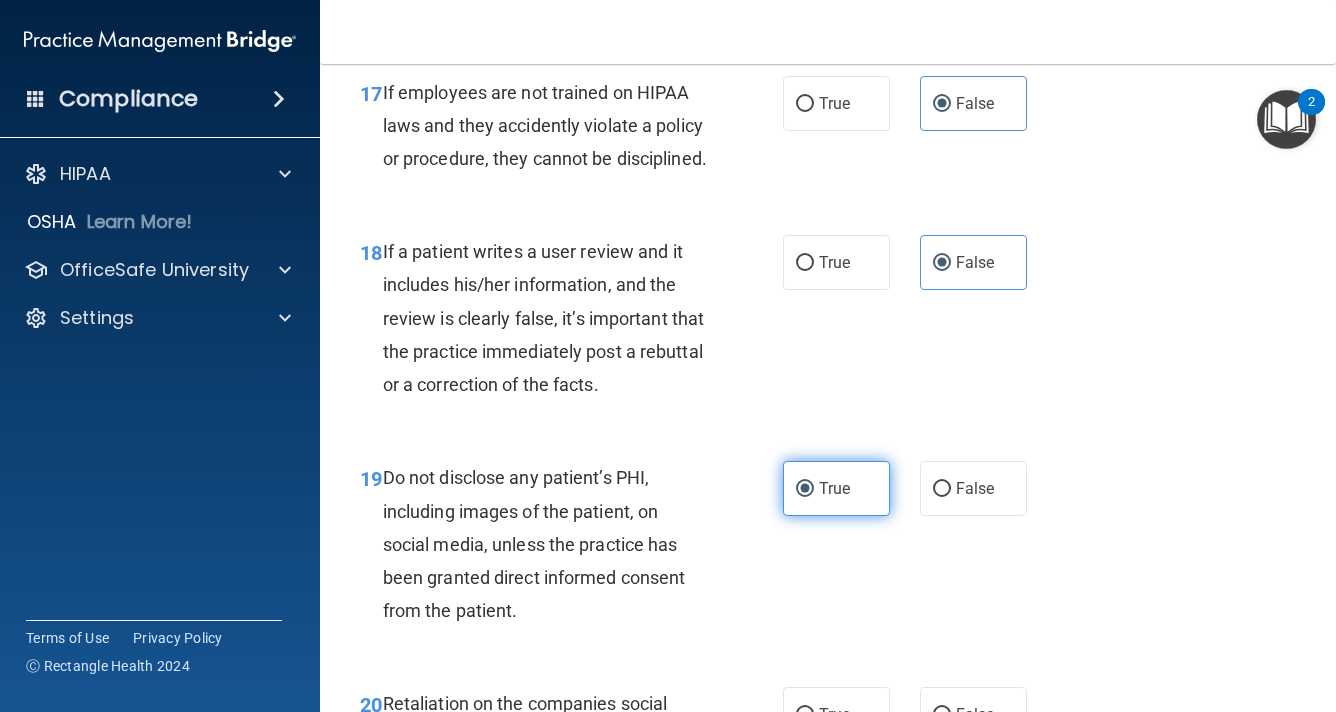 scroll, scrollTop: 4100, scrollLeft: 0, axis: vertical 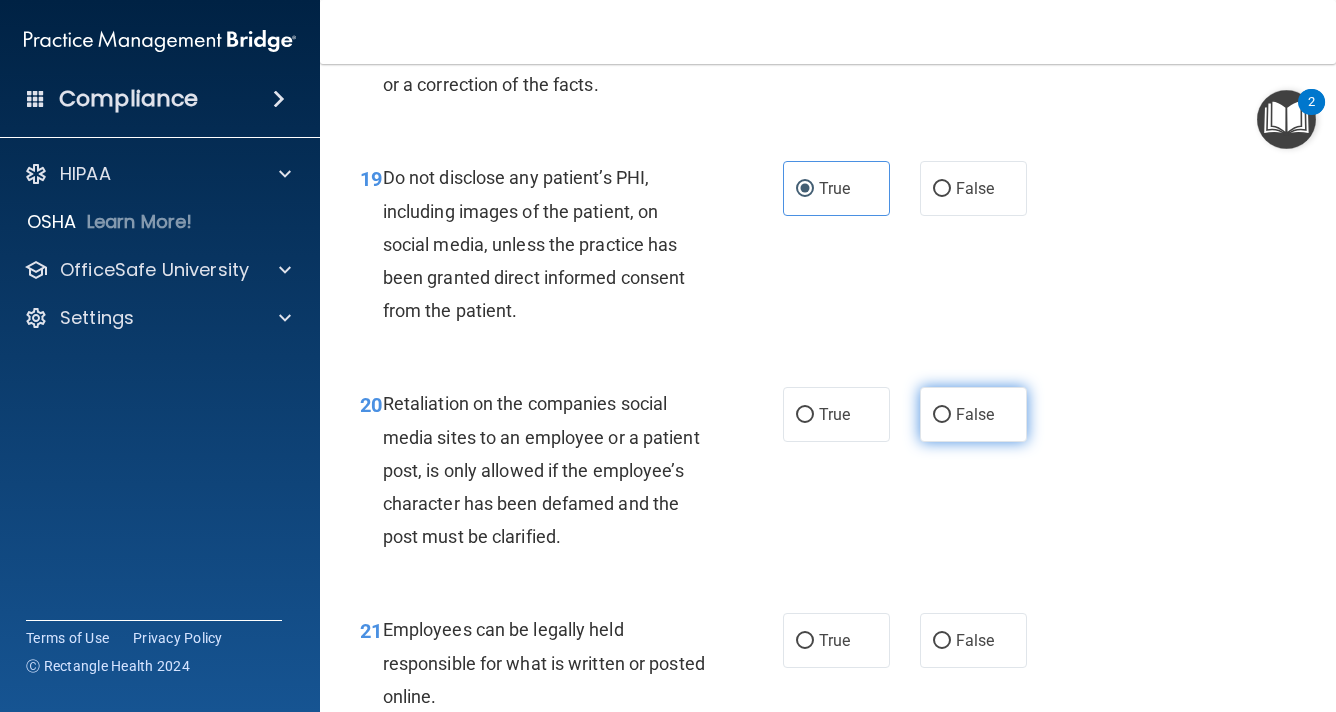 click on "False" at bounding box center [942, 415] 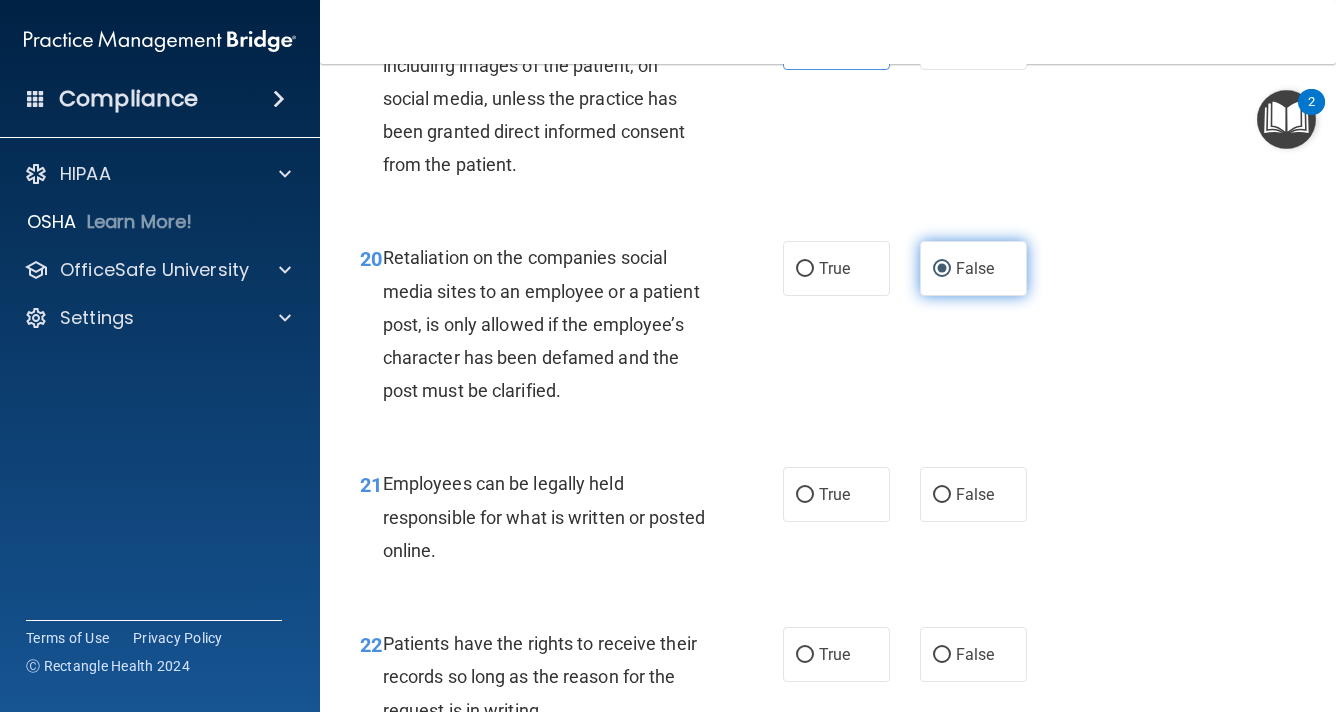 scroll, scrollTop: 4400, scrollLeft: 0, axis: vertical 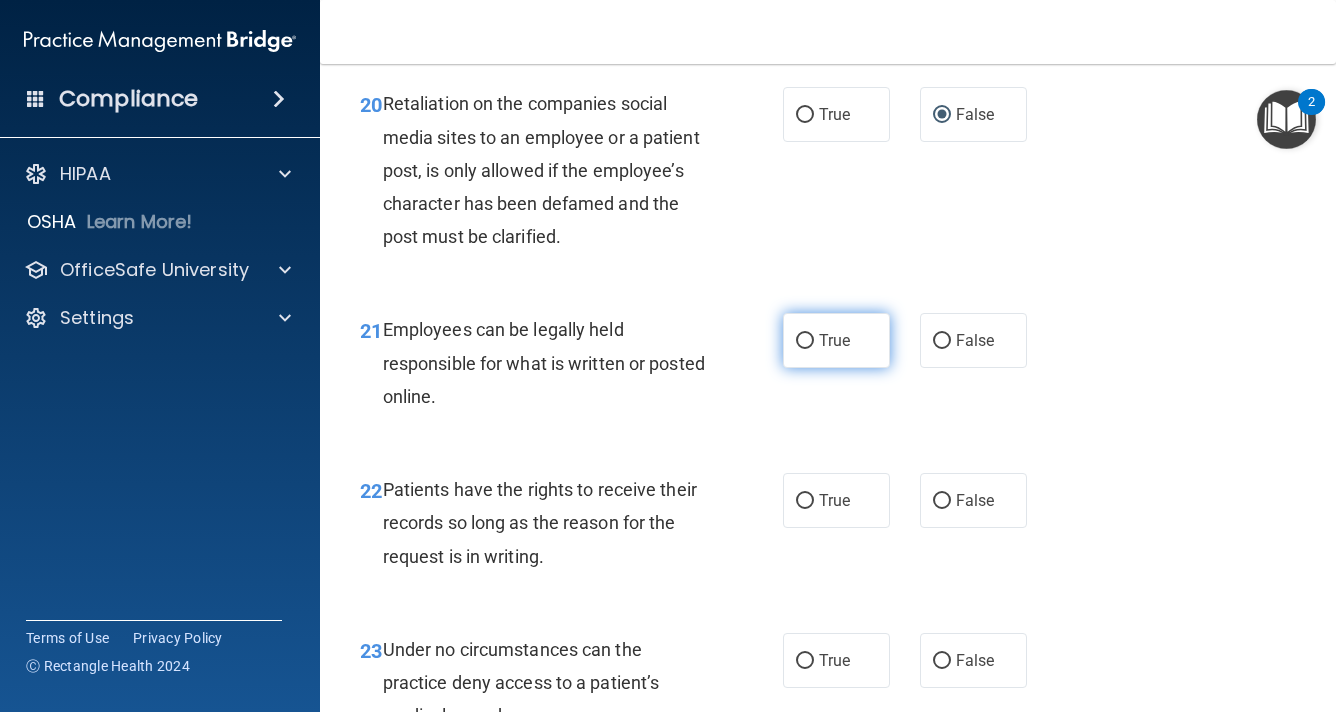 click on "True" at bounding box center [836, 340] 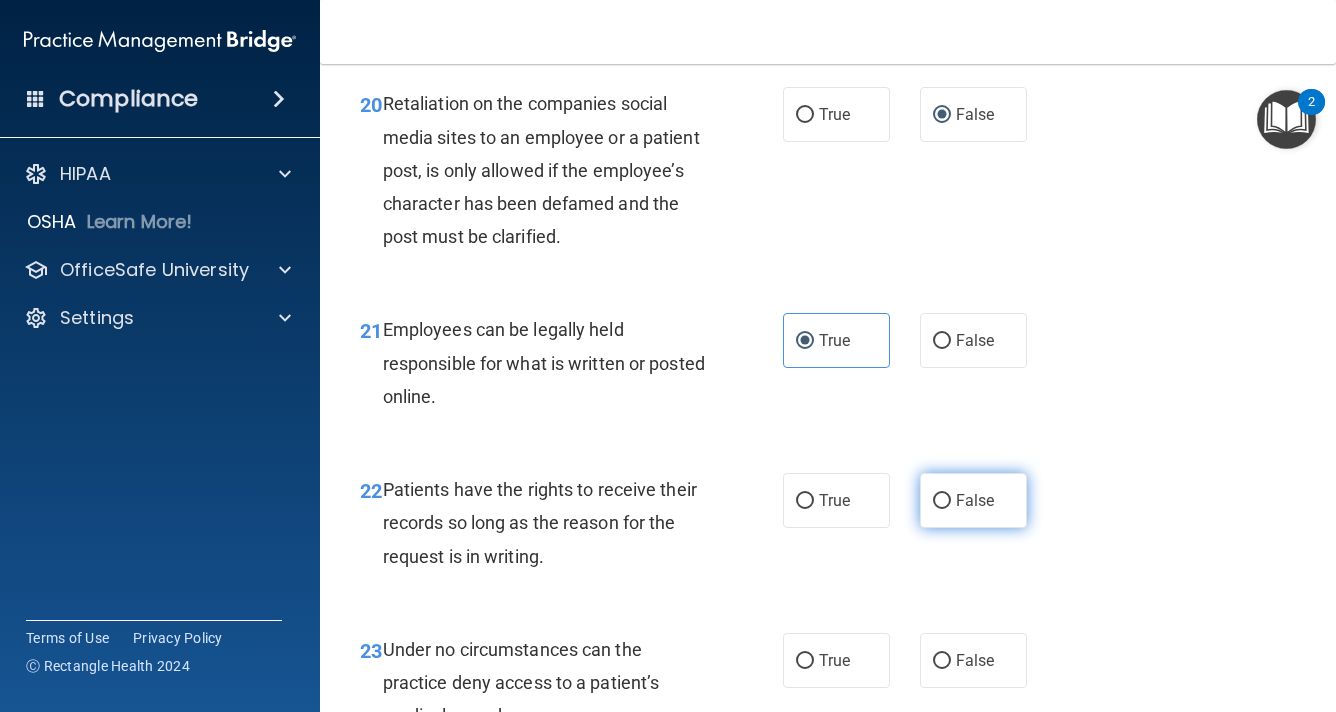 click on "False" at bounding box center (973, 500) 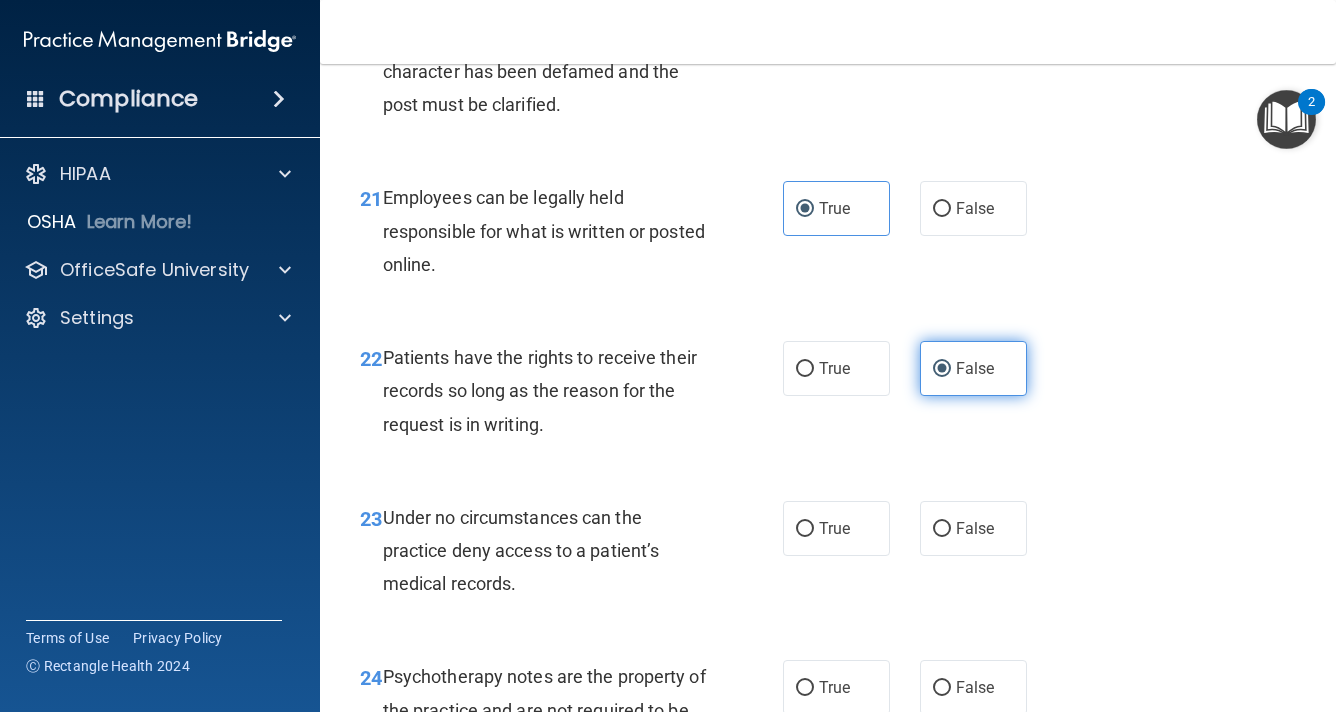 scroll, scrollTop: 4700, scrollLeft: 0, axis: vertical 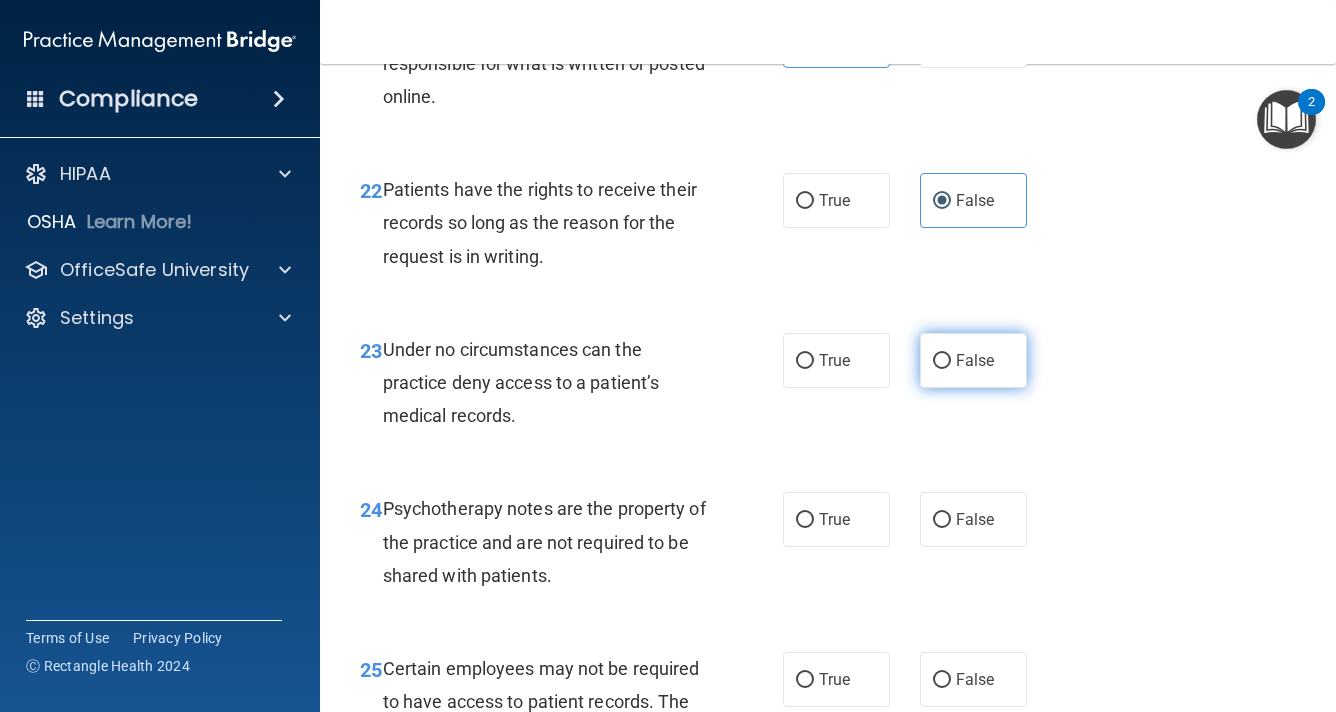 click on "False" at bounding box center (942, 361) 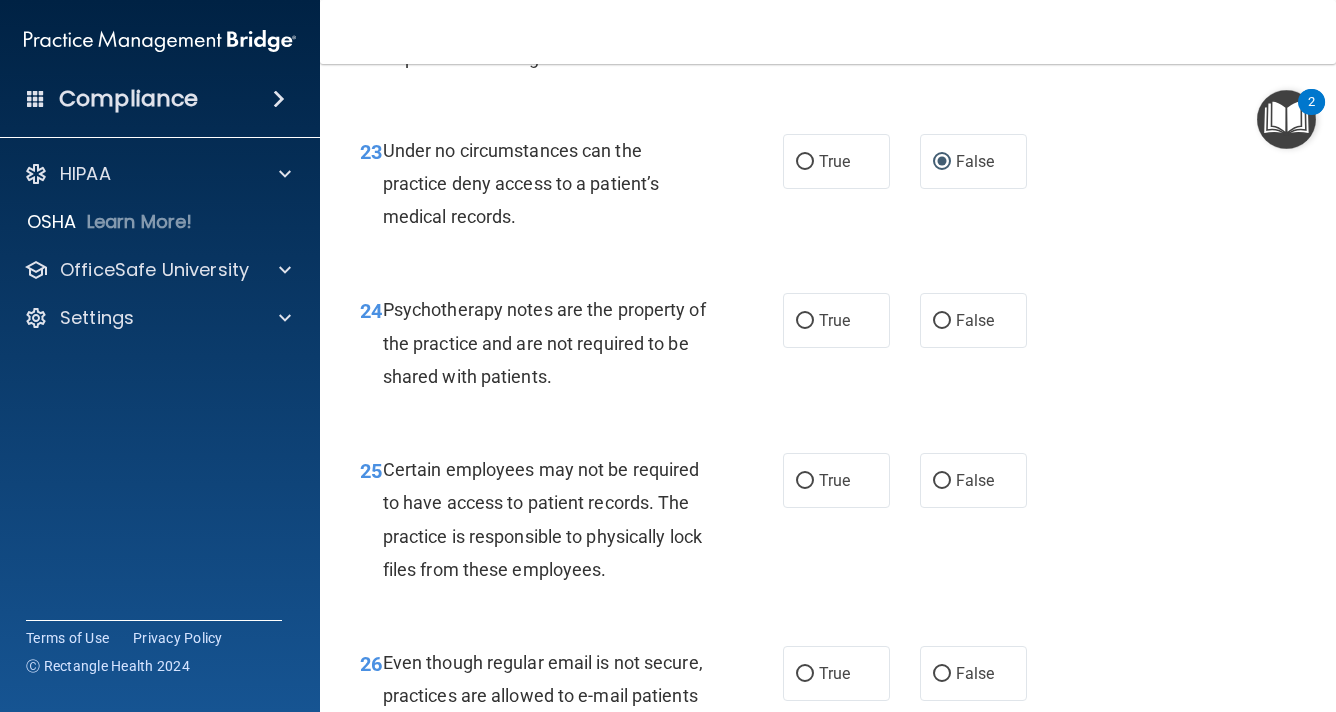 scroll, scrollTop: 4900, scrollLeft: 0, axis: vertical 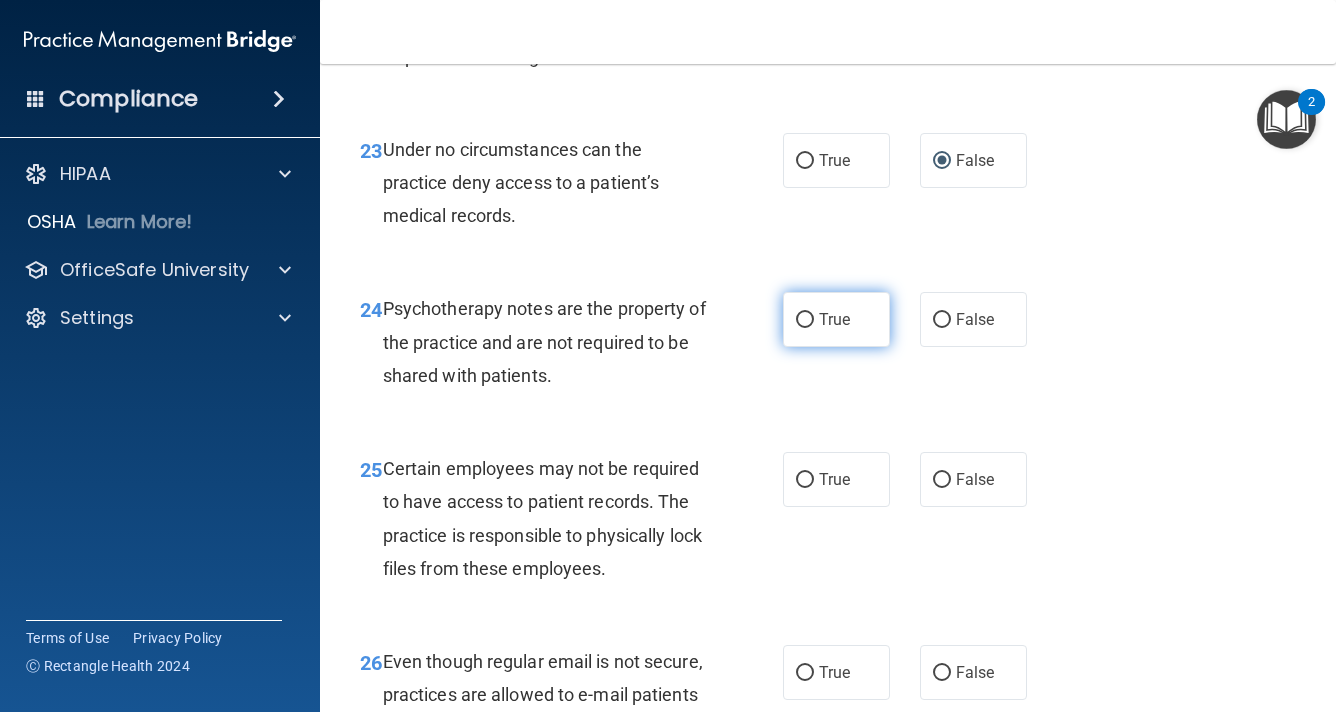 click on "True" at bounding box center (836, 319) 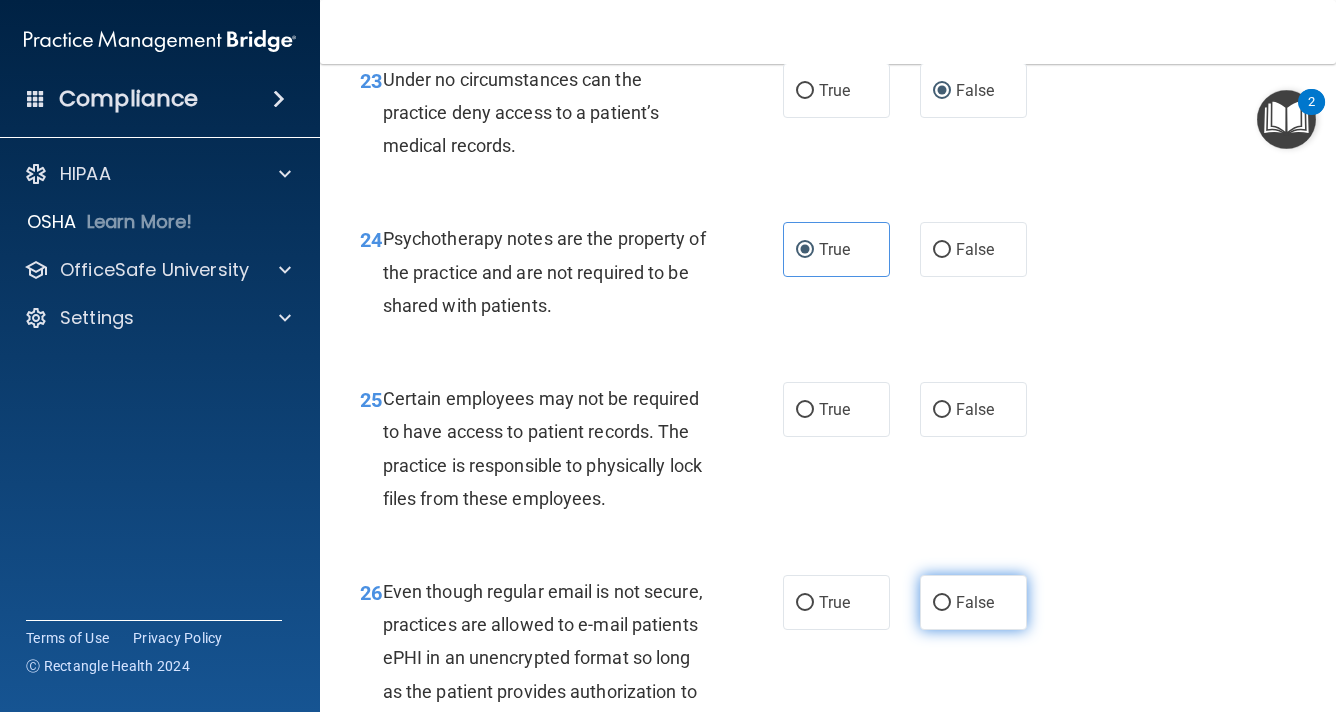 scroll, scrollTop: 5100, scrollLeft: 0, axis: vertical 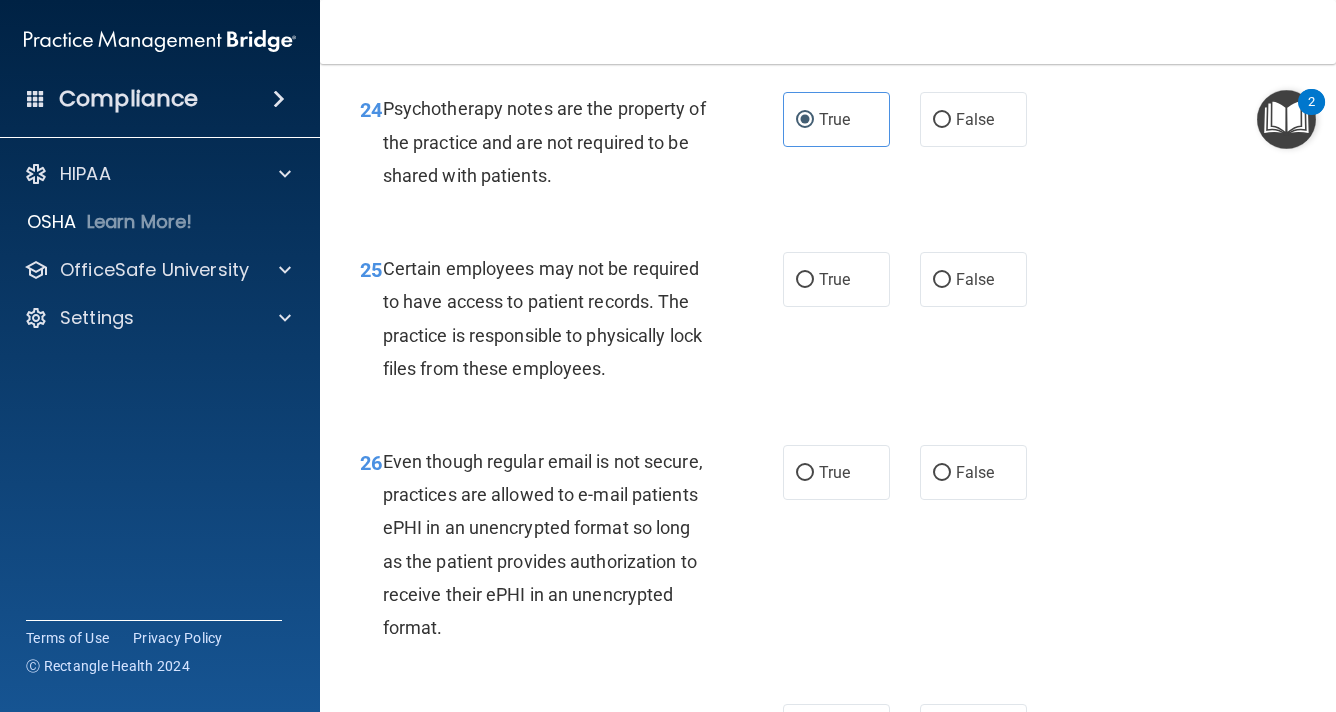 click on "True           False" at bounding box center [911, 279] 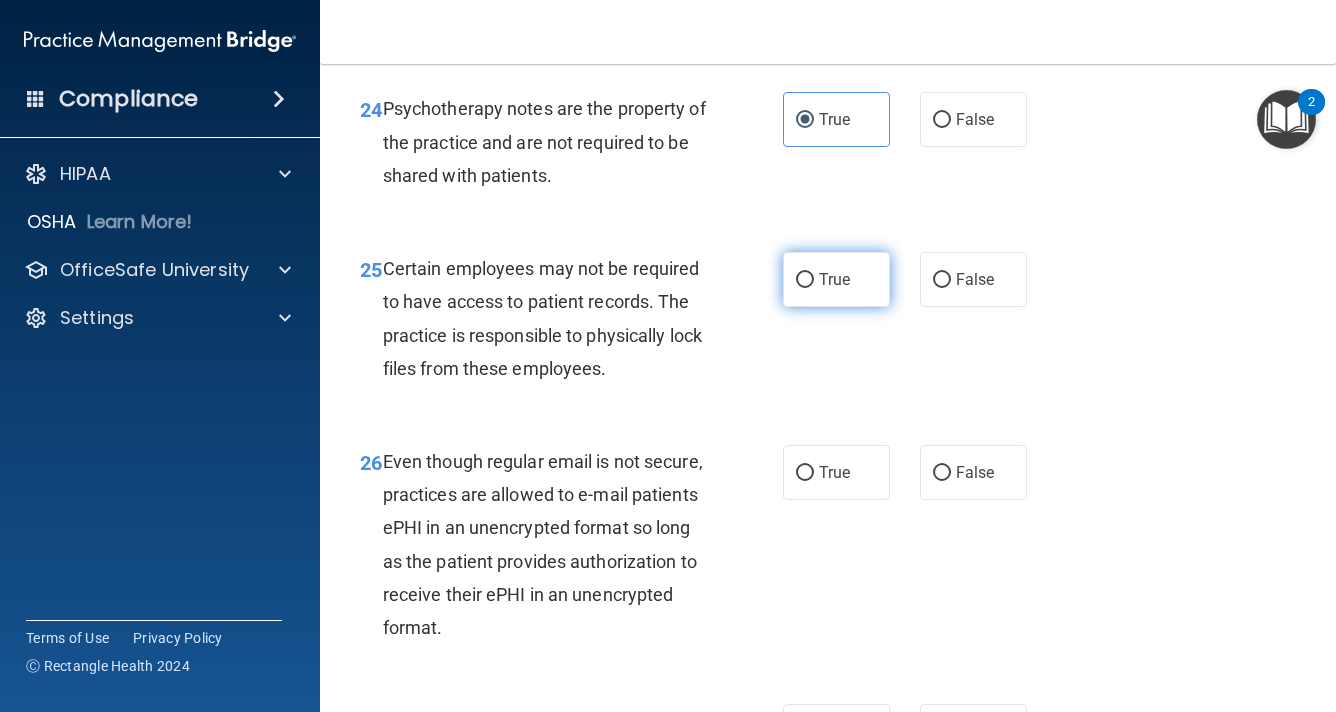 click on "True" at bounding box center (836, 279) 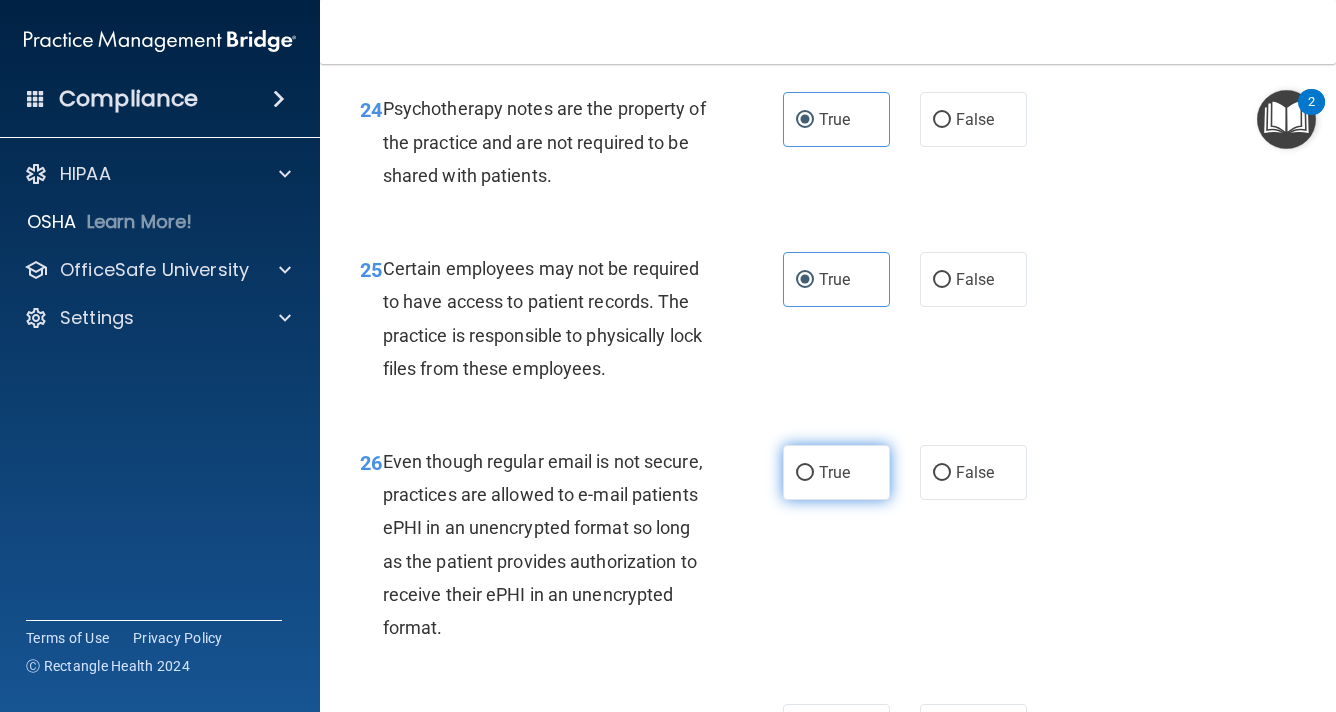 click on "True" at bounding box center (836, 472) 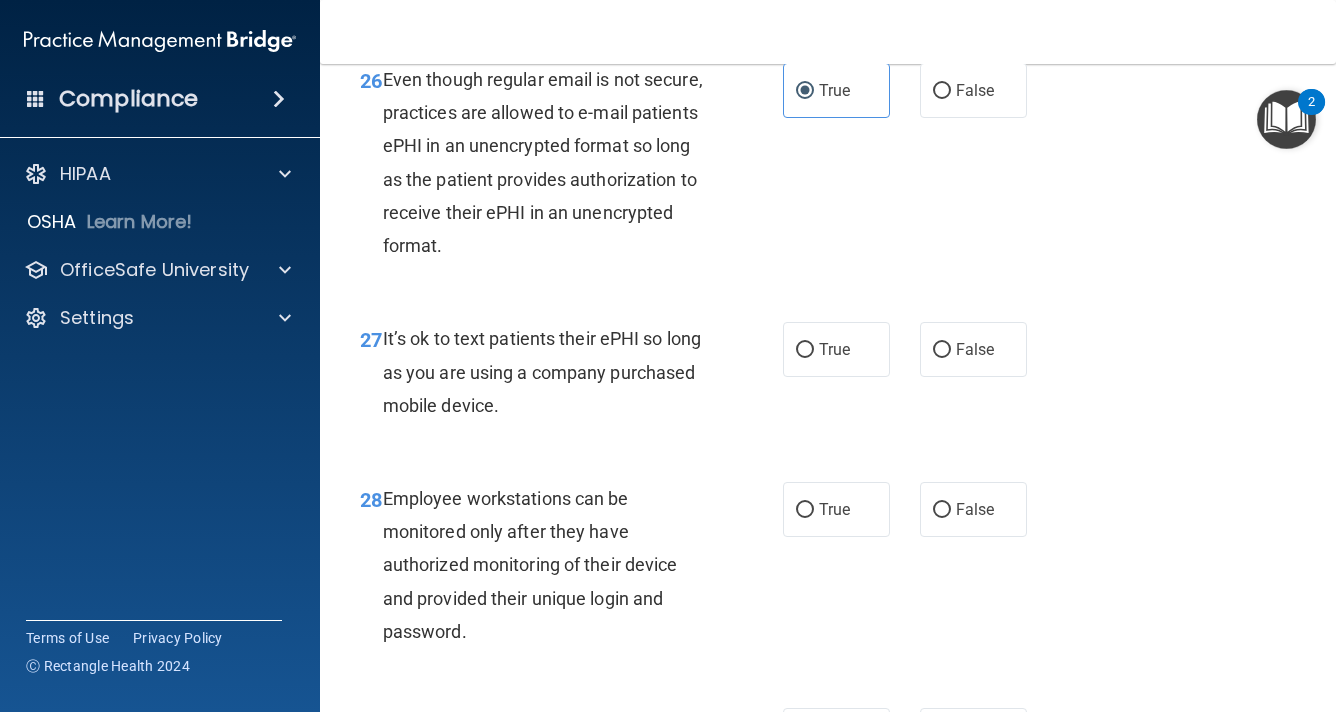 scroll, scrollTop: 5500, scrollLeft: 0, axis: vertical 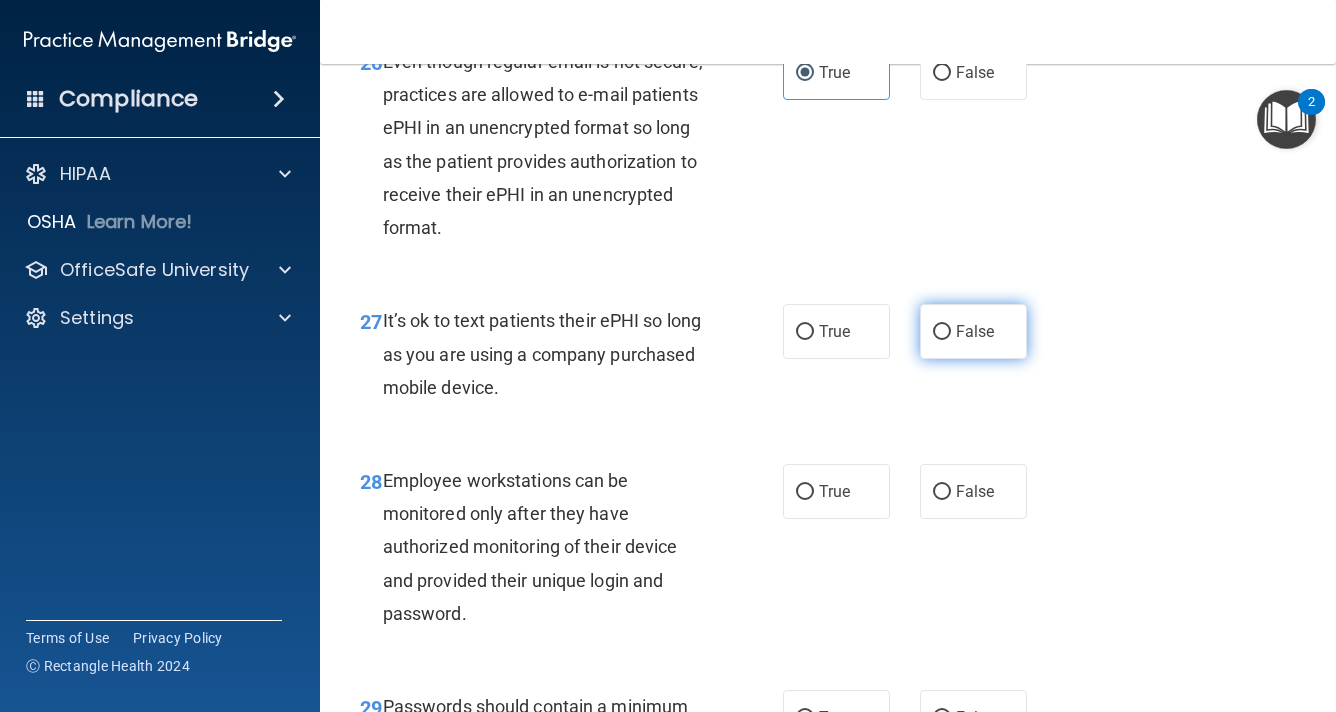 click on "False" at bounding box center (973, 331) 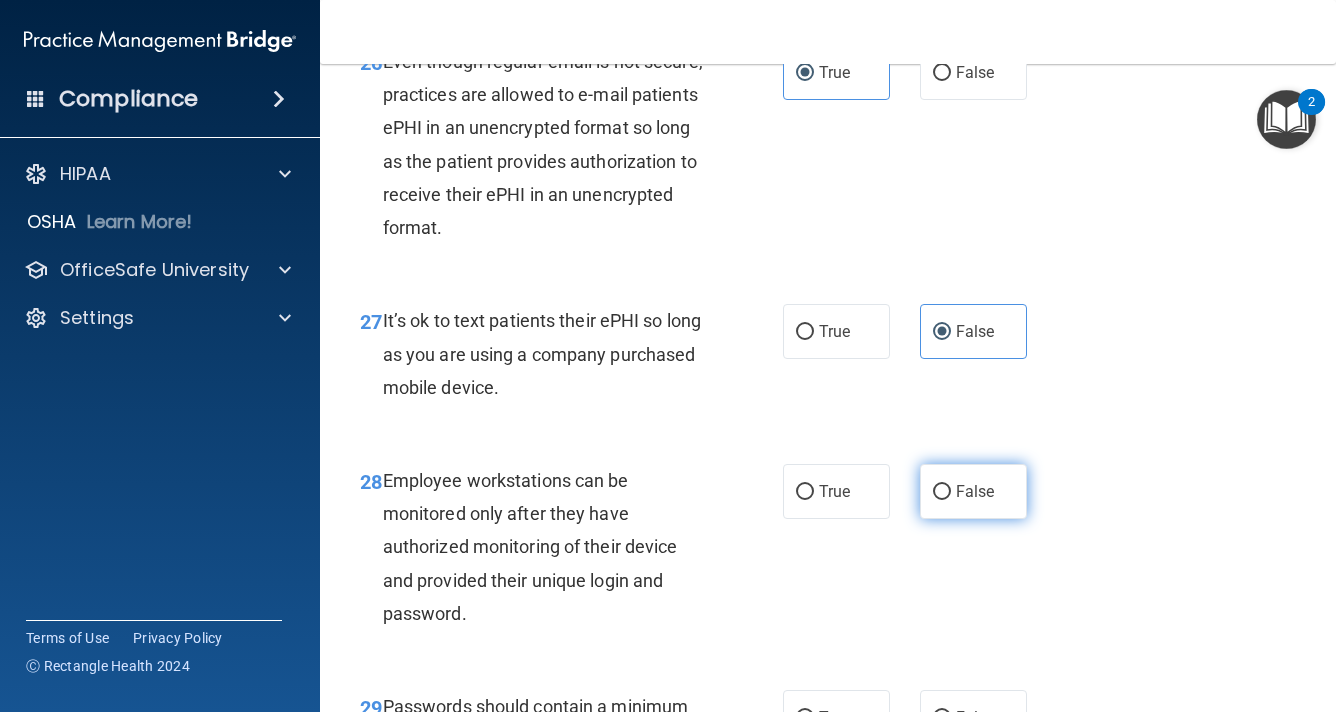 click on "False" at bounding box center (975, 491) 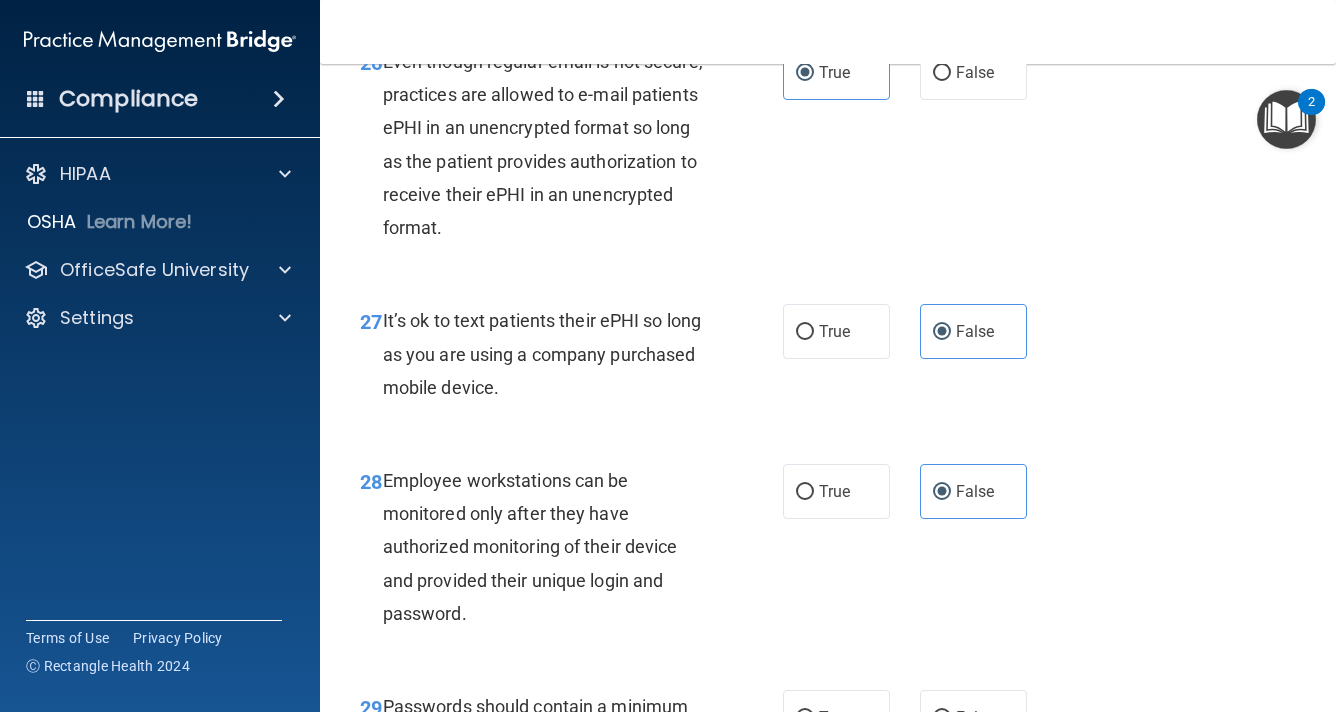 scroll, scrollTop: 5700, scrollLeft: 0, axis: vertical 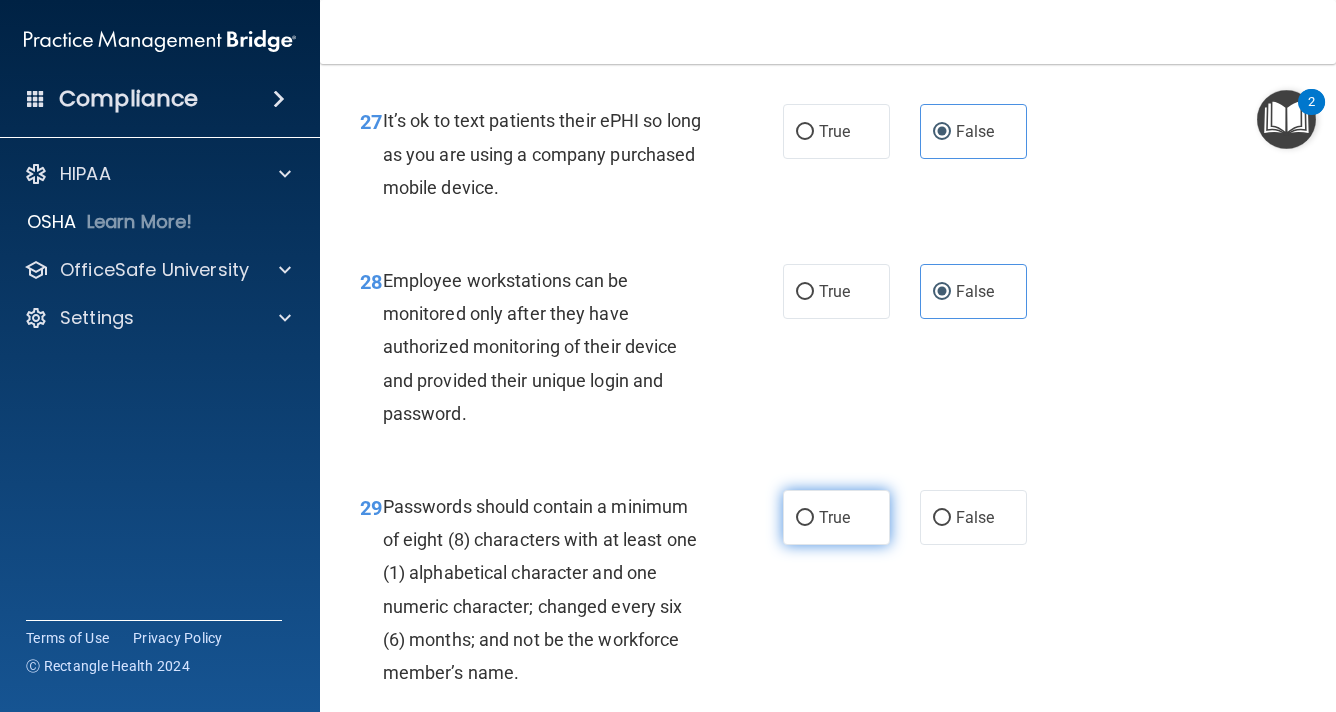 click on "True" at bounding box center [836, 517] 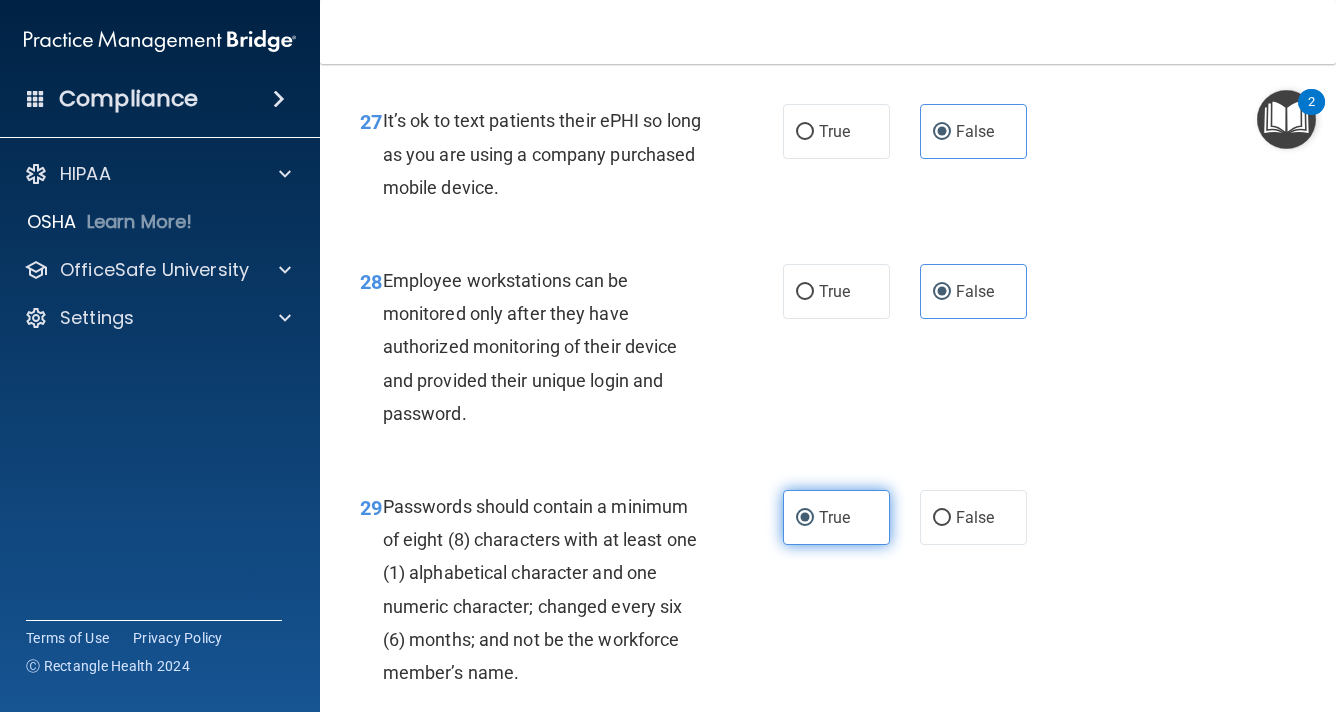 scroll, scrollTop: 6000, scrollLeft: 0, axis: vertical 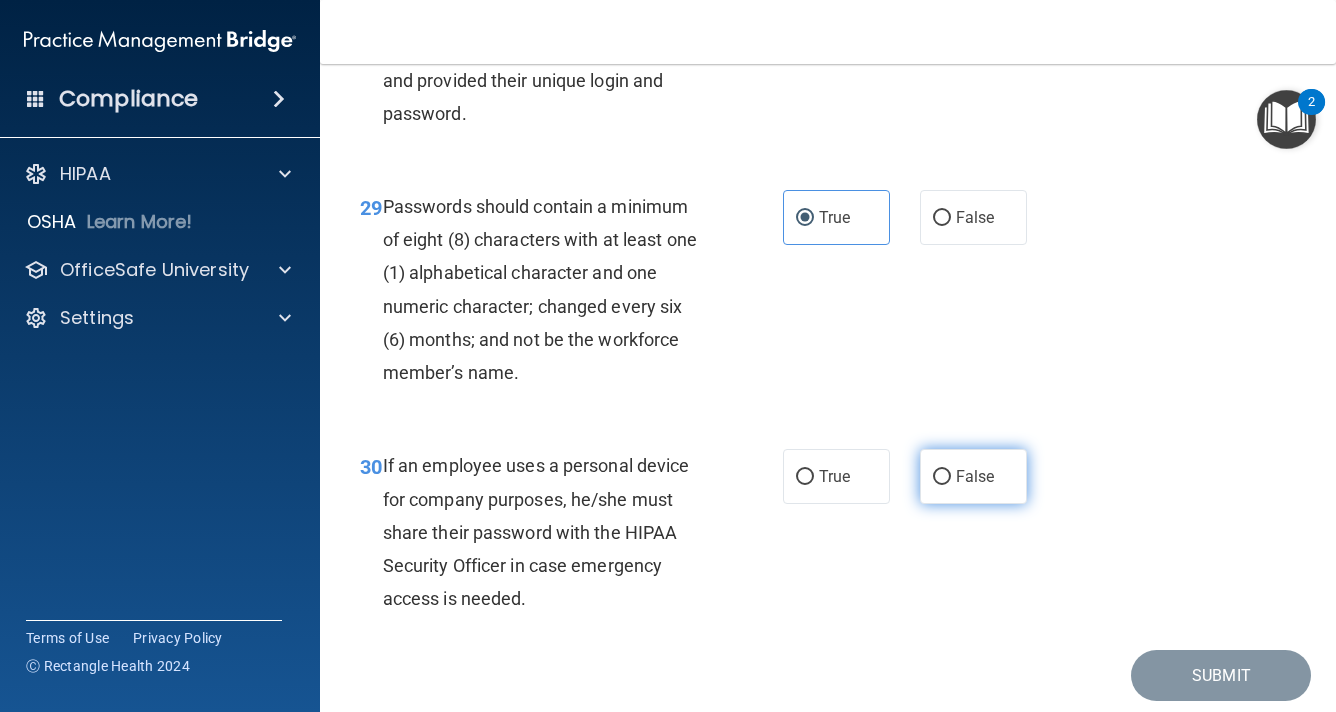 click on "False" at bounding box center (975, 476) 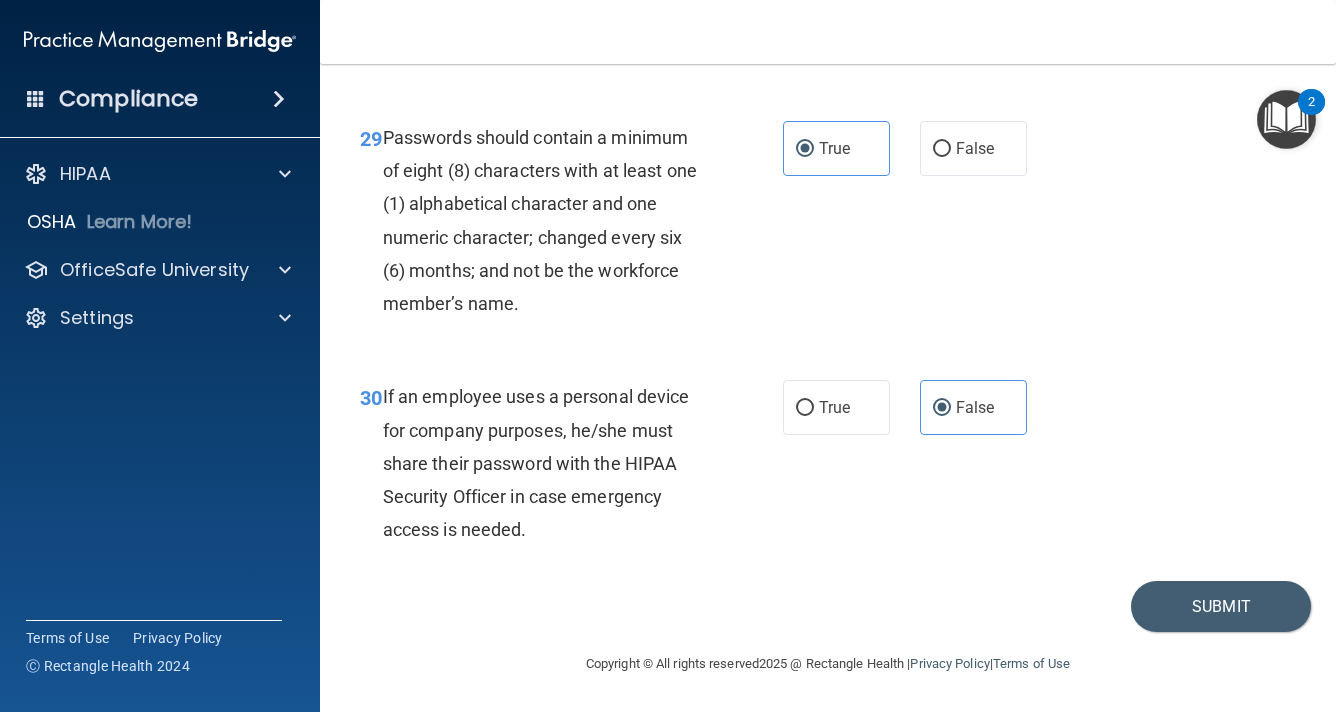 scroll, scrollTop: 6202, scrollLeft: 0, axis: vertical 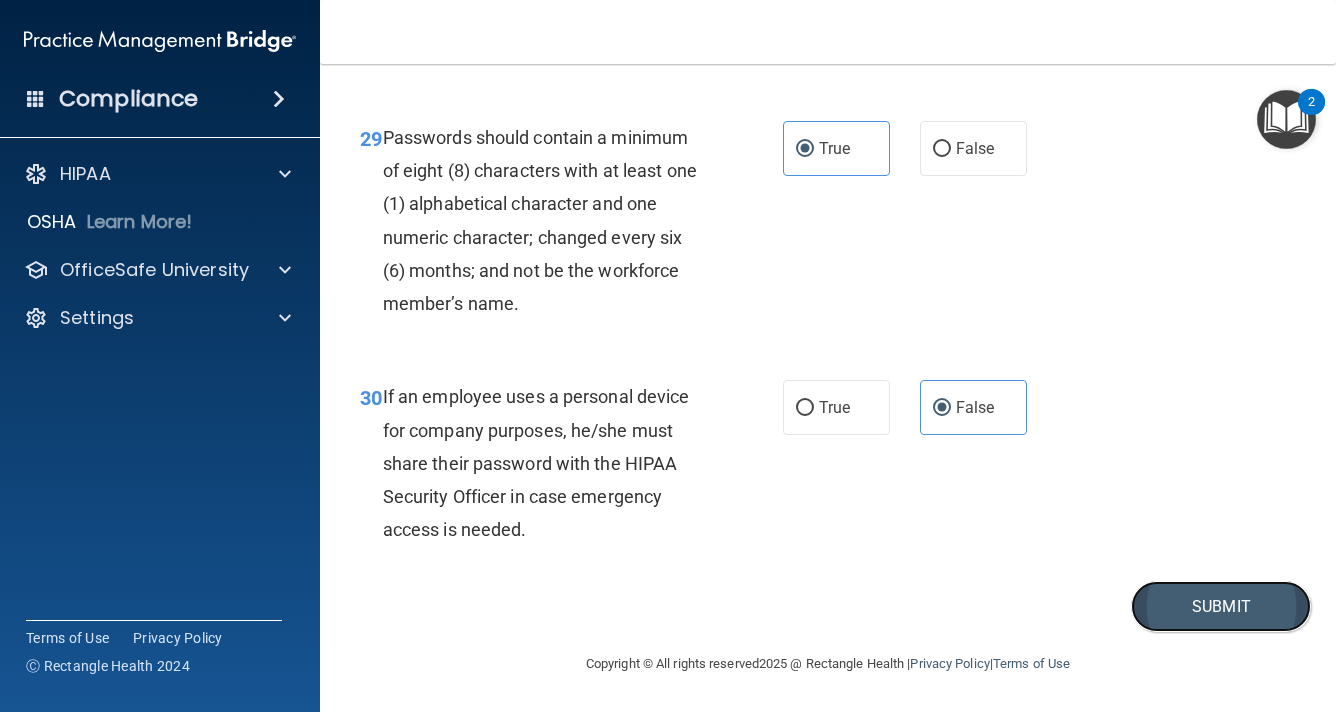 click on "Submit" at bounding box center [1221, 606] 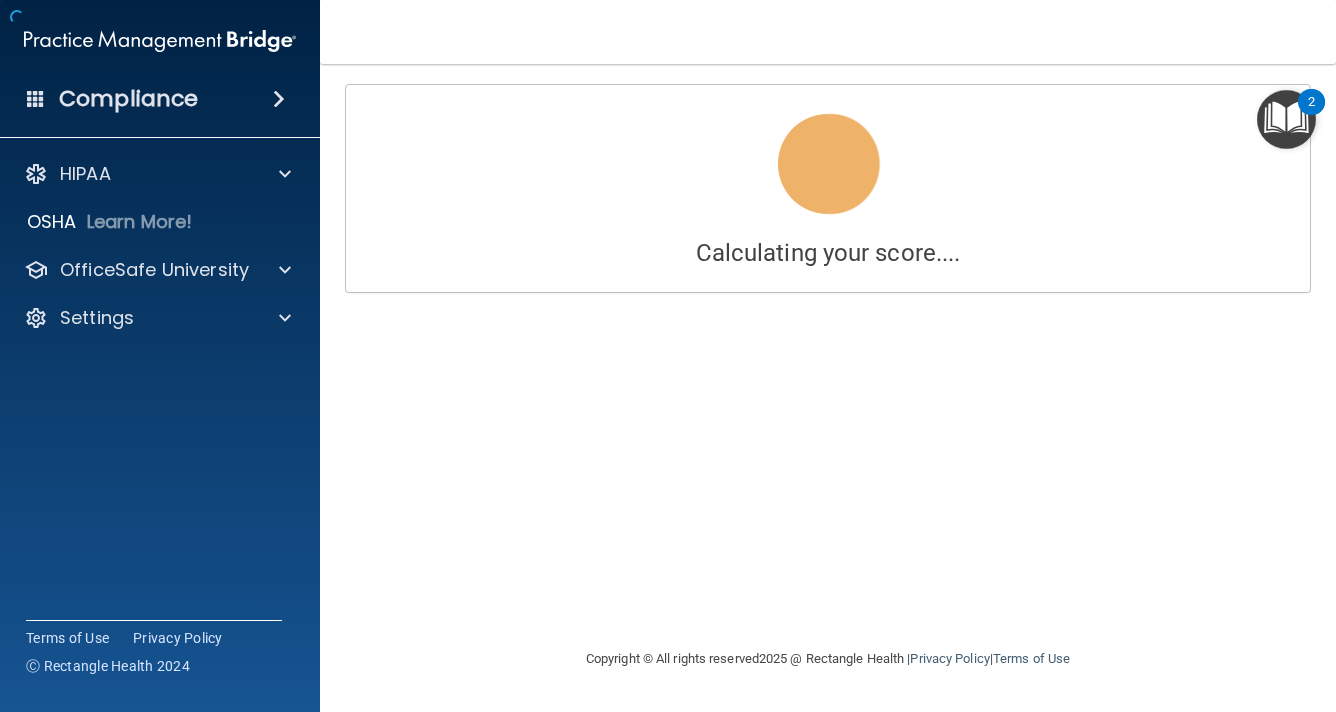 scroll, scrollTop: 0, scrollLeft: 0, axis: both 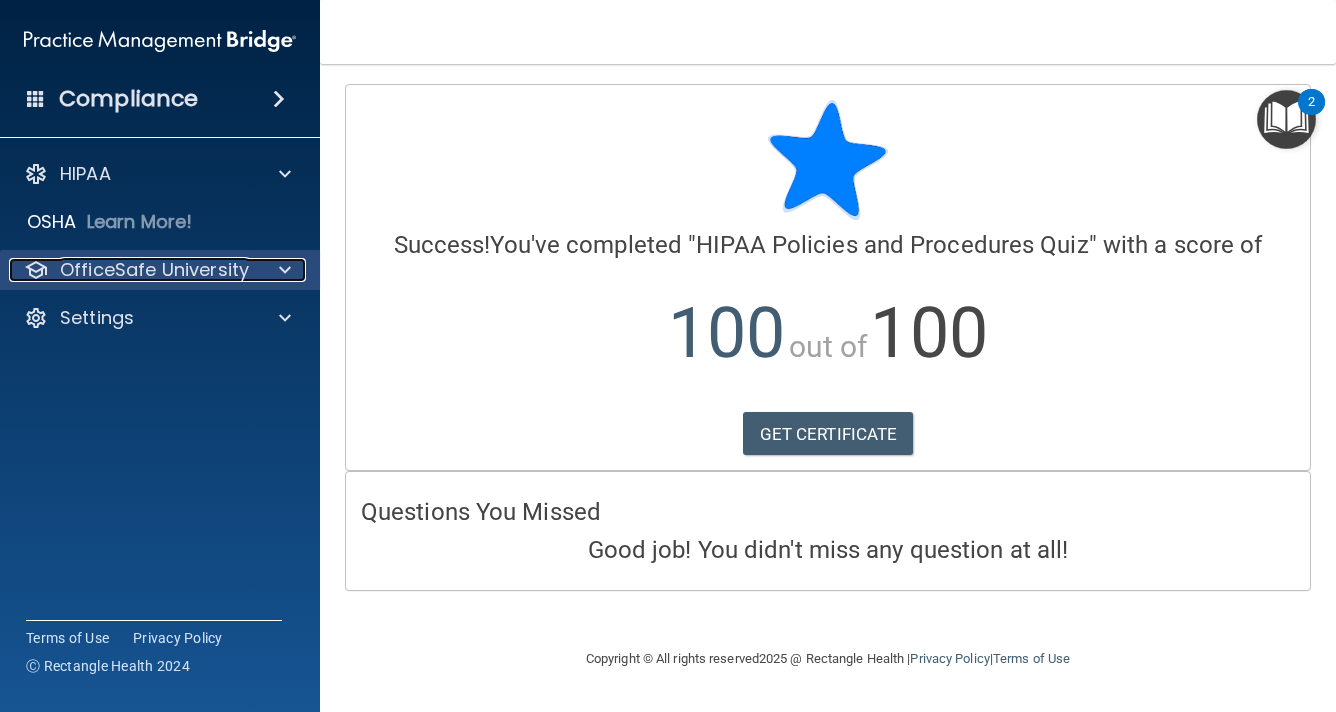 click at bounding box center [282, 270] 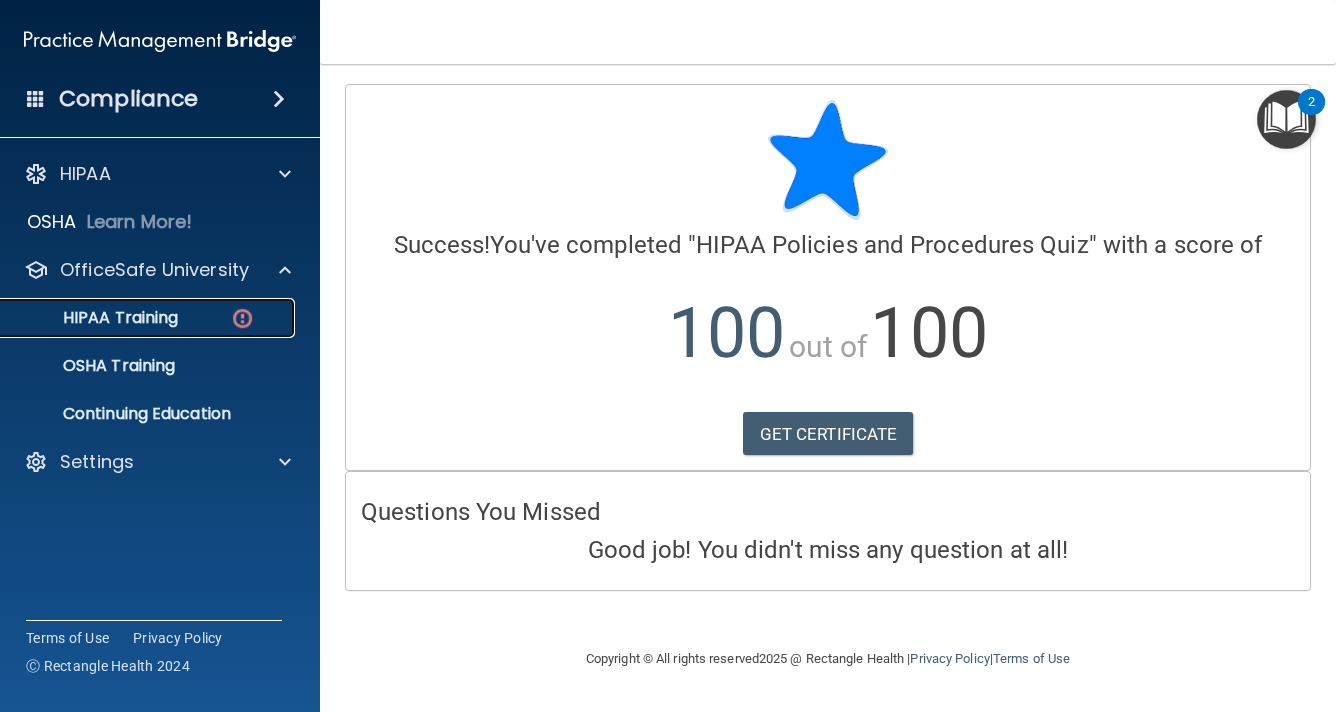 click on "HIPAA Training" at bounding box center (149, 318) 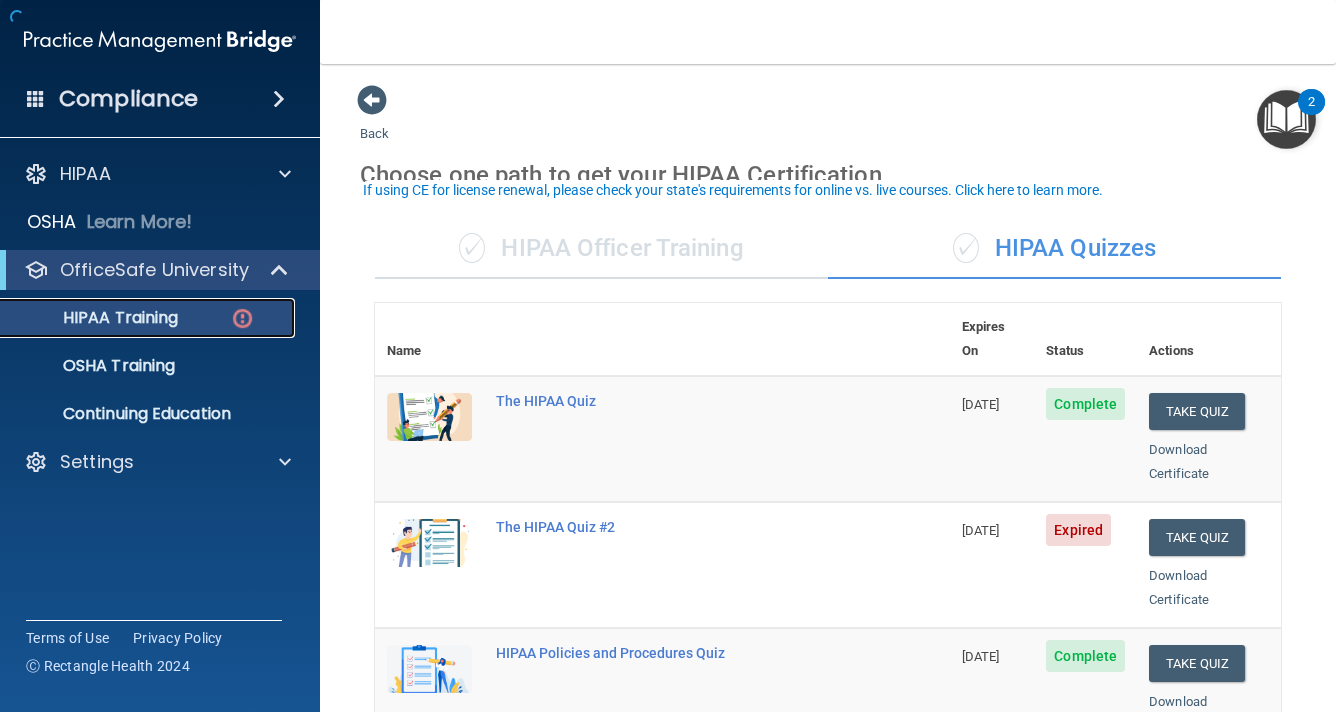 scroll, scrollTop: 100, scrollLeft: 0, axis: vertical 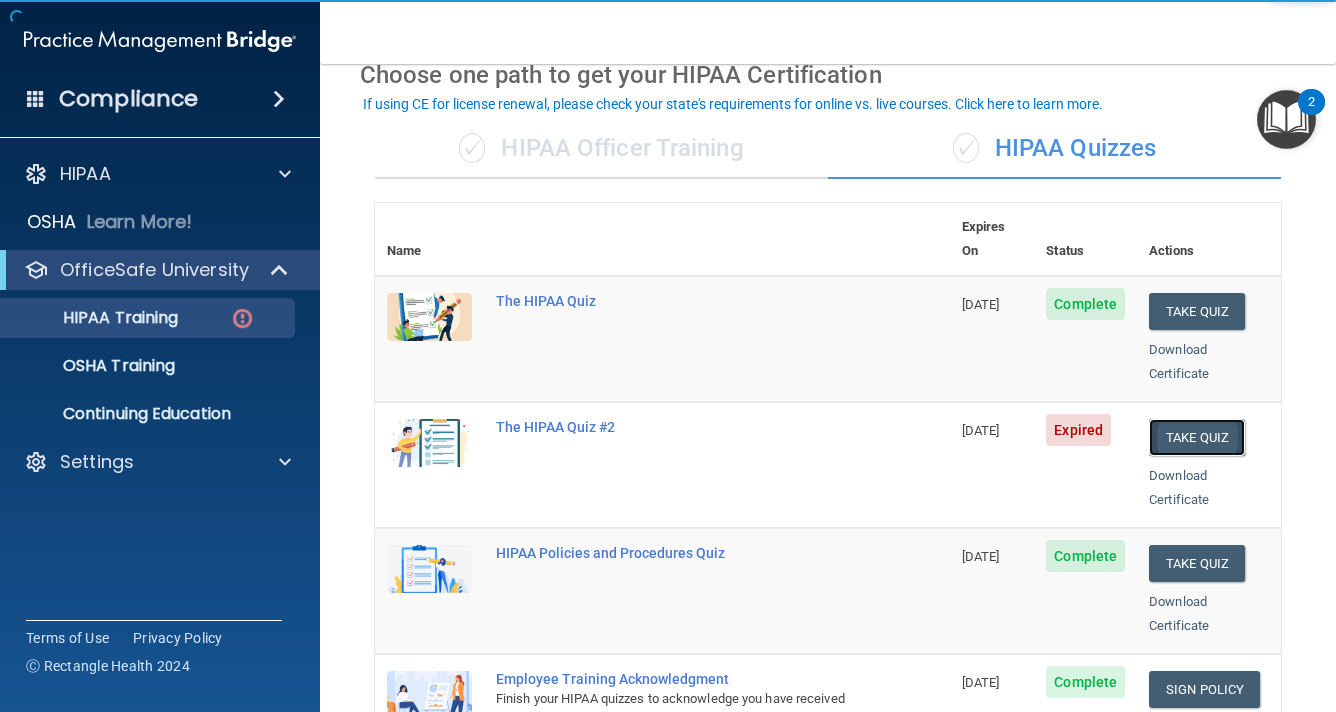 click on "Take Quiz" at bounding box center (1197, 437) 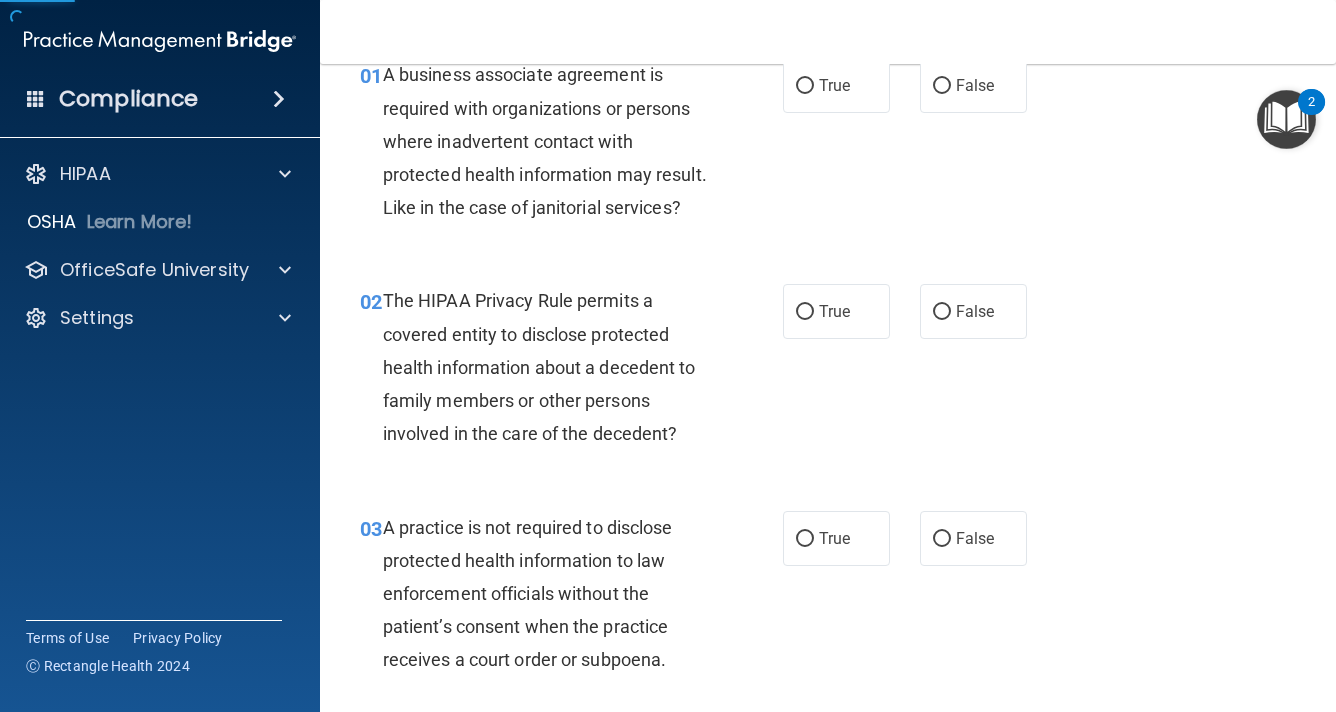 scroll, scrollTop: 0, scrollLeft: 0, axis: both 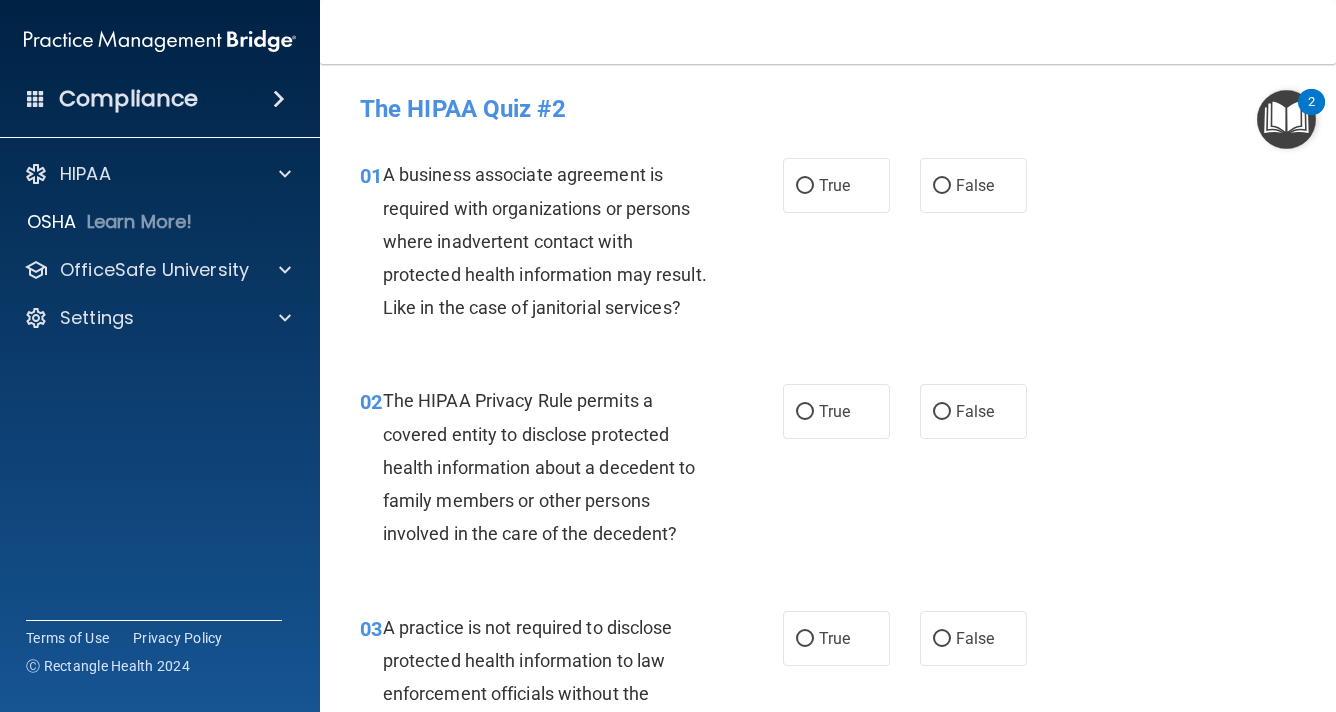 click on "01       A business associate agreement is required with organizations or persons where inadvertent contact with protected health information may result.  Like in the case of janitorial services?                 True           False" at bounding box center [828, 246] 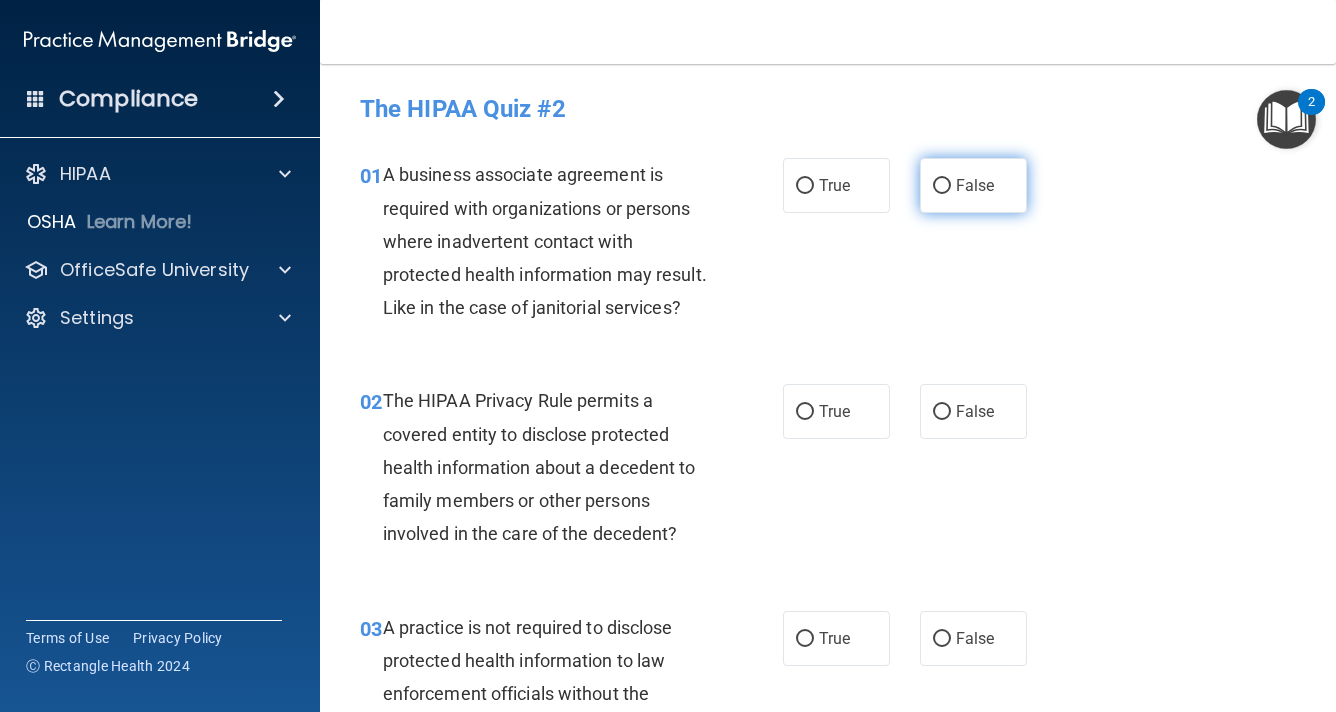 click on "False" at bounding box center (973, 185) 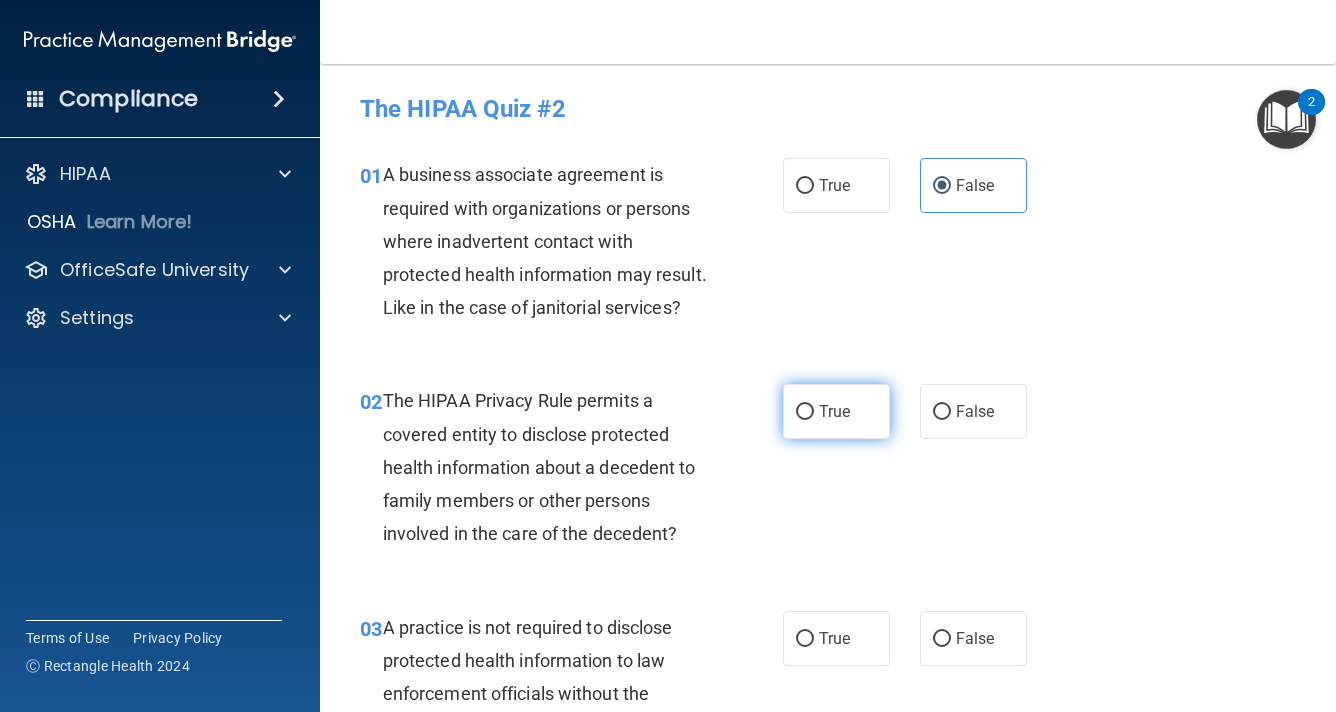 click on "True" at bounding box center [836, 411] 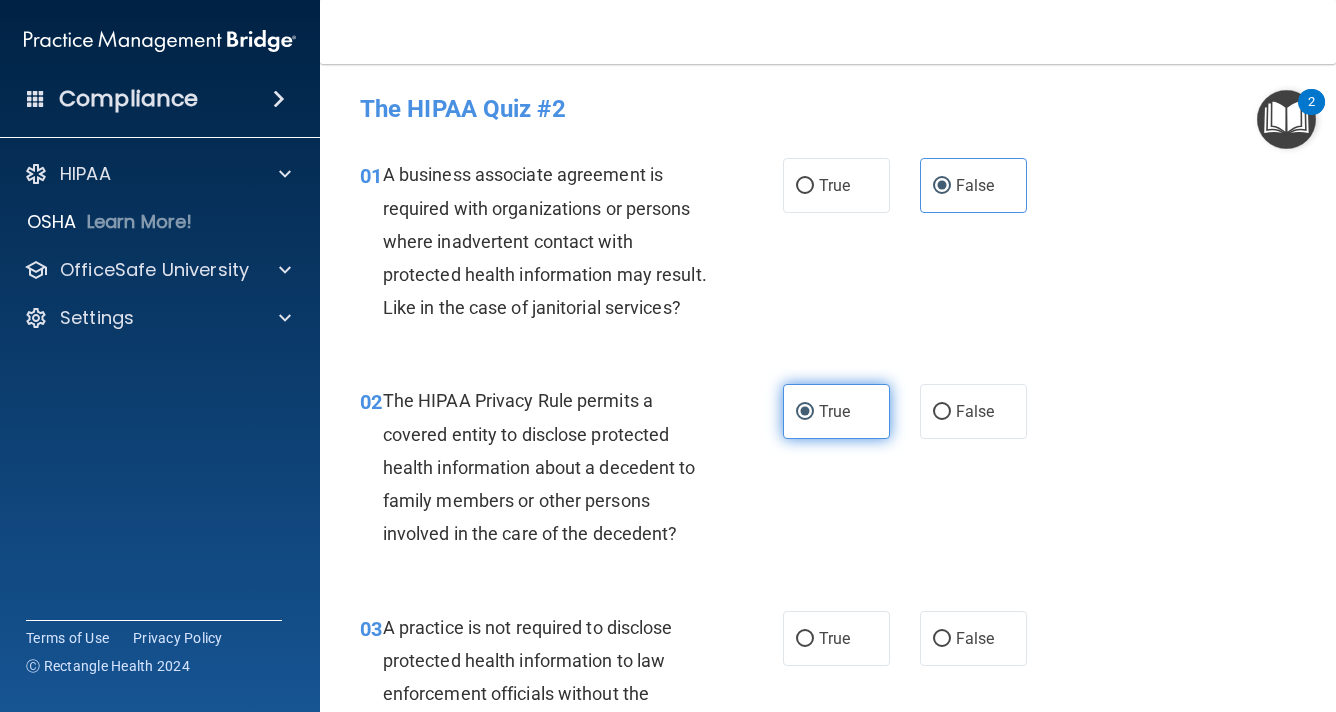 scroll, scrollTop: 300, scrollLeft: 0, axis: vertical 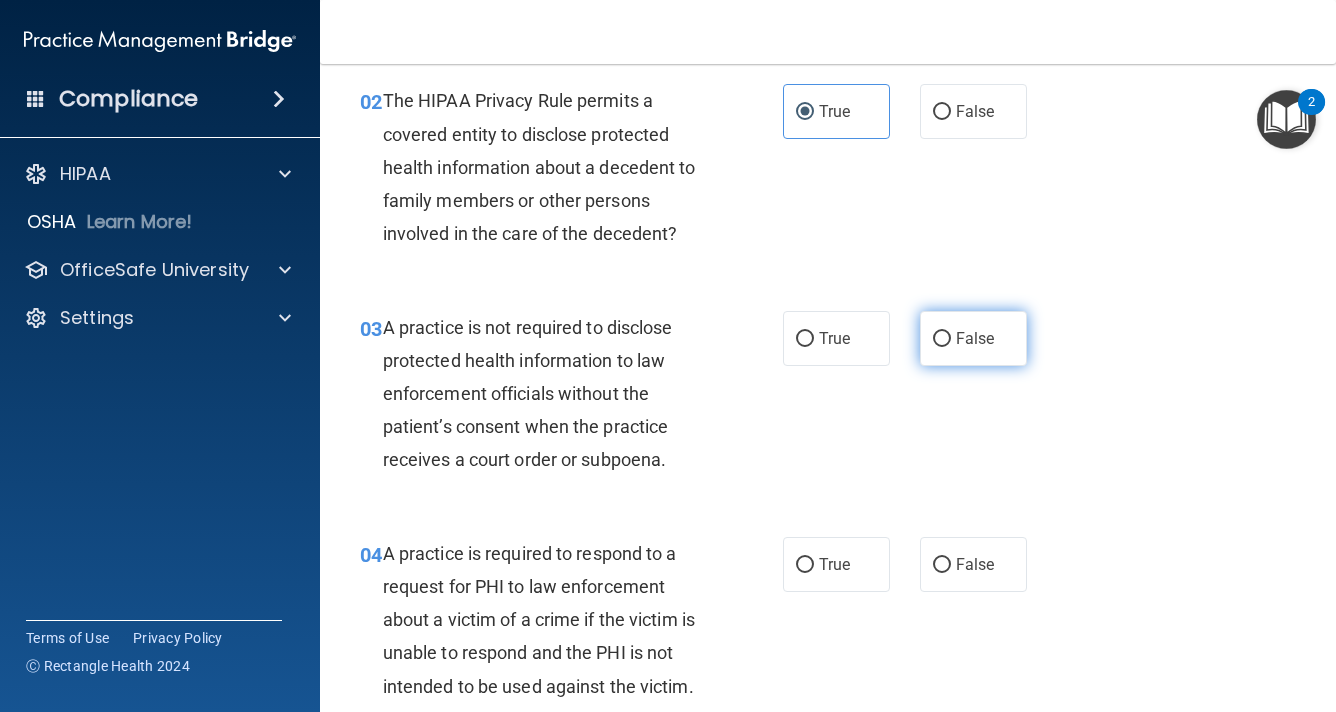click on "False" at bounding box center [942, 339] 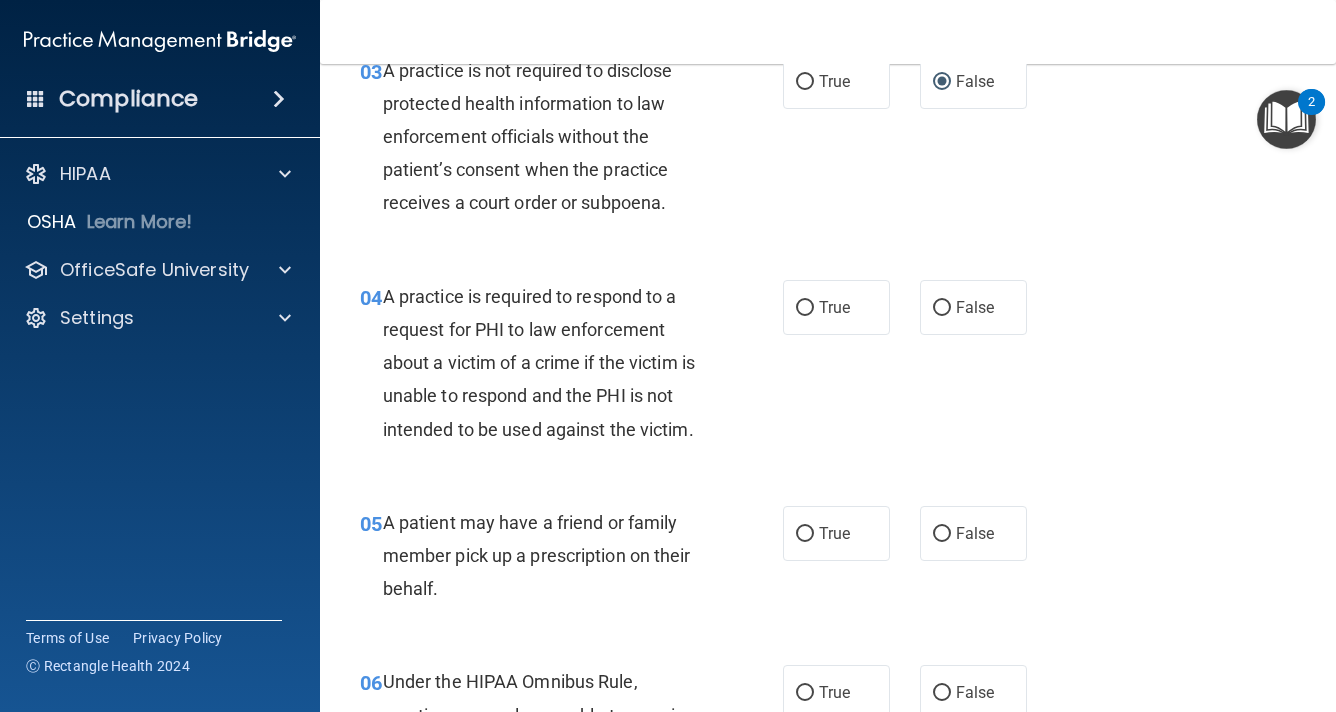 scroll, scrollTop: 600, scrollLeft: 0, axis: vertical 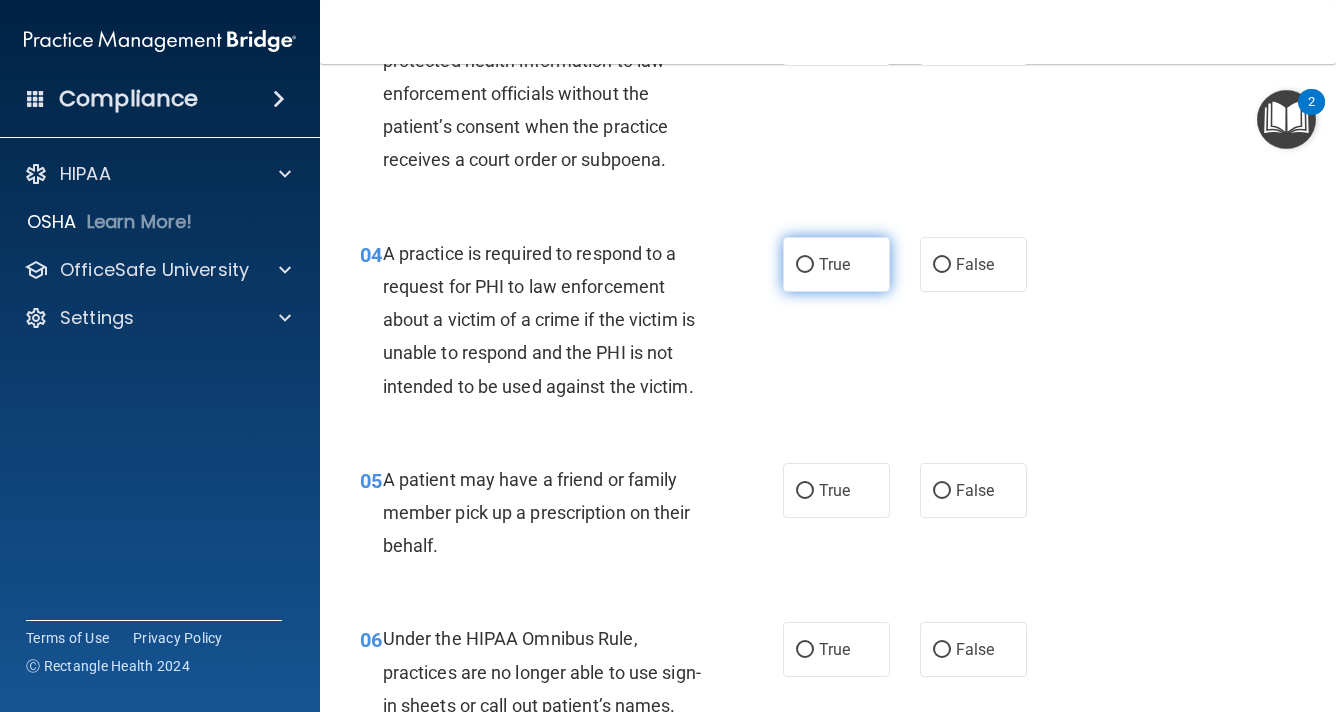 click on "True" at bounding box center [836, 264] 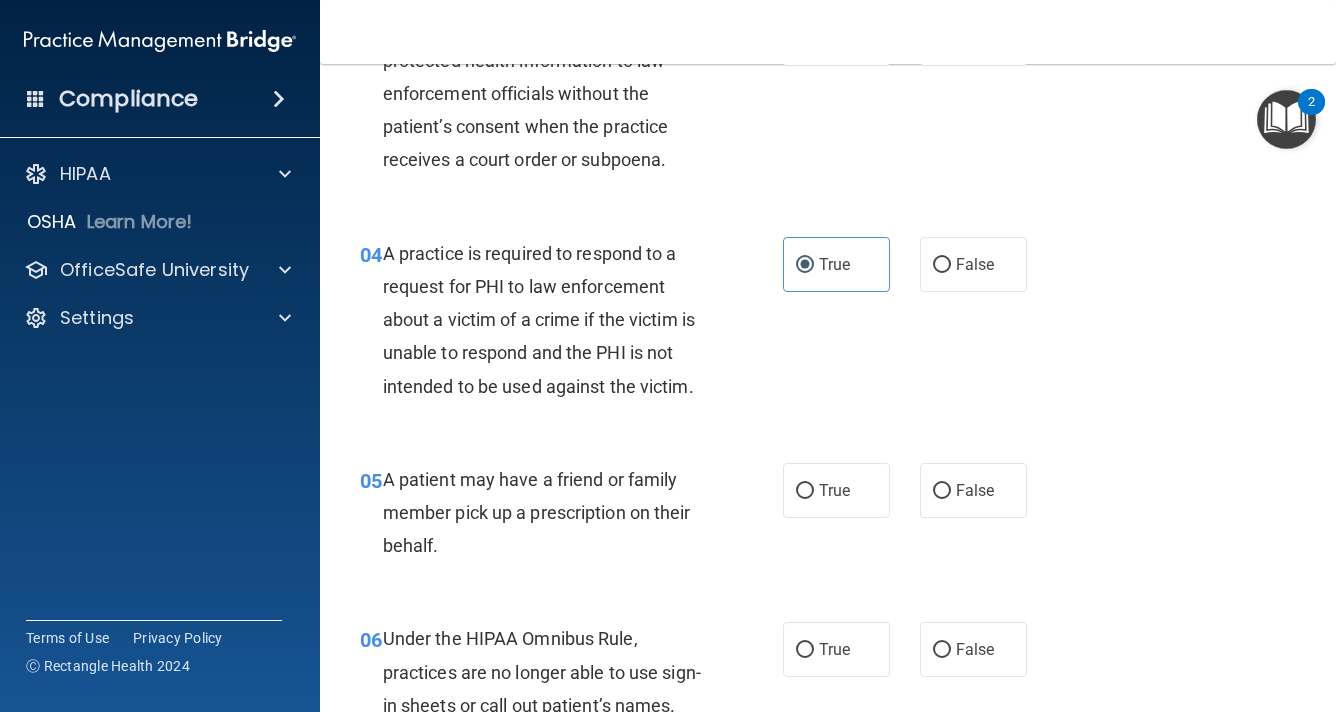 scroll, scrollTop: 700, scrollLeft: 0, axis: vertical 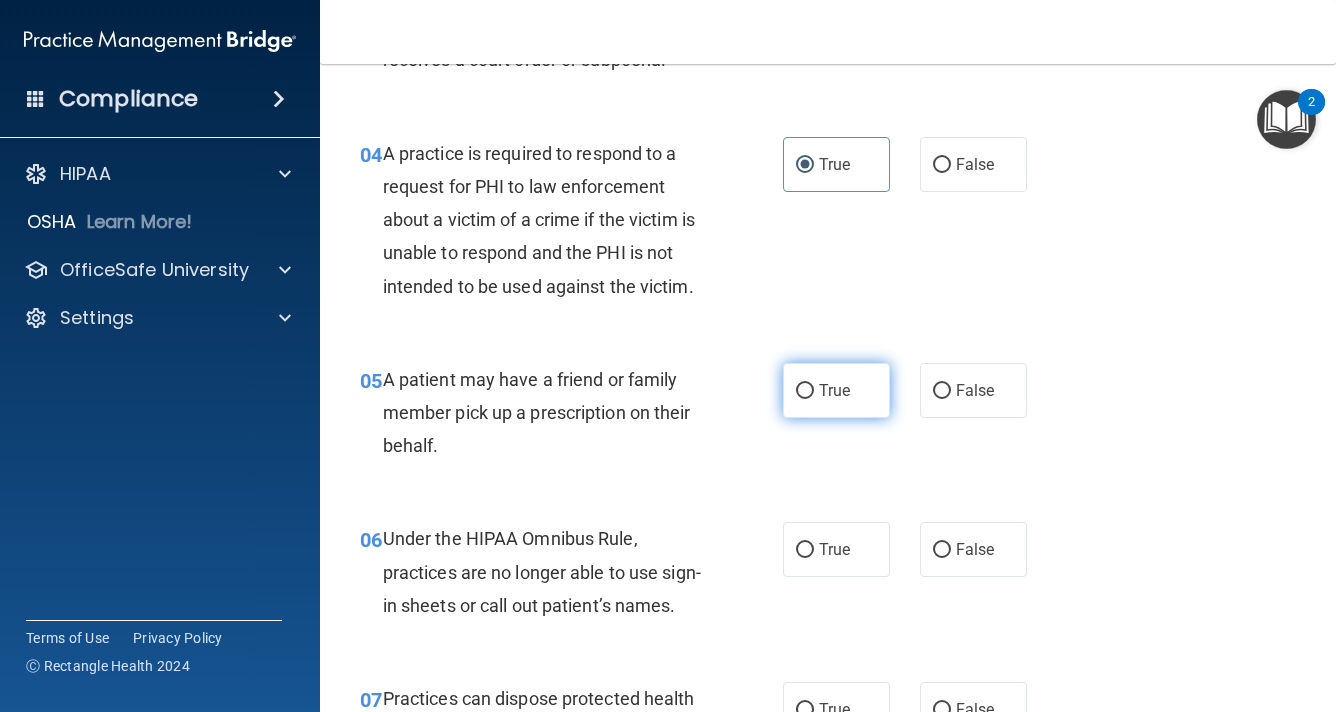 click on "True" at bounding box center (836, 390) 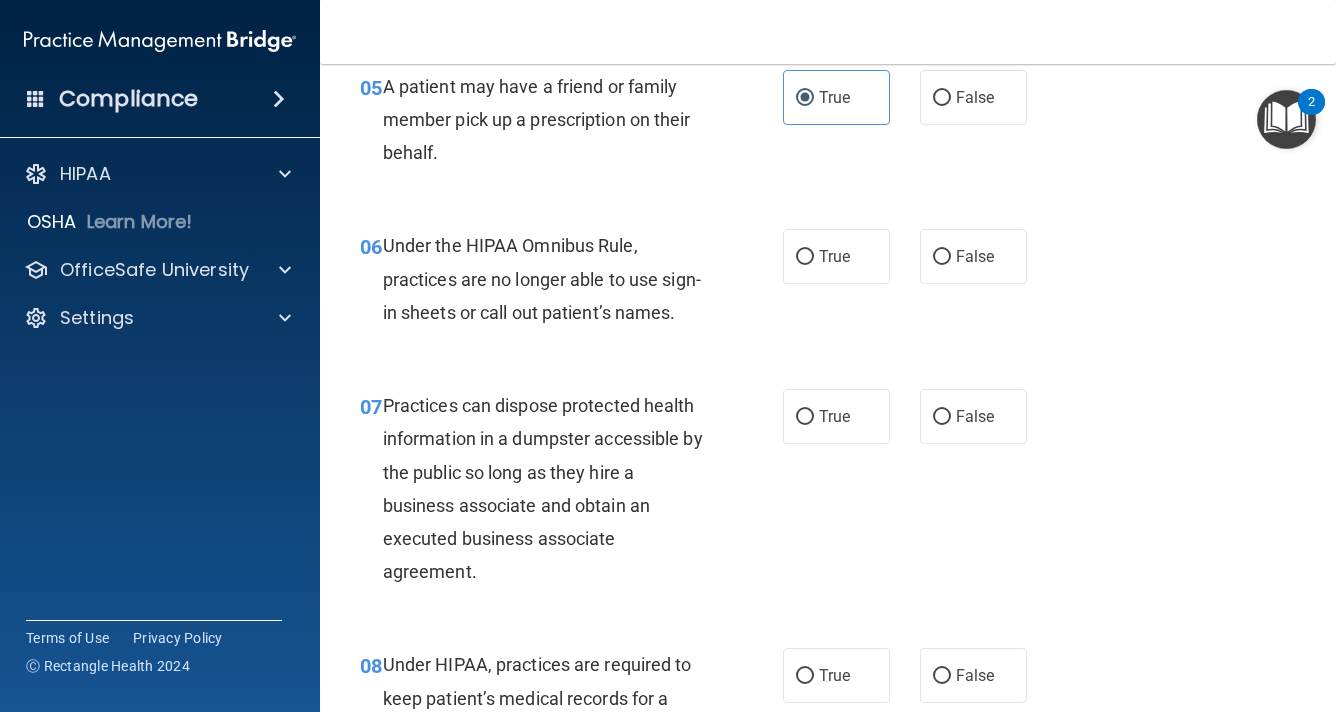 scroll, scrollTop: 1000, scrollLeft: 0, axis: vertical 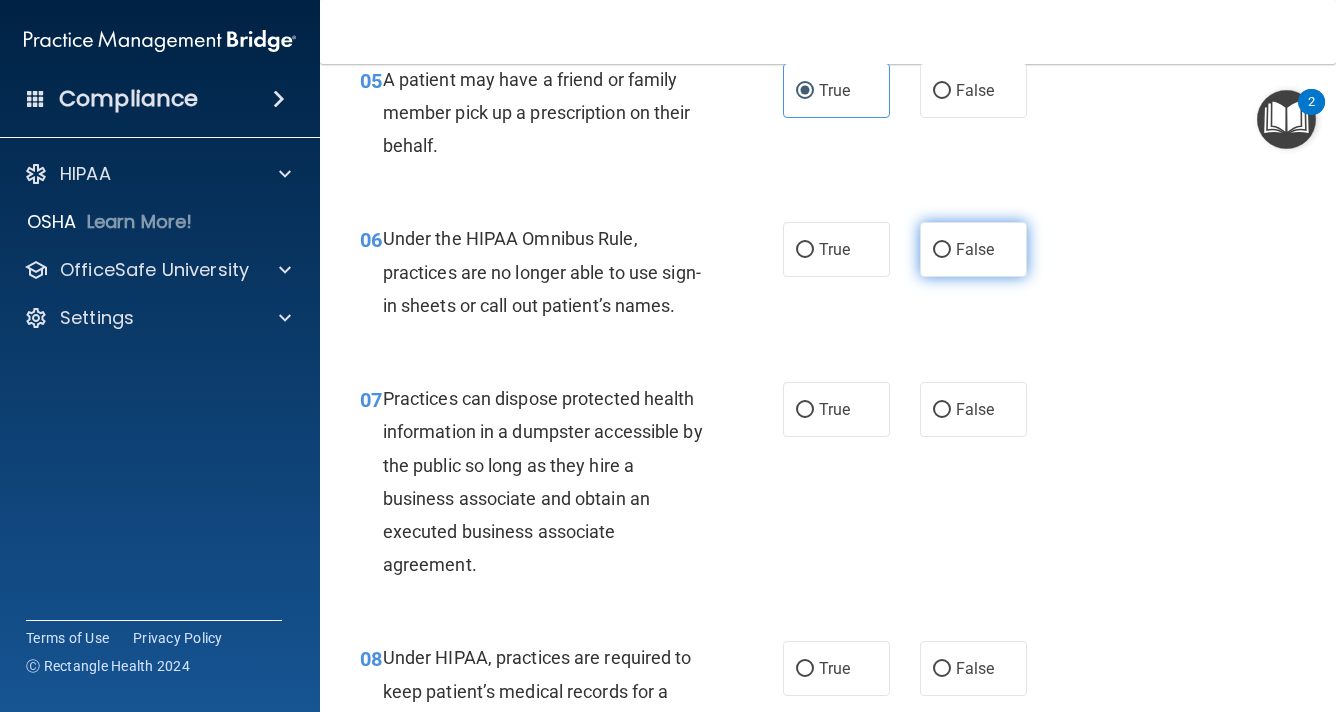 click on "False" at bounding box center [973, 249] 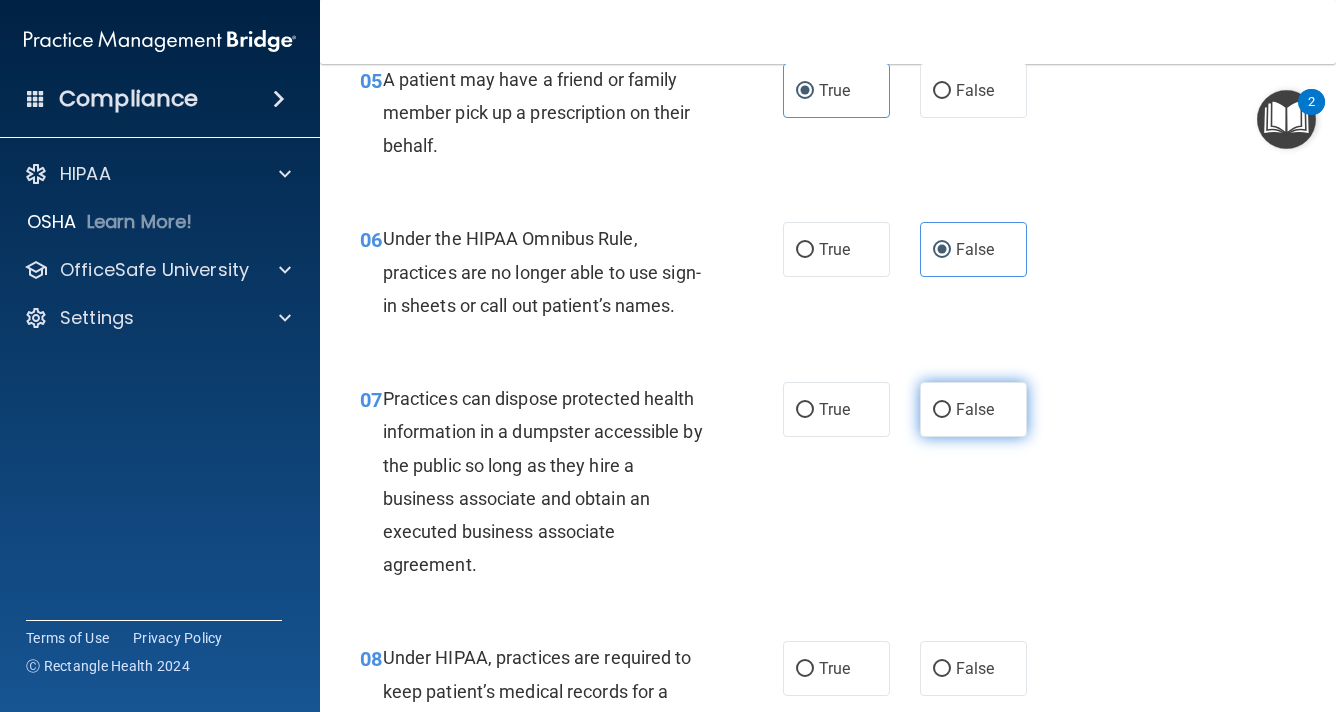 click on "False" at bounding box center [973, 409] 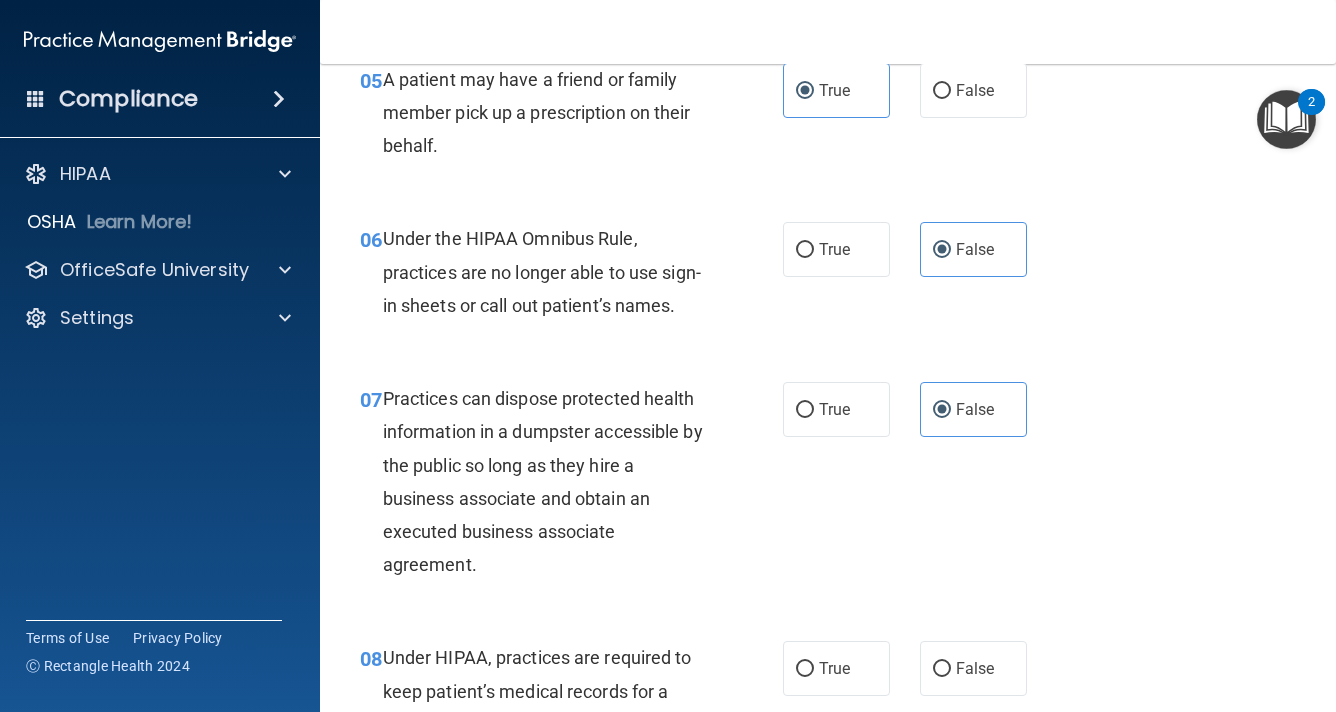scroll, scrollTop: 1300, scrollLeft: 0, axis: vertical 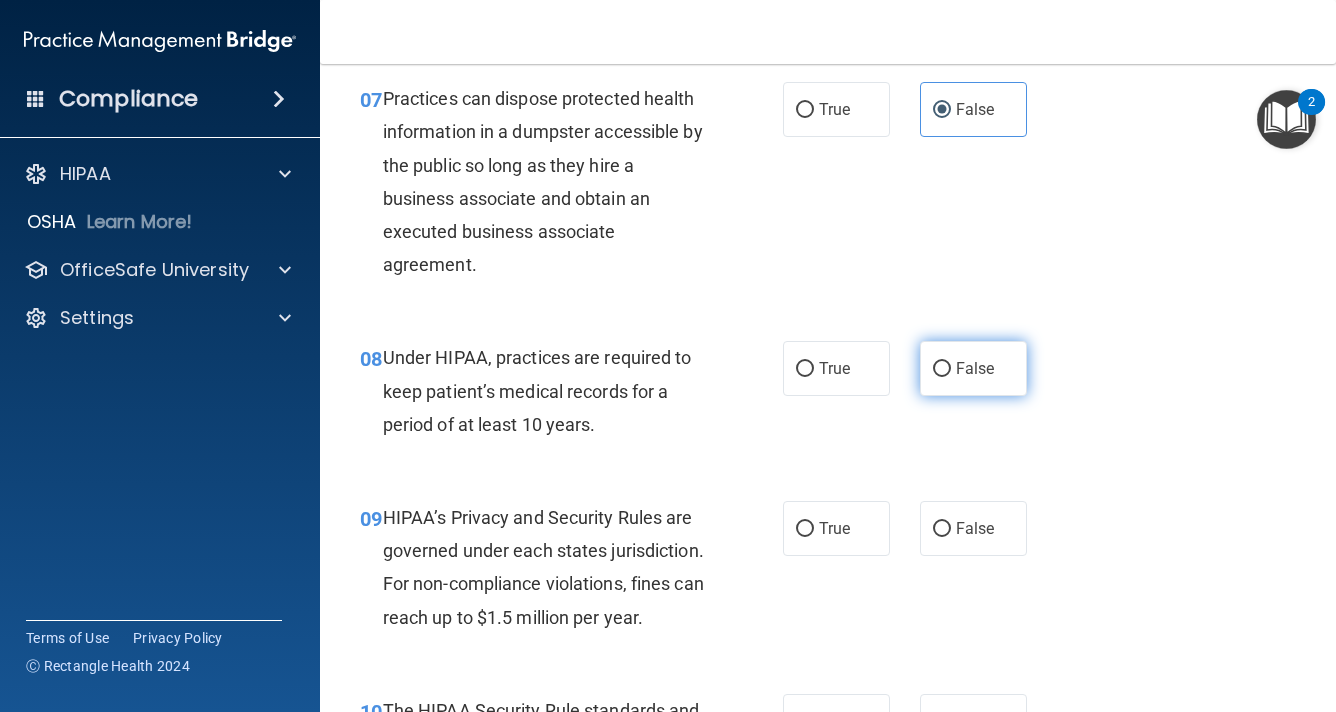 click on "False" at bounding box center [973, 368] 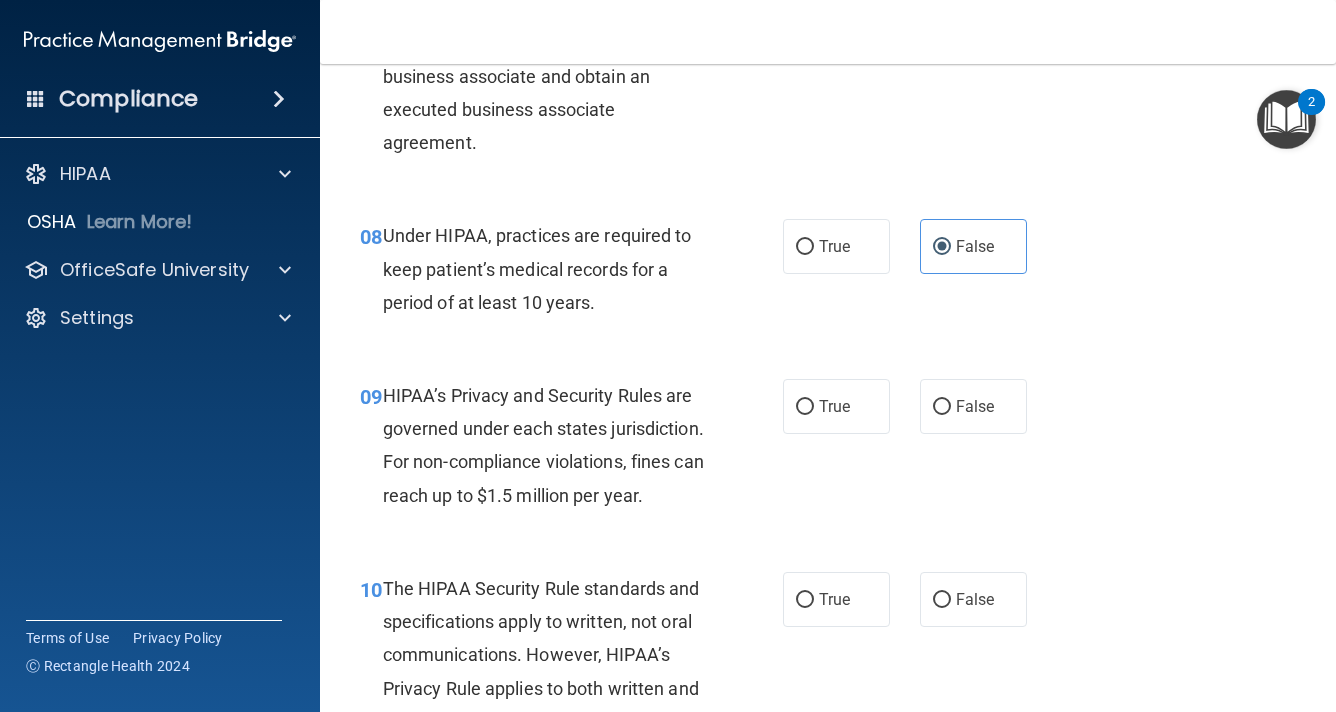 scroll, scrollTop: 1600, scrollLeft: 0, axis: vertical 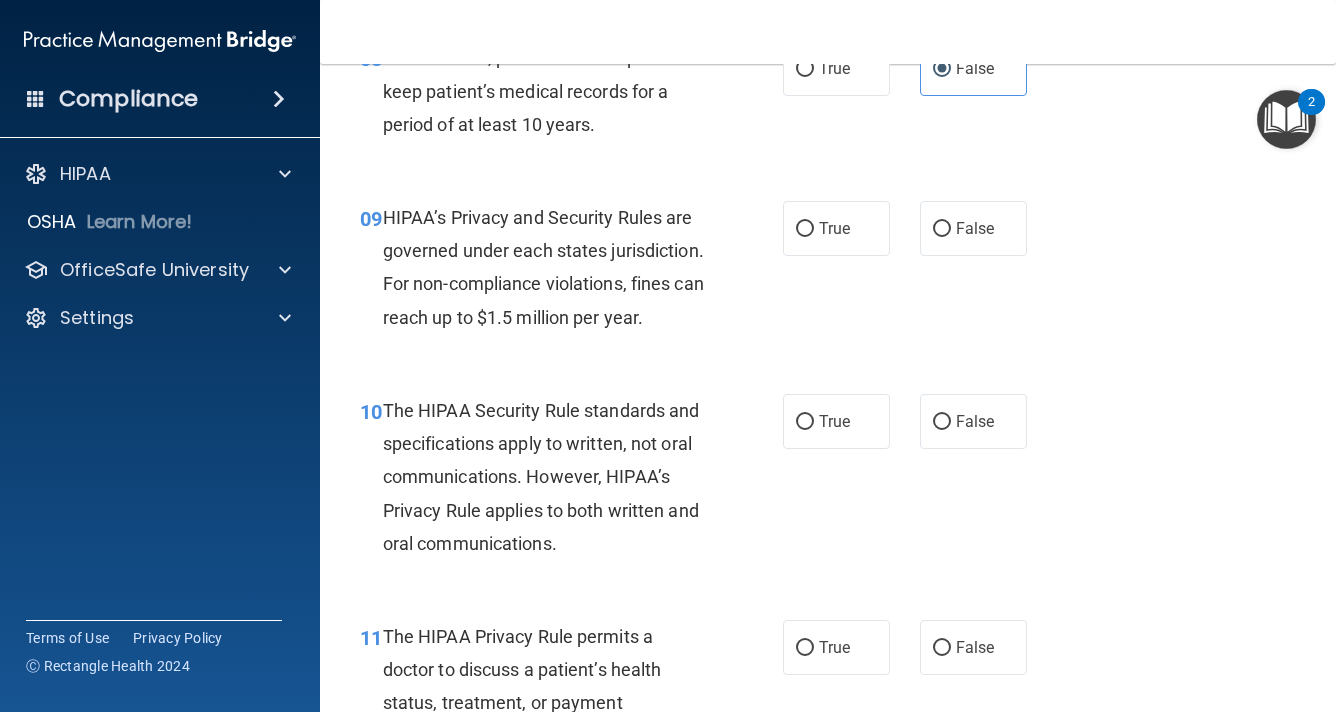 drag, startPoint x: 929, startPoint y: 298, endPoint x: 933, endPoint y: 336, distance: 38.209946 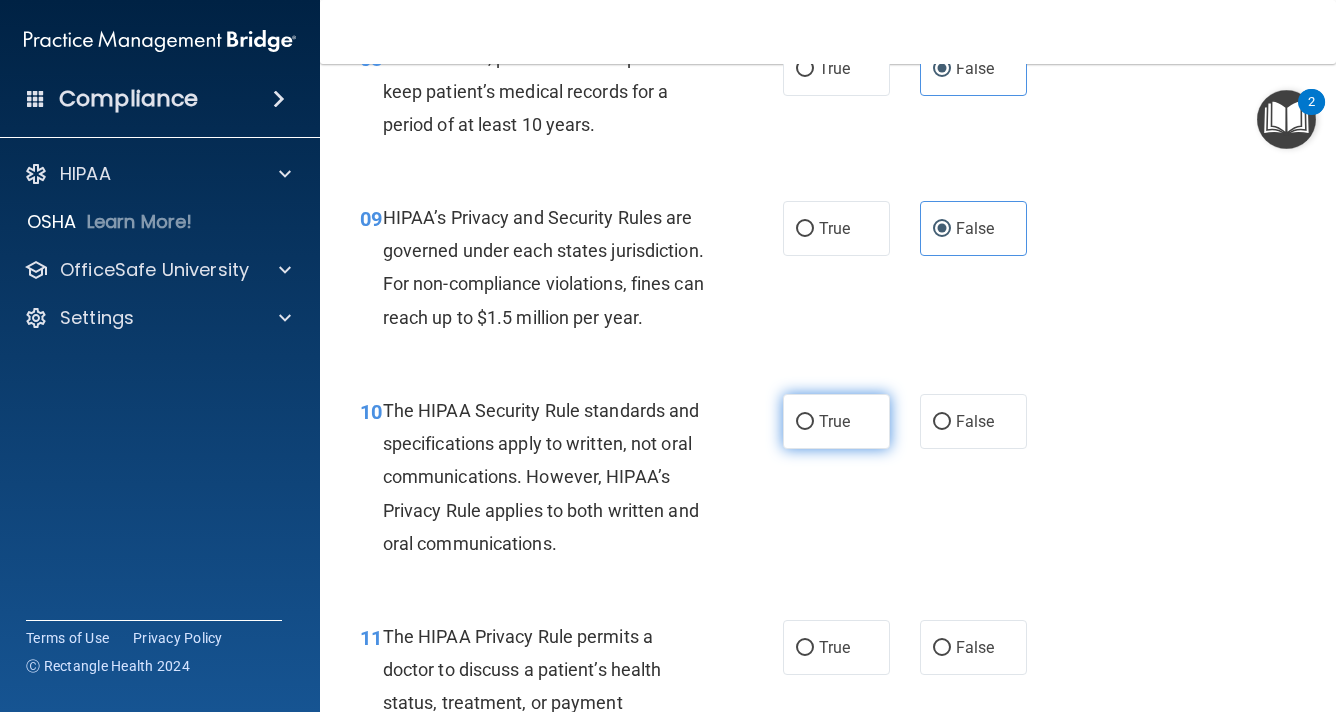 click on "True" at bounding box center [836, 421] 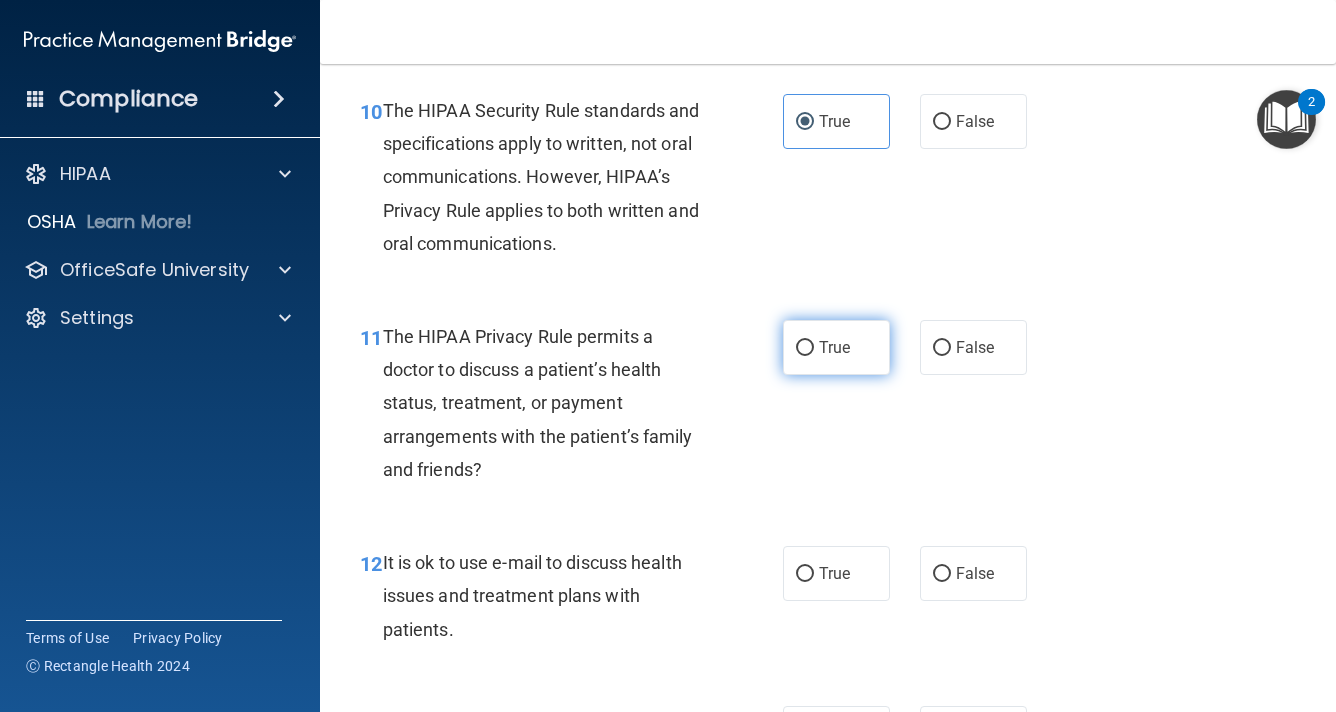 click on "True" at bounding box center (836, 347) 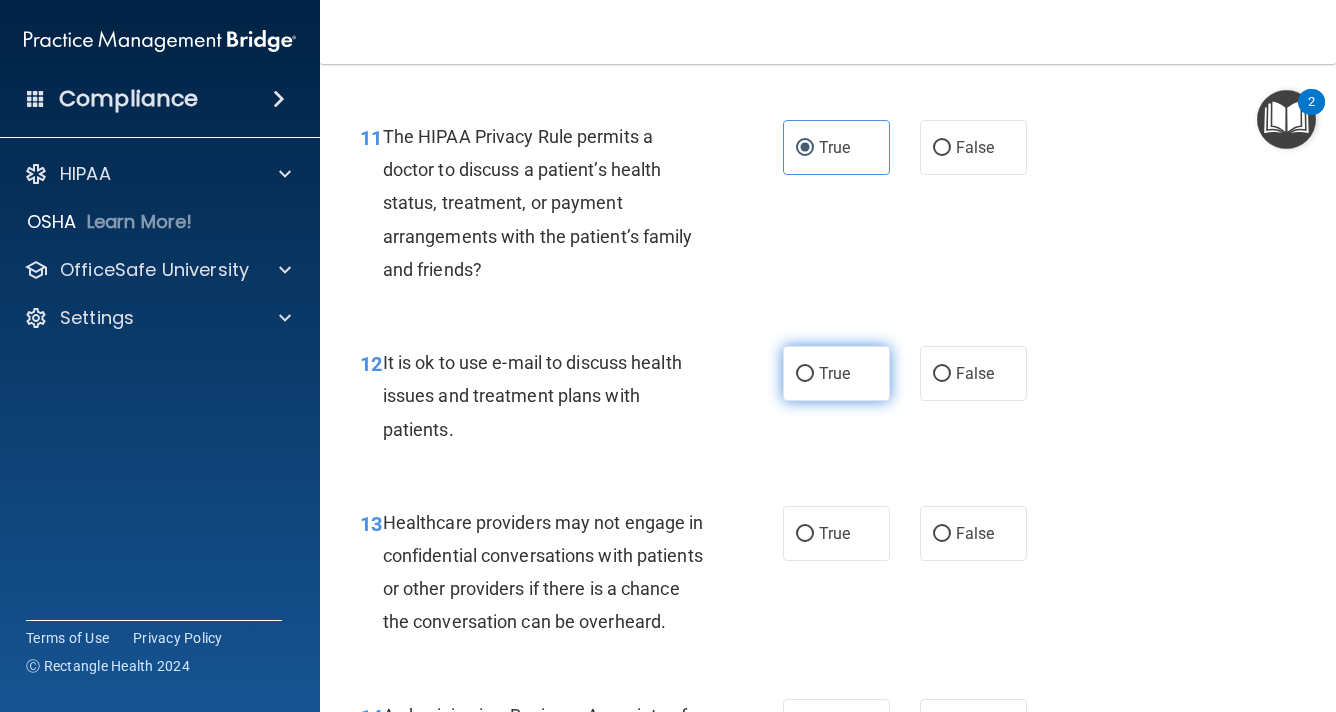 click on "True" at bounding box center (834, 373) 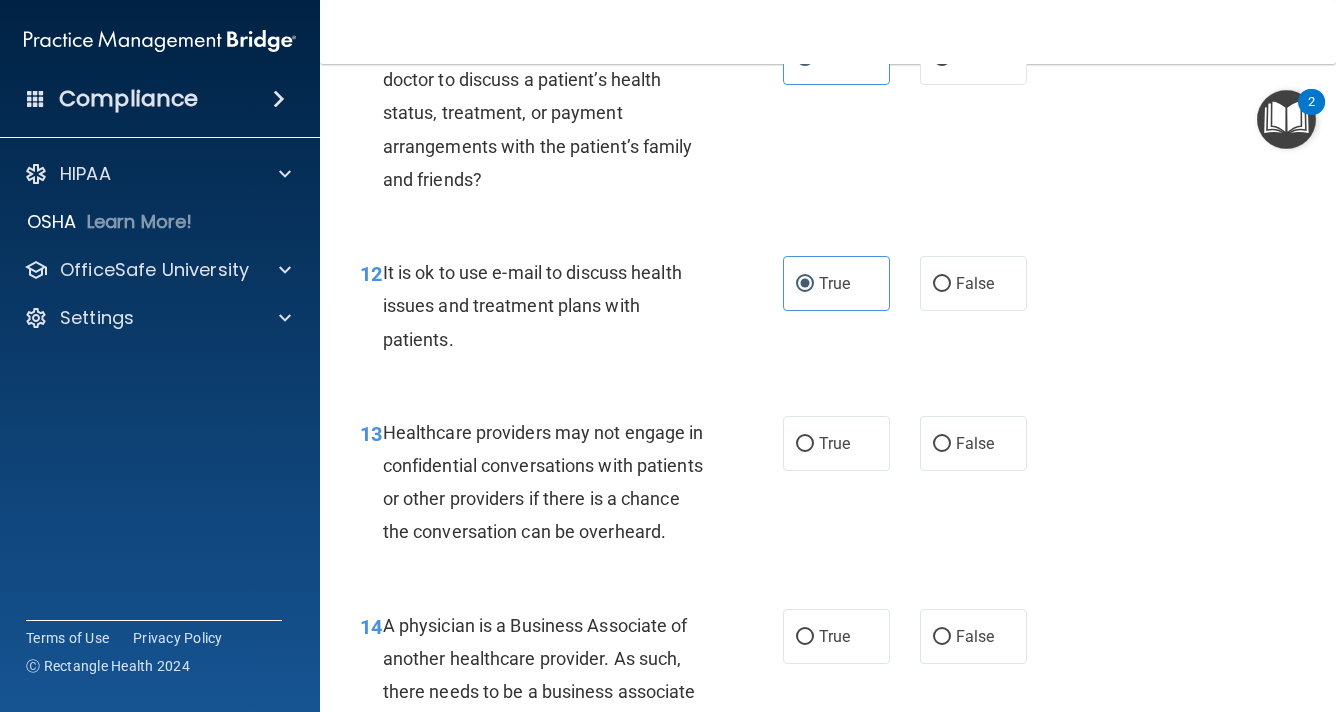 scroll, scrollTop: 2300, scrollLeft: 0, axis: vertical 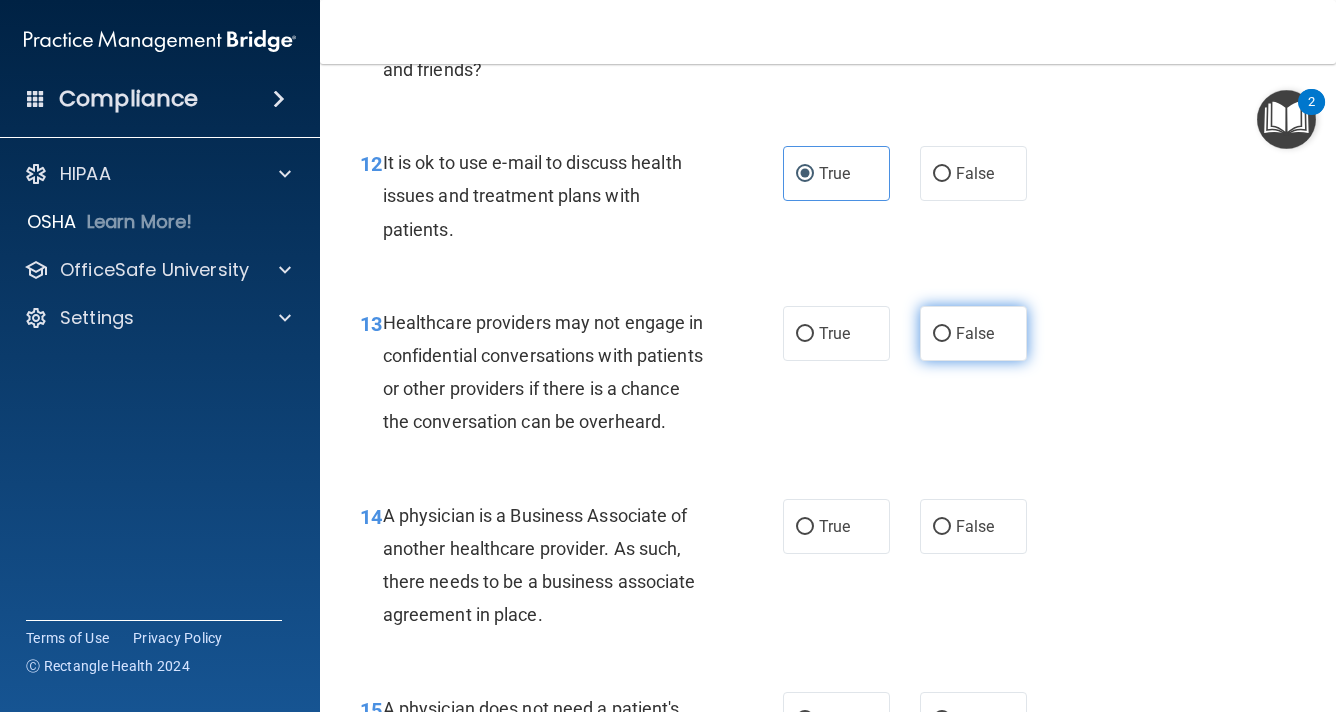 click on "False" at bounding box center [973, 333] 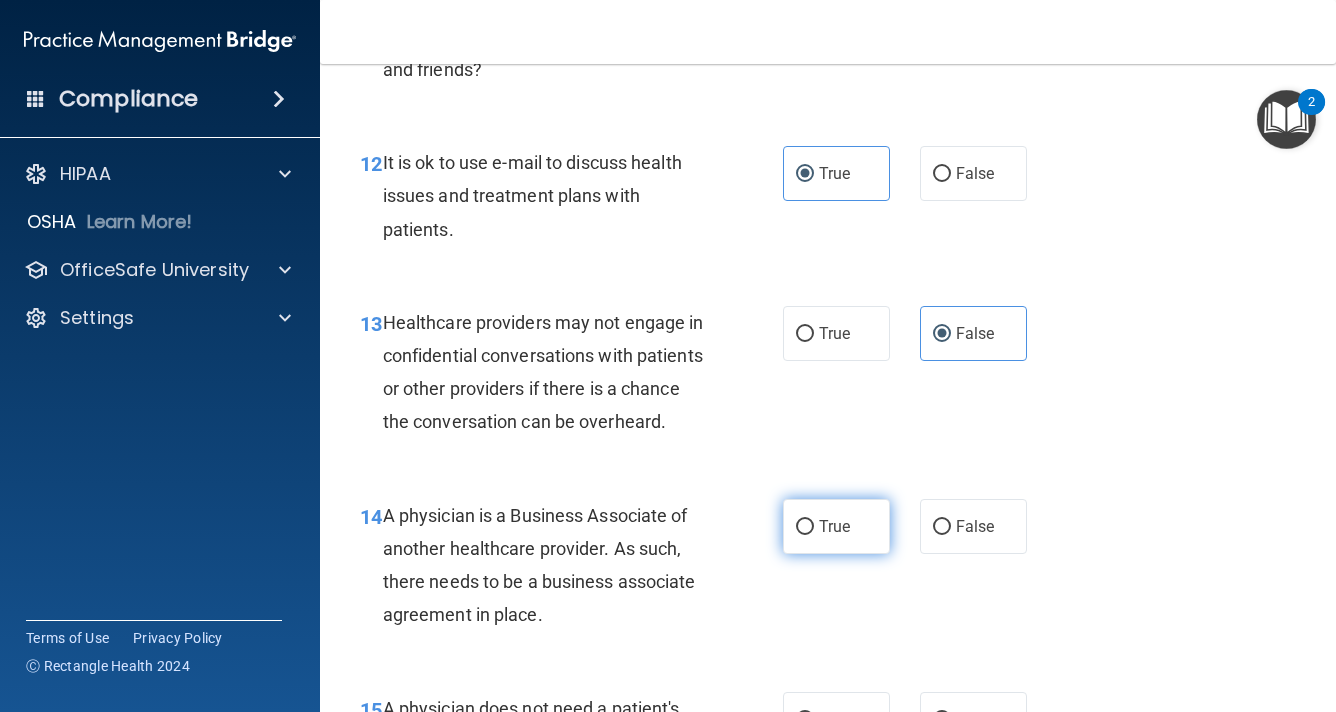 click on "True" at bounding box center [834, 526] 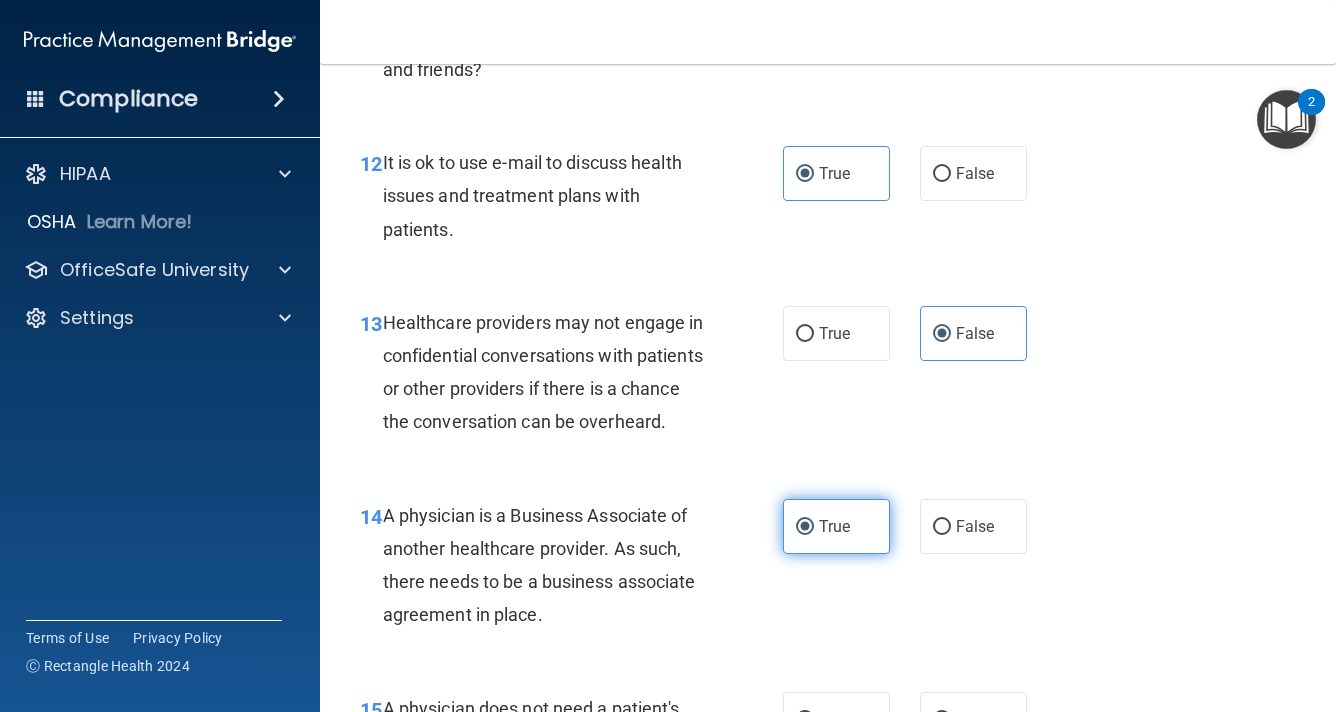scroll, scrollTop: 2600, scrollLeft: 0, axis: vertical 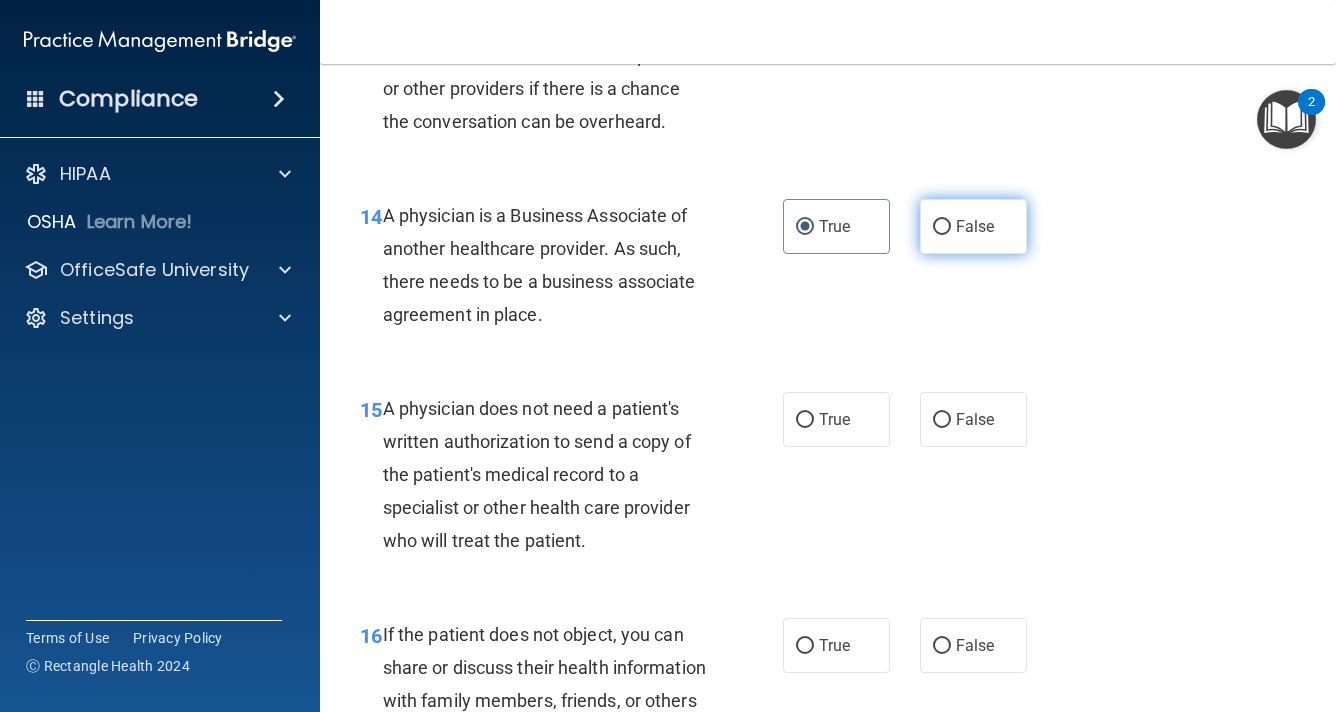 click on "False" at bounding box center (973, 226) 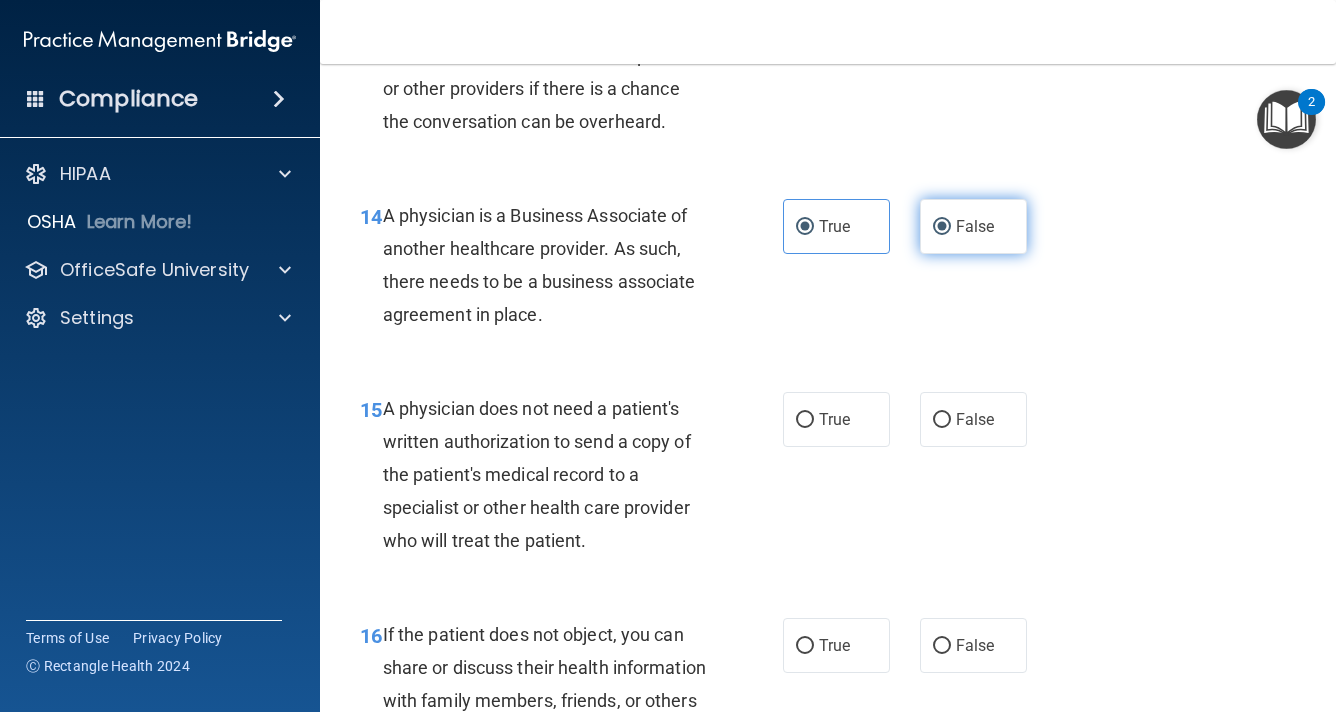 radio on "false" 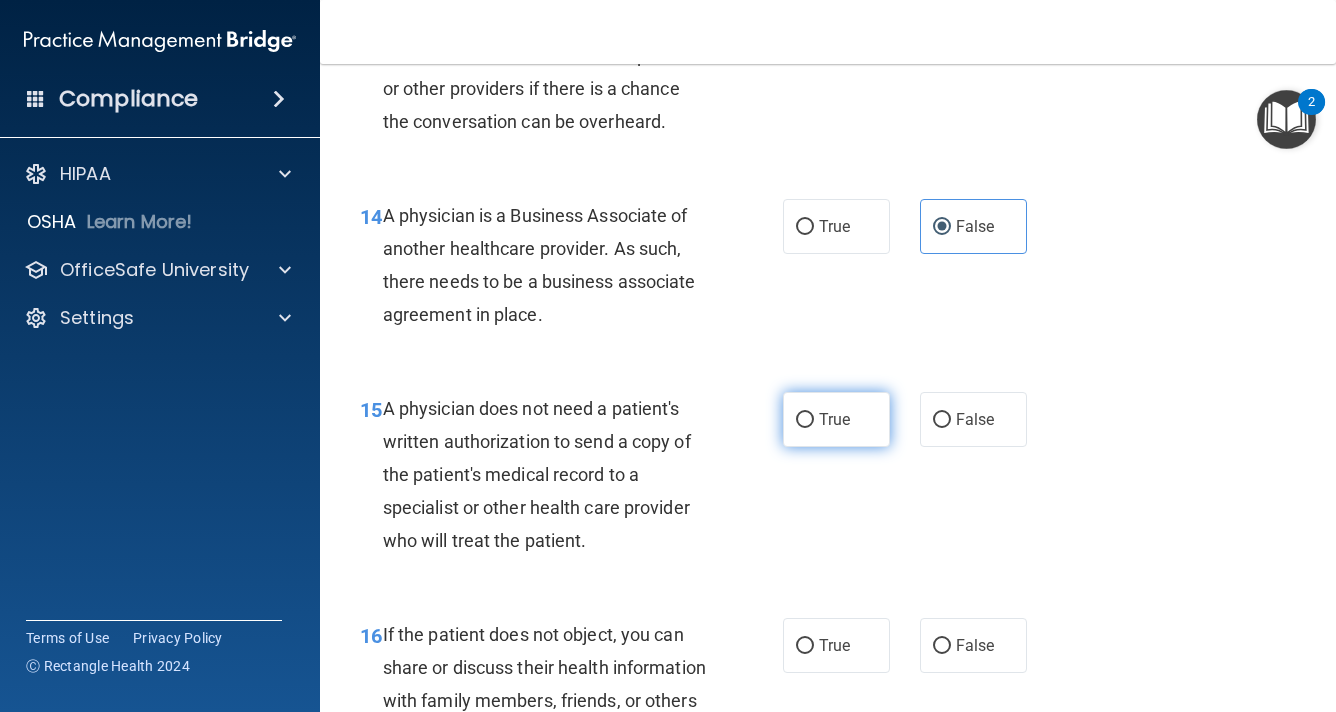 click on "True" at bounding box center [836, 419] 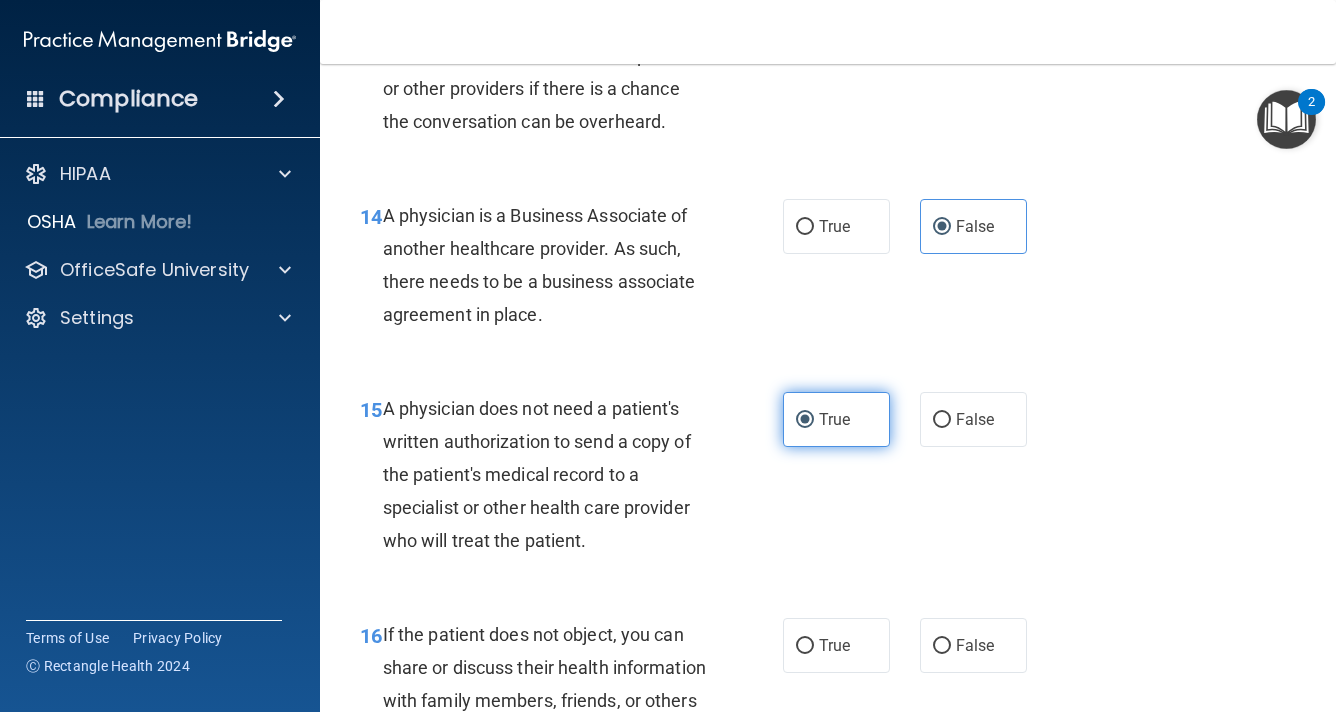 scroll, scrollTop: 2900, scrollLeft: 0, axis: vertical 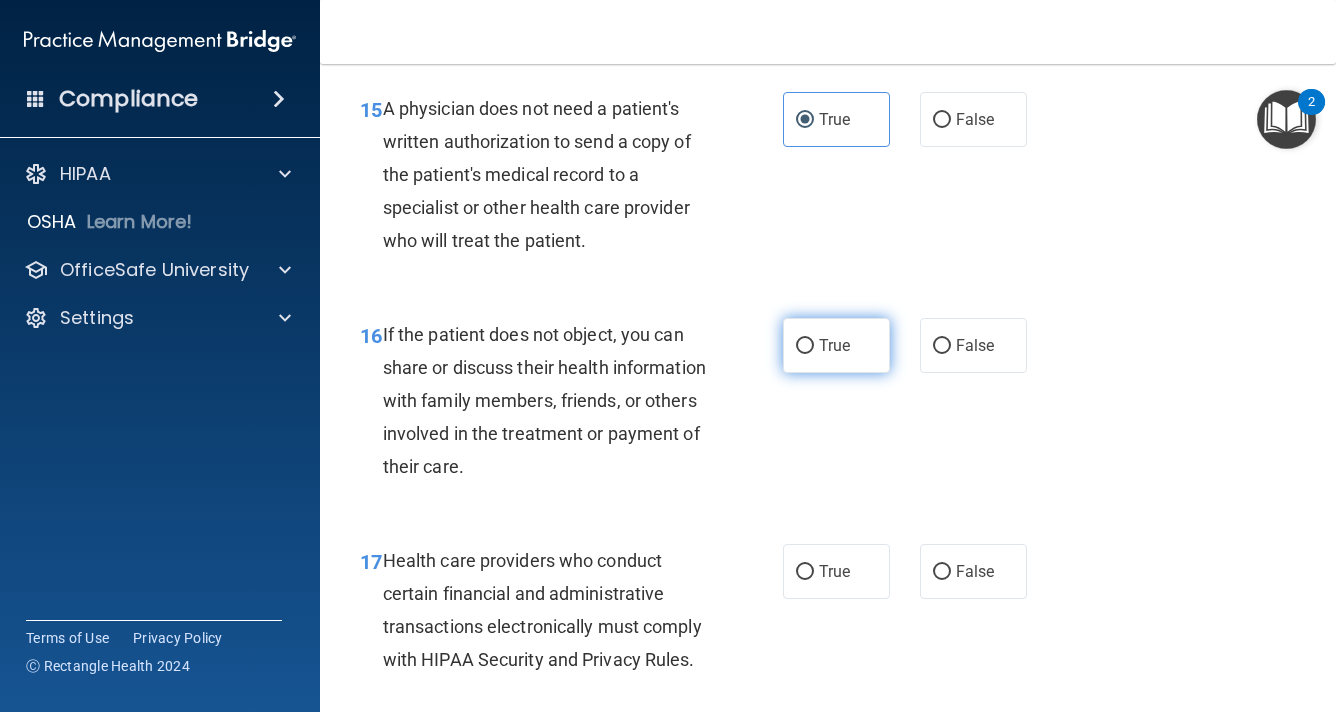 click on "True" at bounding box center (836, 345) 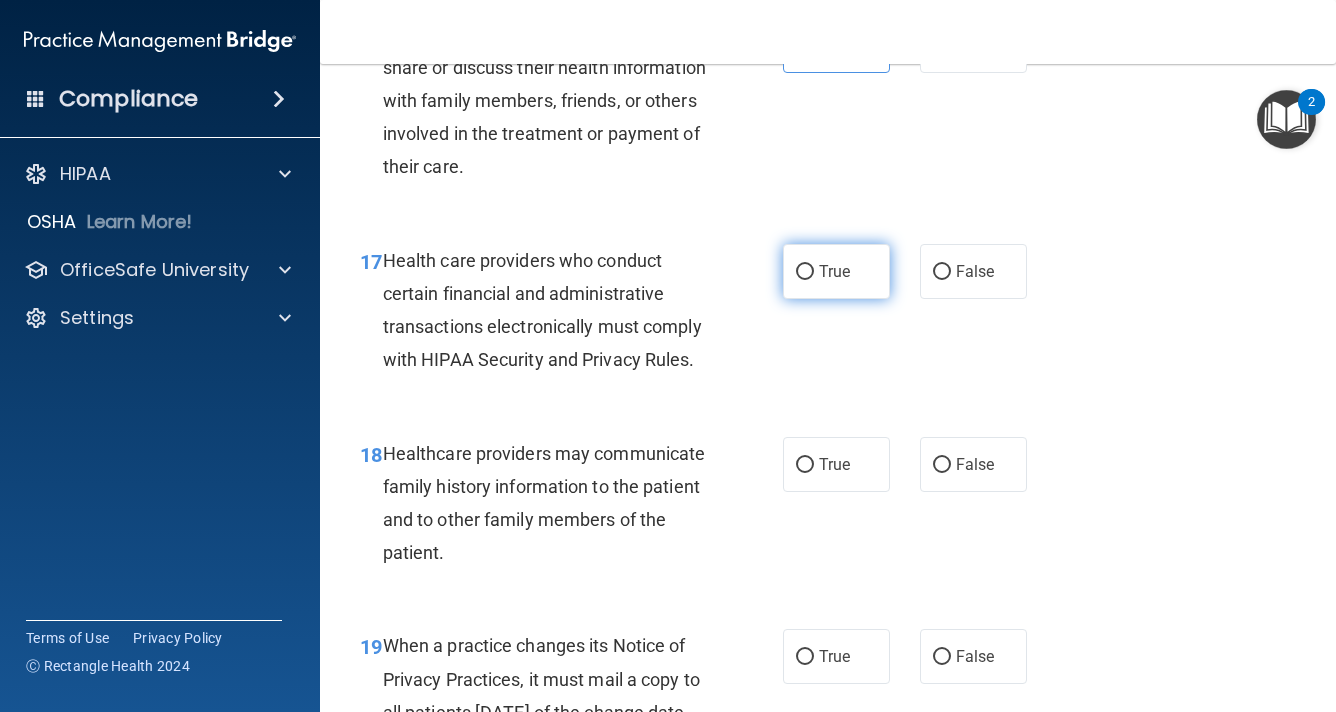 click on "True" at bounding box center (836, 271) 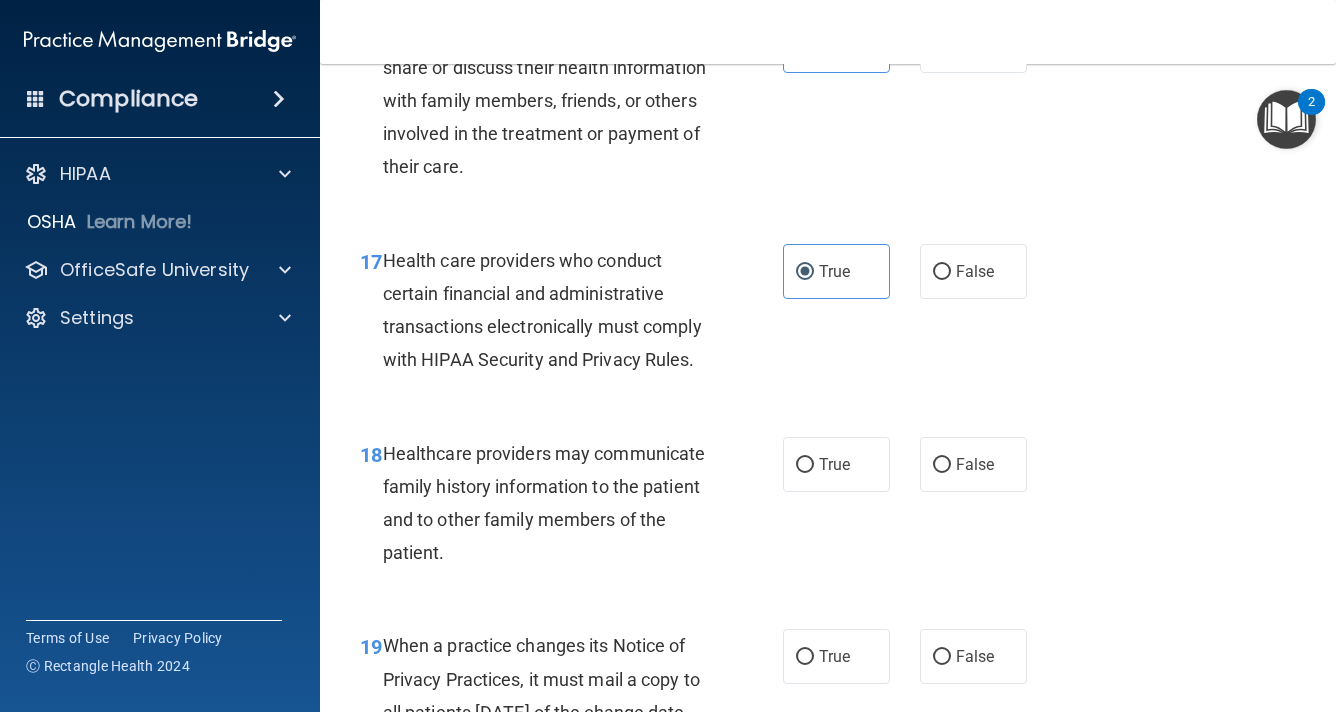 scroll, scrollTop: 3400, scrollLeft: 0, axis: vertical 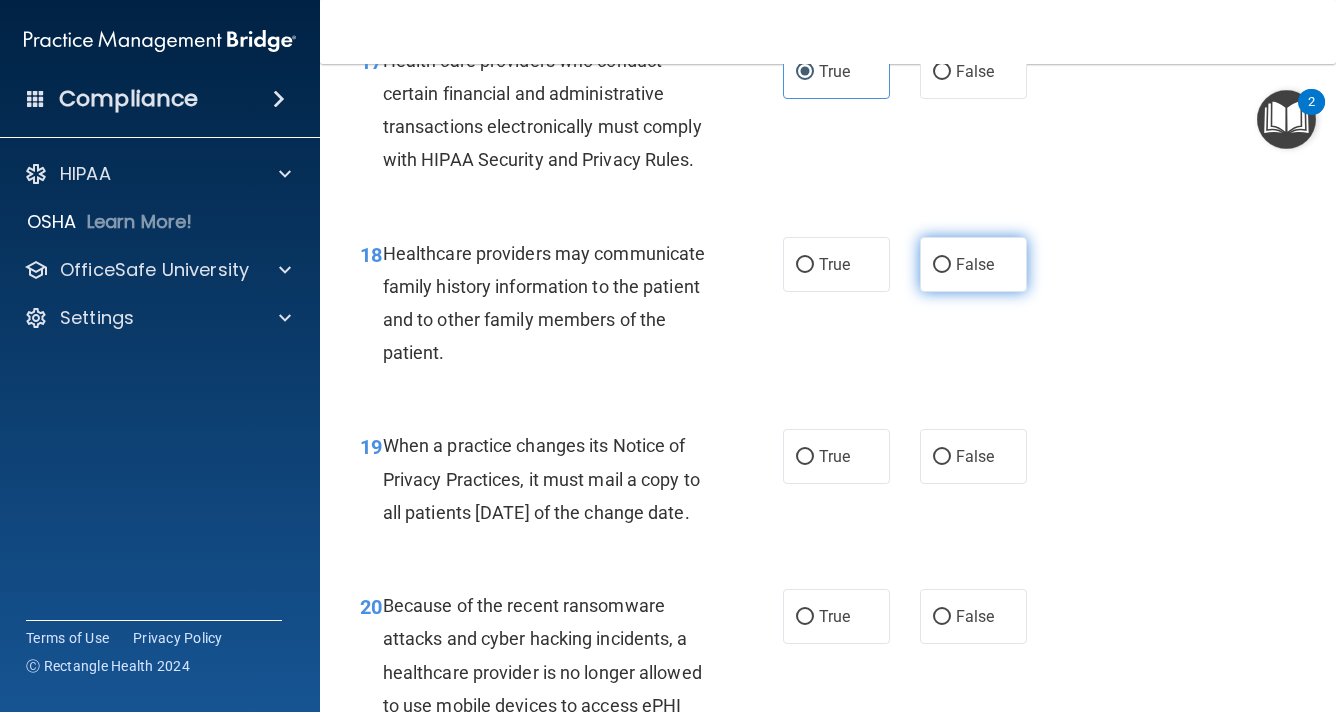 click on "False" at bounding box center (973, 264) 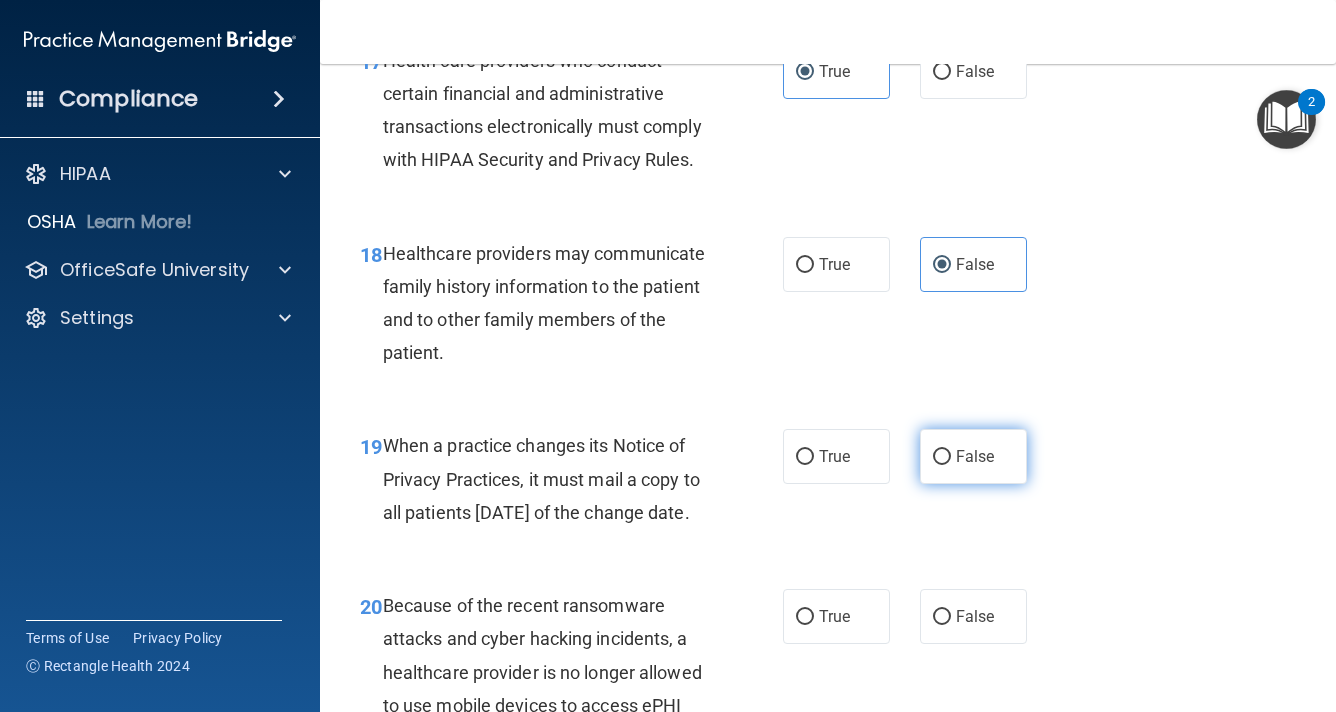 click on "False" at bounding box center (975, 456) 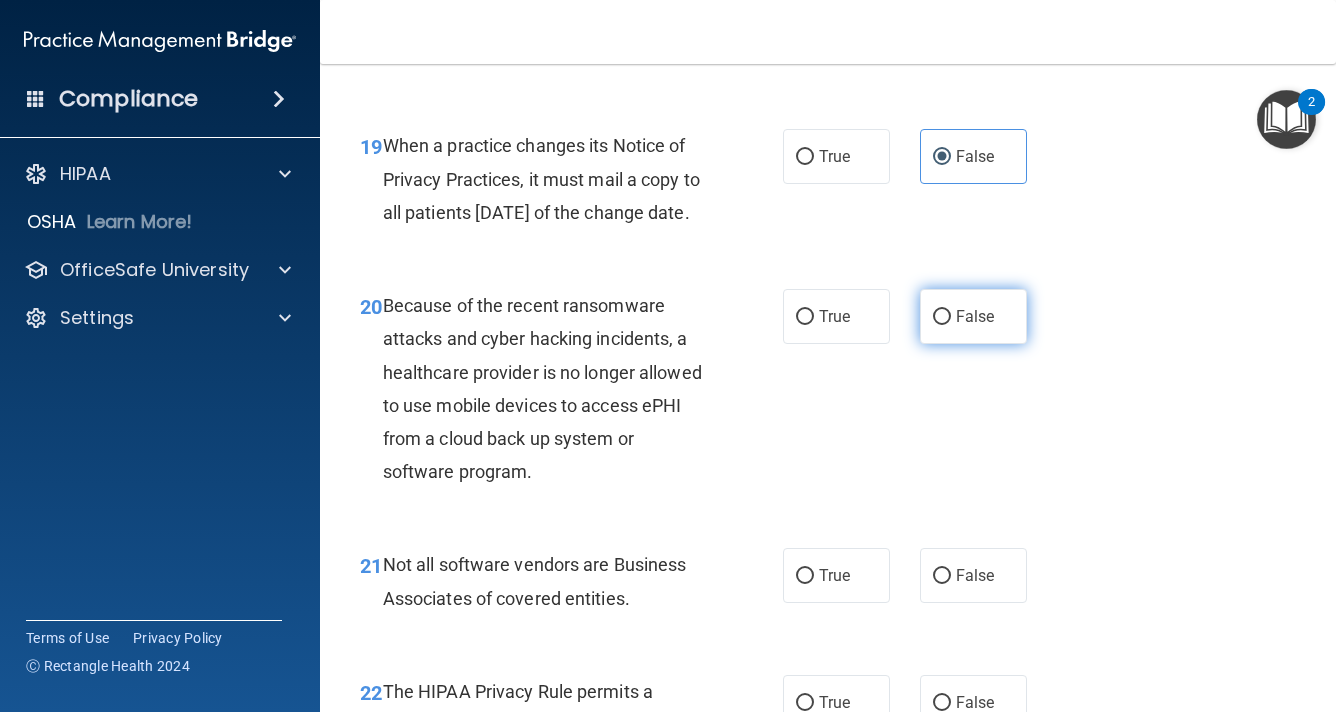 click on "False" at bounding box center (973, 316) 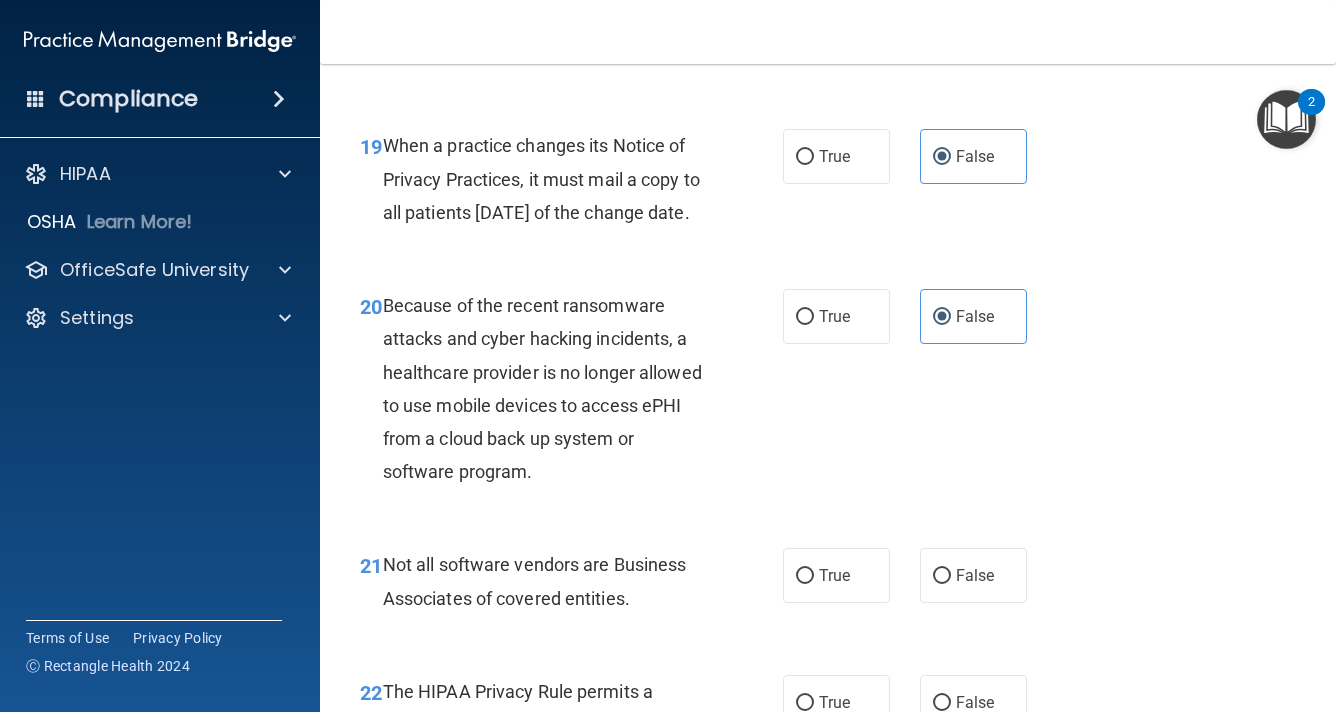 scroll, scrollTop: 4000, scrollLeft: 0, axis: vertical 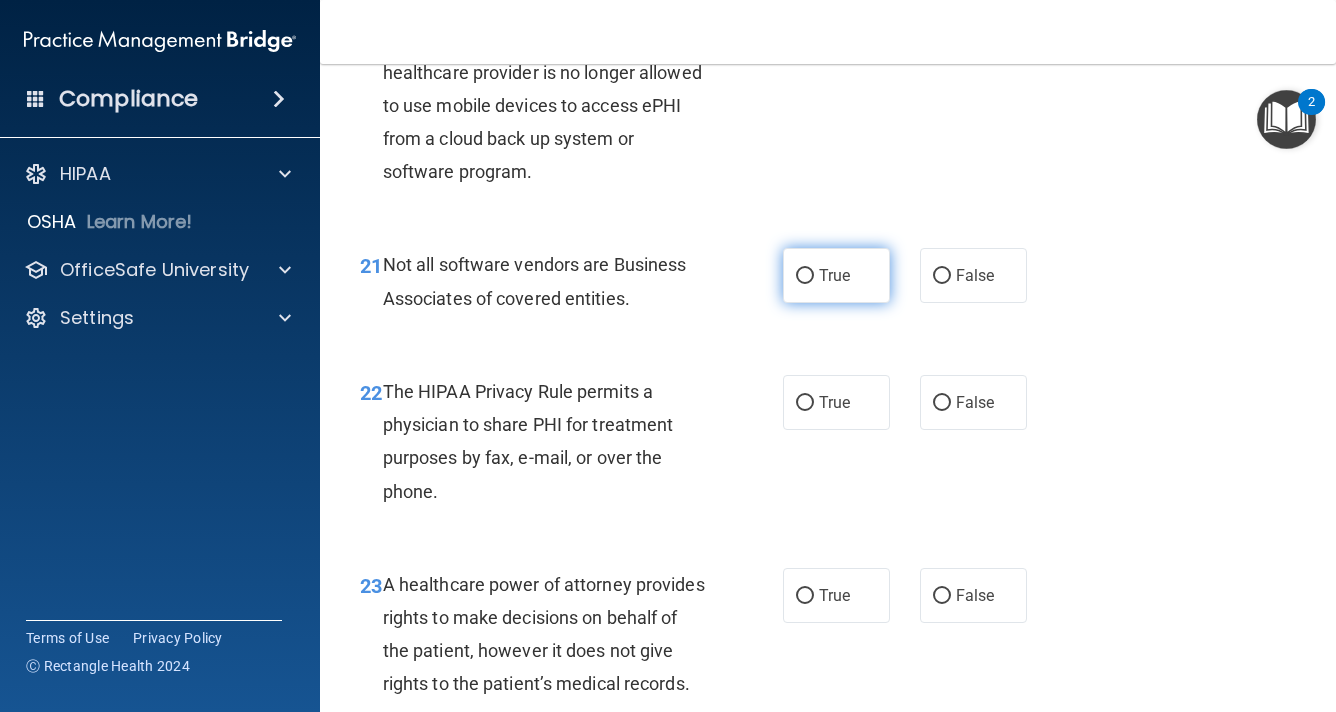 click on "True" at bounding box center [836, 275] 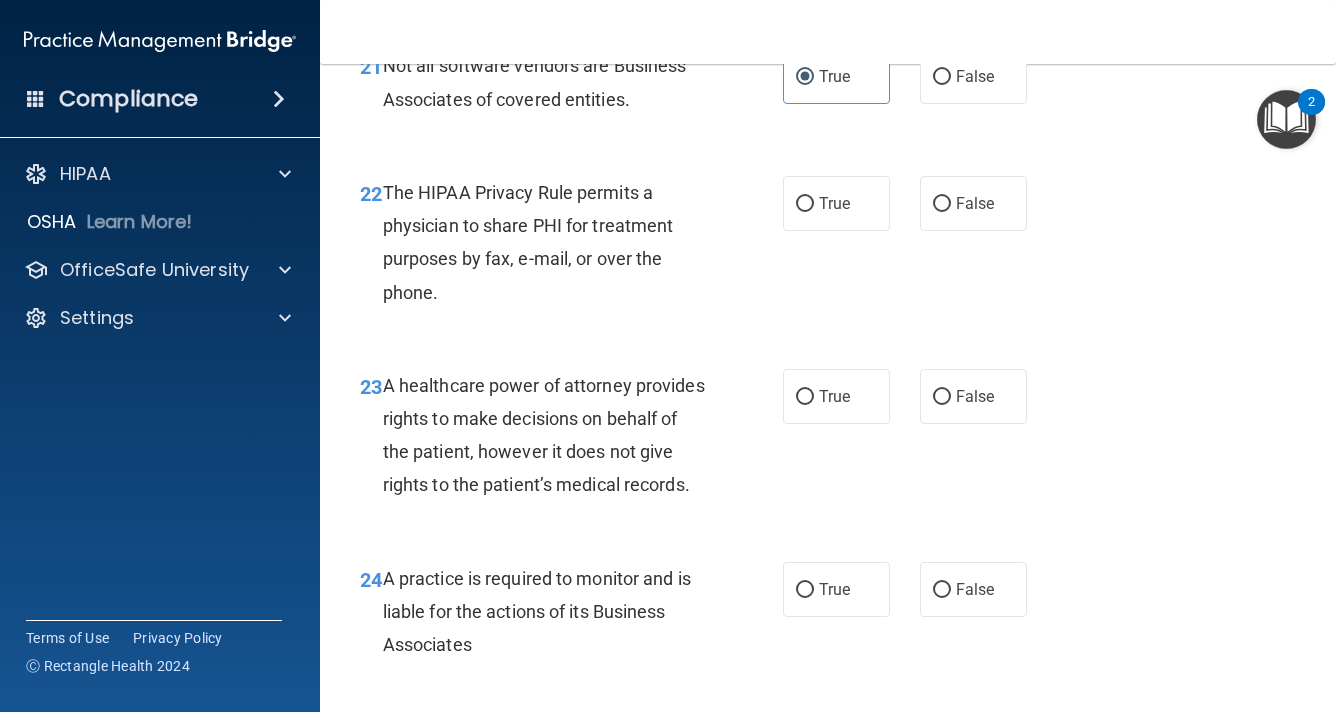 scroll, scrollTop: 4200, scrollLeft: 0, axis: vertical 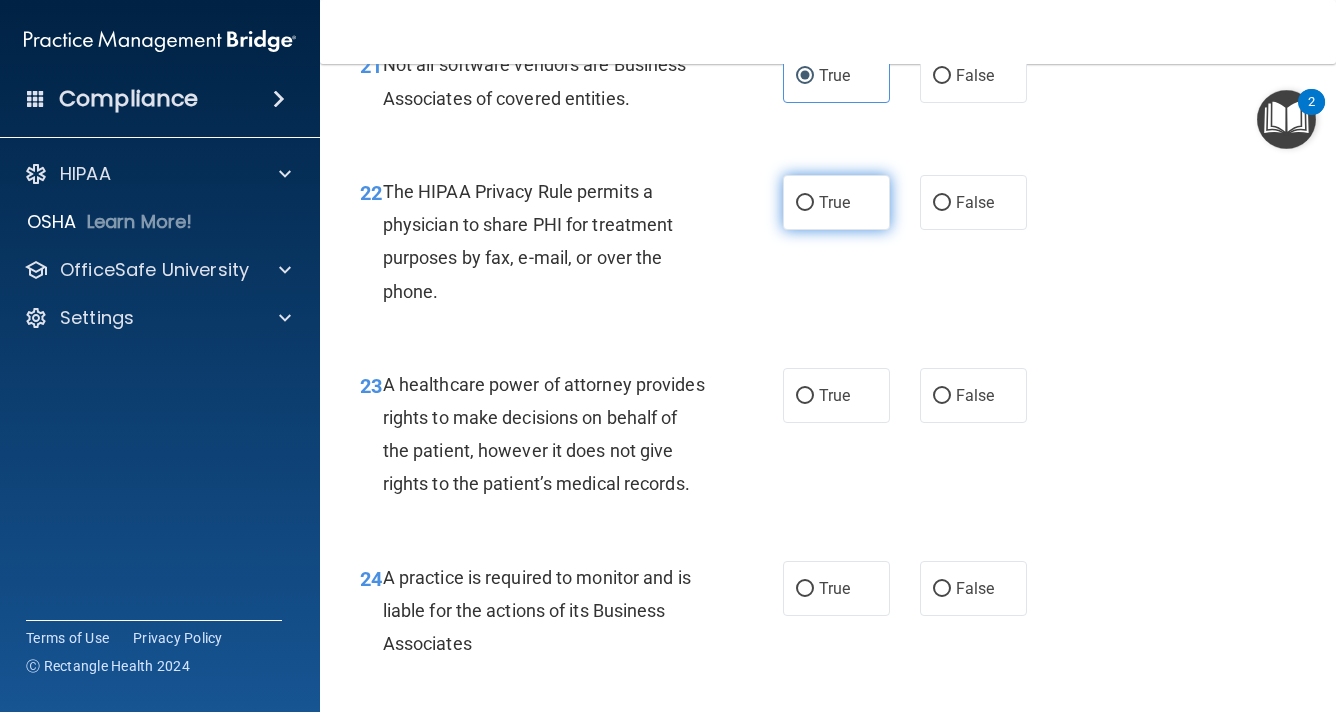 click on "True" at bounding box center (836, 202) 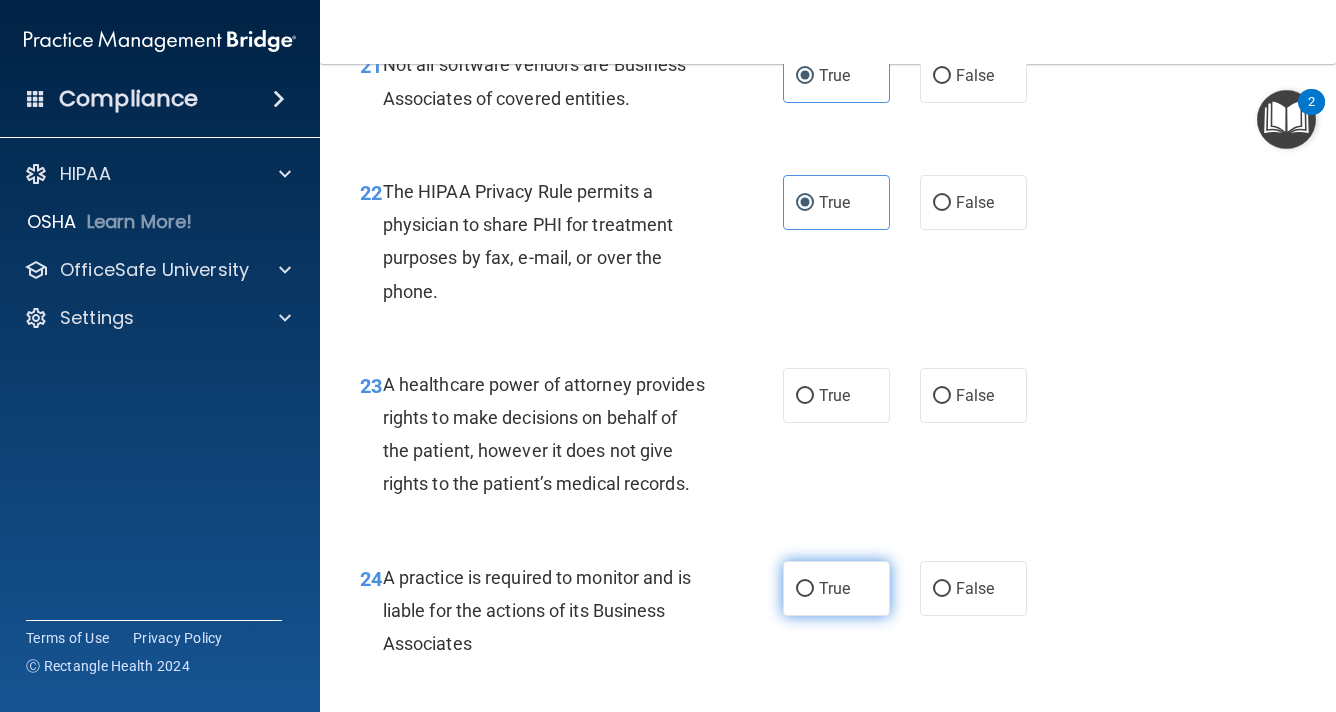 scroll, scrollTop: 4400, scrollLeft: 0, axis: vertical 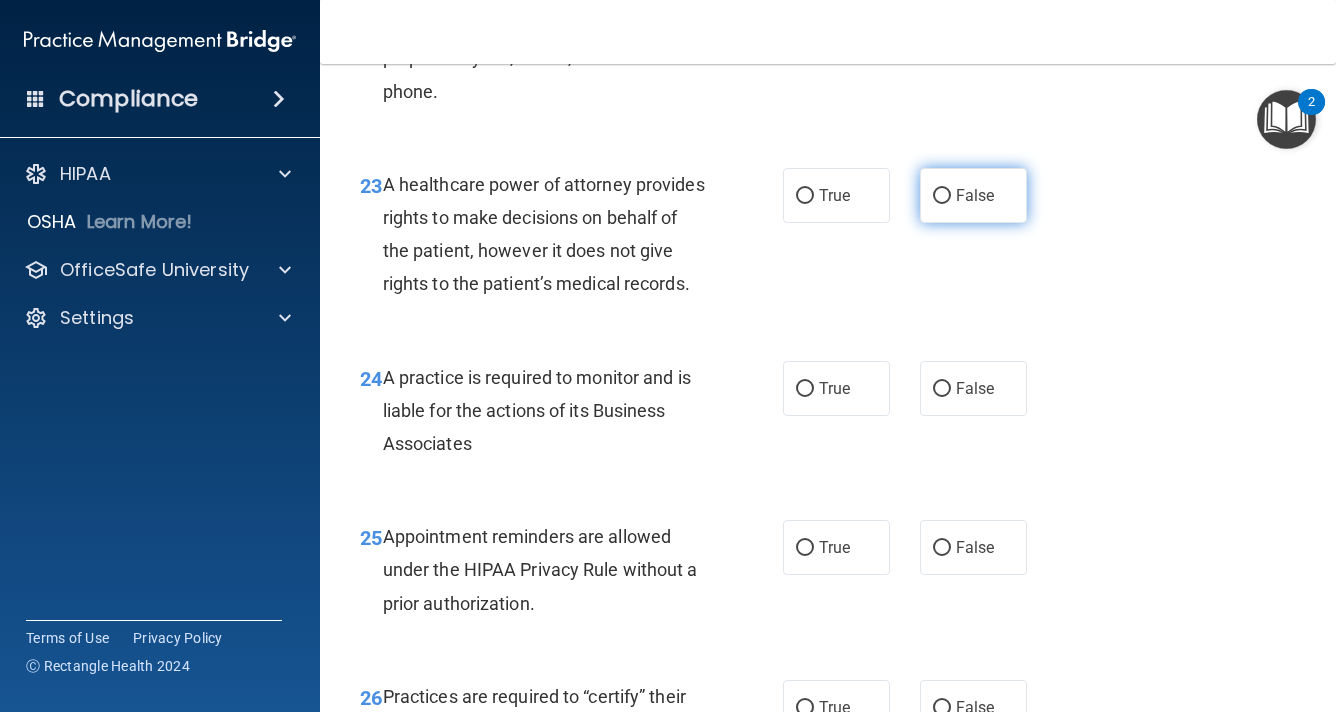 click on "False" at bounding box center (973, 195) 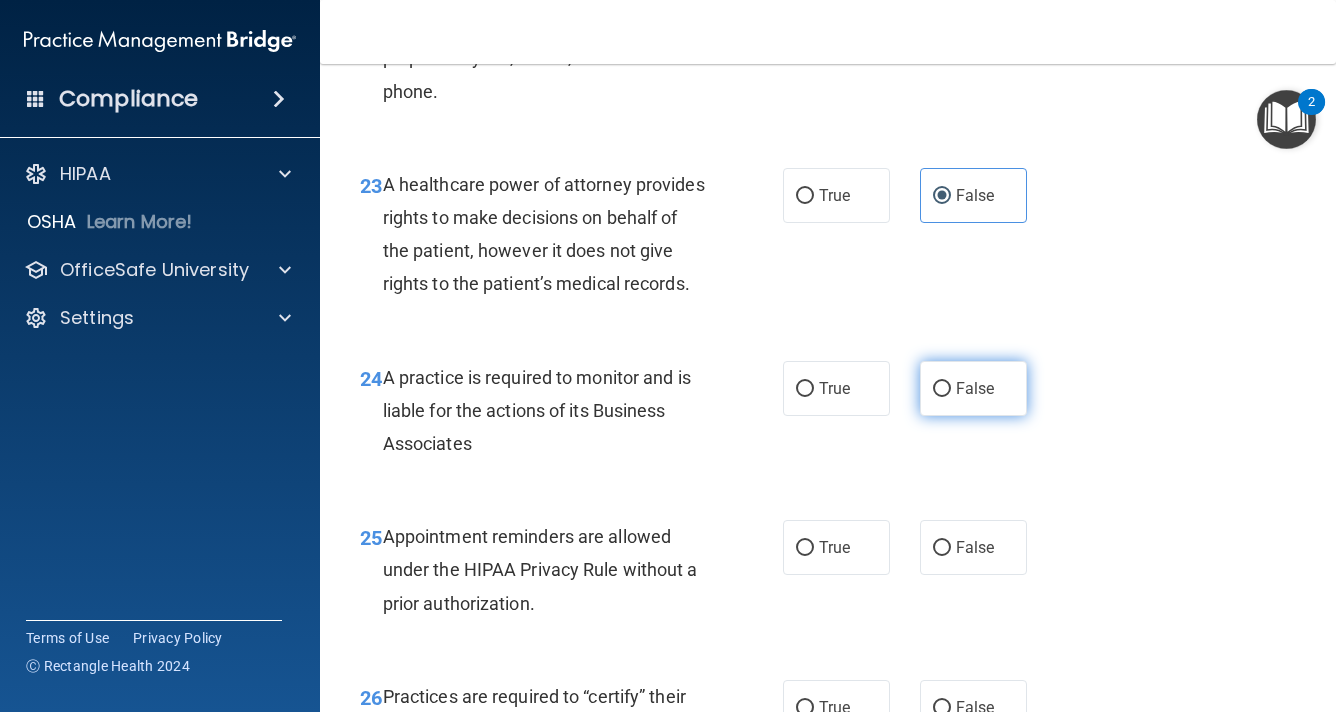 click on "False" at bounding box center [975, 388] 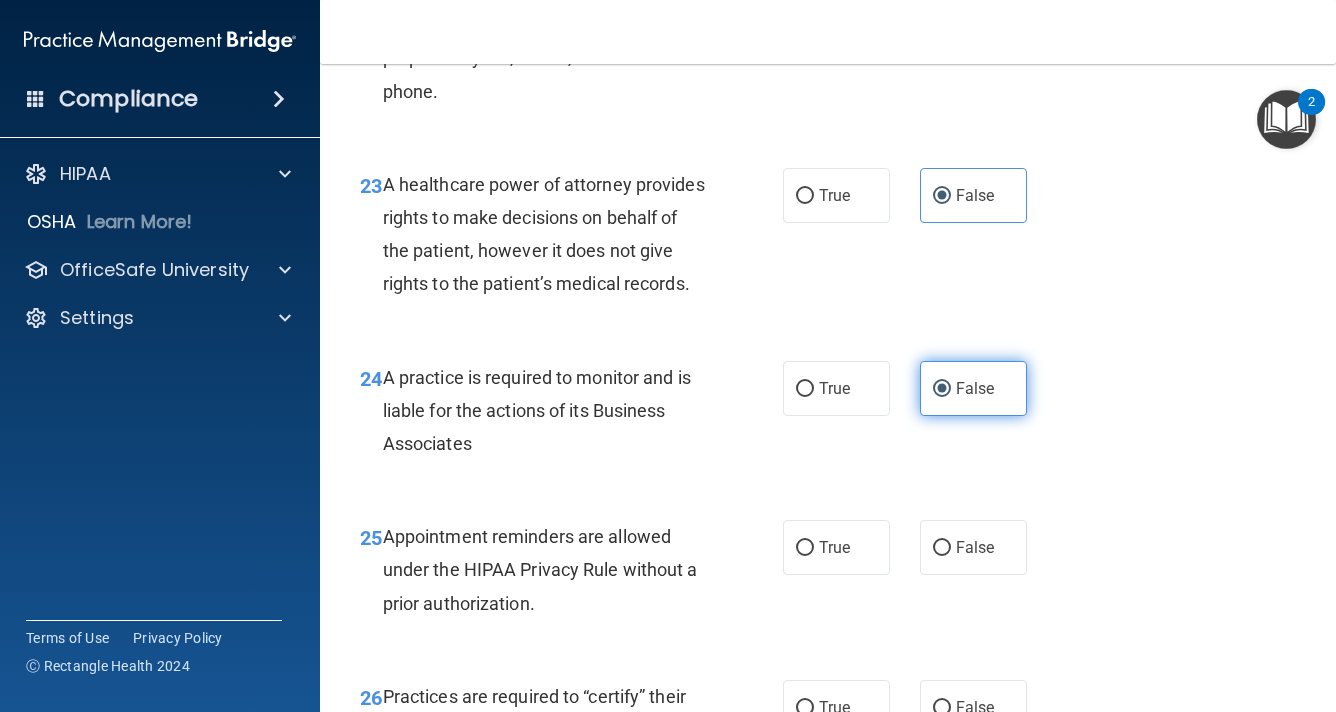 scroll, scrollTop: 4700, scrollLeft: 0, axis: vertical 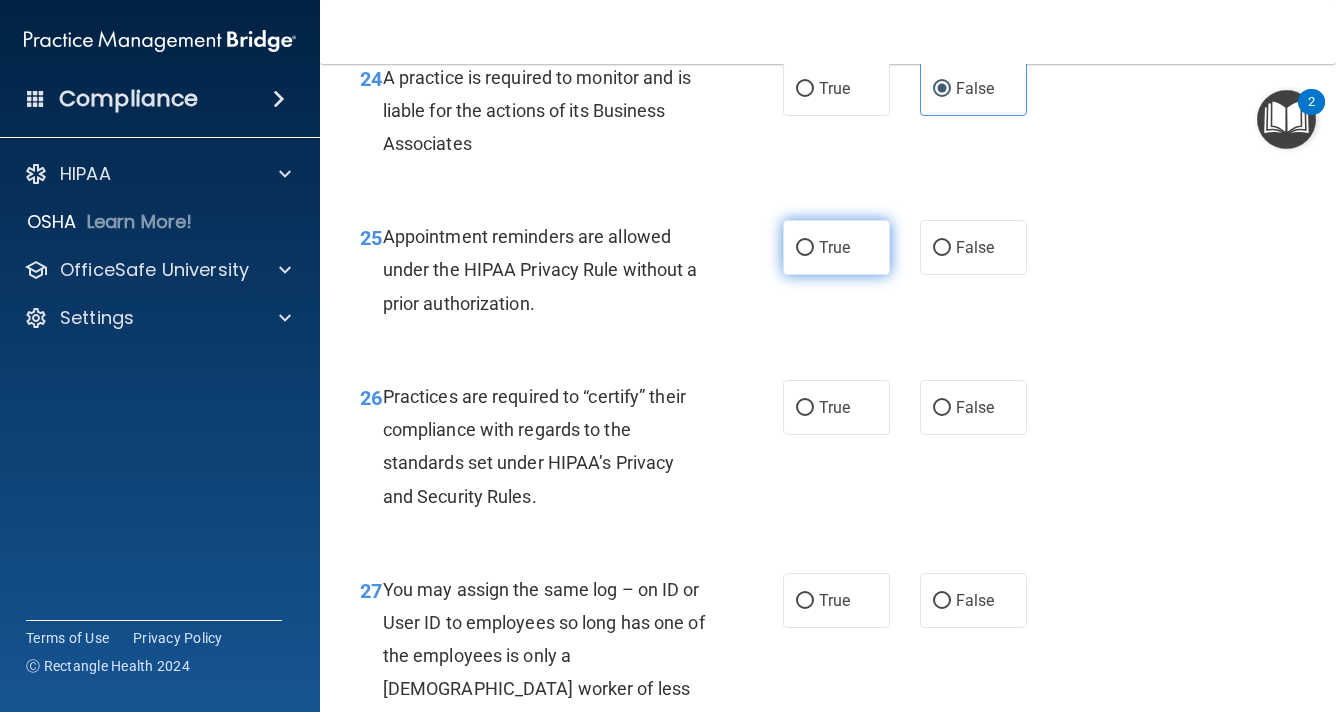 click on "True" at bounding box center (836, 247) 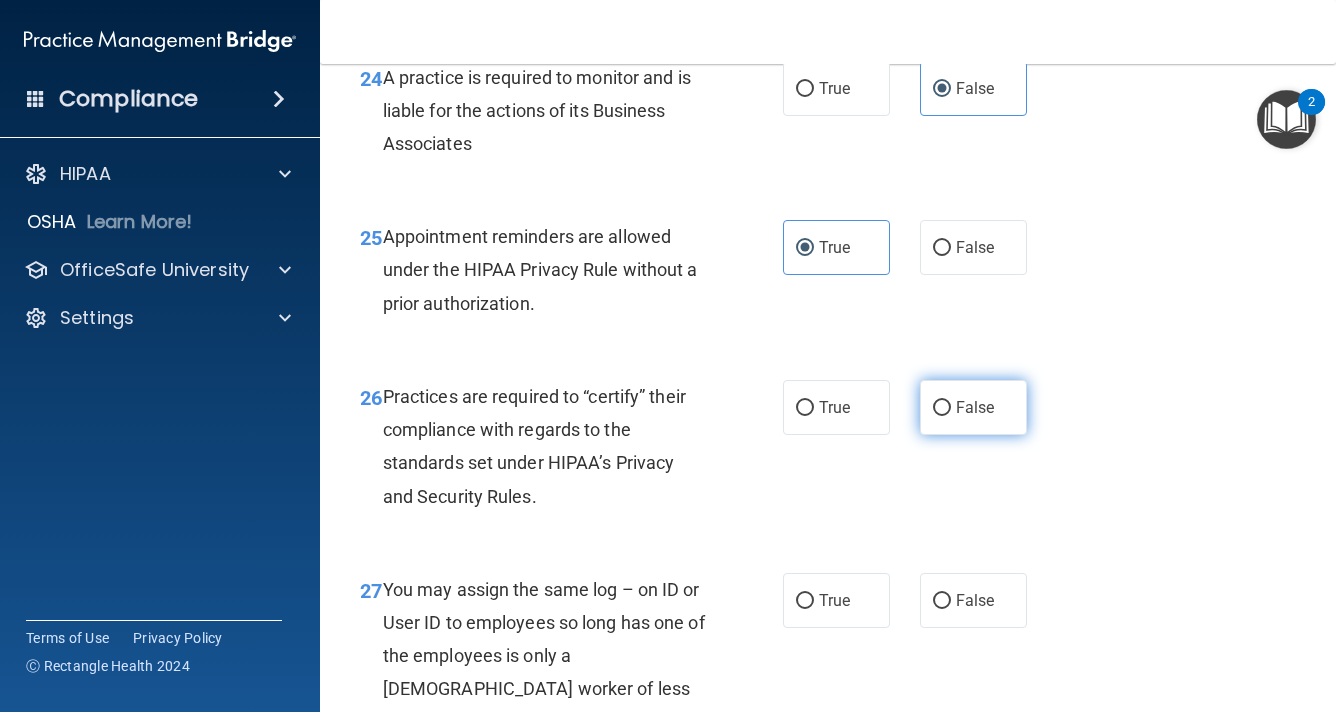 click on "False" at bounding box center (973, 407) 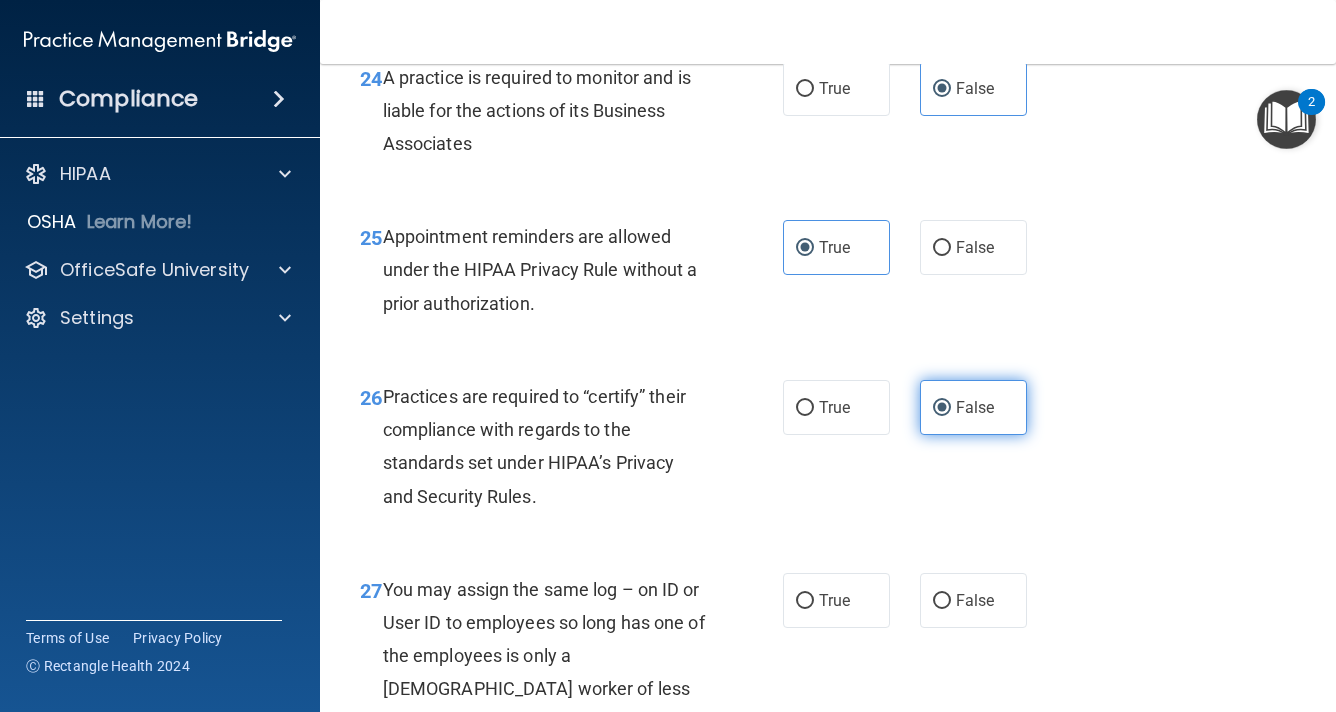scroll, scrollTop: 4900, scrollLeft: 0, axis: vertical 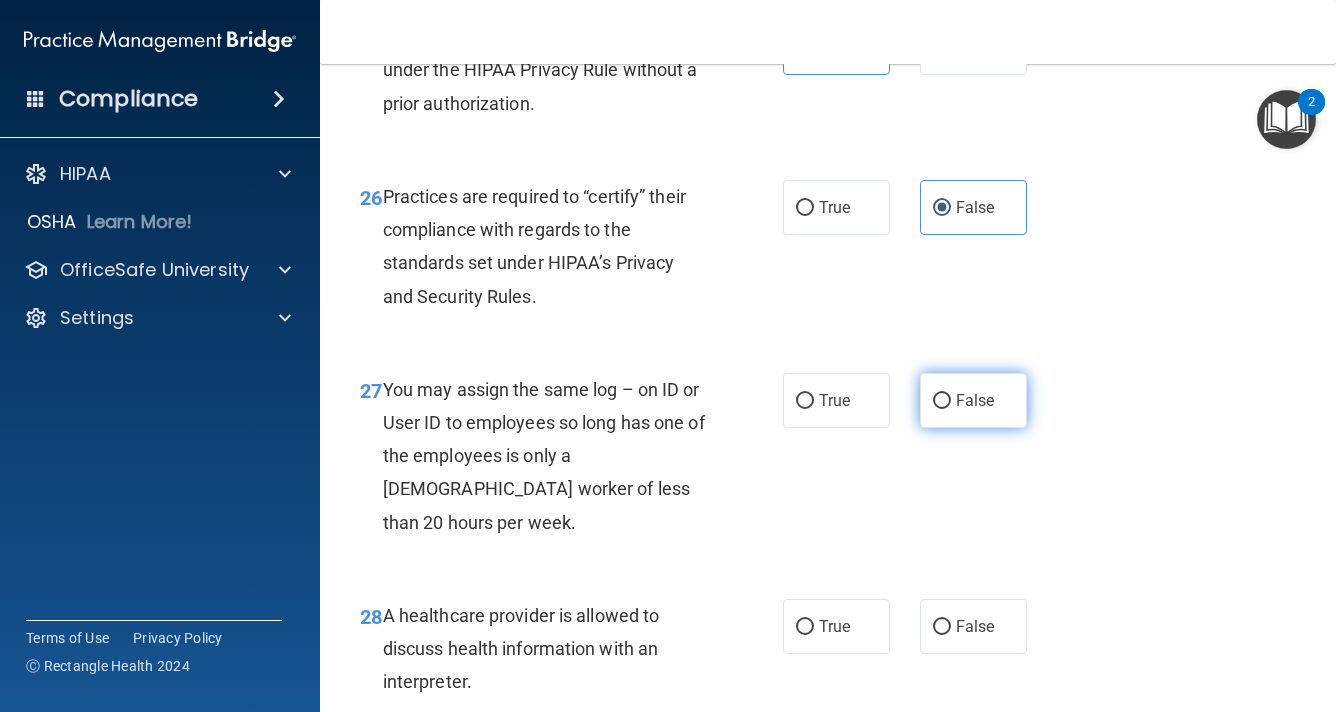 click on "False" at bounding box center [973, 400] 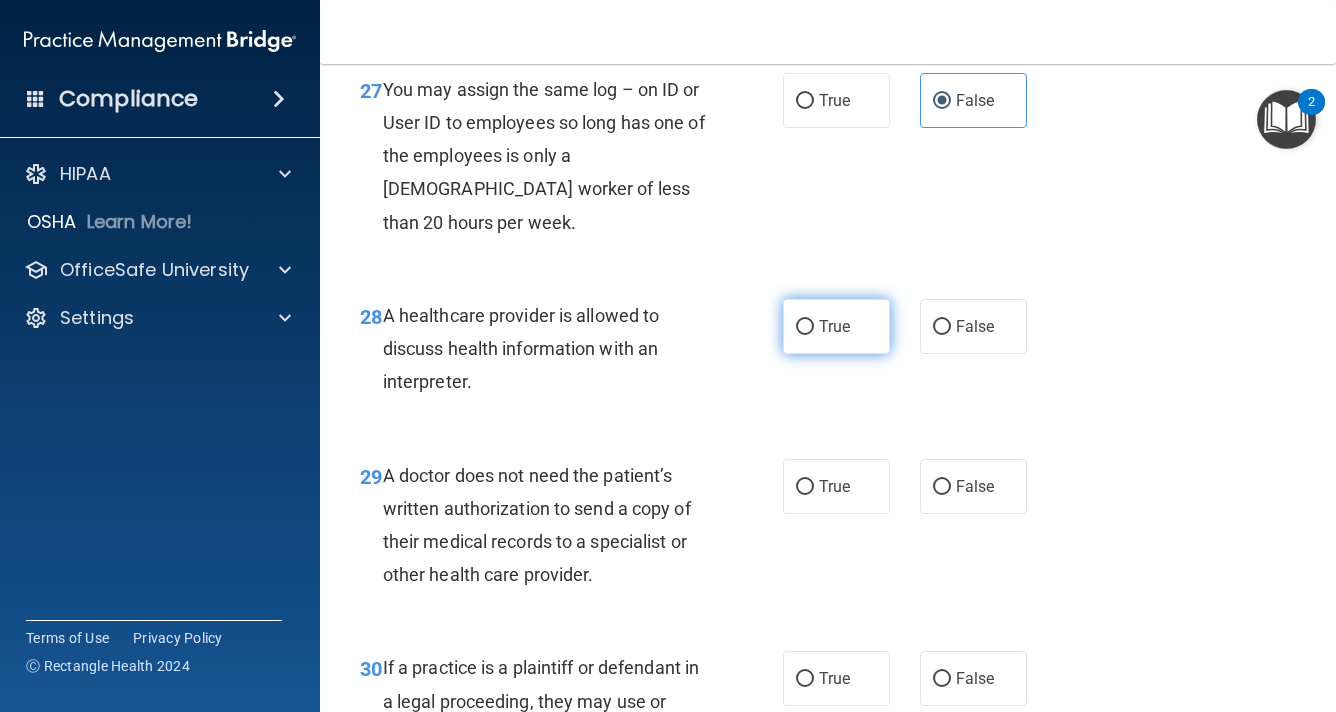 click on "True" at bounding box center [836, 326] 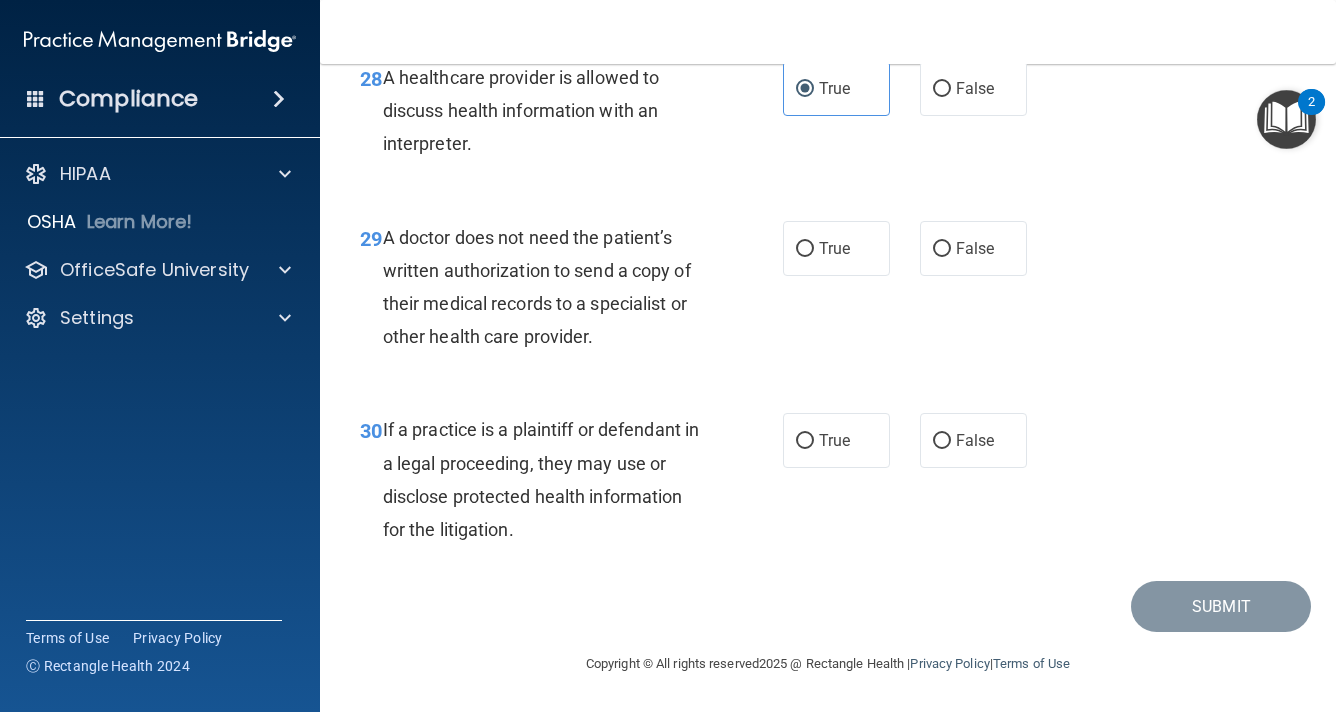 scroll, scrollTop: 5500, scrollLeft: 0, axis: vertical 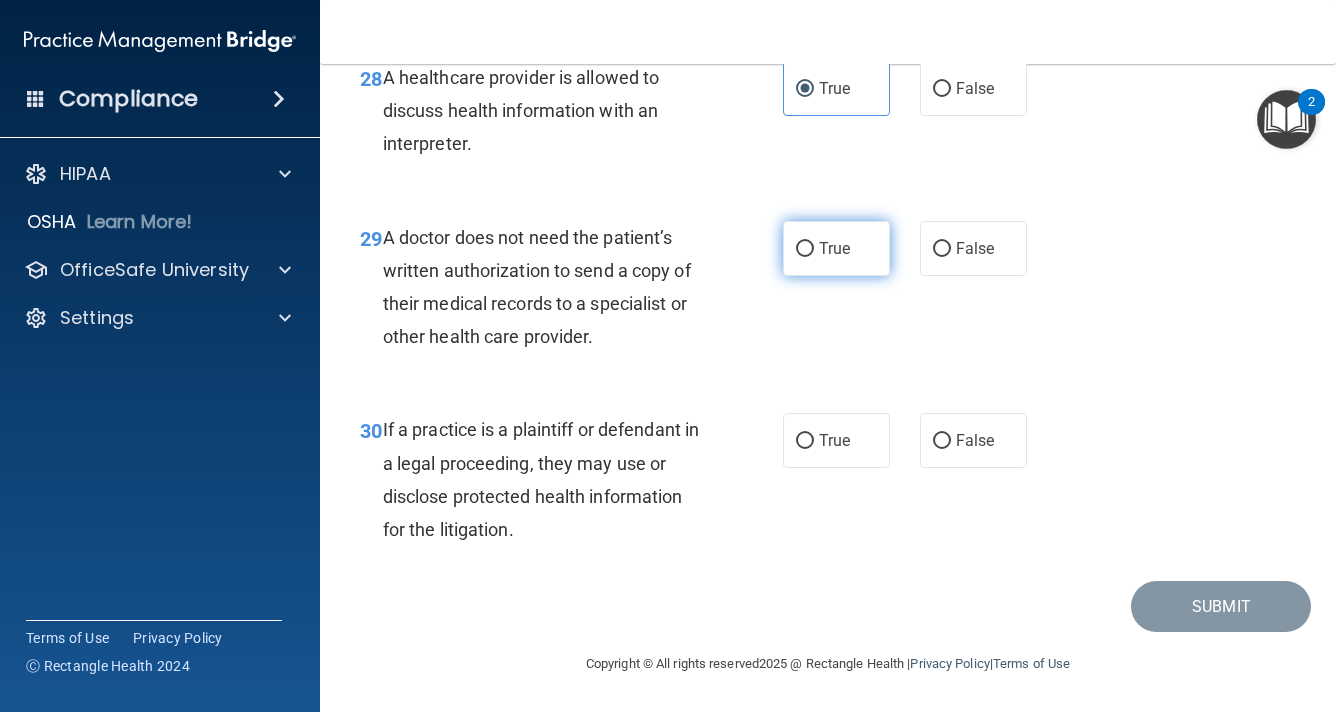 click on "True" at bounding box center (836, 248) 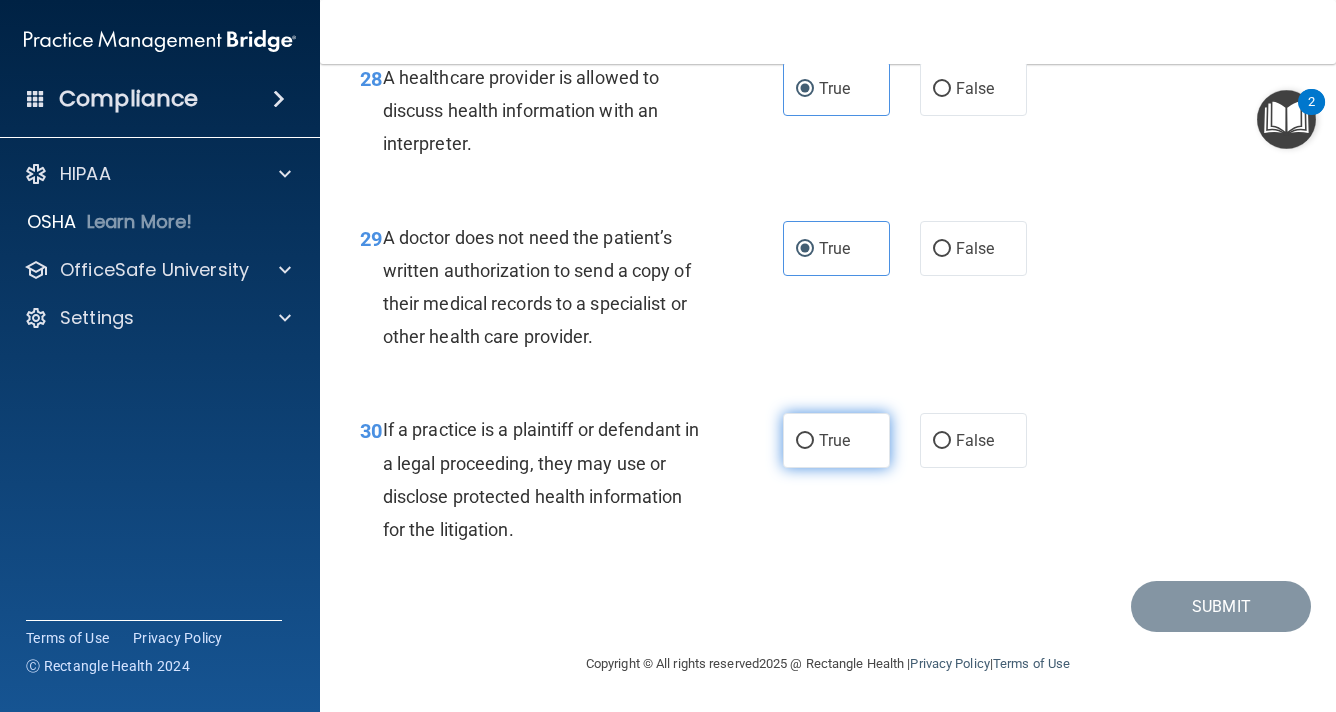 click on "True" at bounding box center [834, 440] 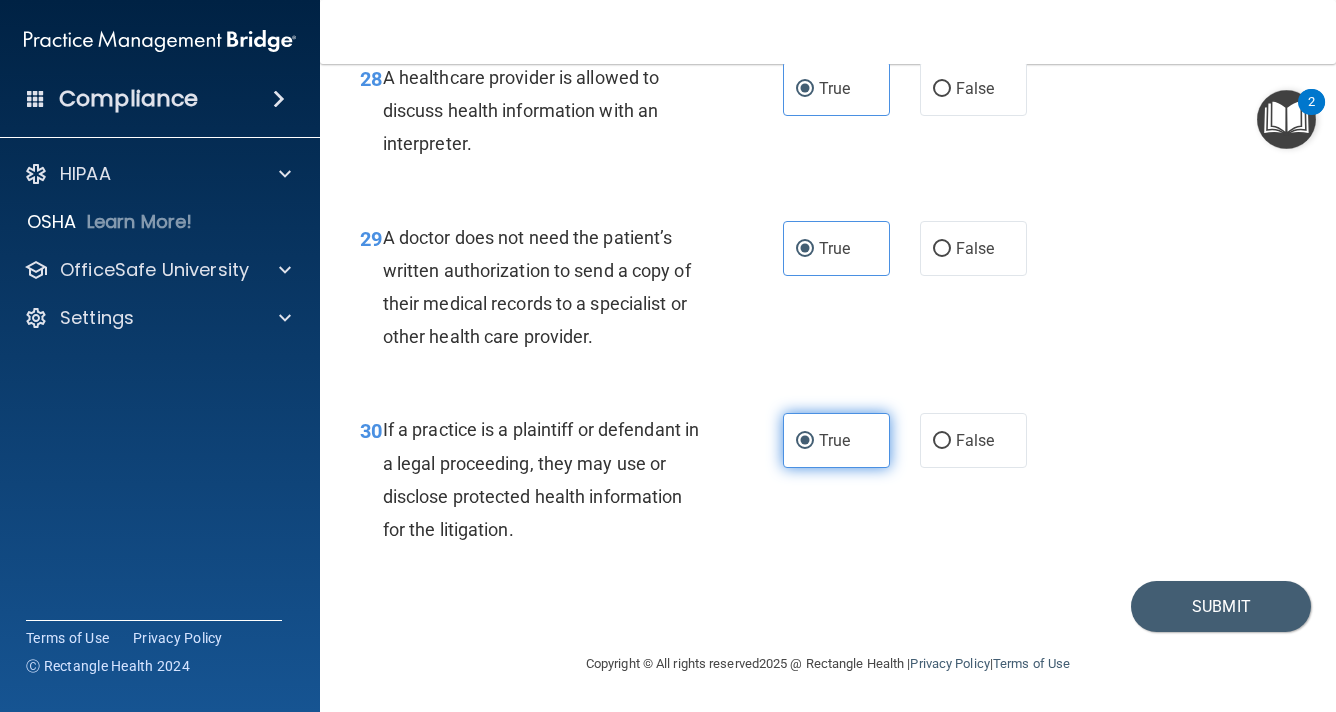 scroll, scrollTop: 5670, scrollLeft: 0, axis: vertical 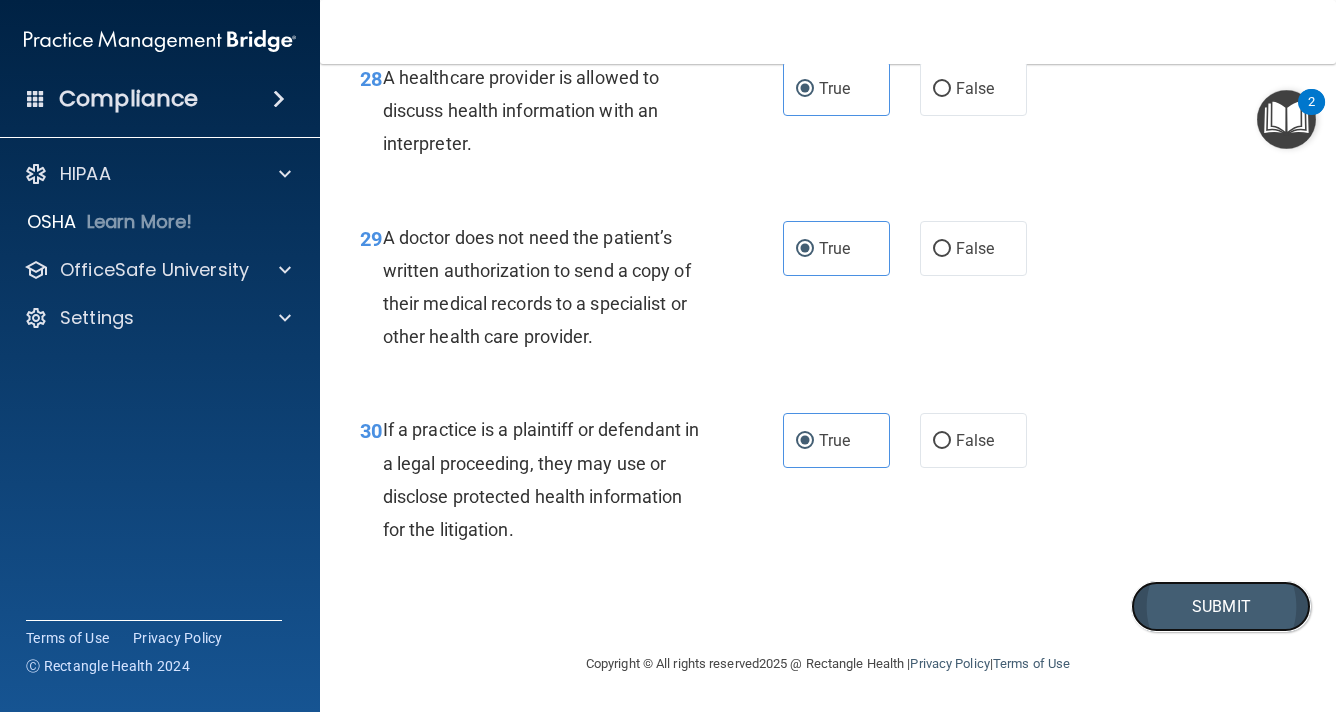 click on "Submit" at bounding box center [1221, 606] 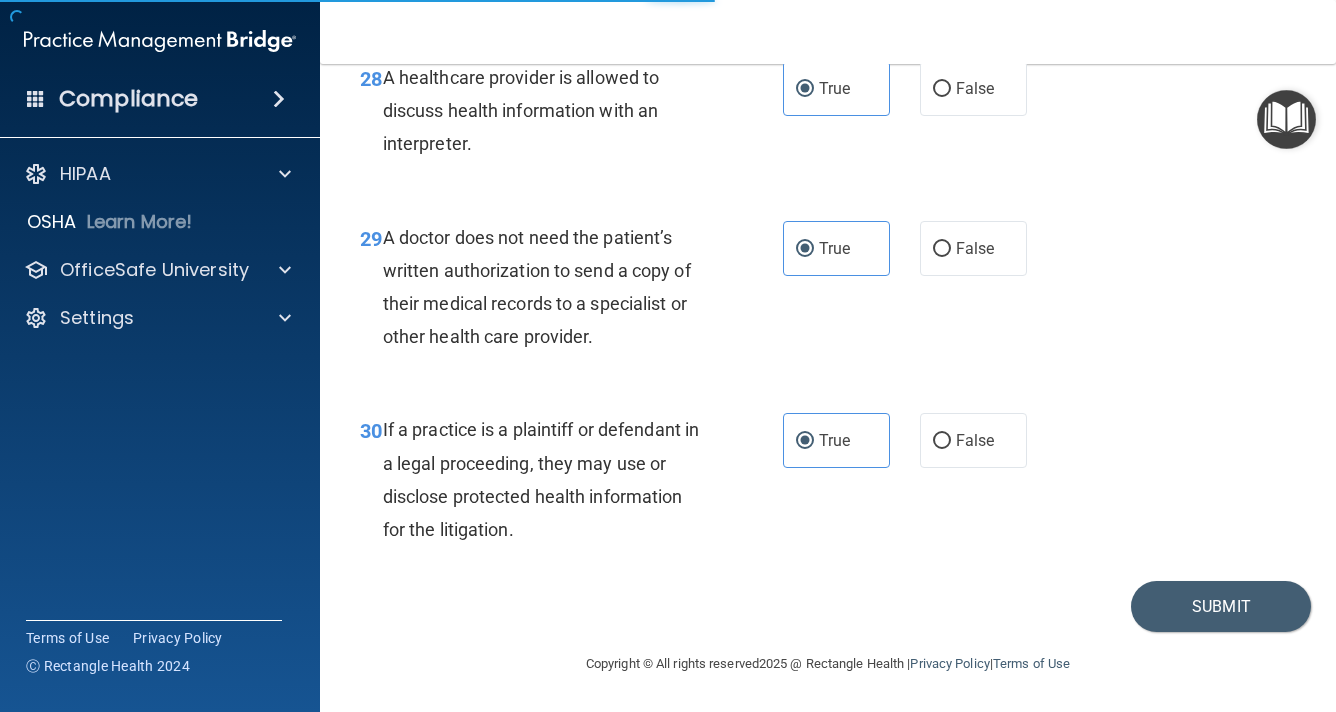 scroll, scrollTop: 0, scrollLeft: 0, axis: both 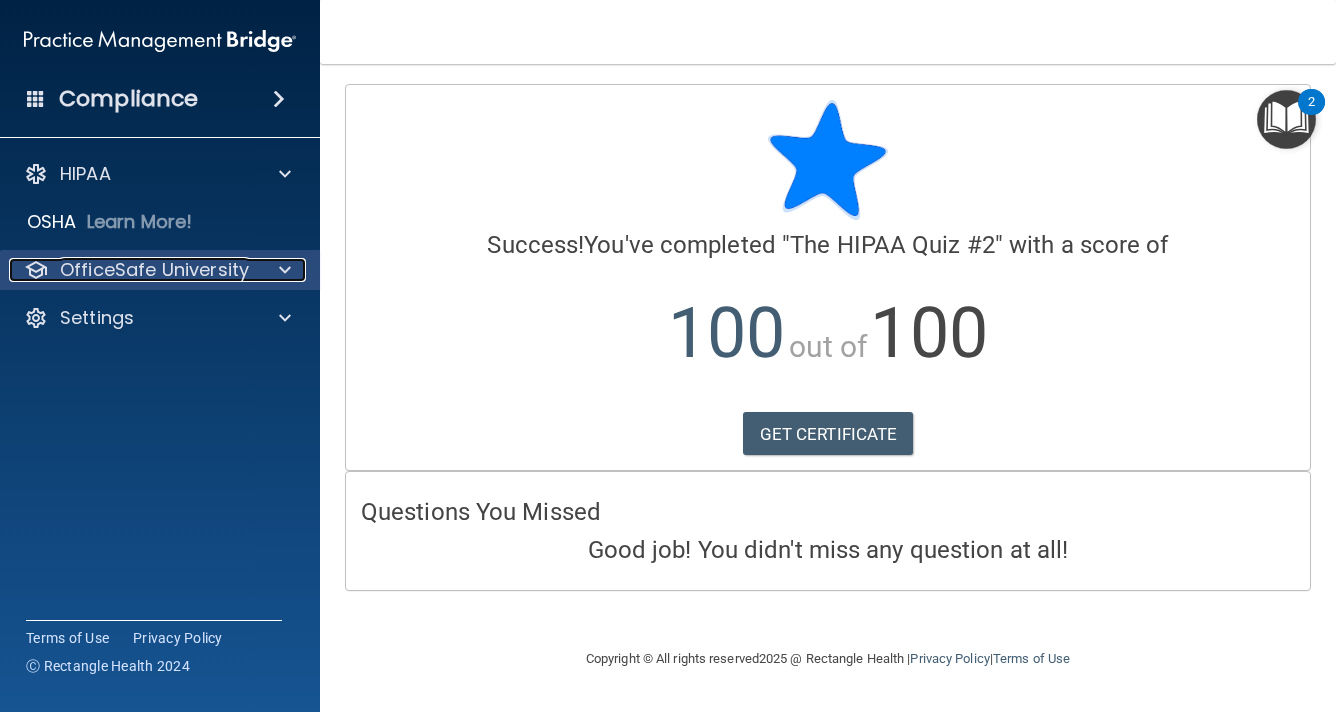 click at bounding box center [282, 270] 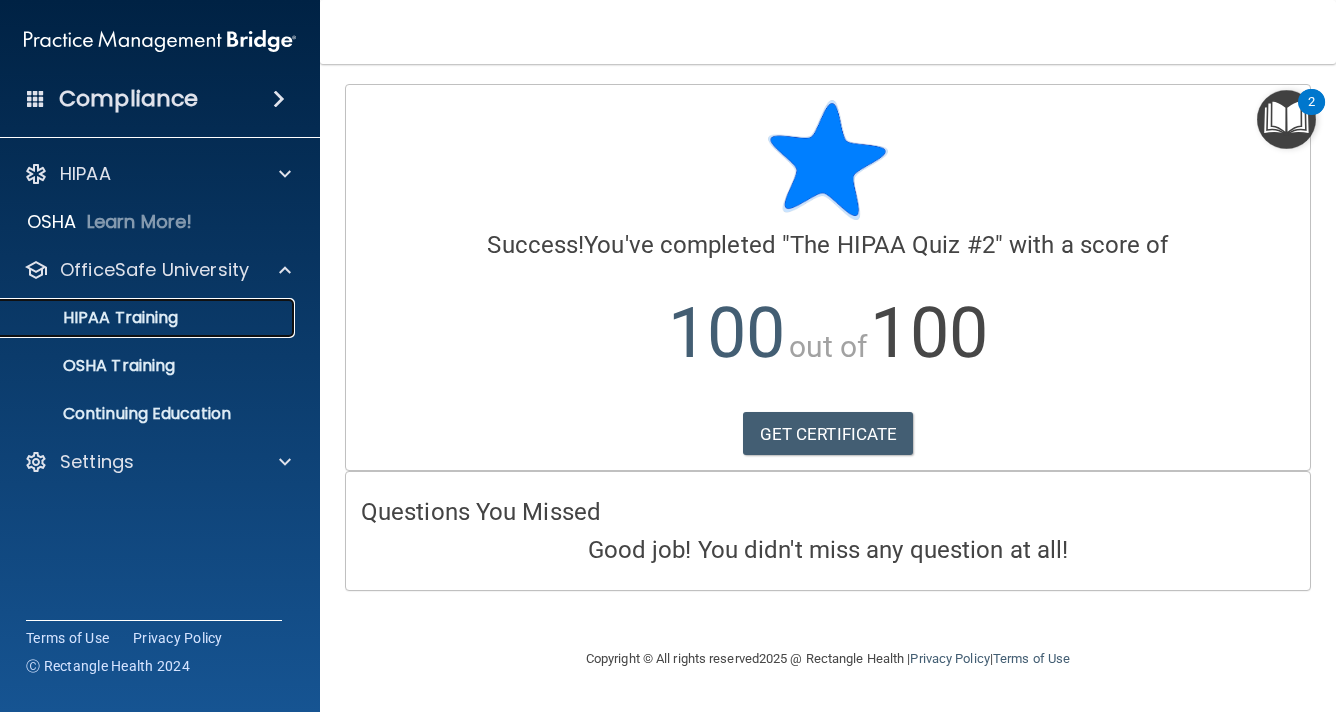 click on "HIPAA Training" at bounding box center [149, 318] 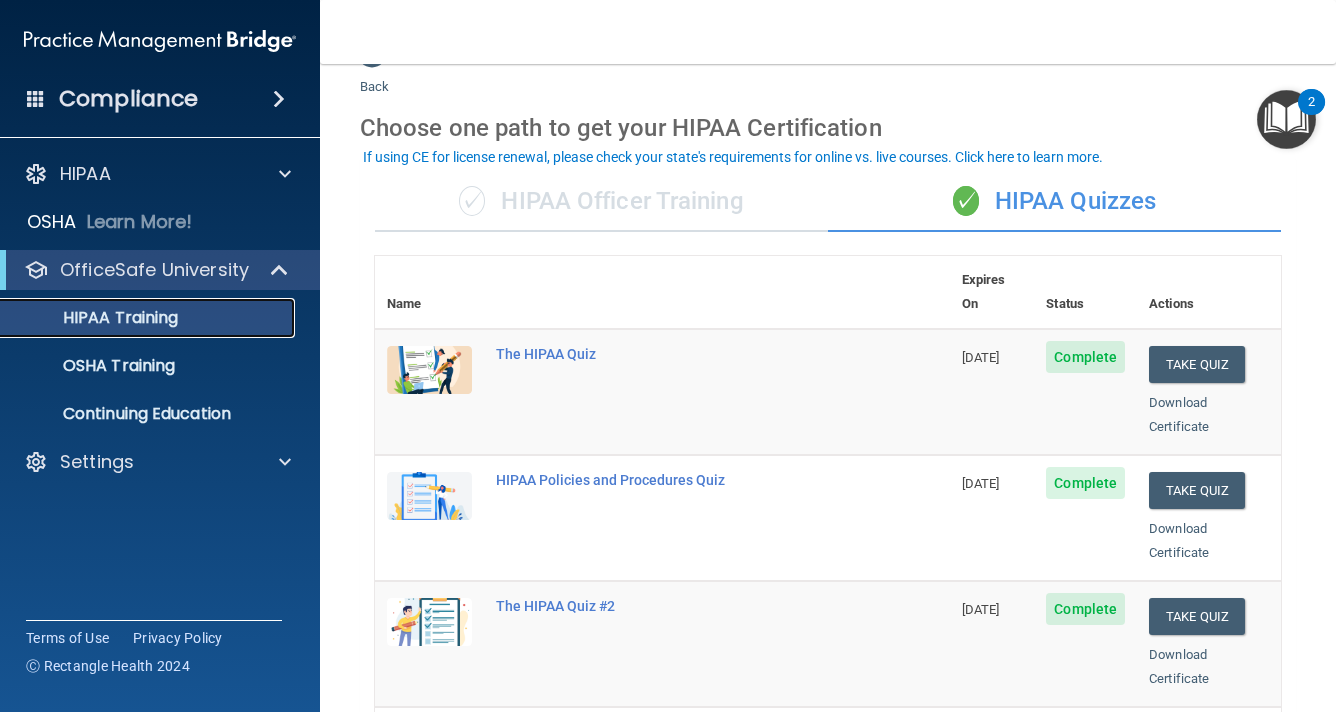 scroll, scrollTop: 0, scrollLeft: 0, axis: both 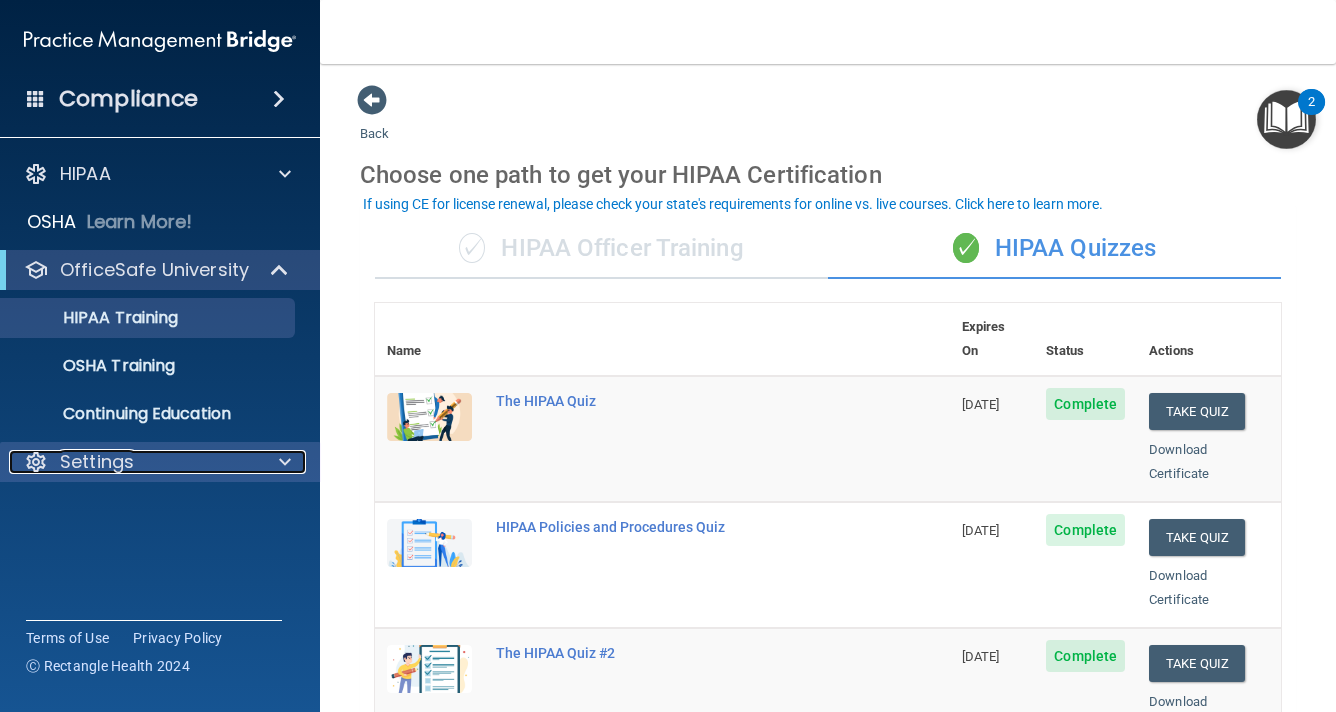 click at bounding box center (282, 462) 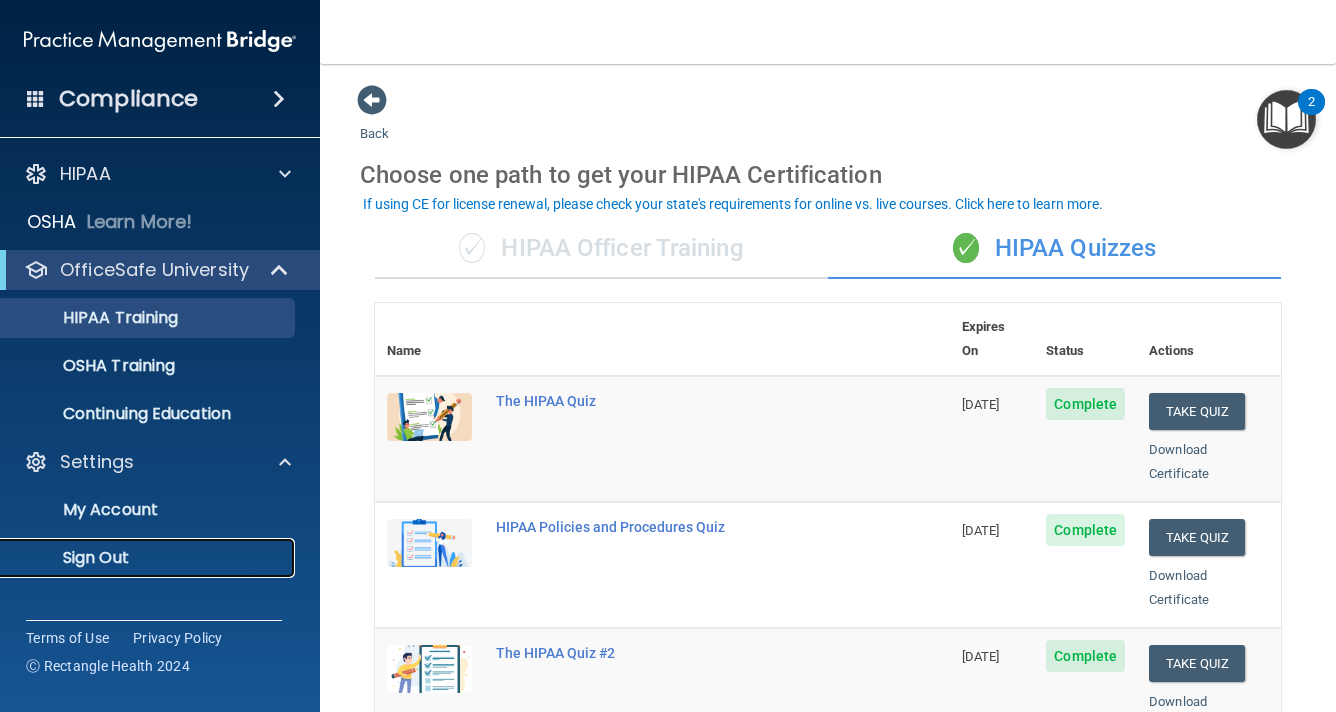 click on "Sign Out" at bounding box center (149, 558) 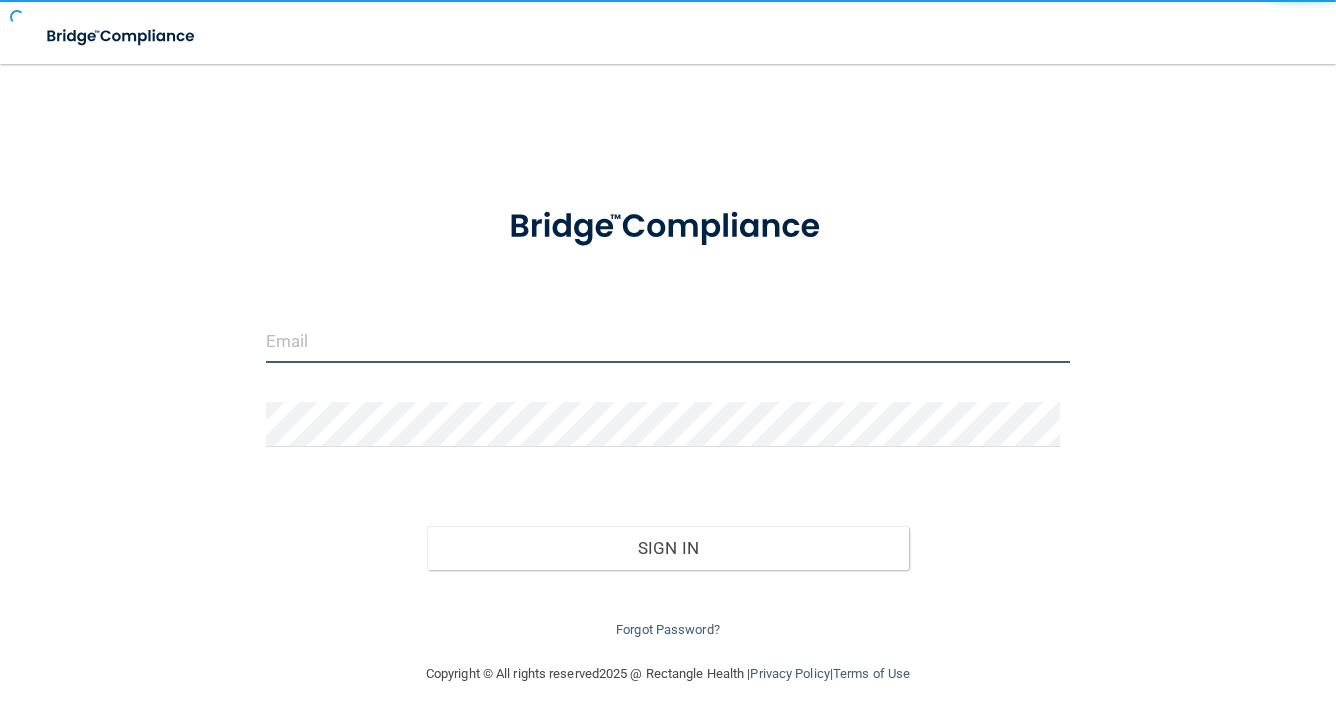type on "krystal@westlakesdentistry.com" 